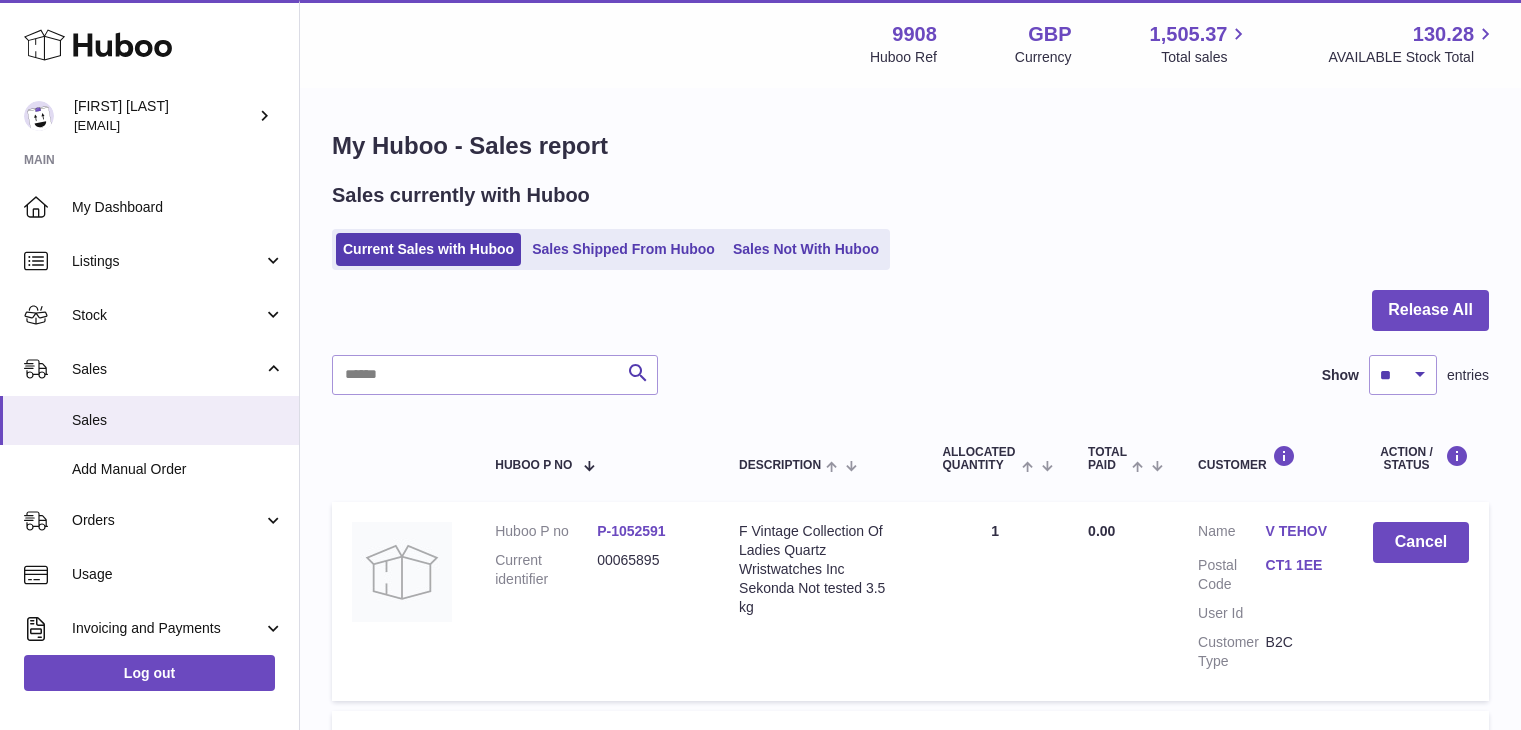 scroll, scrollTop: 0, scrollLeft: 0, axis: both 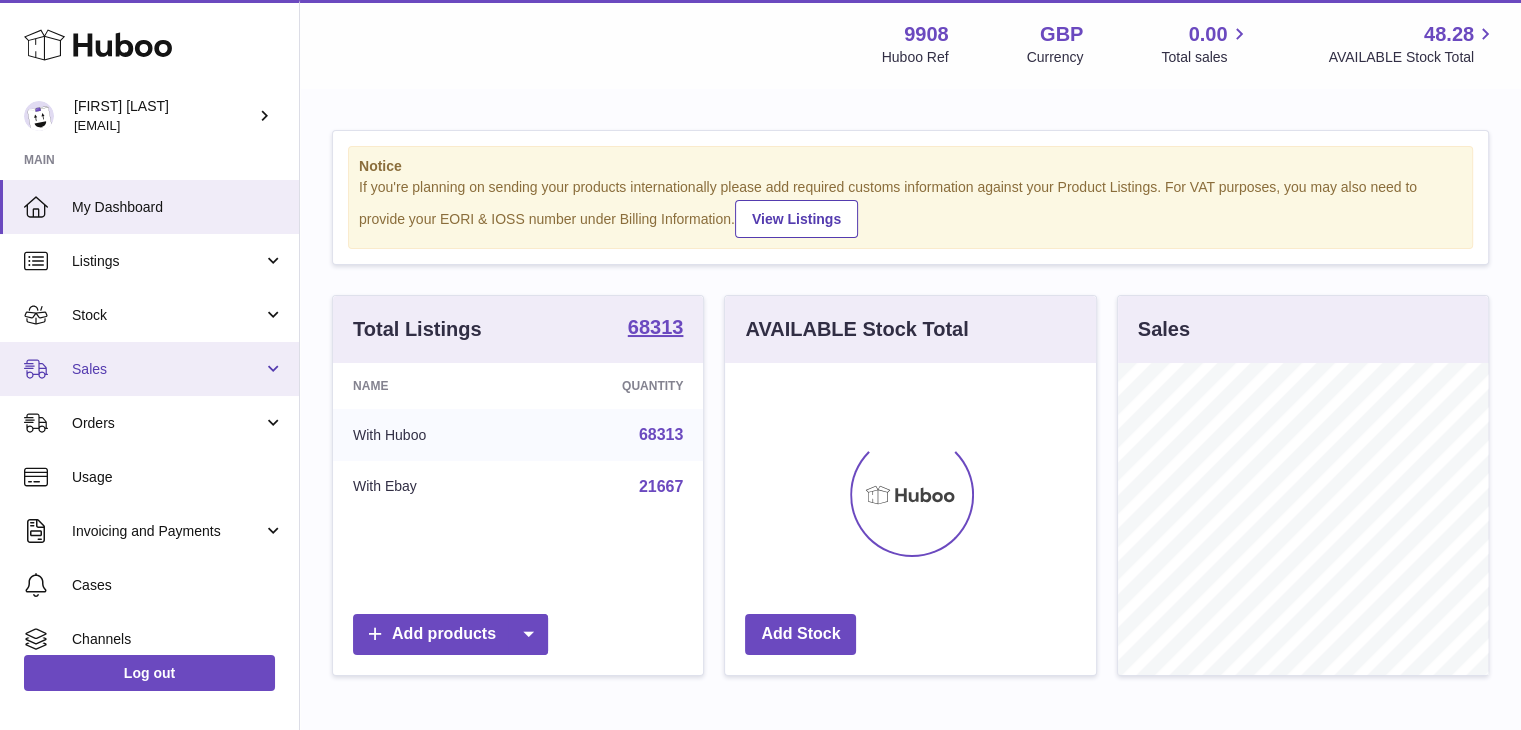 click on "Sales" at bounding box center [167, 369] 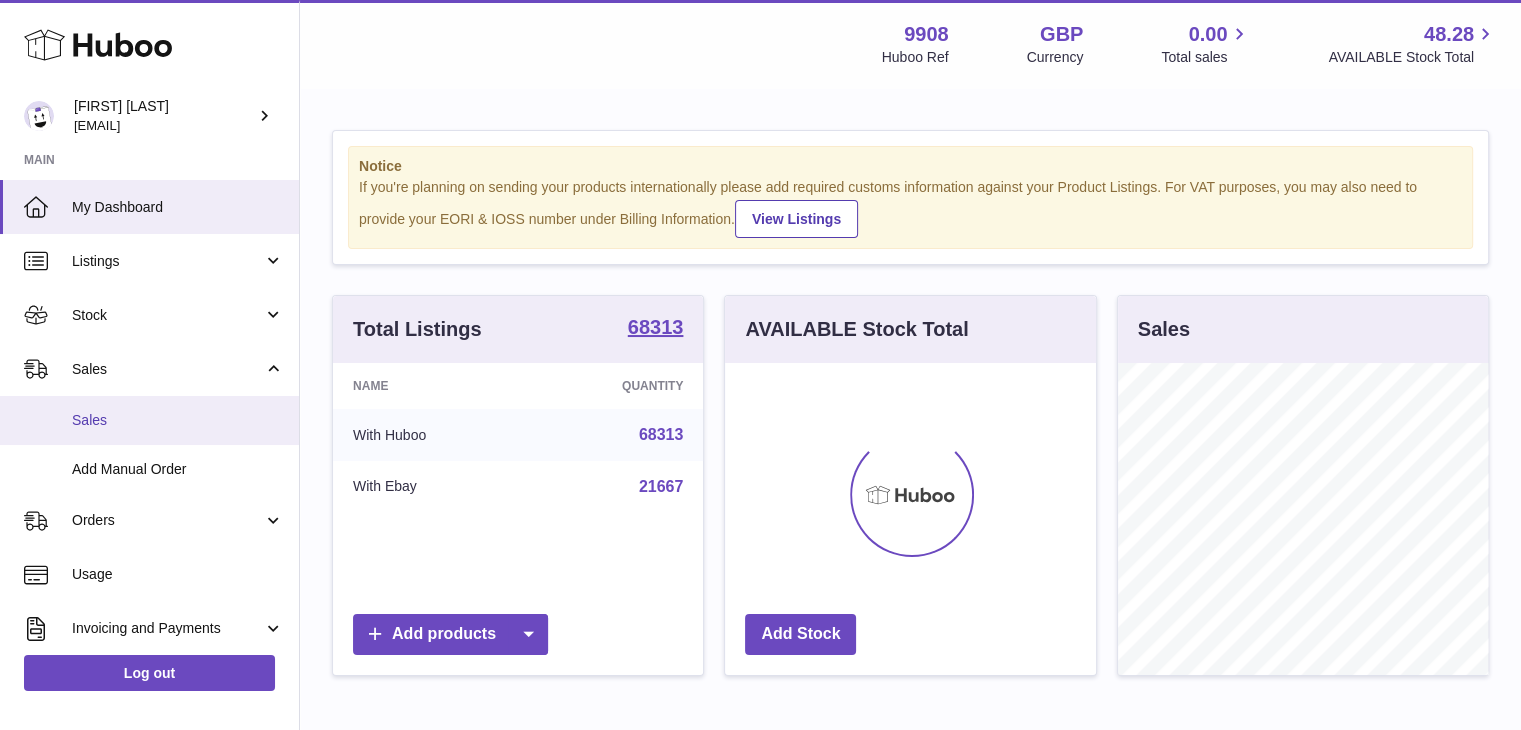 click on "Sales" at bounding box center (149, 420) 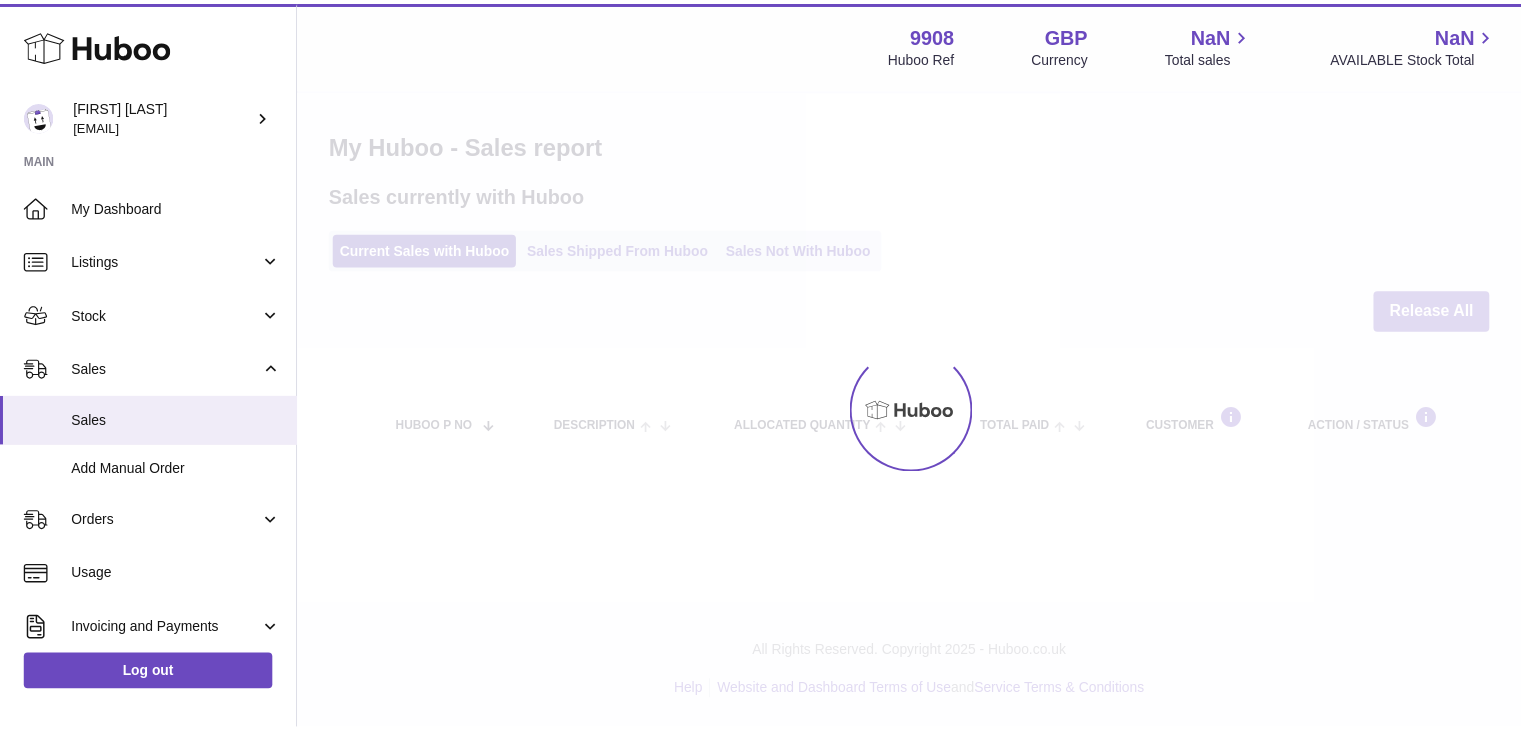 scroll, scrollTop: 0, scrollLeft: 0, axis: both 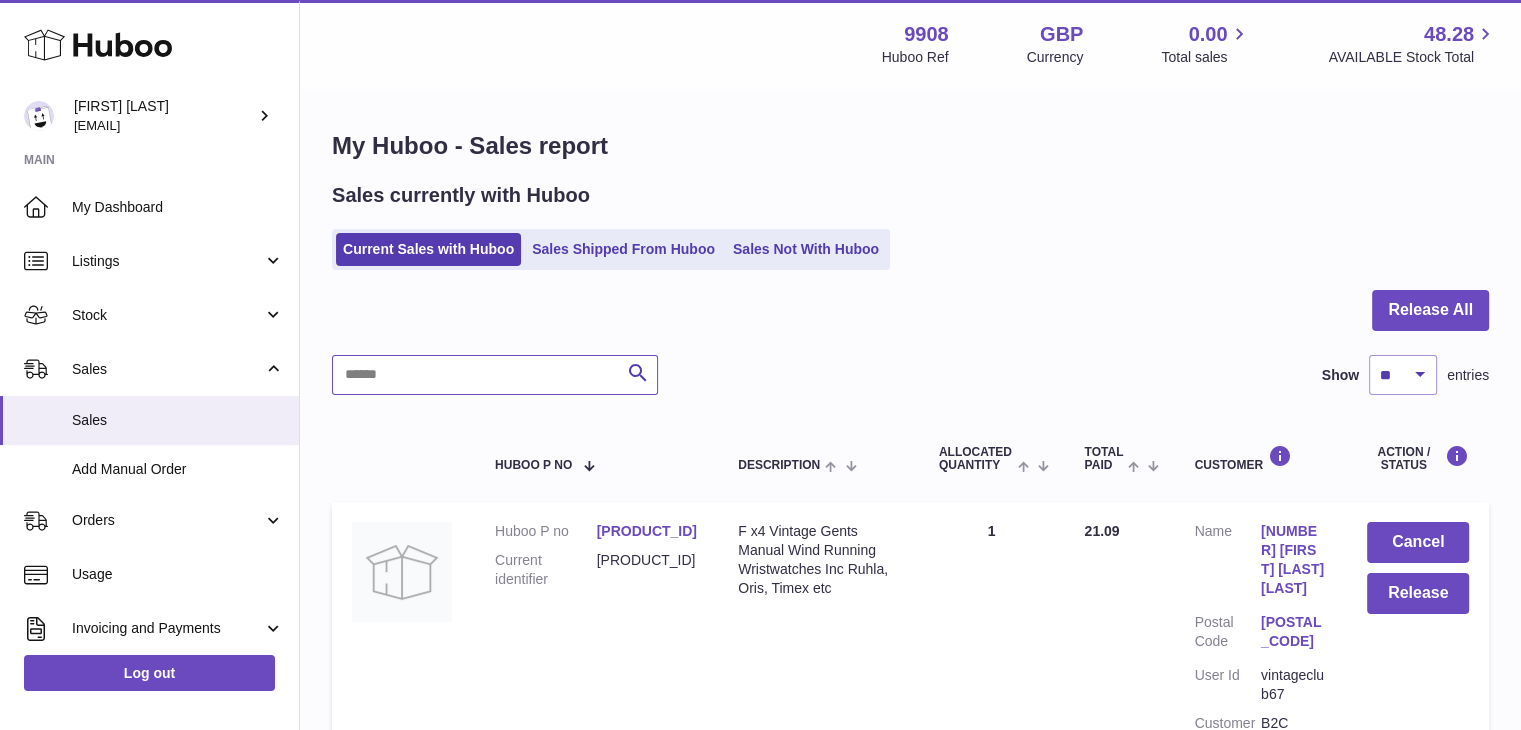 click at bounding box center (495, 375) 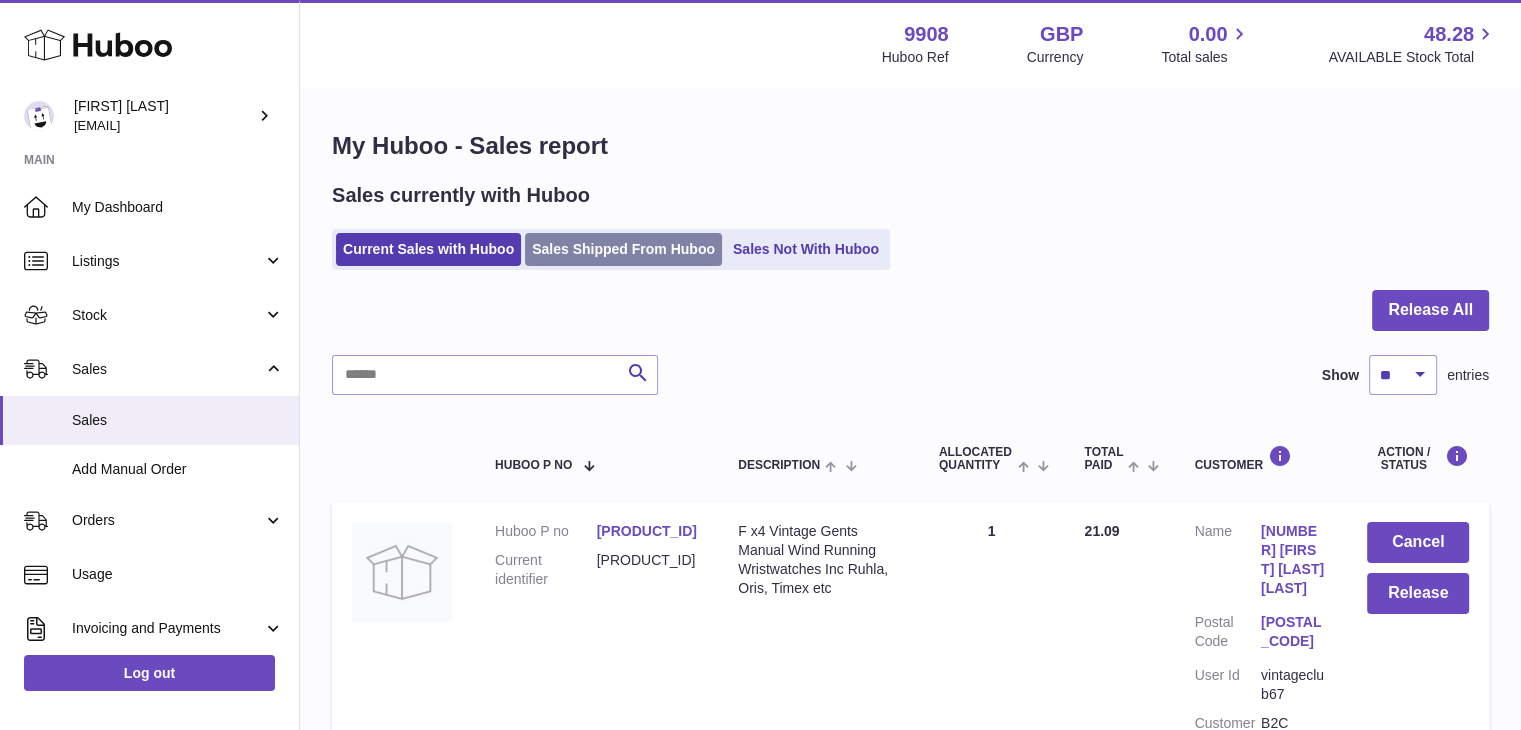 click on "Sales Shipped From Huboo" at bounding box center (623, 249) 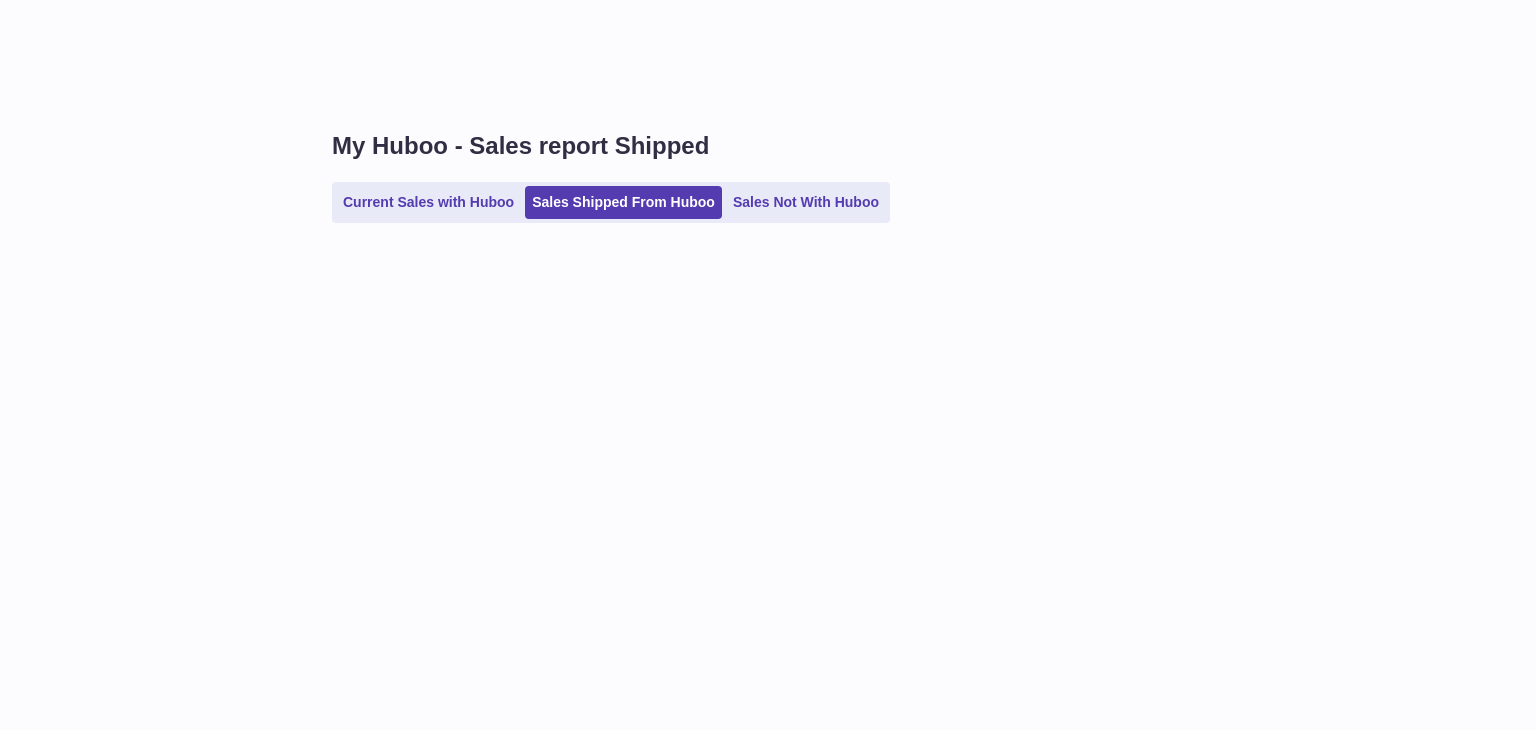 scroll, scrollTop: 0, scrollLeft: 0, axis: both 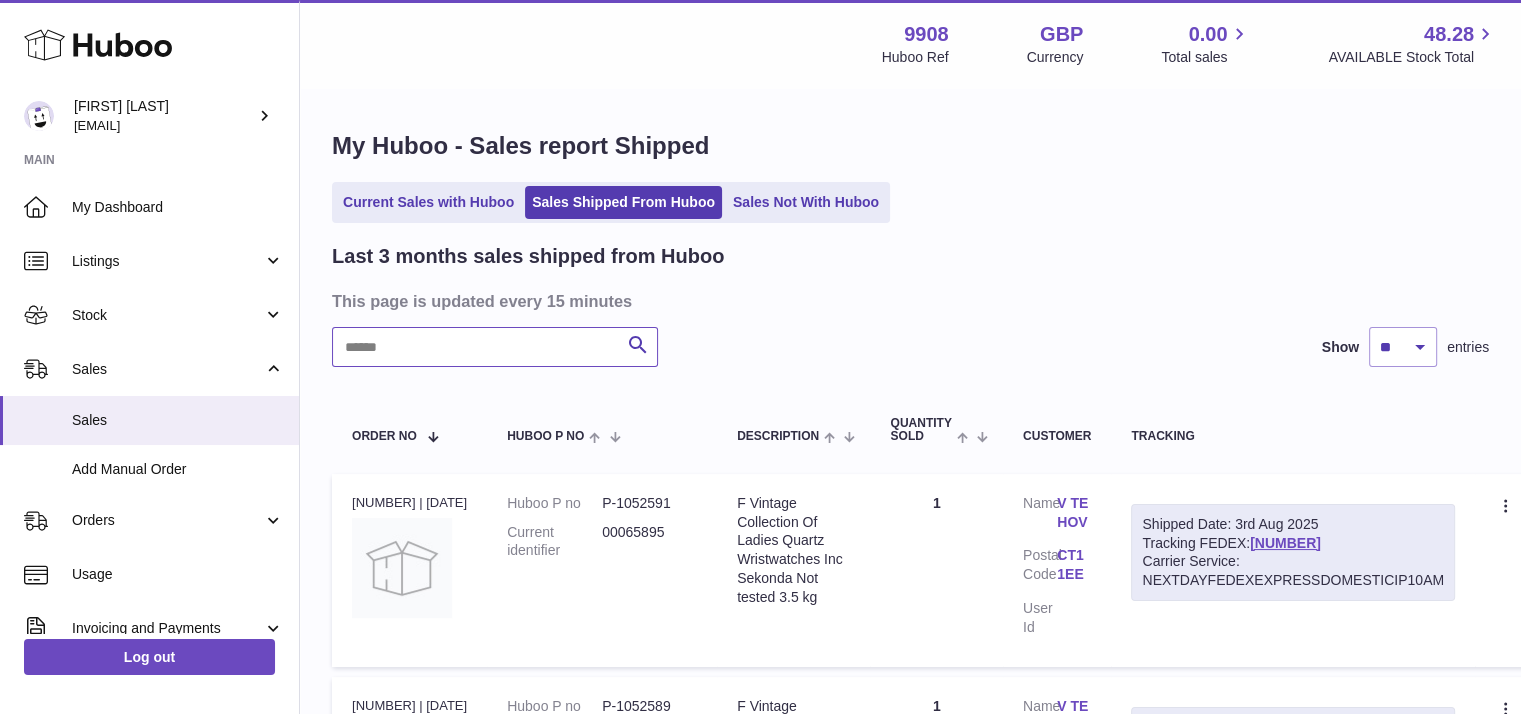 click at bounding box center (495, 347) 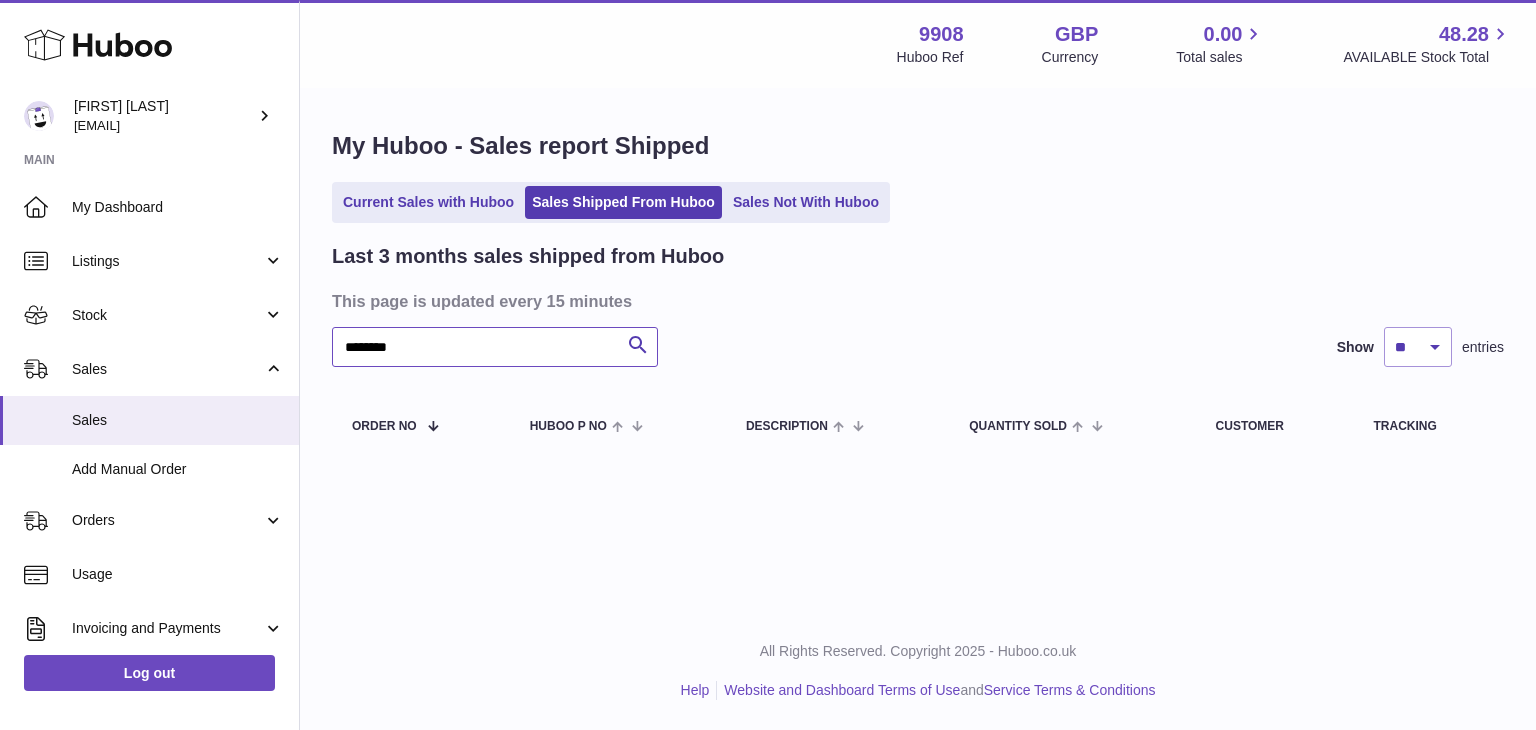 drag, startPoint x: 416, startPoint y: 349, endPoint x: 304, endPoint y: 337, distance: 112.64102 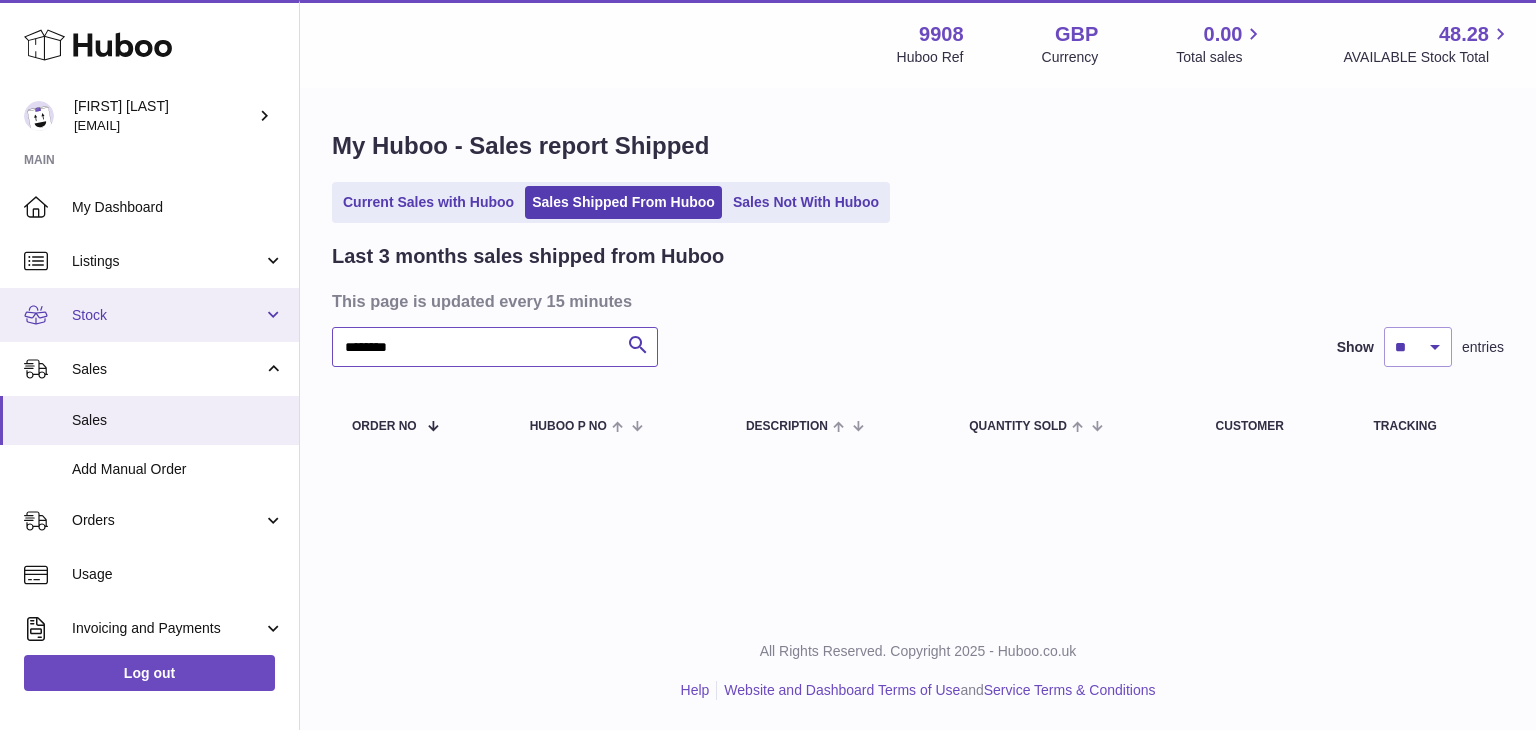 drag, startPoint x: 415, startPoint y: 341, endPoint x: 276, endPoint y: 321, distance: 140.43147 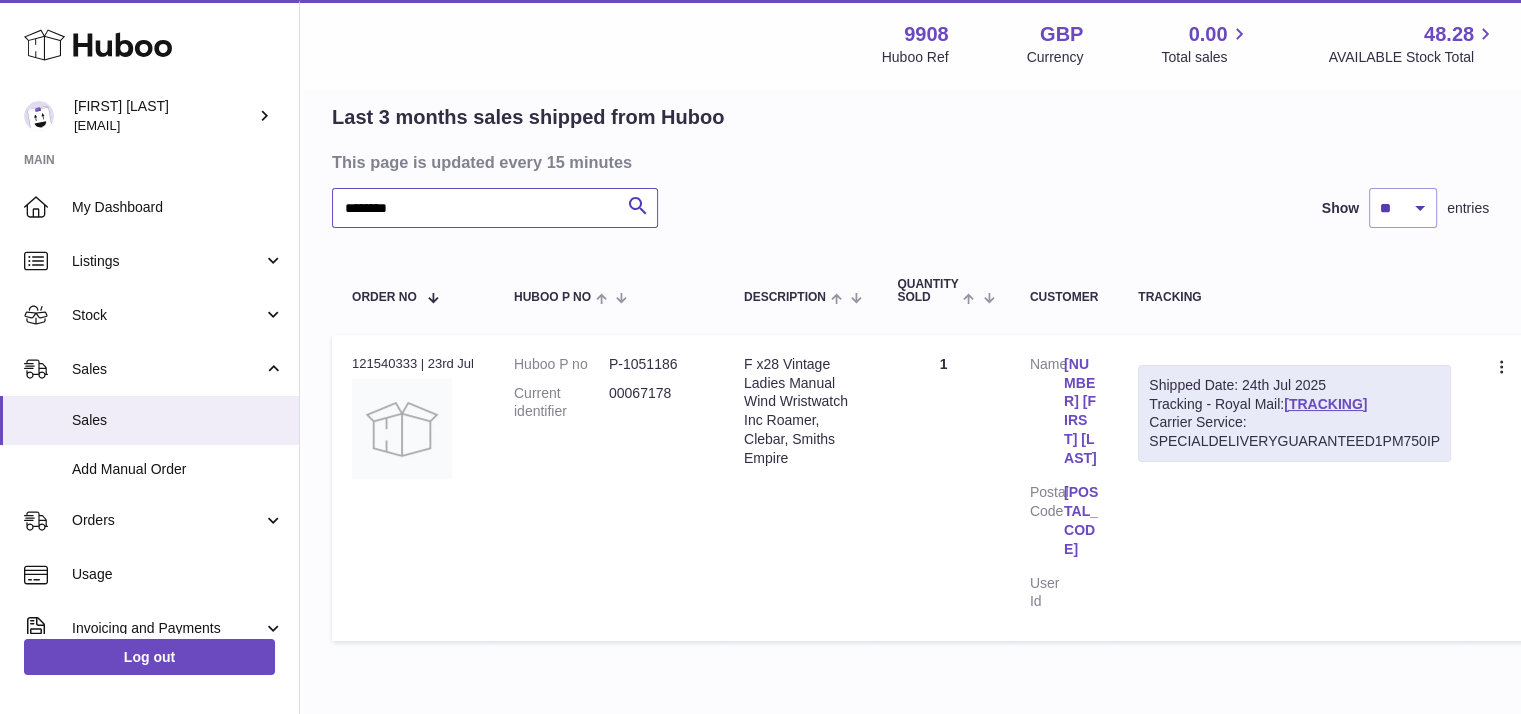 scroll, scrollTop: 176, scrollLeft: 0, axis: vertical 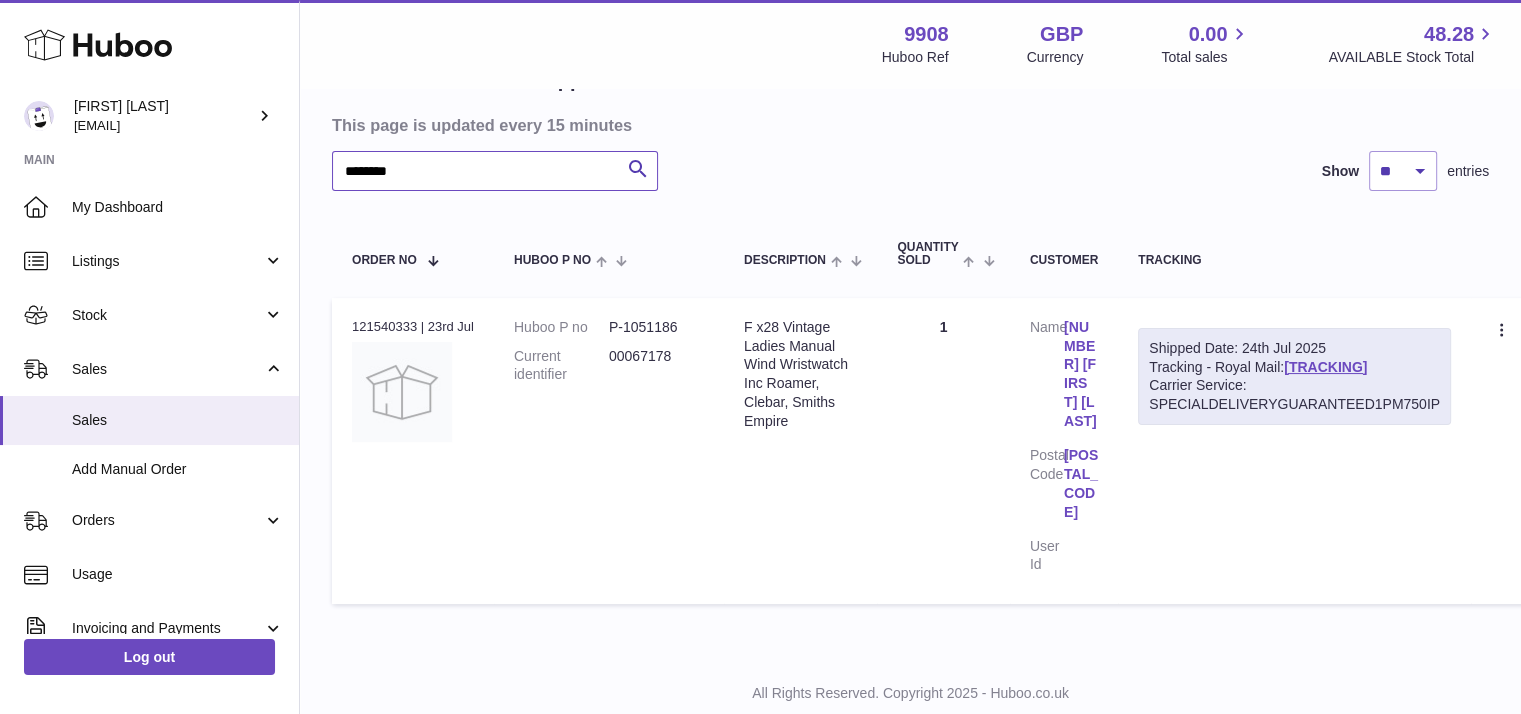 drag, startPoint x: 437, startPoint y: 175, endPoint x: 309, endPoint y: 172, distance: 128.03516 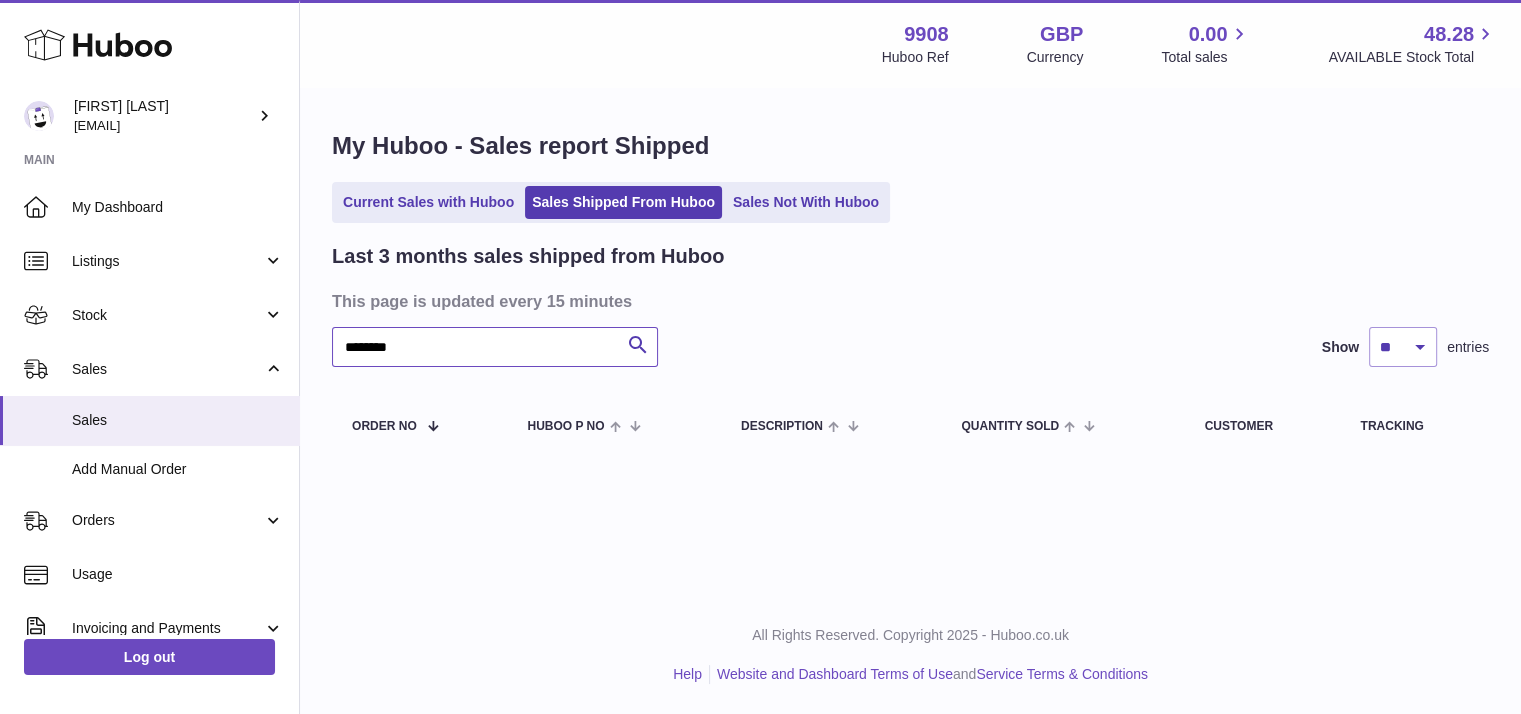 scroll, scrollTop: 0, scrollLeft: 0, axis: both 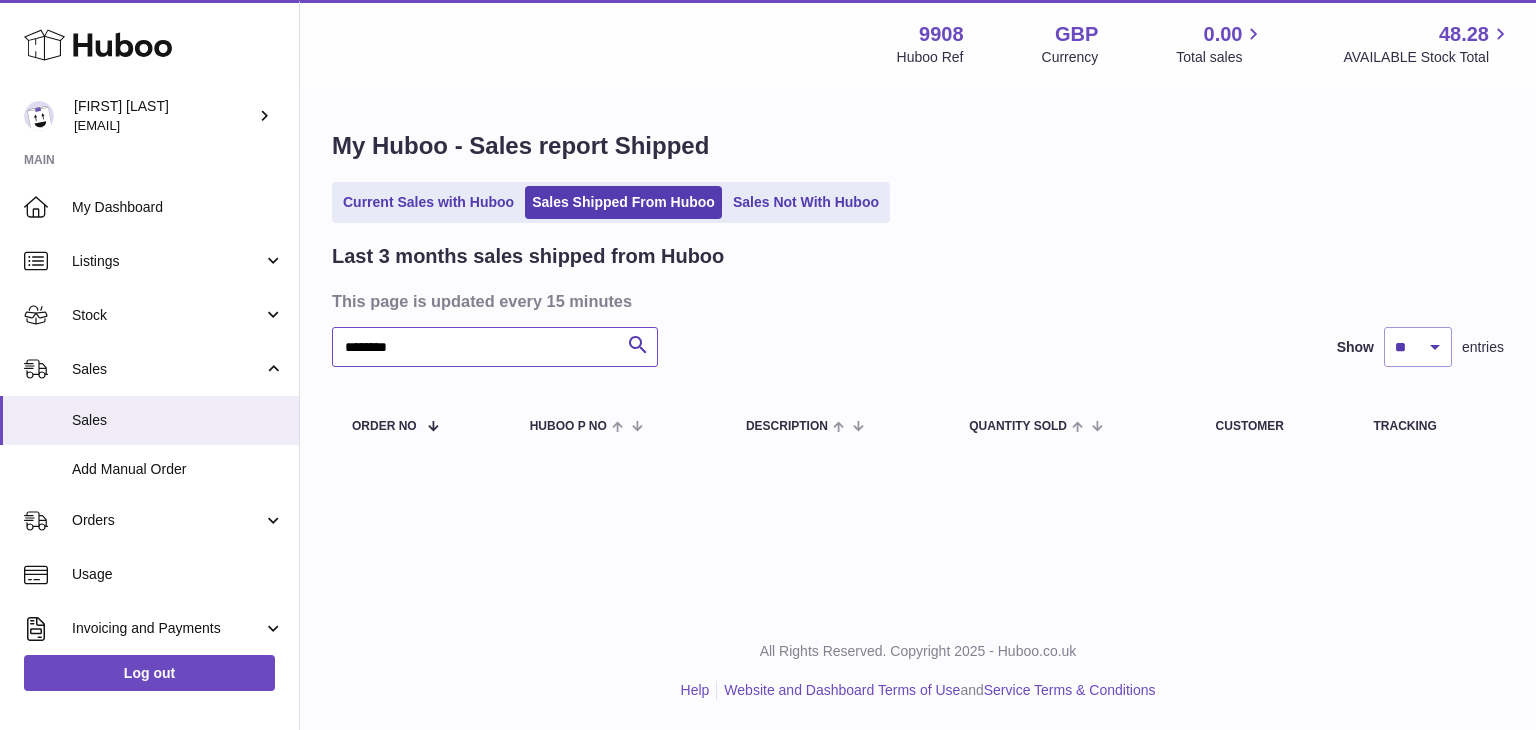 drag, startPoint x: 402, startPoint y: 346, endPoint x: 305, endPoint y: 348, distance: 97.020615 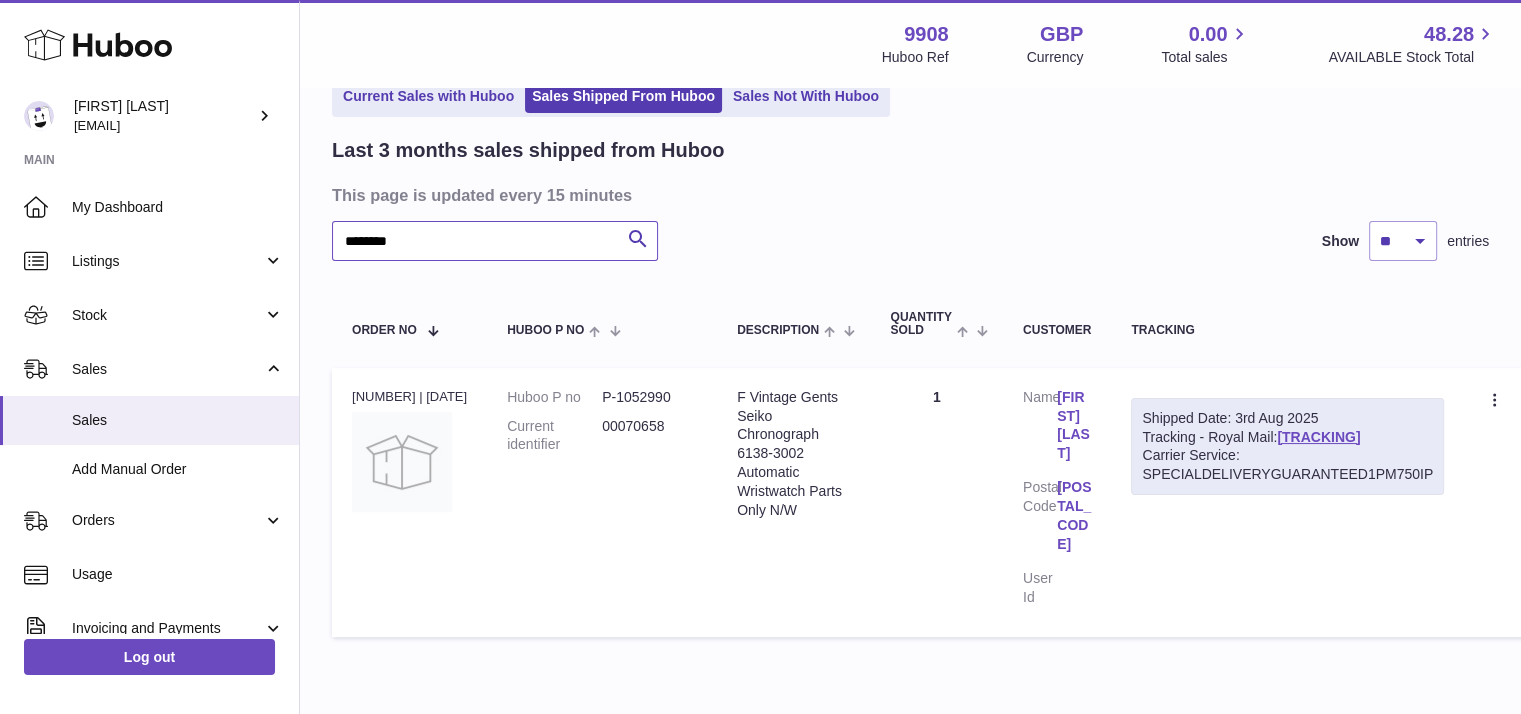 scroll, scrollTop: 108, scrollLeft: 0, axis: vertical 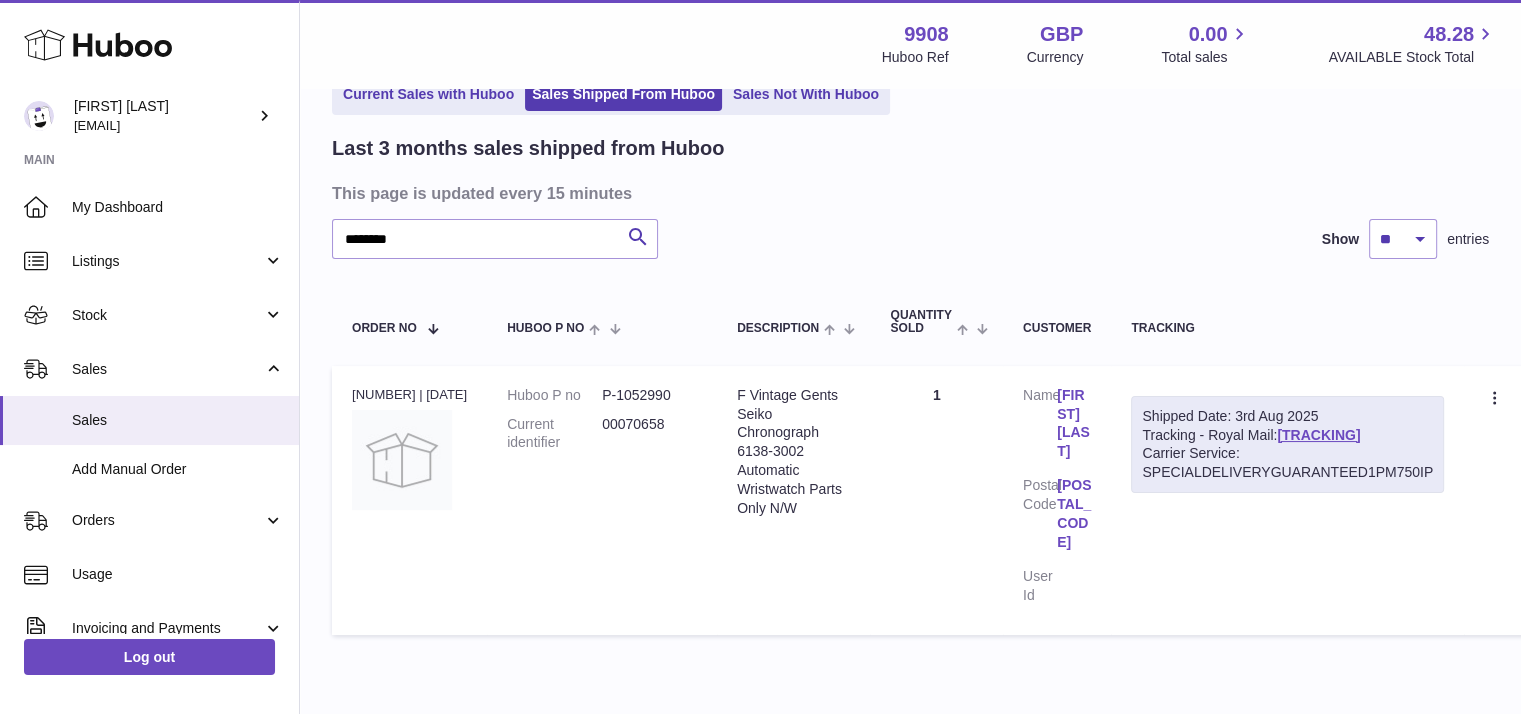 drag, startPoint x: 1412, startPoint y: 436, endPoint x: 1285, endPoint y: 430, distance: 127.141655 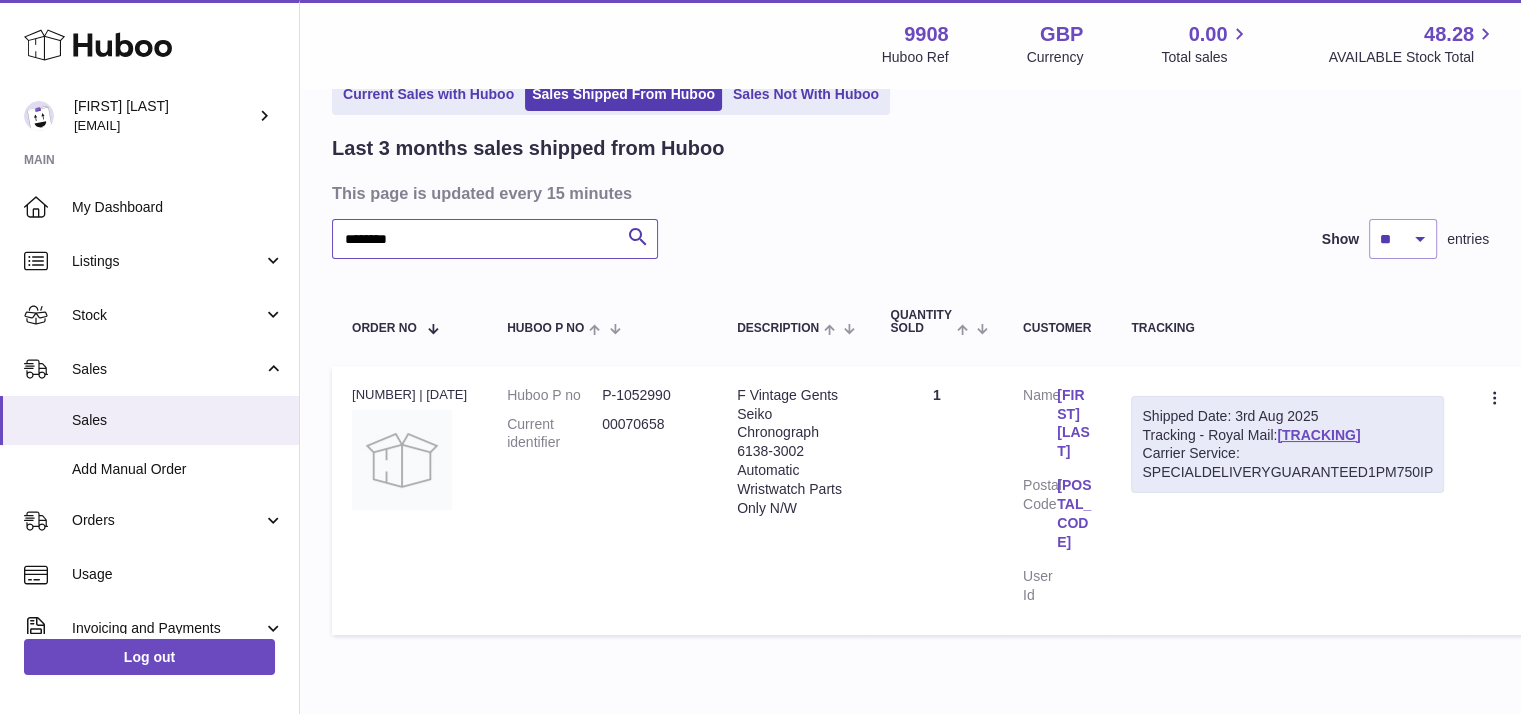 drag, startPoint x: 416, startPoint y: 247, endPoint x: 332, endPoint y: 237, distance: 84.59315 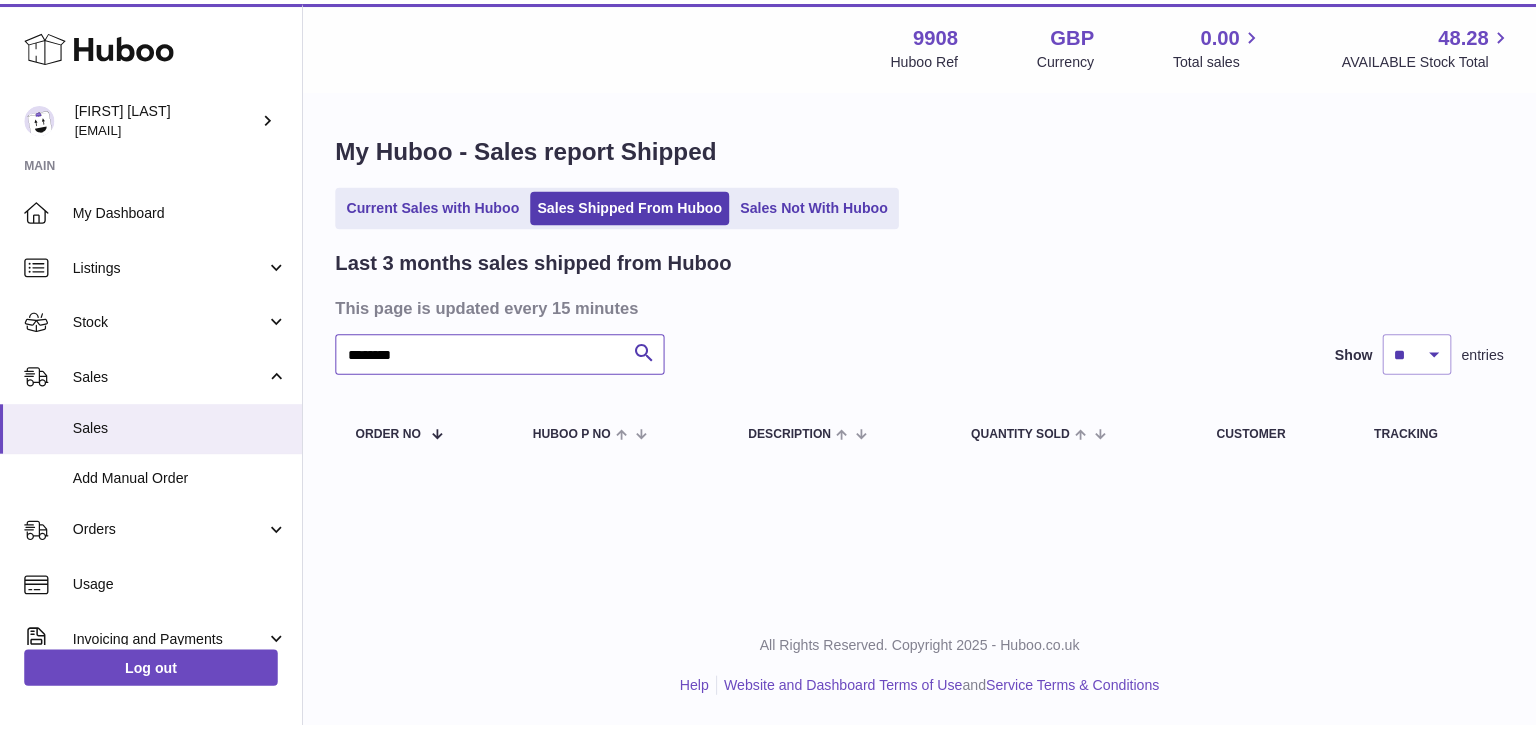 scroll, scrollTop: 0, scrollLeft: 0, axis: both 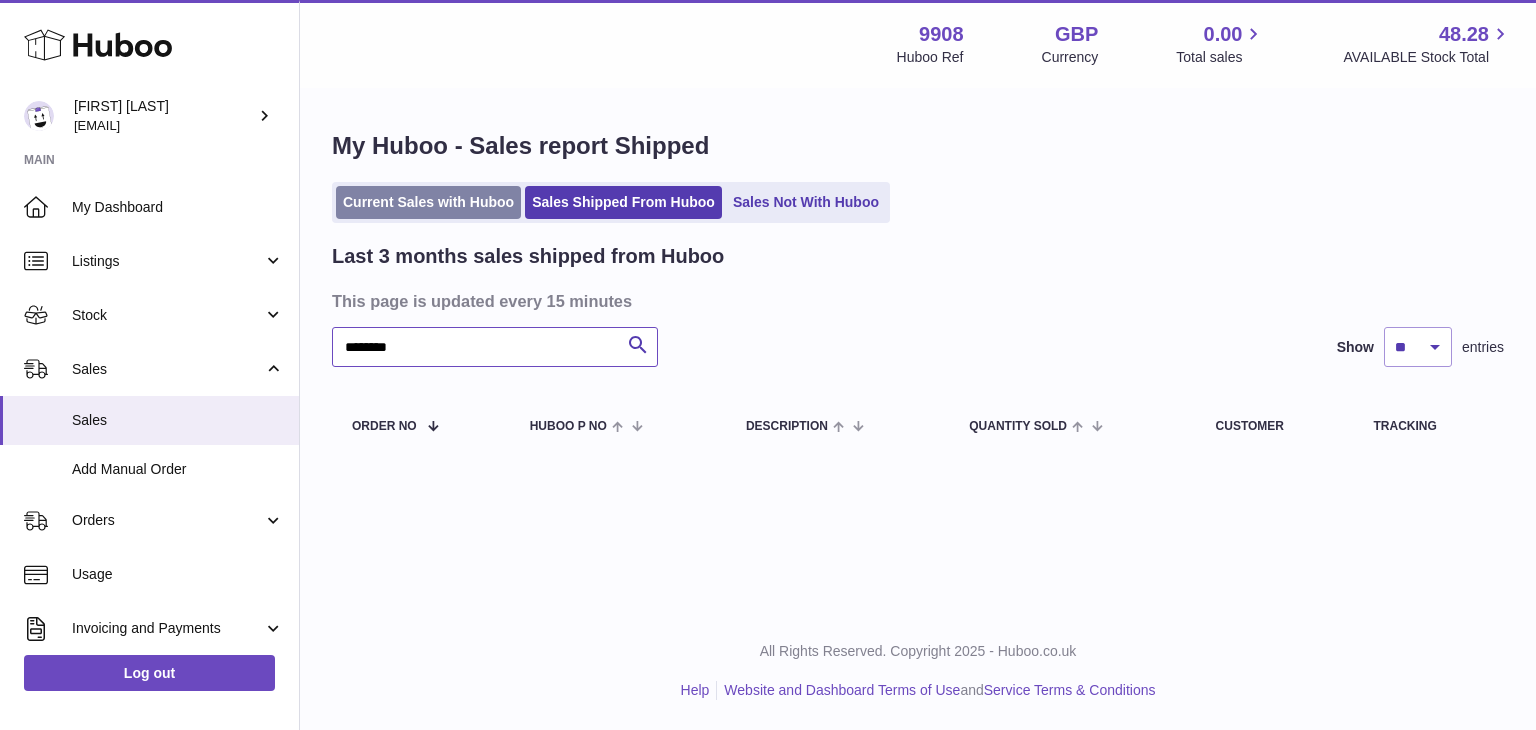 type on "********" 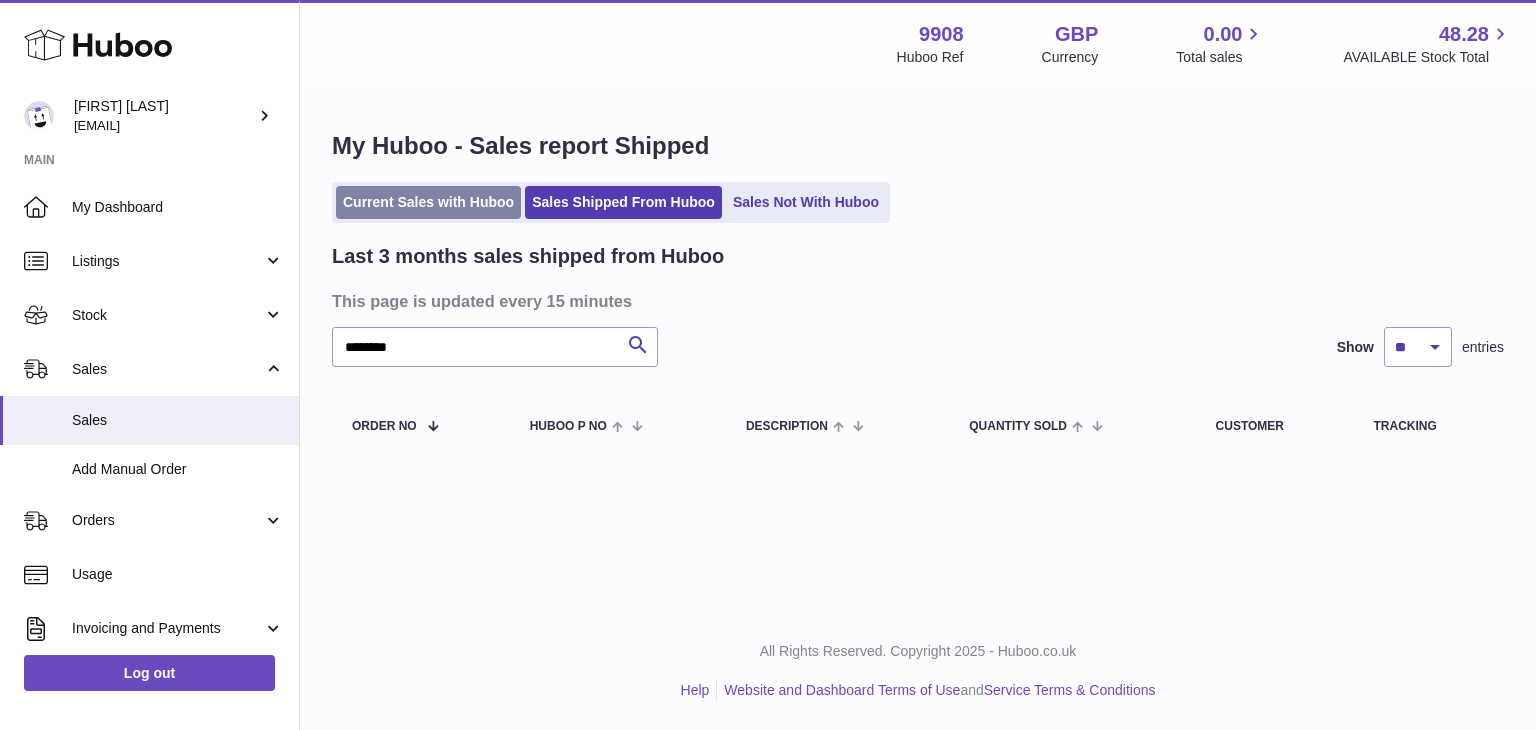 click on "Current Sales with Huboo" at bounding box center (428, 202) 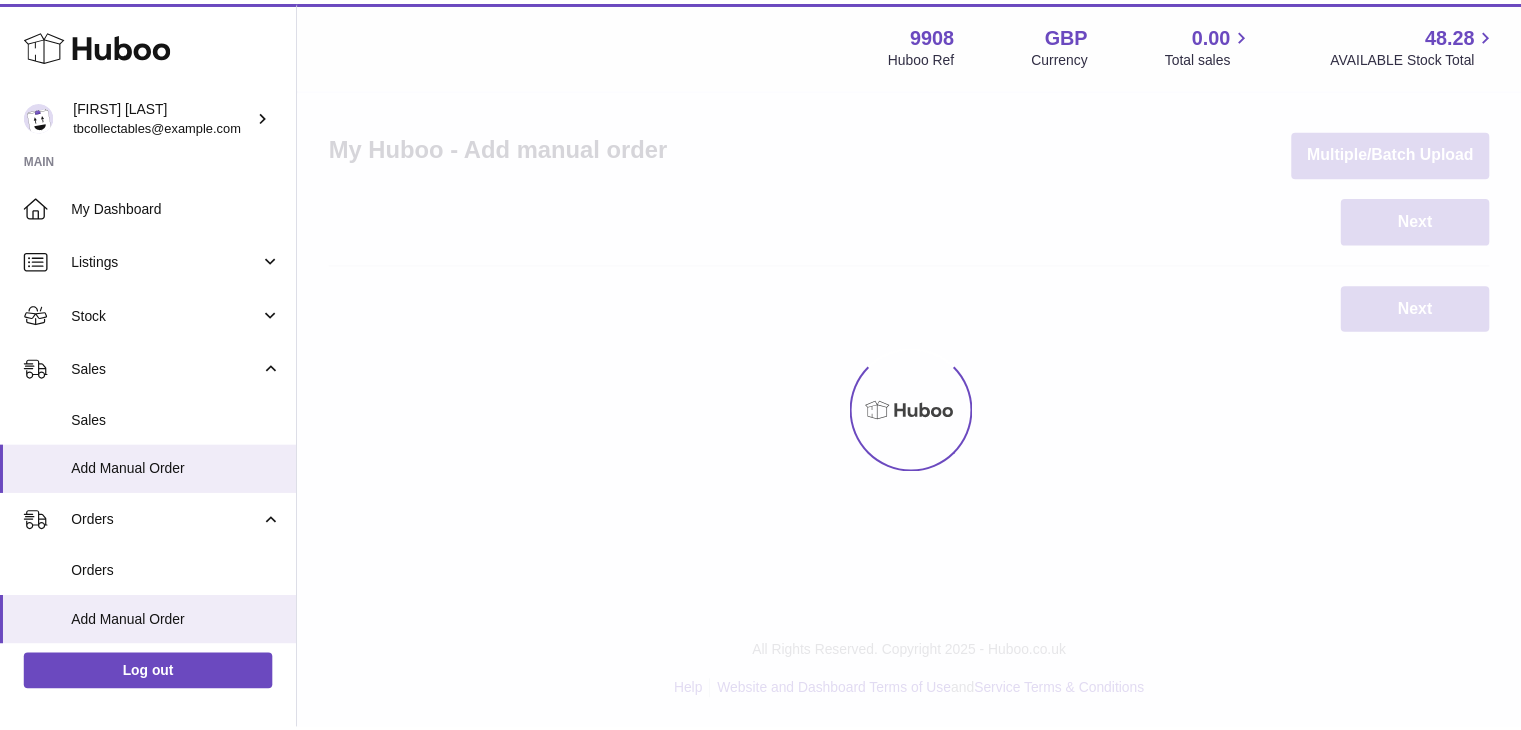 scroll, scrollTop: 0, scrollLeft: 0, axis: both 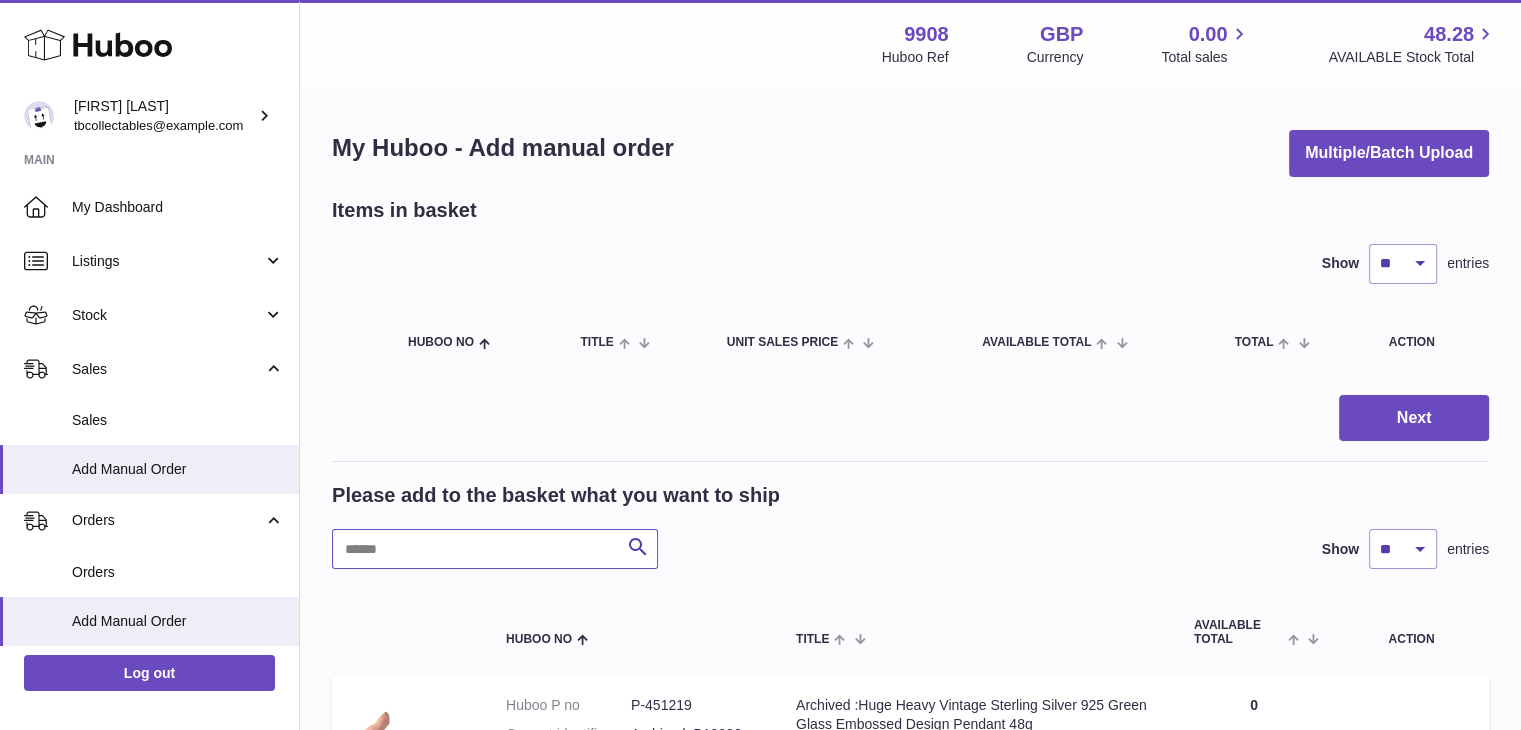 click at bounding box center (495, 549) 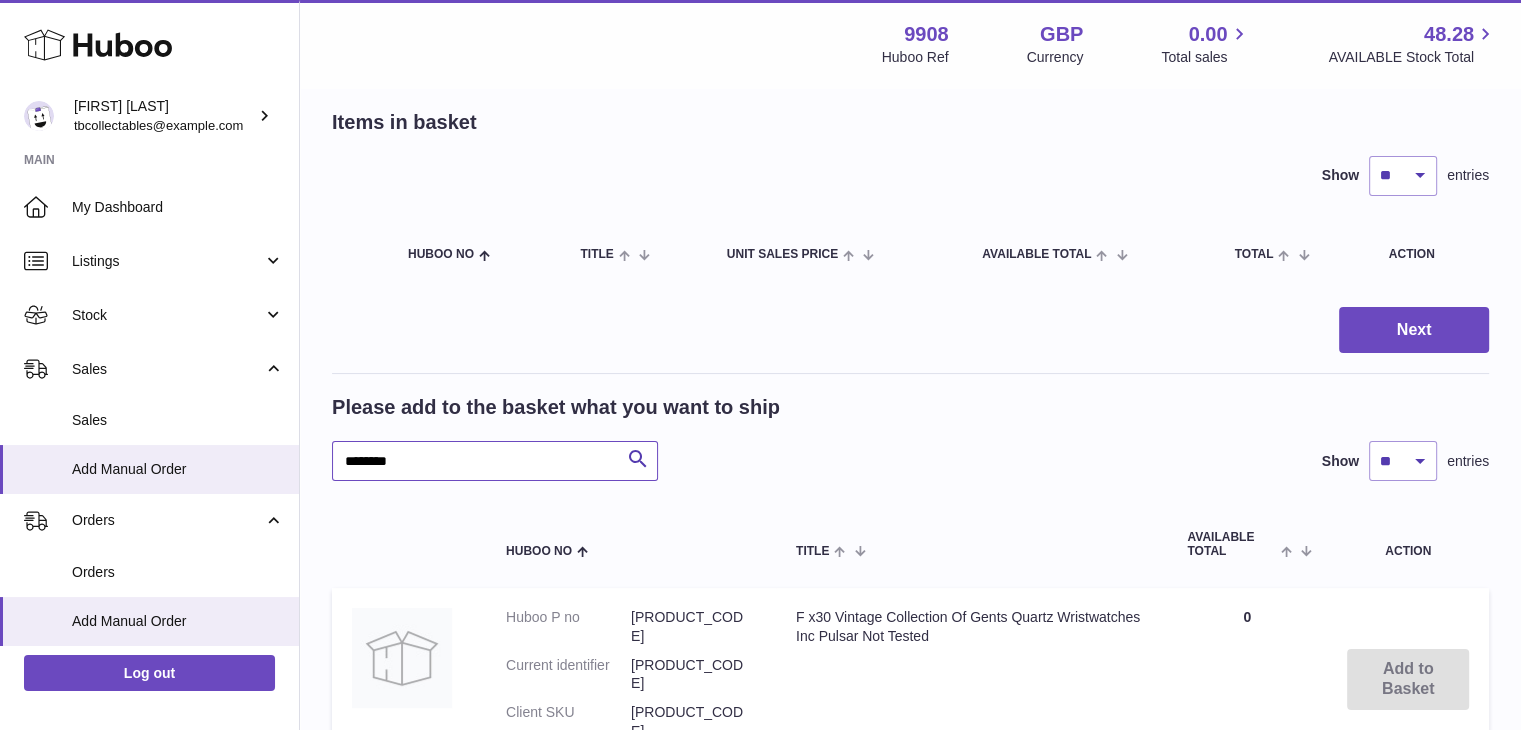 scroll, scrollTop: 98, scrollLeft: 0, axis: vertical 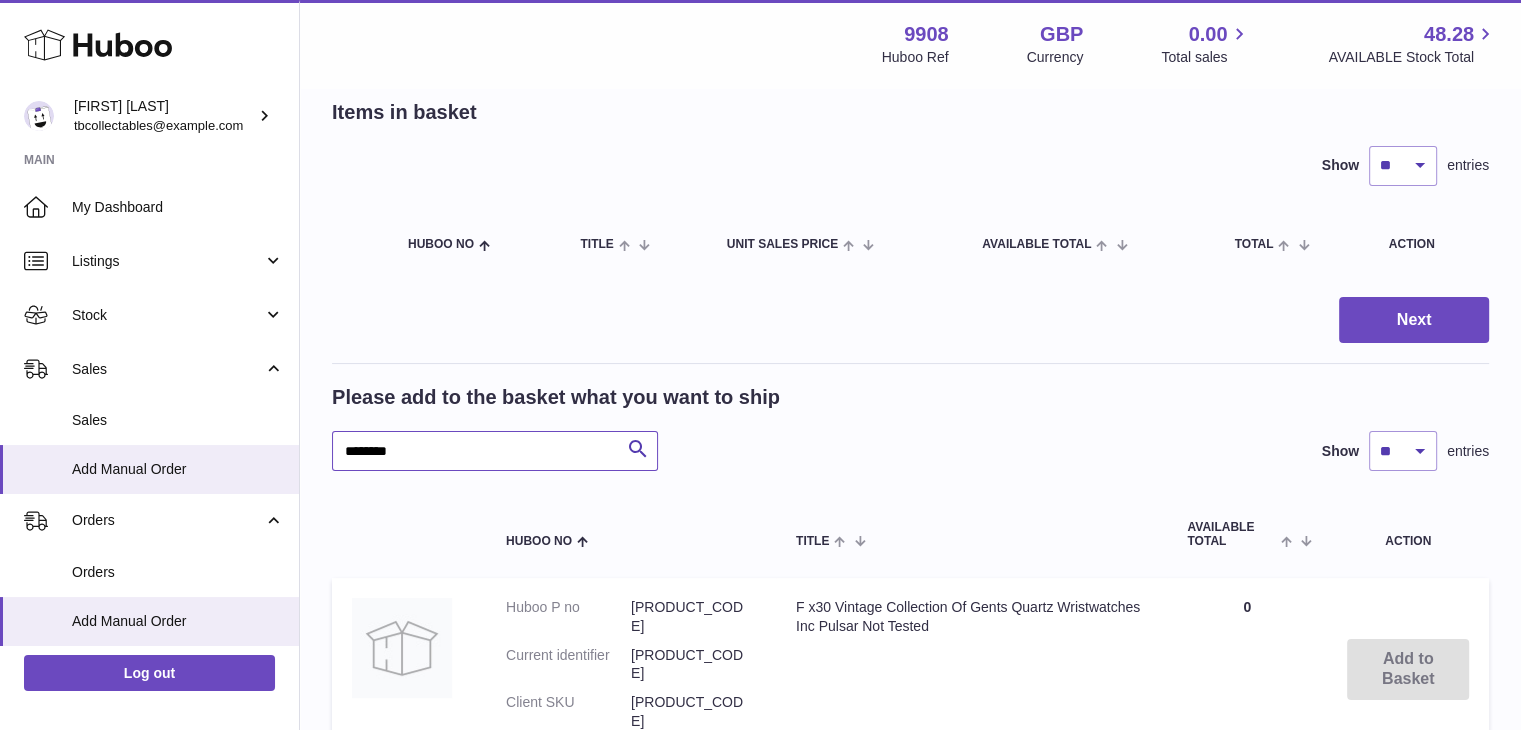 drag, startPoint x: 423, startPoint y: 449, endPoint x: 303, endPoint y: 441, distance: 120.26637 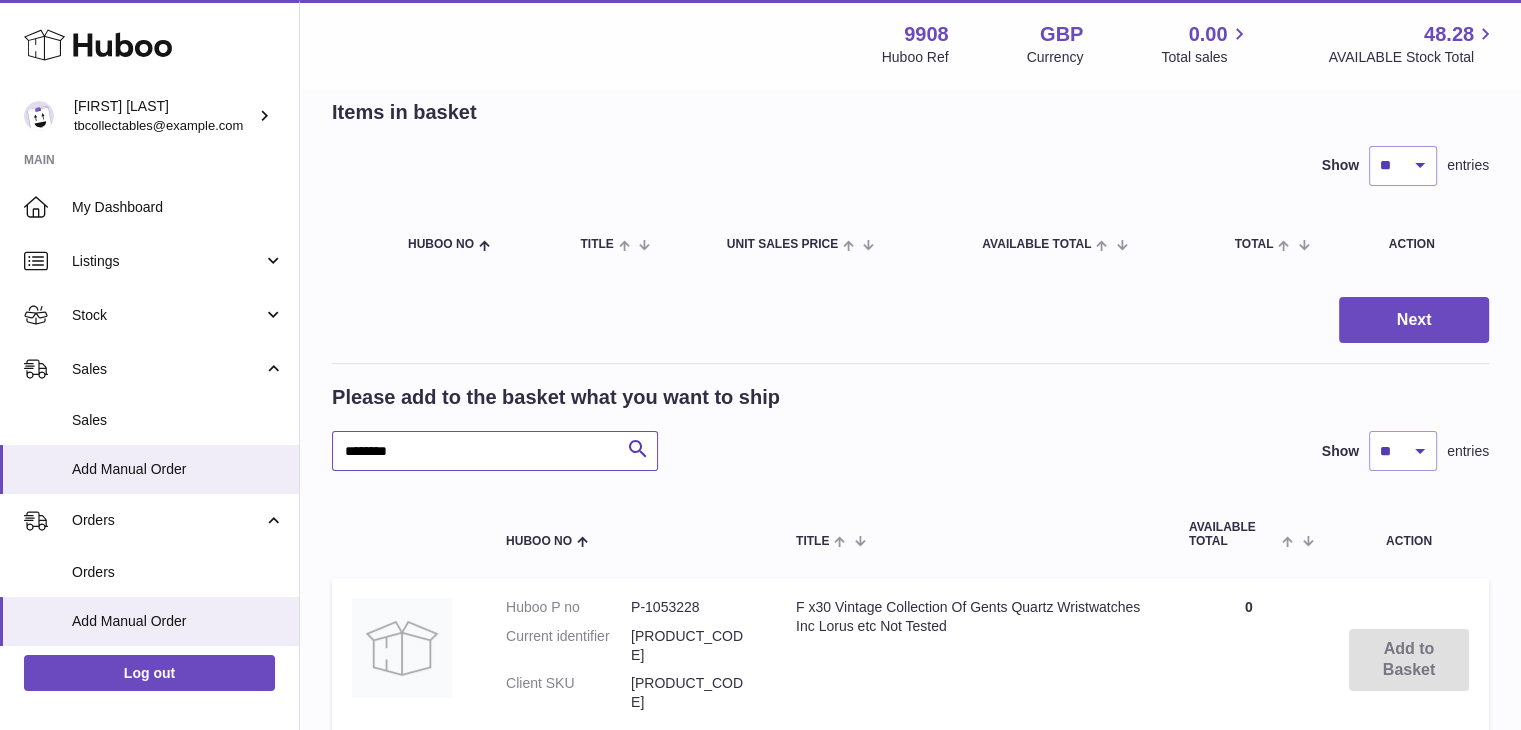 drag, startPoint x: 427, startPoint y: 445, endPoint x: 315, endPoint y: 442, distance: 112.04017 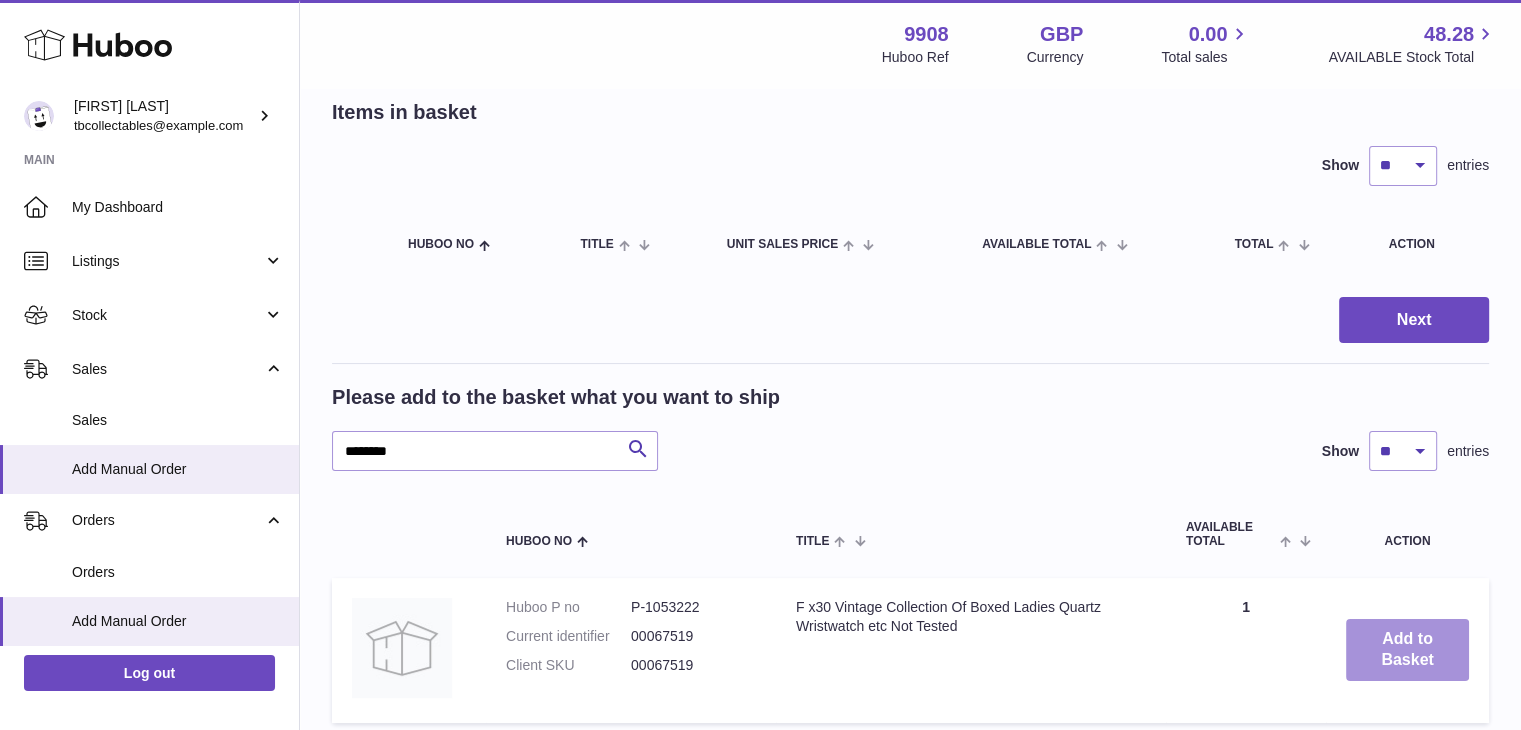 click on "Add to Basket" at bounding box center [1407, 650] 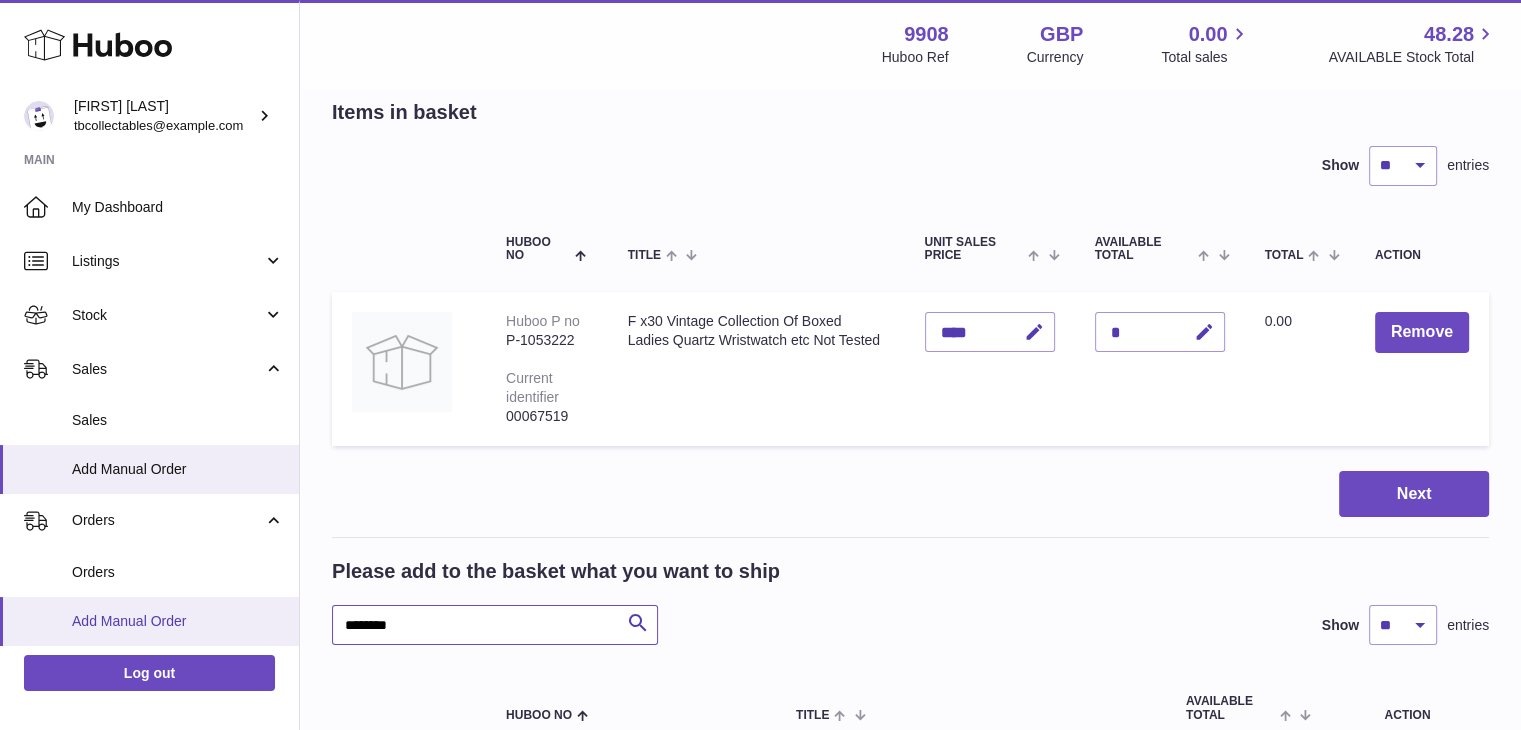 drag, startPoint x: 408, startPoint y: 629, endPoint x: 265, endPoint y: 610, distance: 144.25671 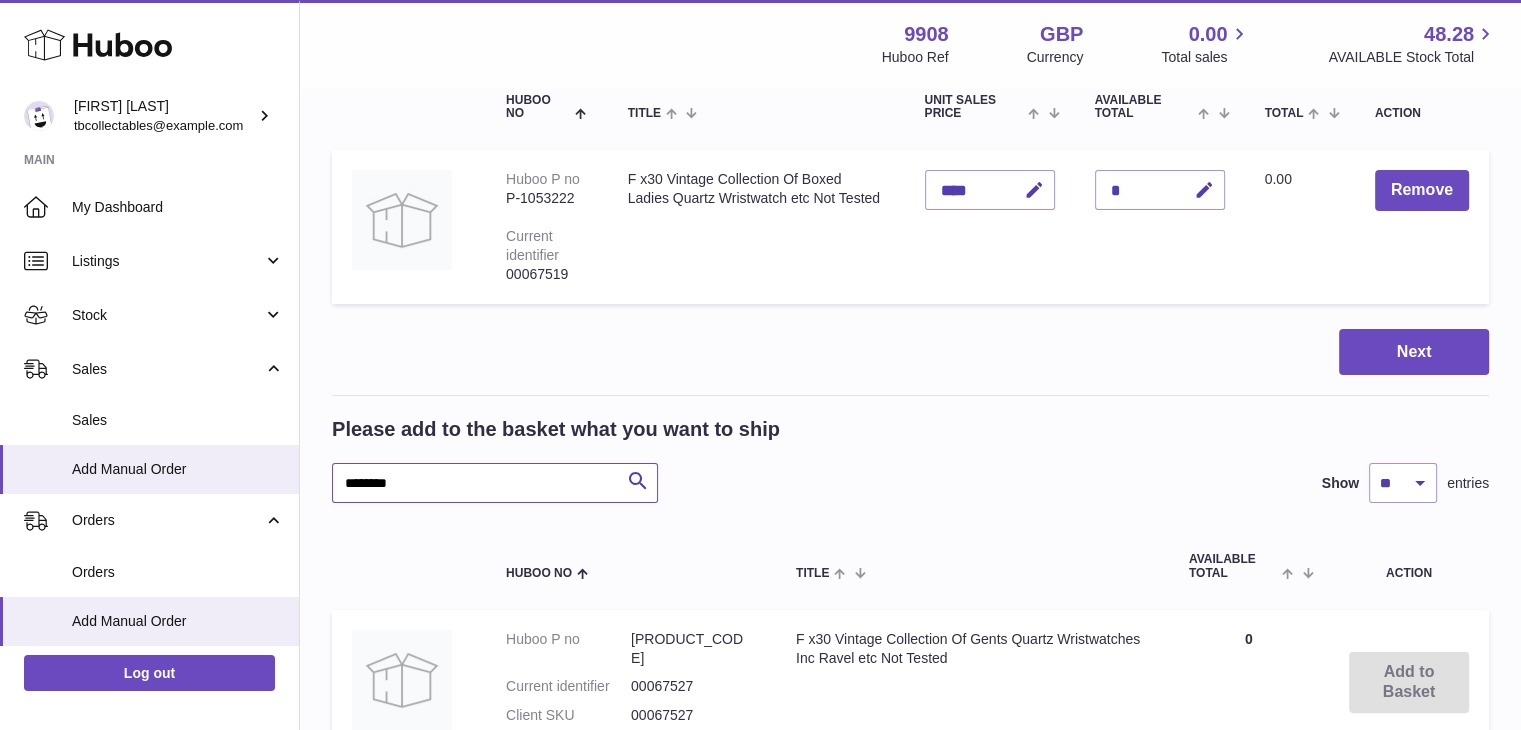 scroll, scrollTop: 240, scrollLeft: 0, axis: vertical 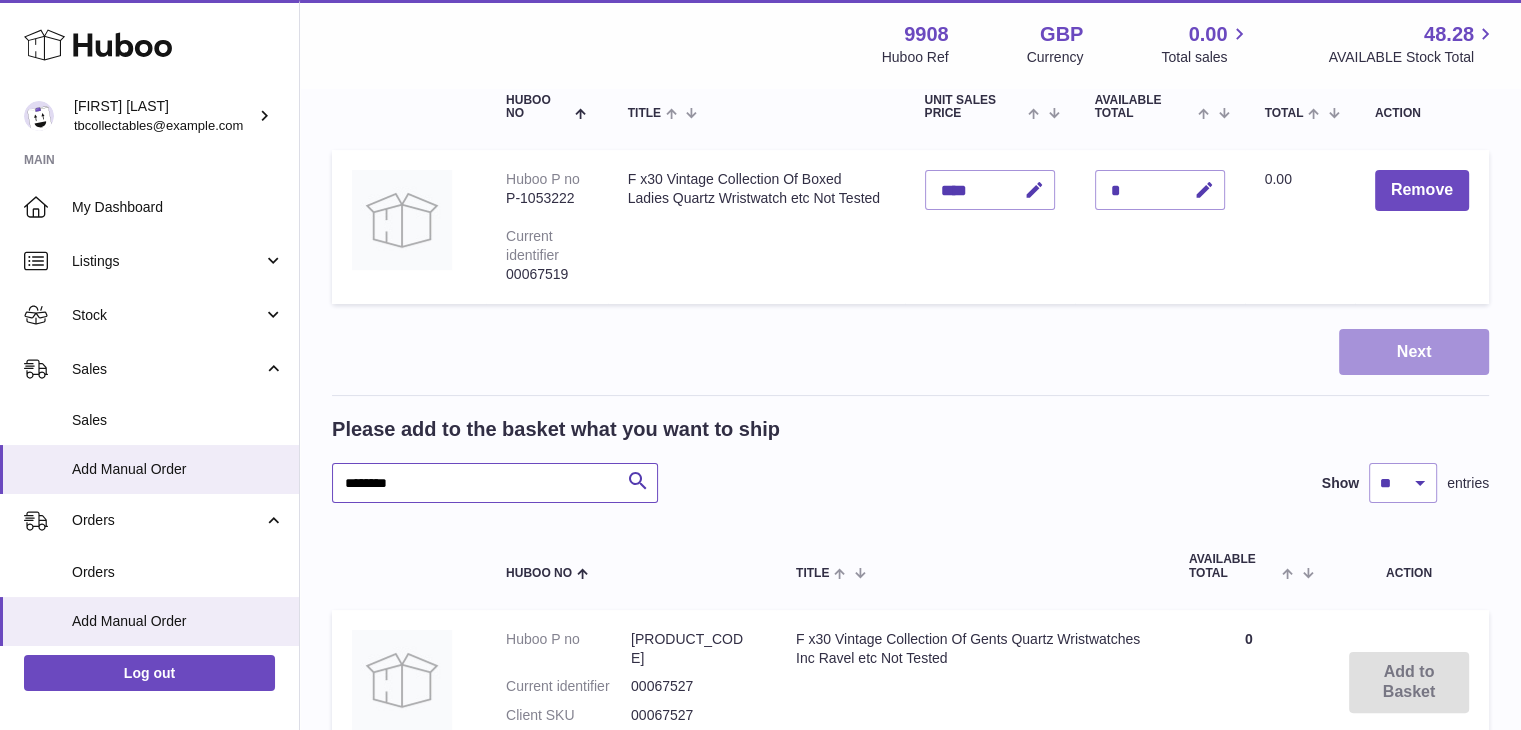 type on "********" 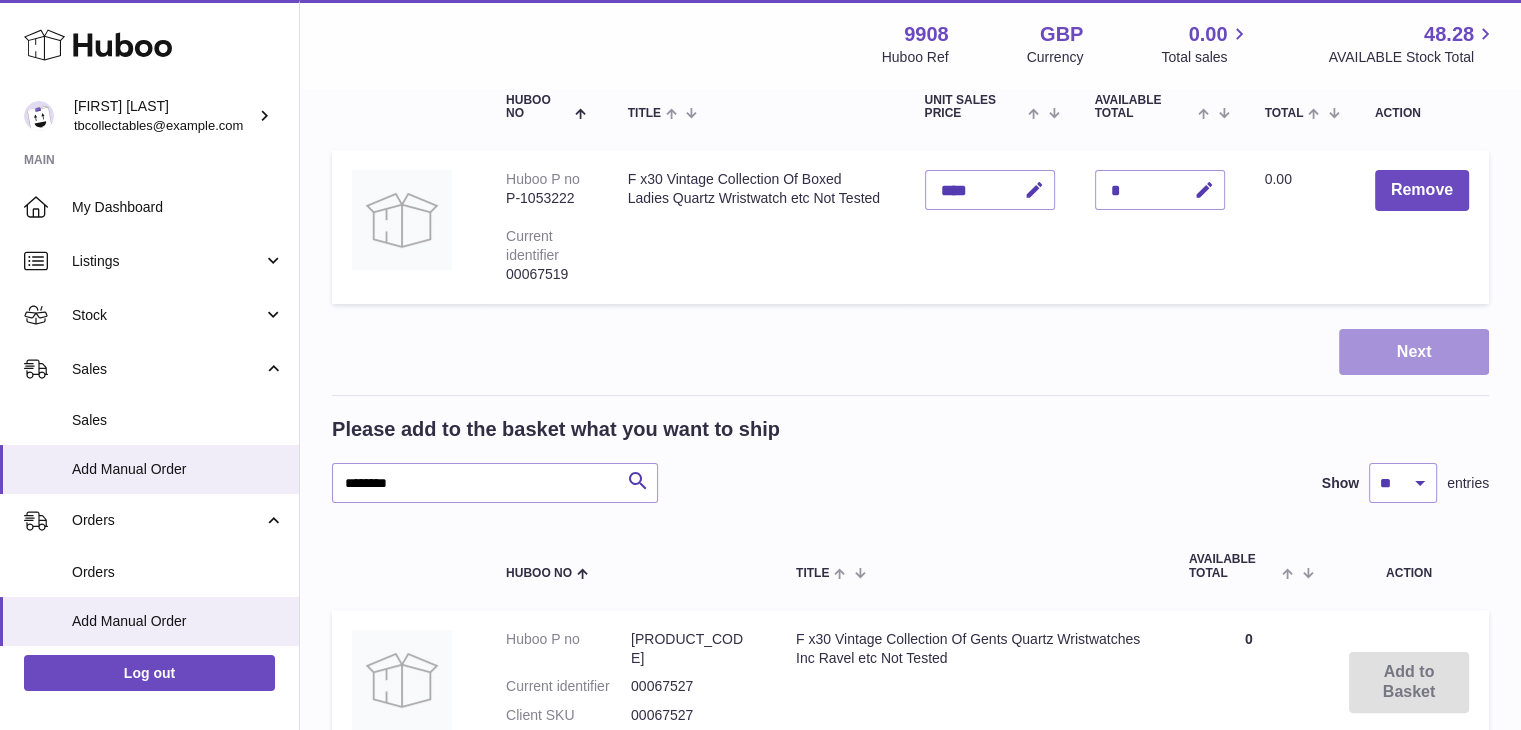 click on "Next" at bounding box center [1414, 352] 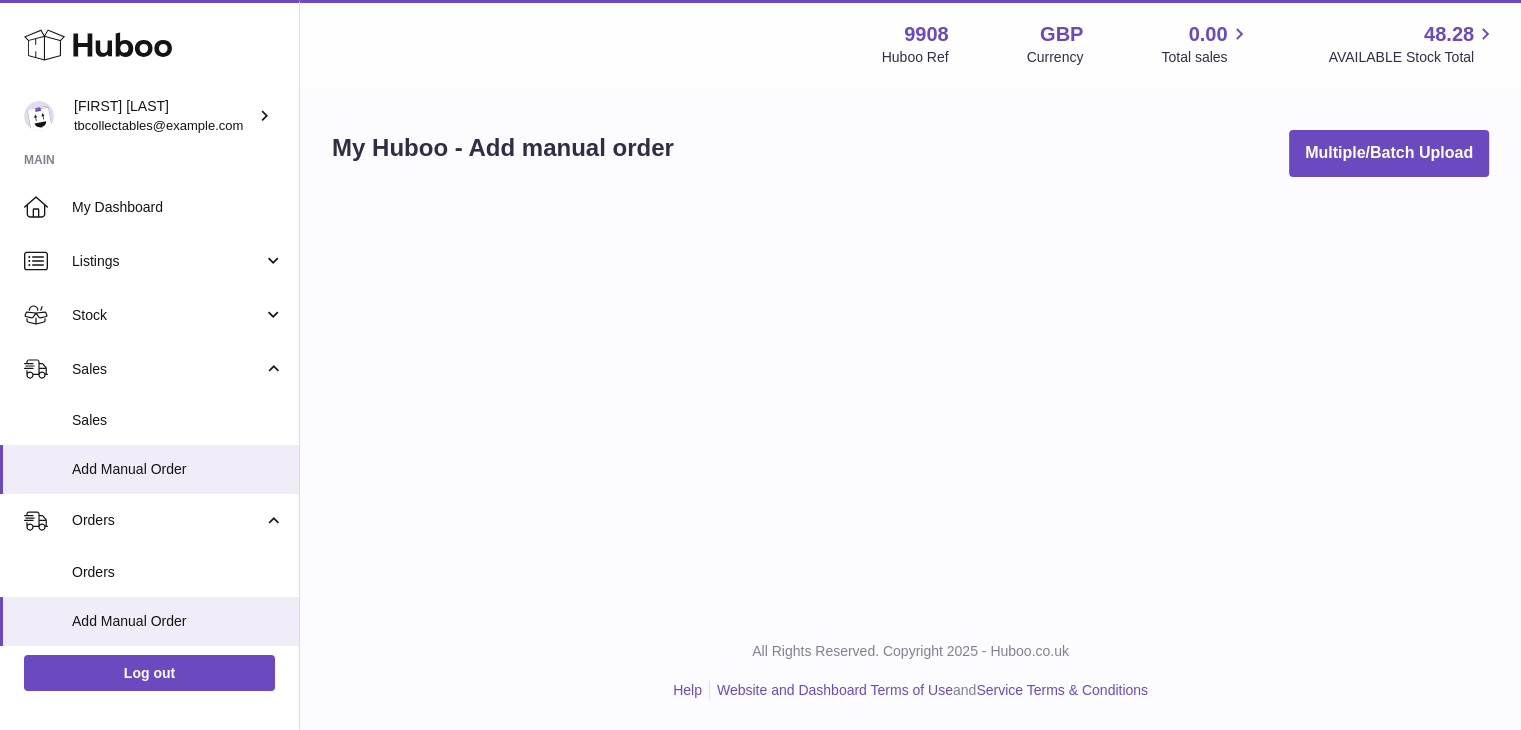 scroll, scrollTop: 0, scrollLeft: 0, axis: both 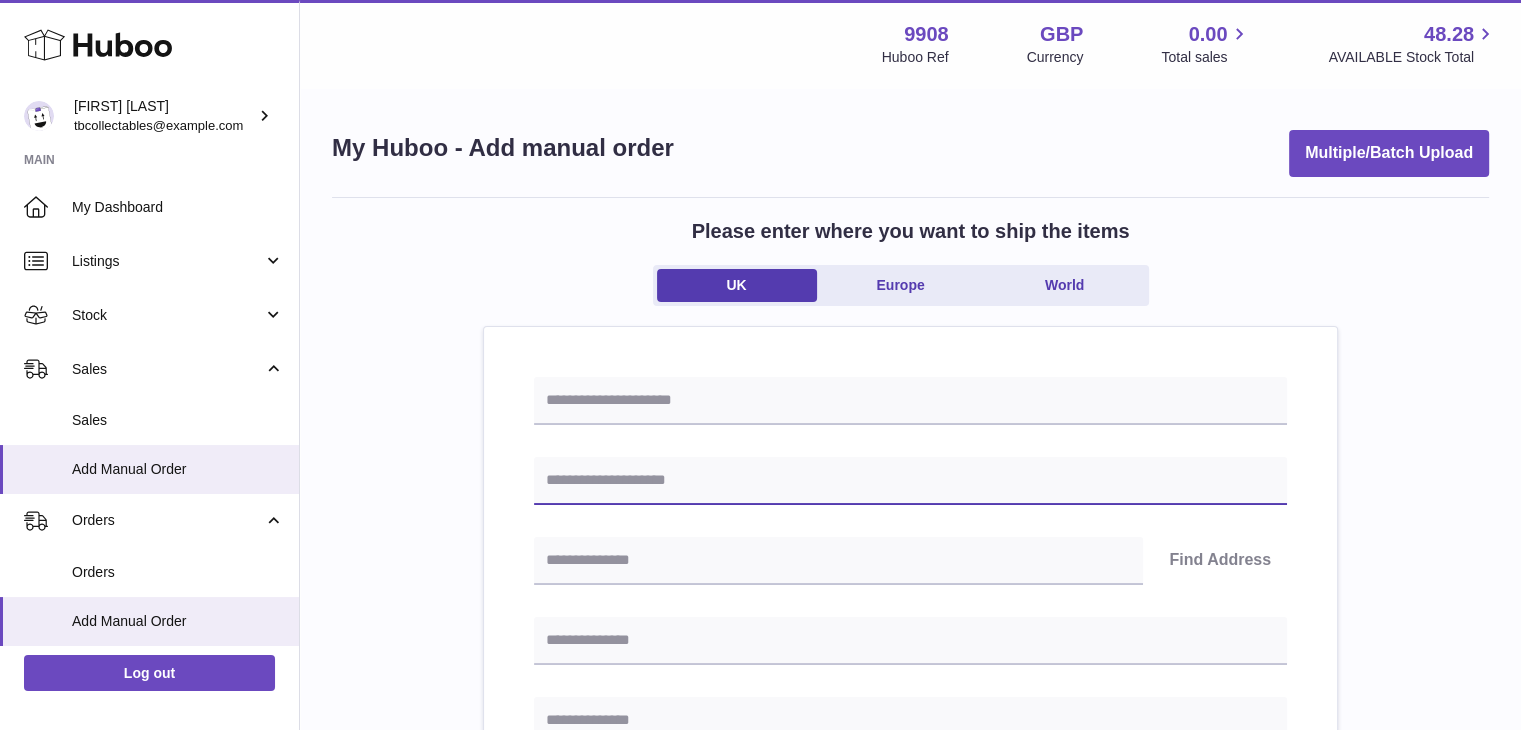 click at bounding box center [910, 481] 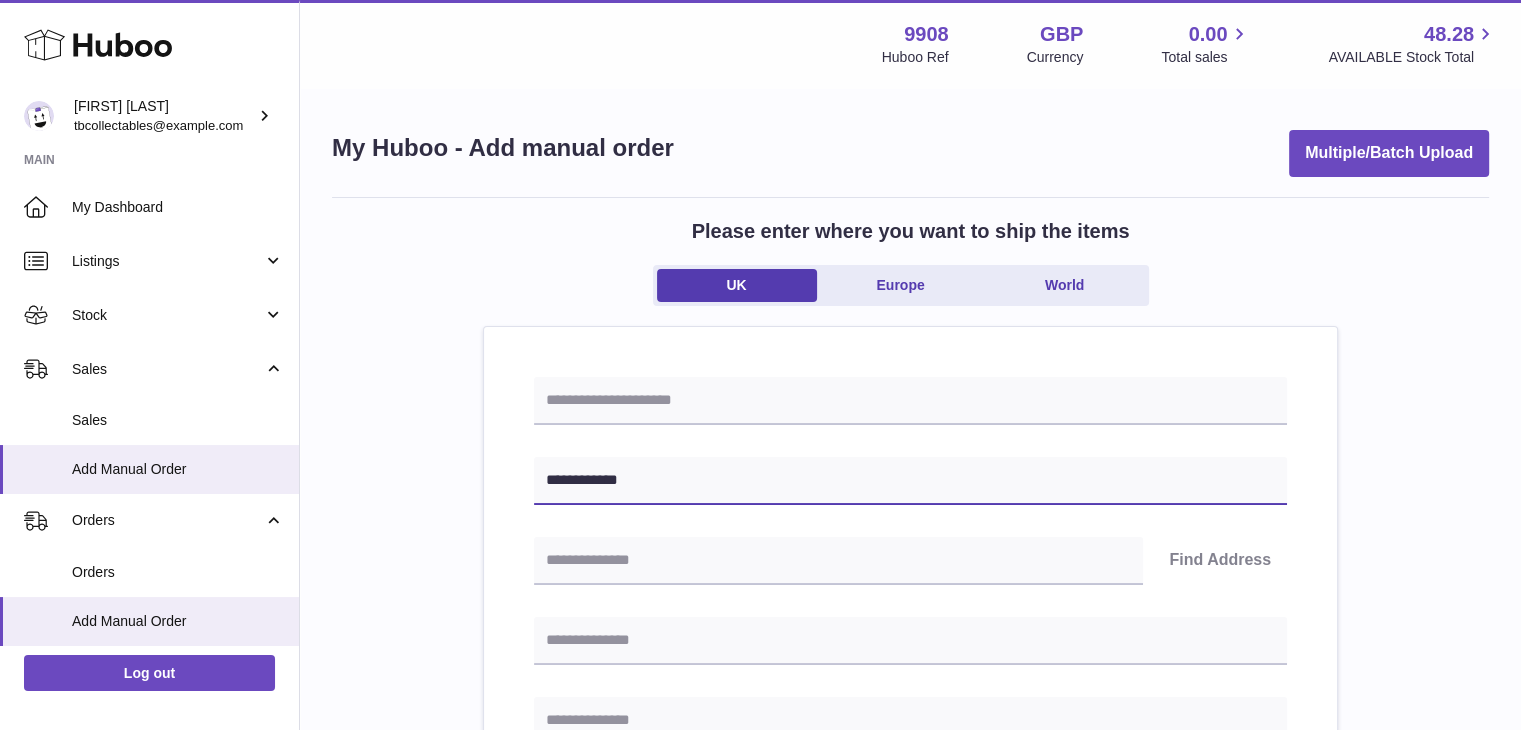 type on "**********" 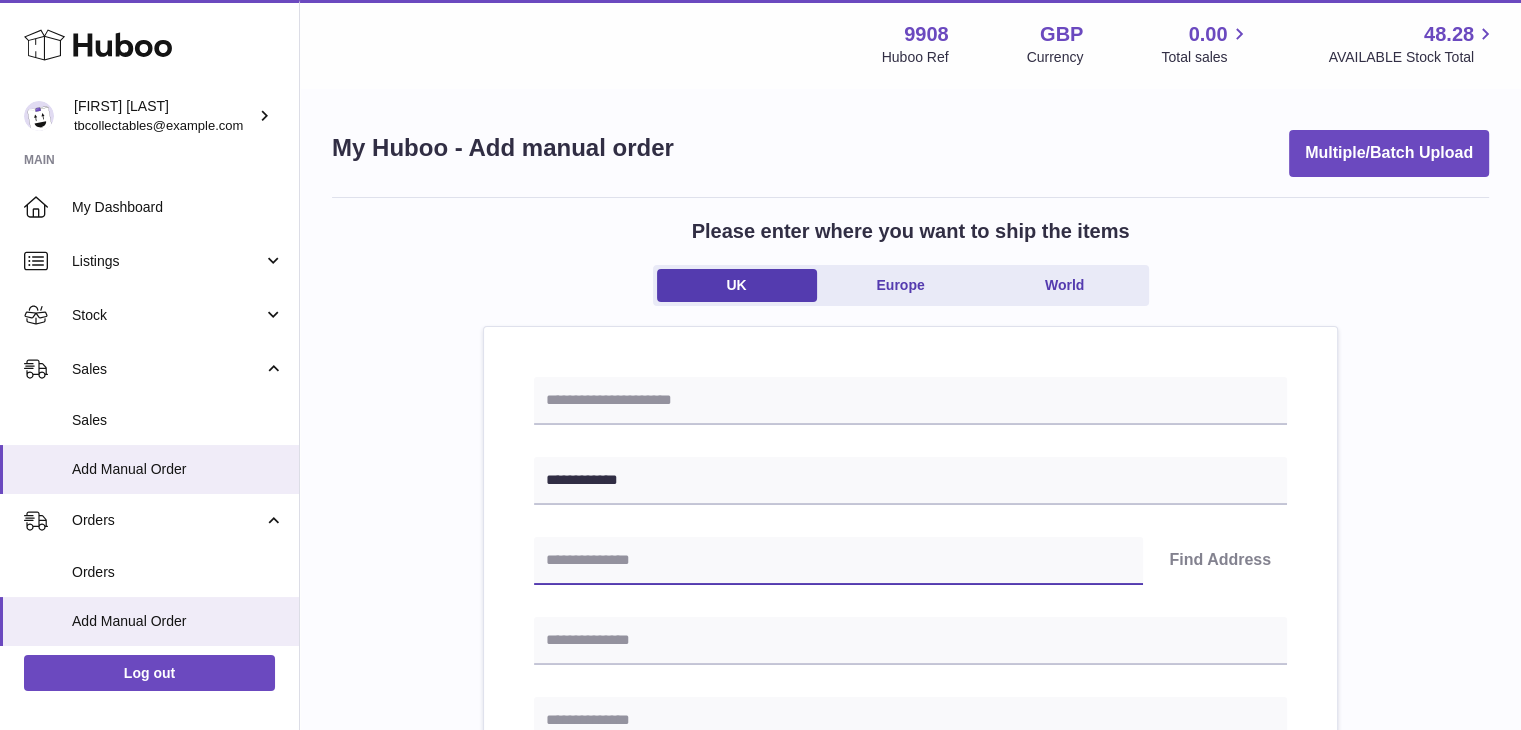 click at bounding box center [838, 561] 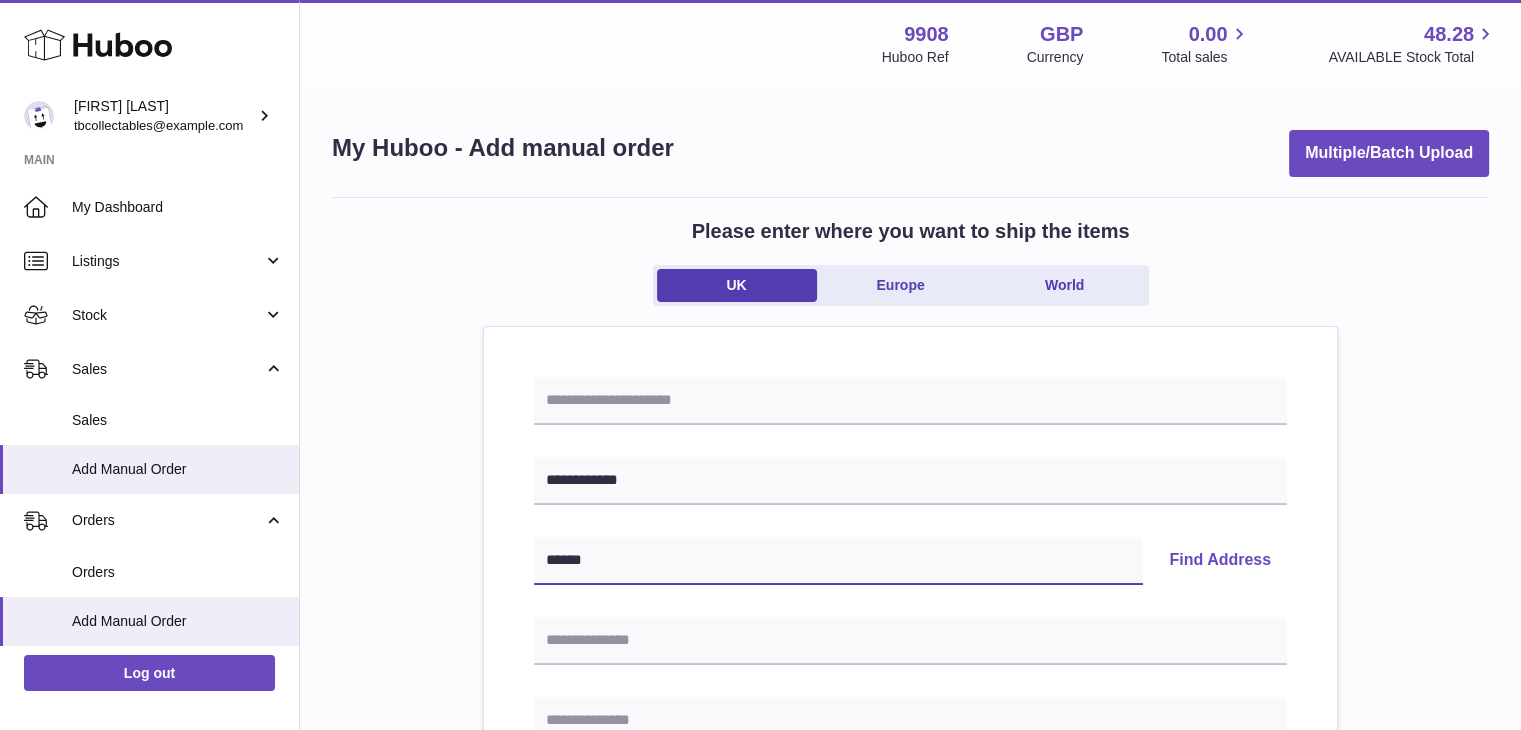 type on "******" 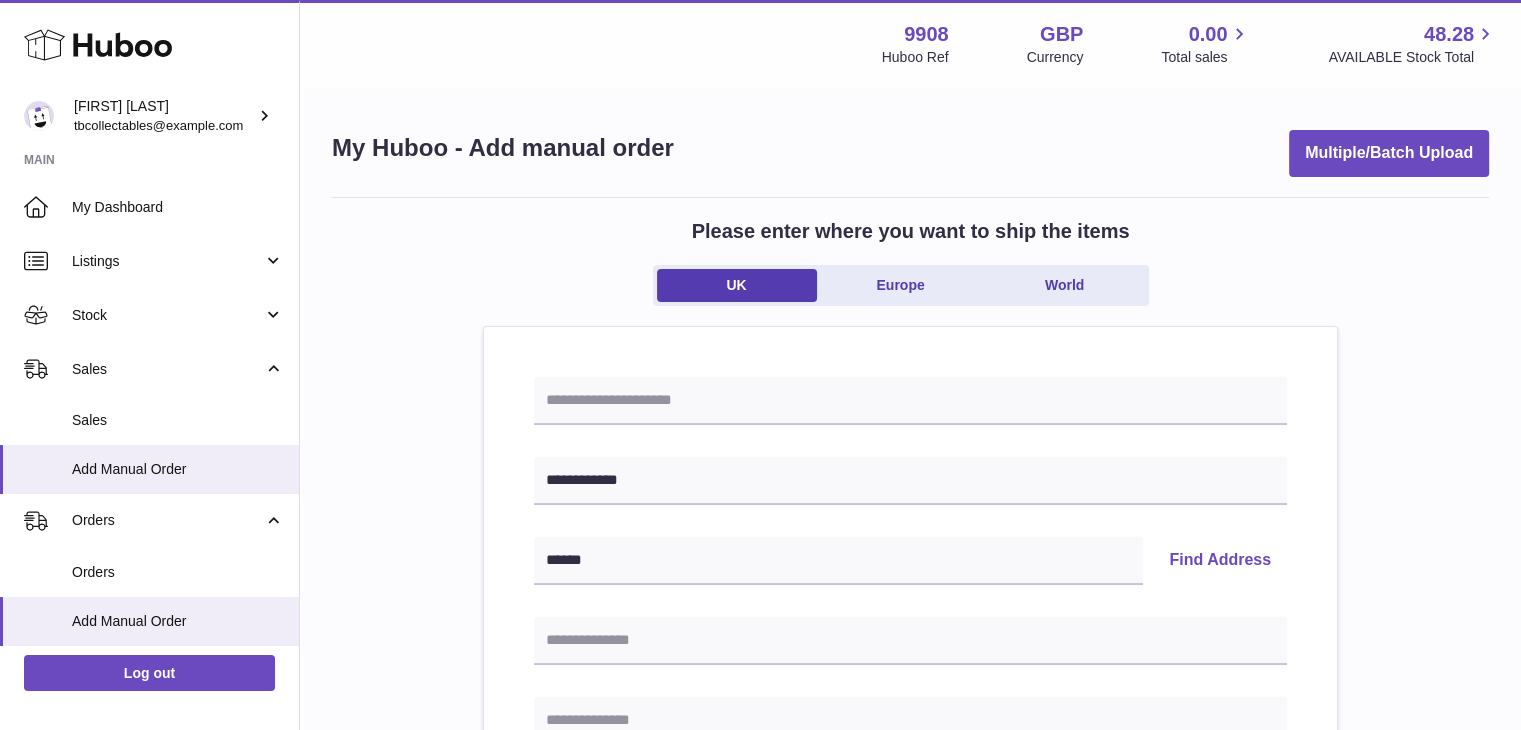 click on "Find Address" at bounding box center (1220, 561) 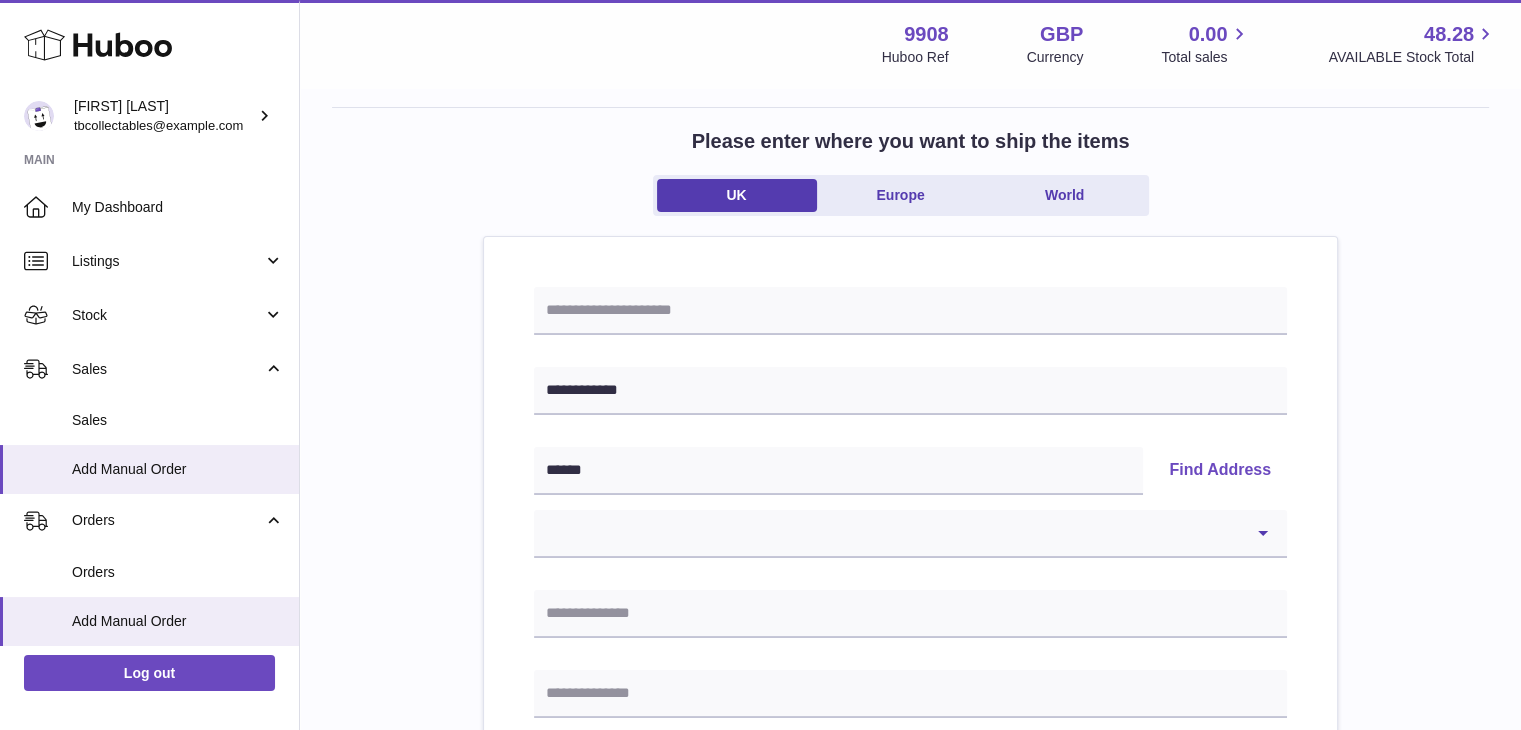 scroll, scrollTop: 91, scrollLeft: 0, axis: vertical 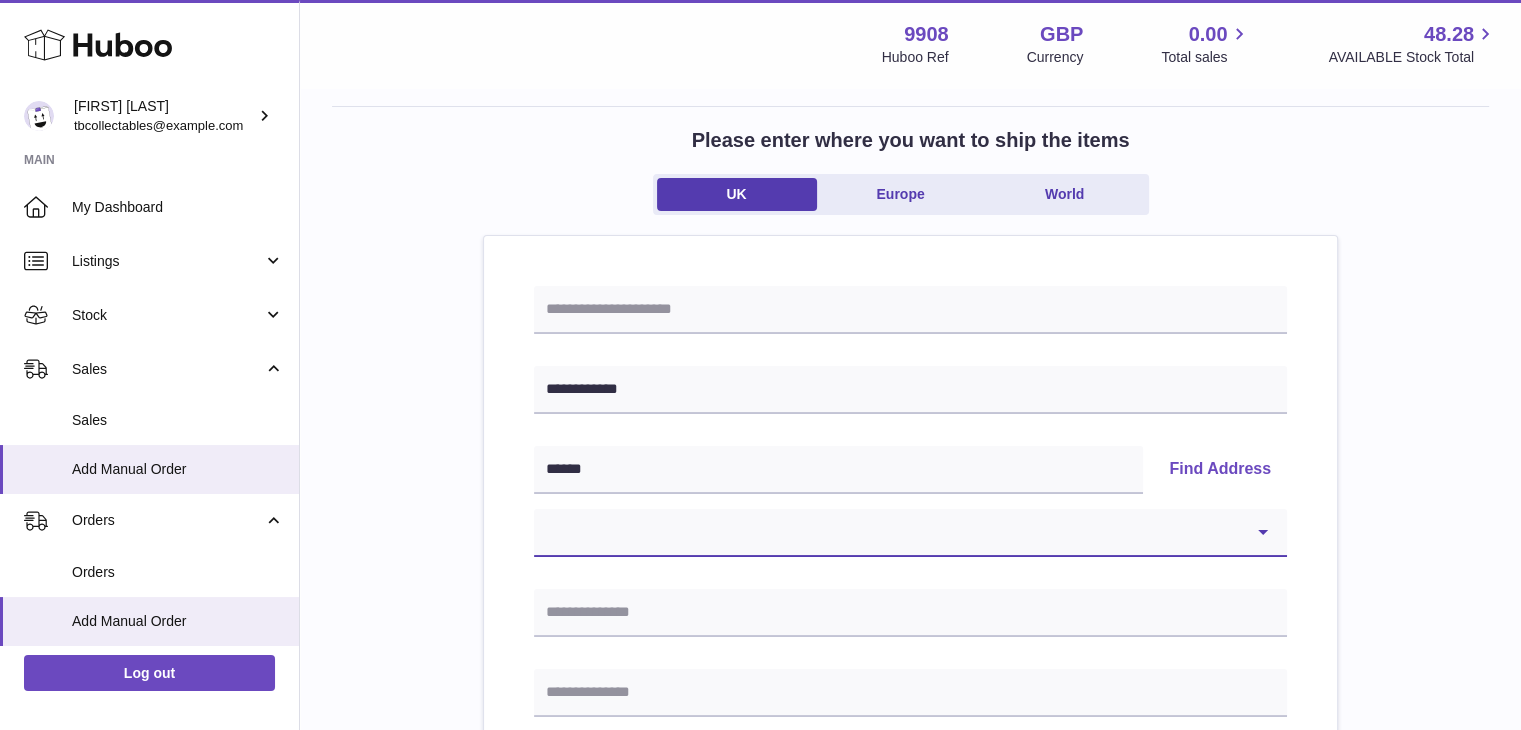 click on "**********" at bounding box center (910, 533) 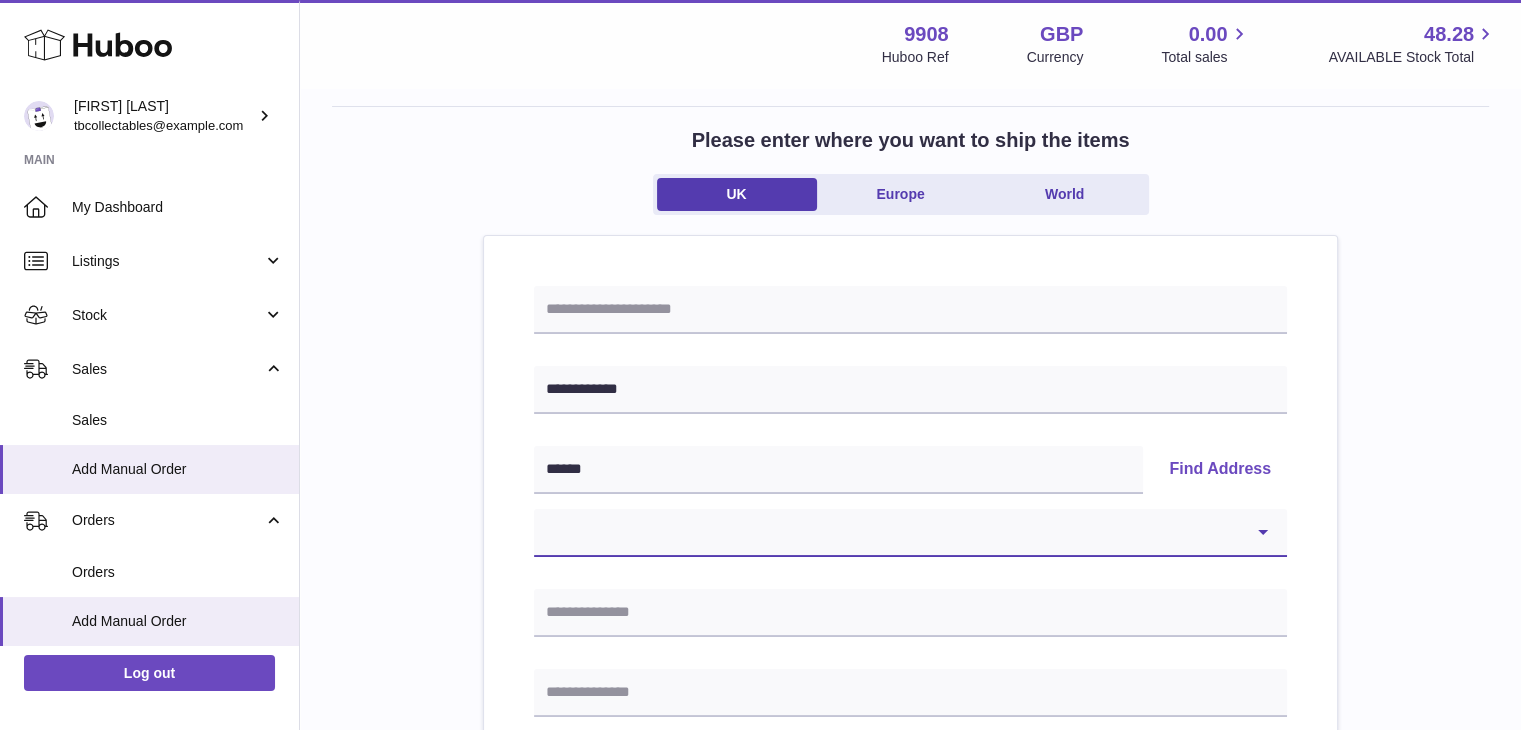 select on "*" 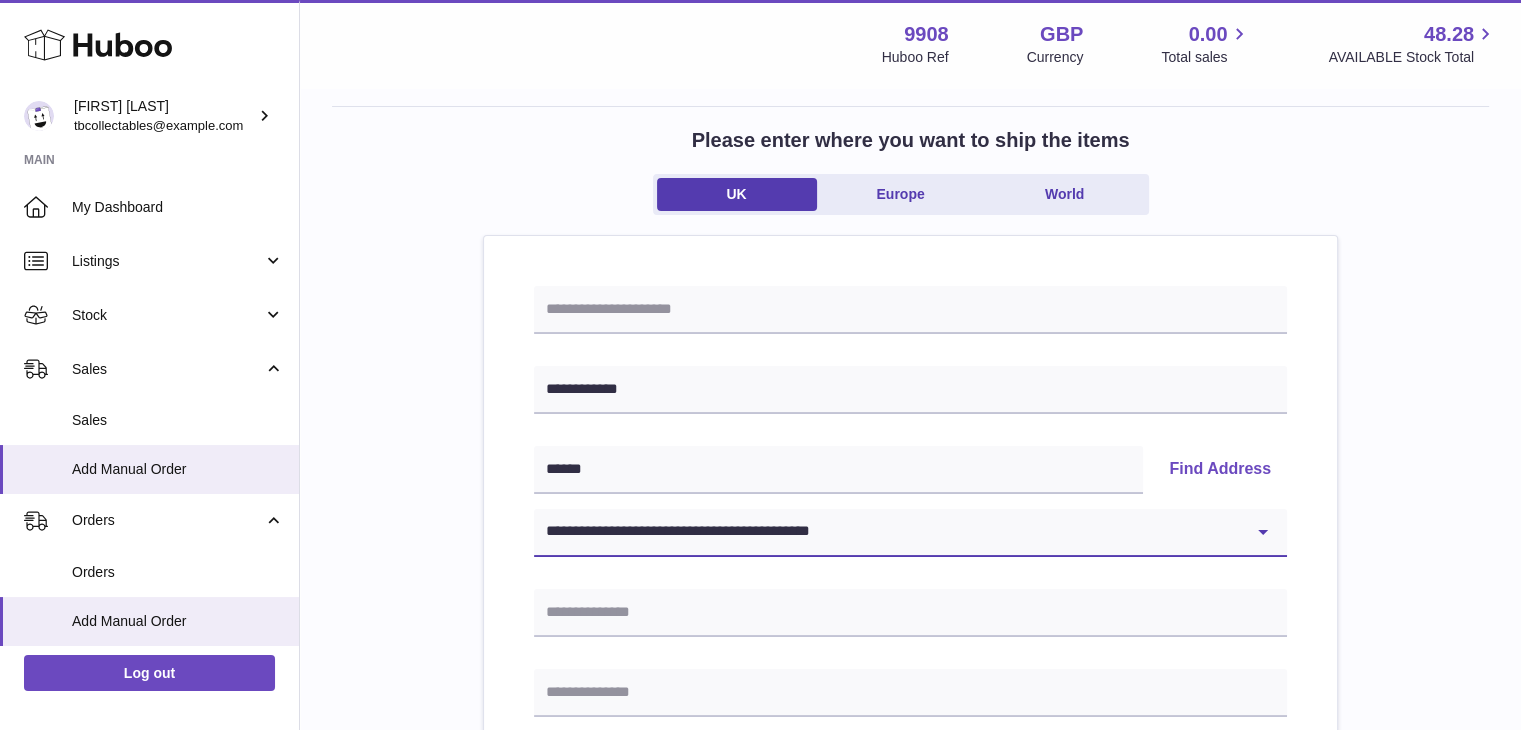 click on "**********" at bounding box center [910, 533] 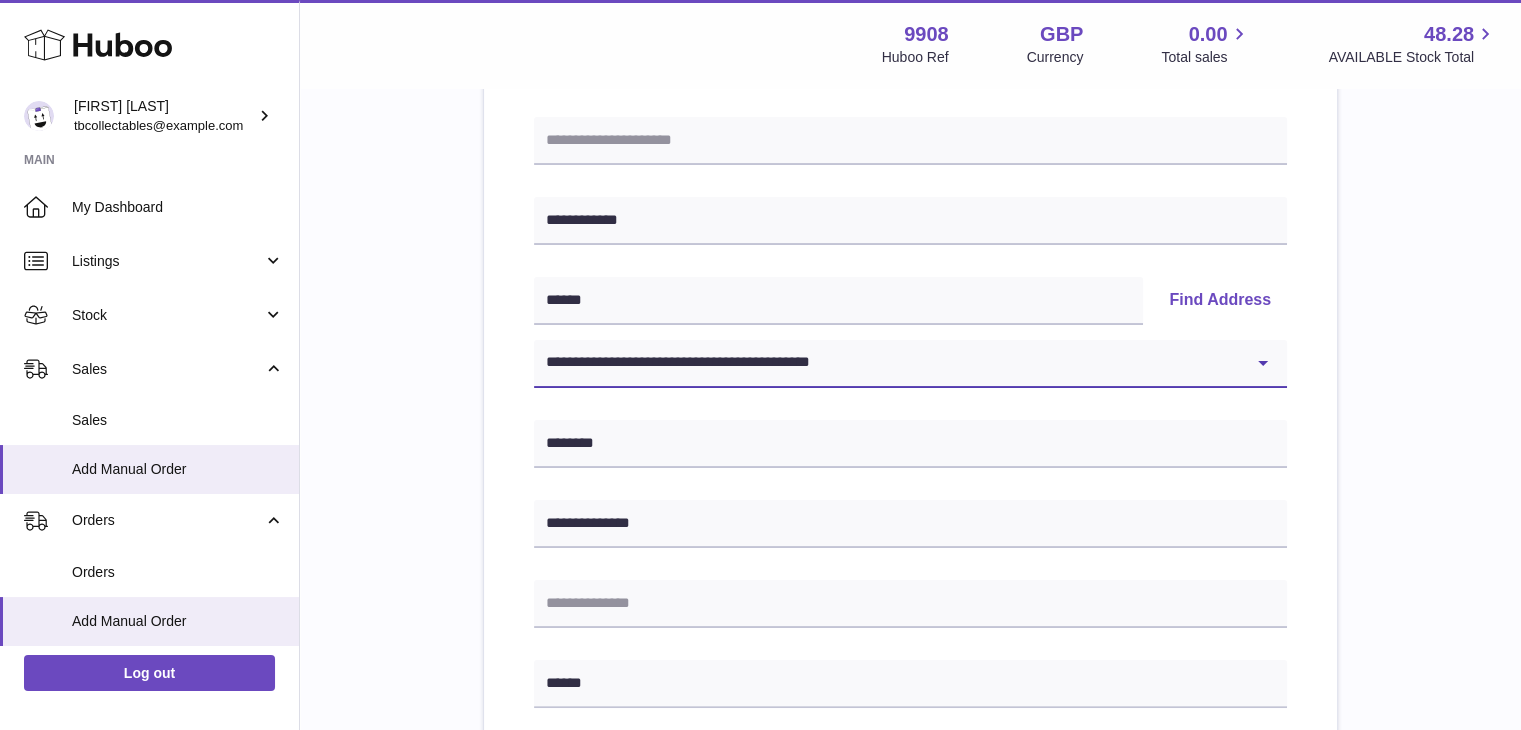 scroll, scrollTop: 262, scrollLeft: 0, axis: vertical 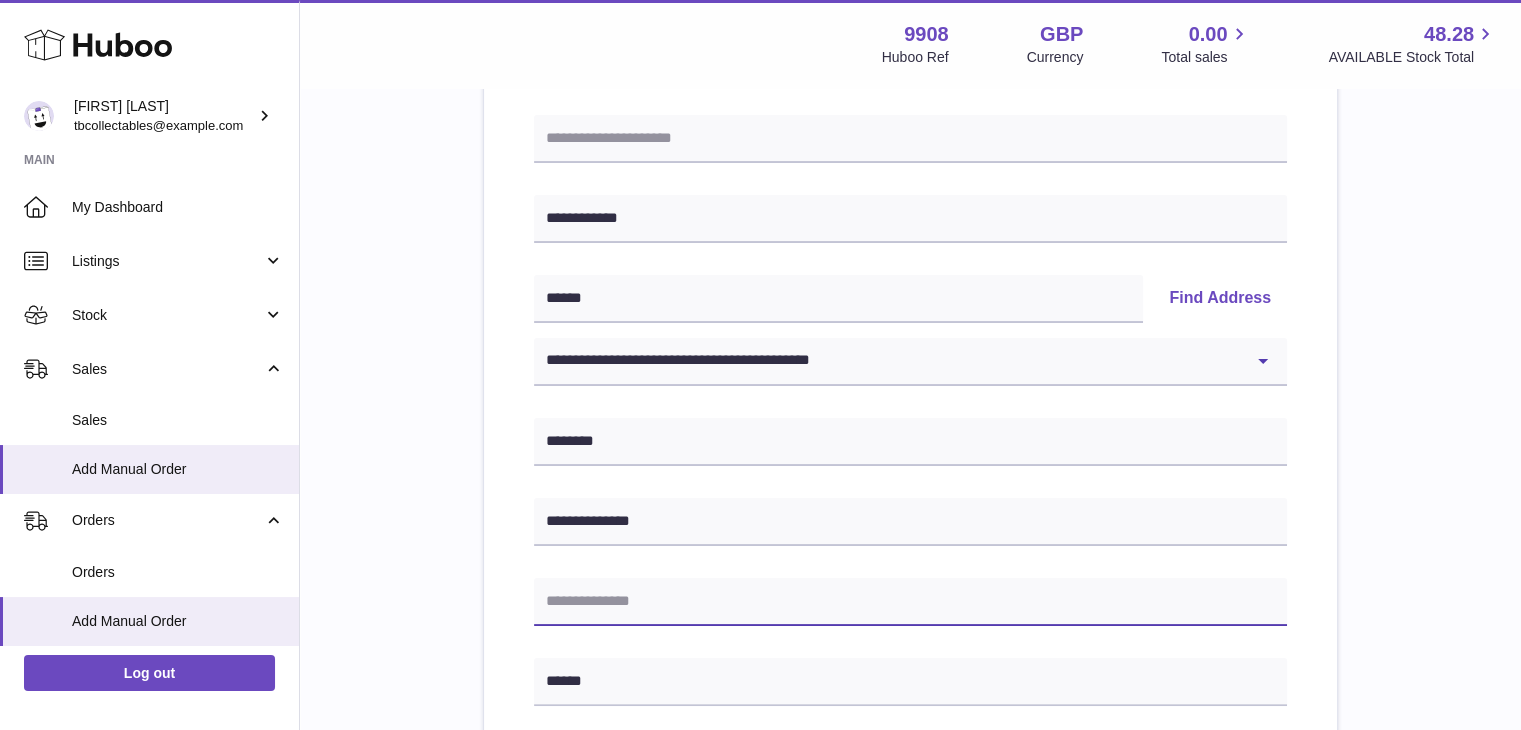 click at bounding box center (910, 602) 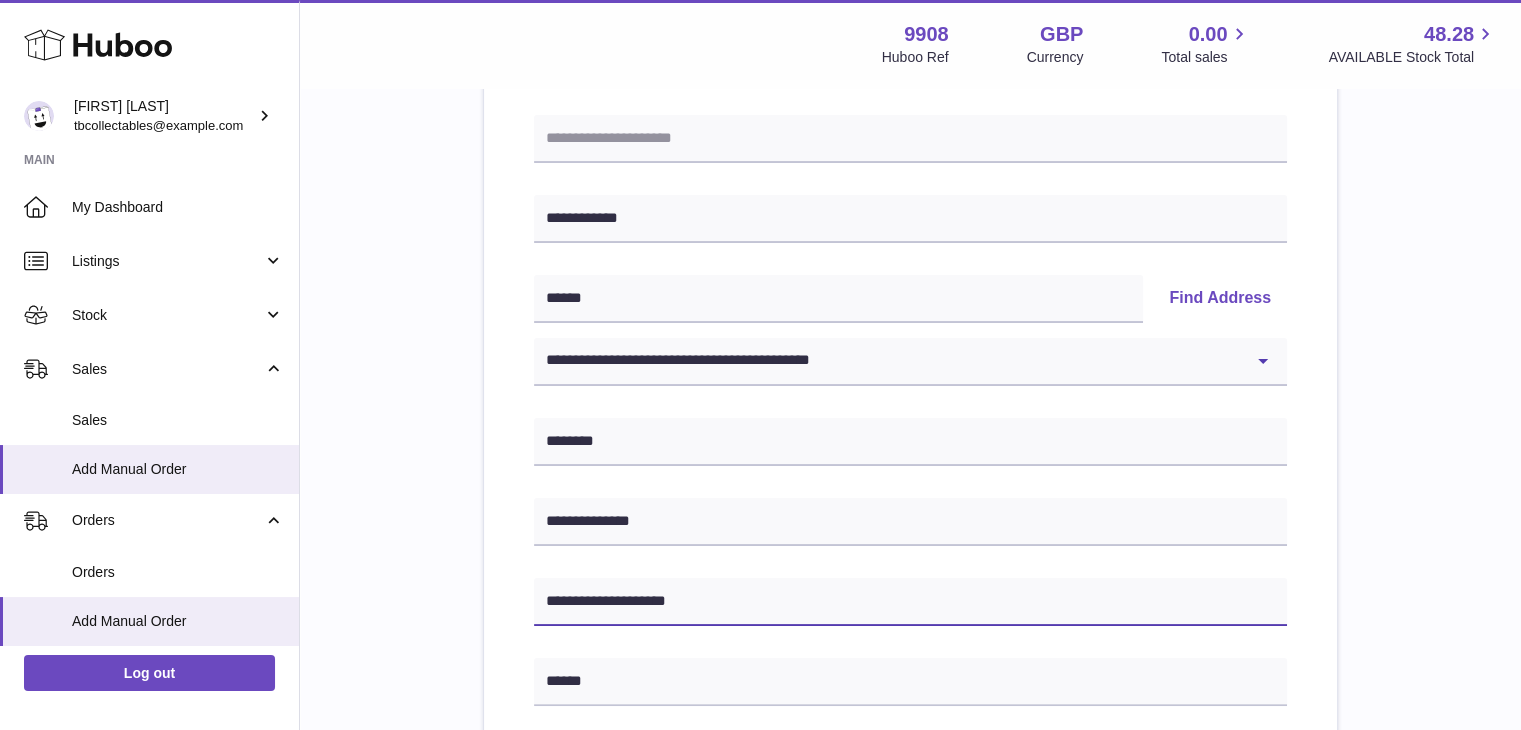 drag, startPoint x: 604, startPoint y: 601, endPoint x: 507, endPoint y: 589, distance: 97.73945 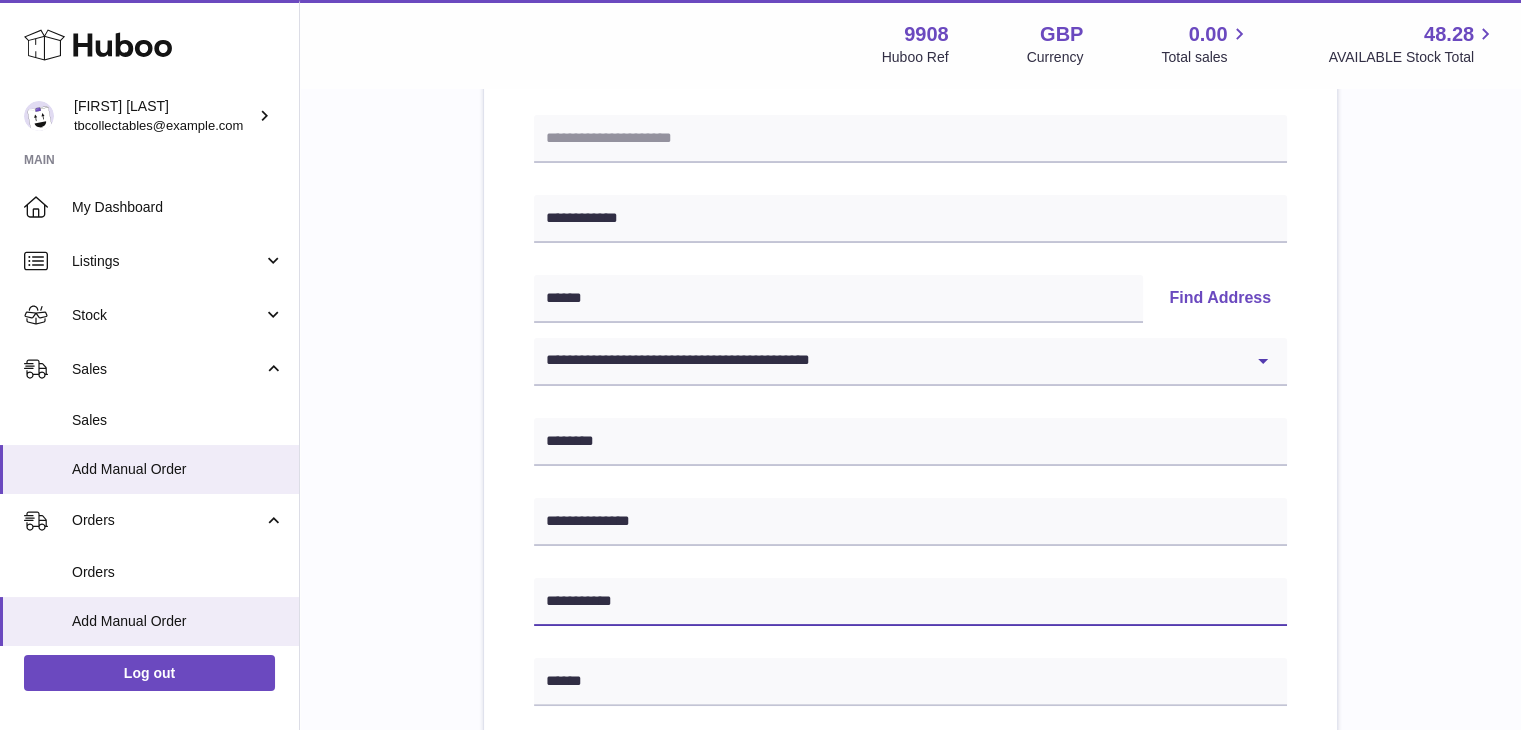 scroll, scrollTop: 699, scrollLeft: 0, axis: vertical 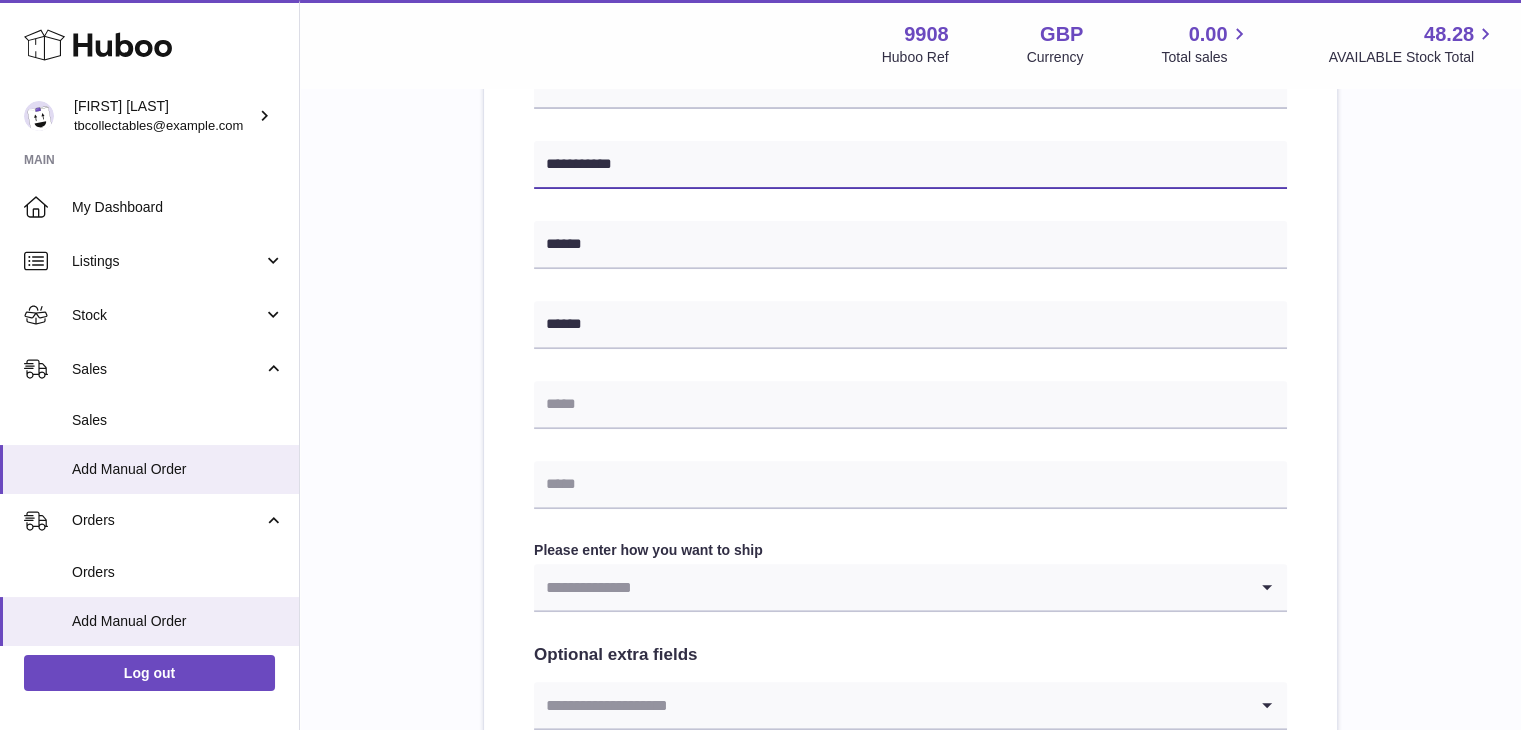 type on "**********" 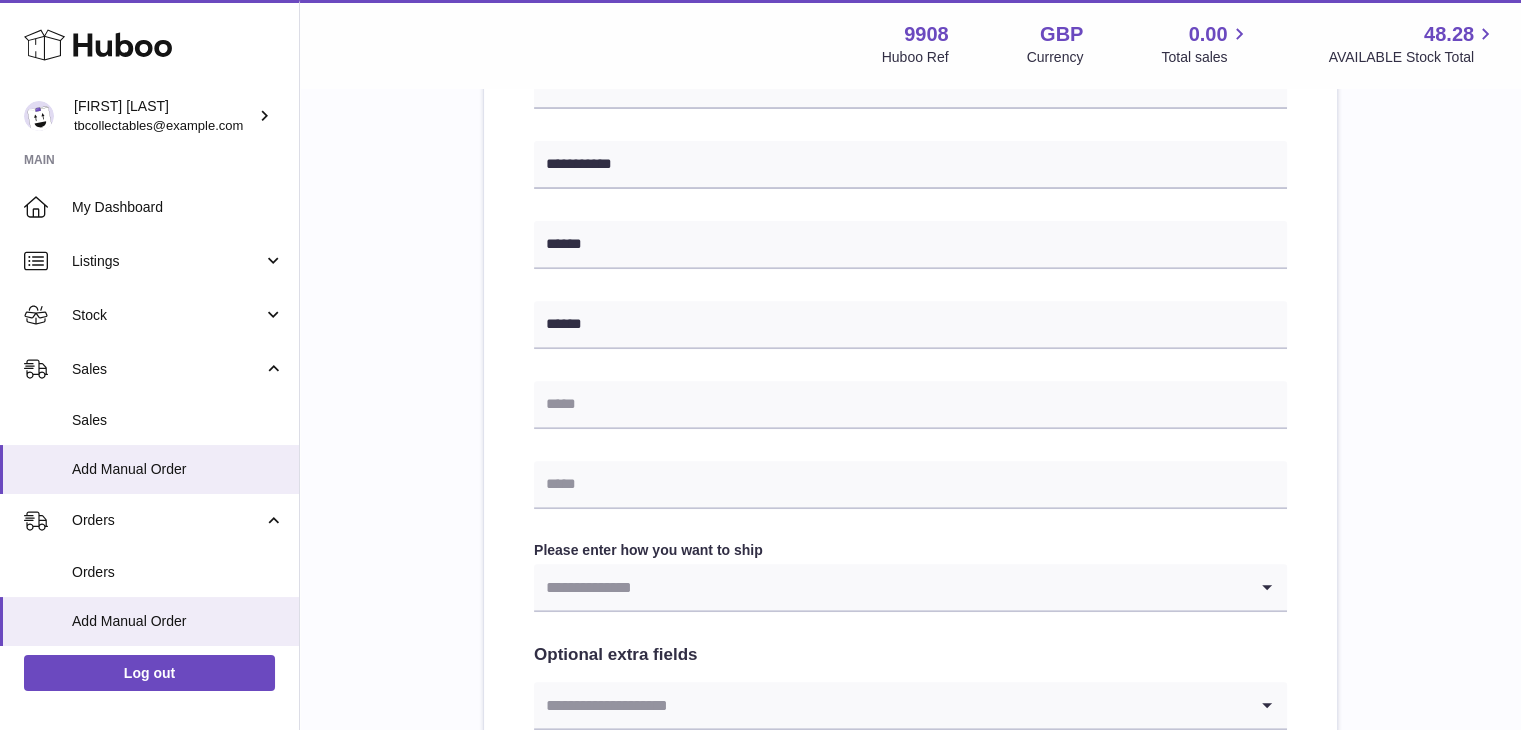 click at bounding box center (890, 587) 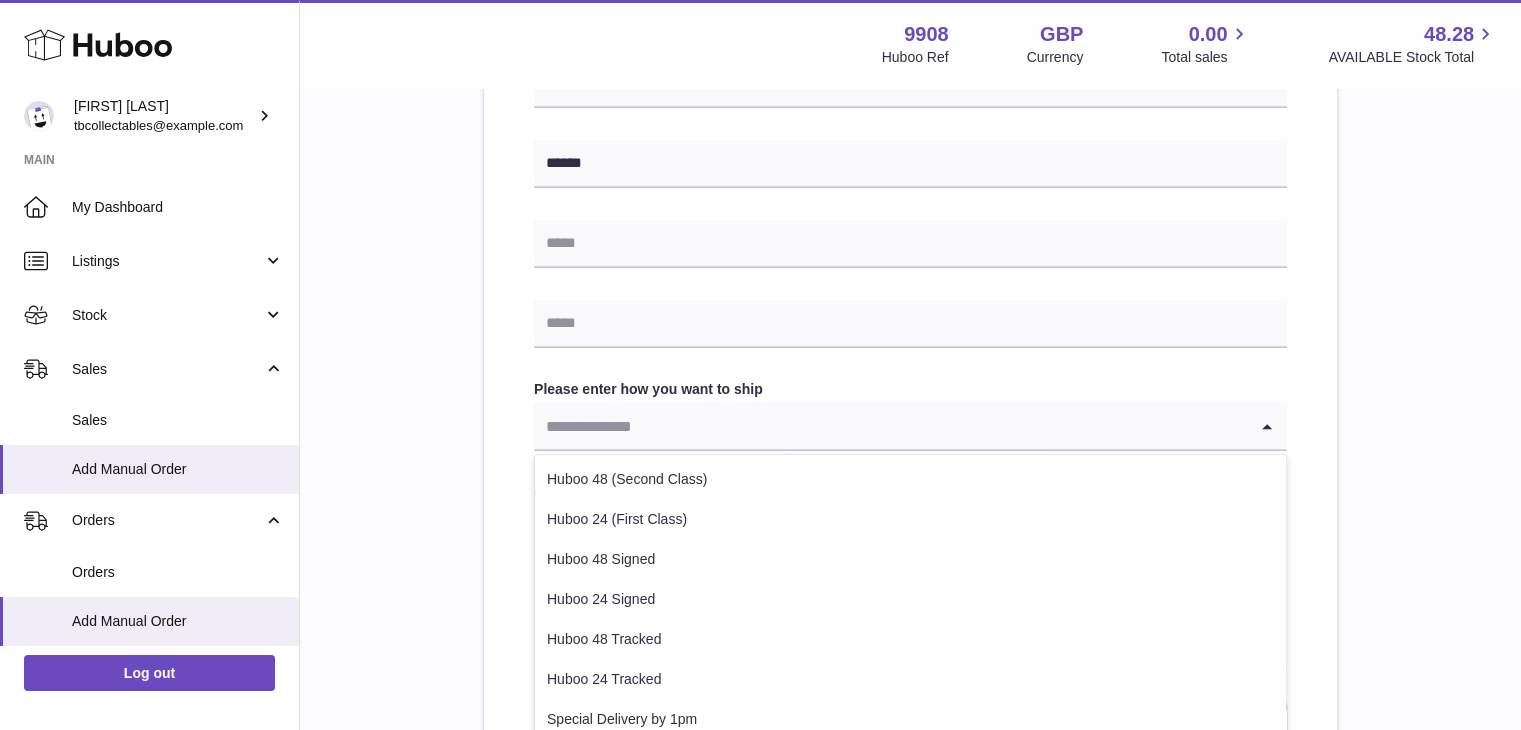 scroll, scrollTop: 864, scrollLeft: 0, axis: vertical 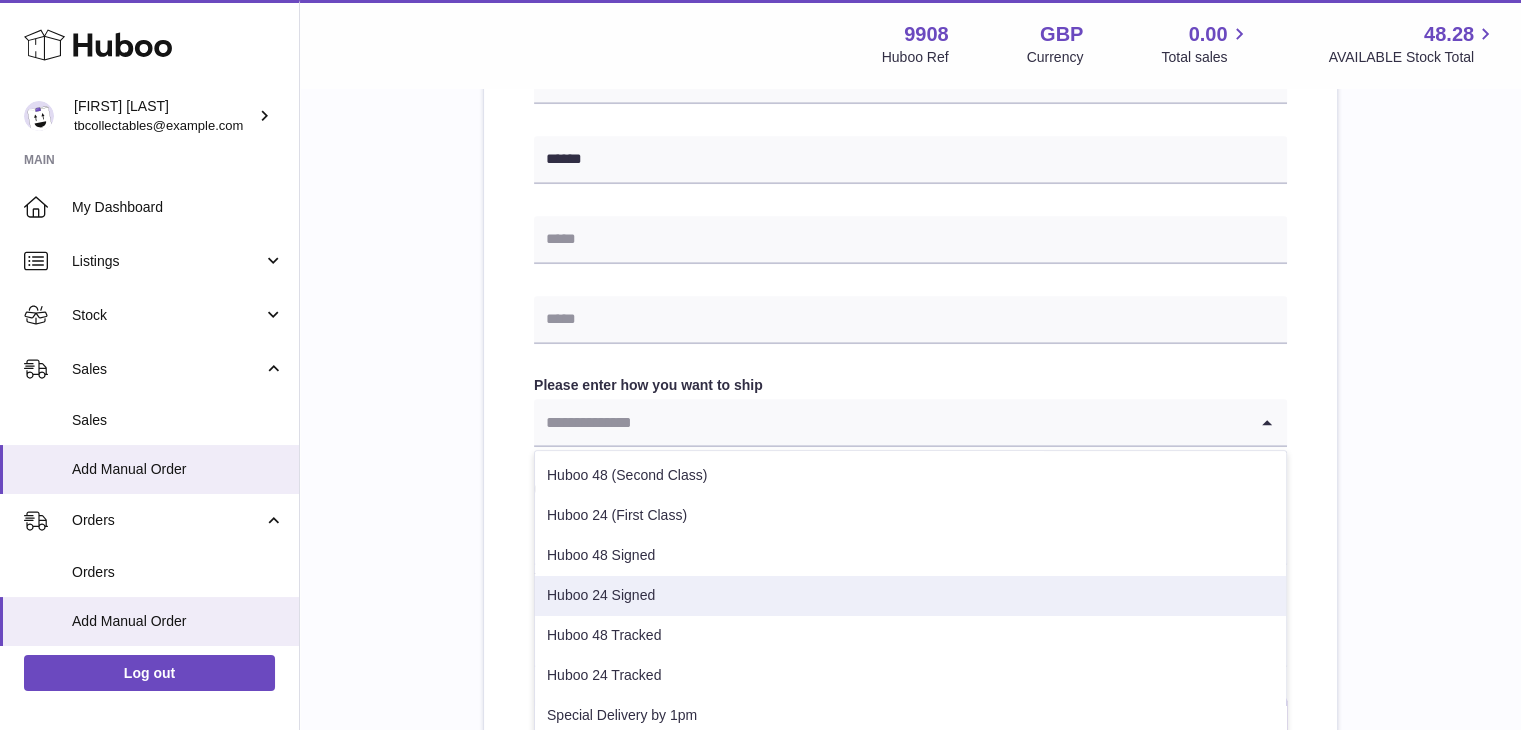 click on "Huboo 24 Signed" at bounding box center (910, 596) 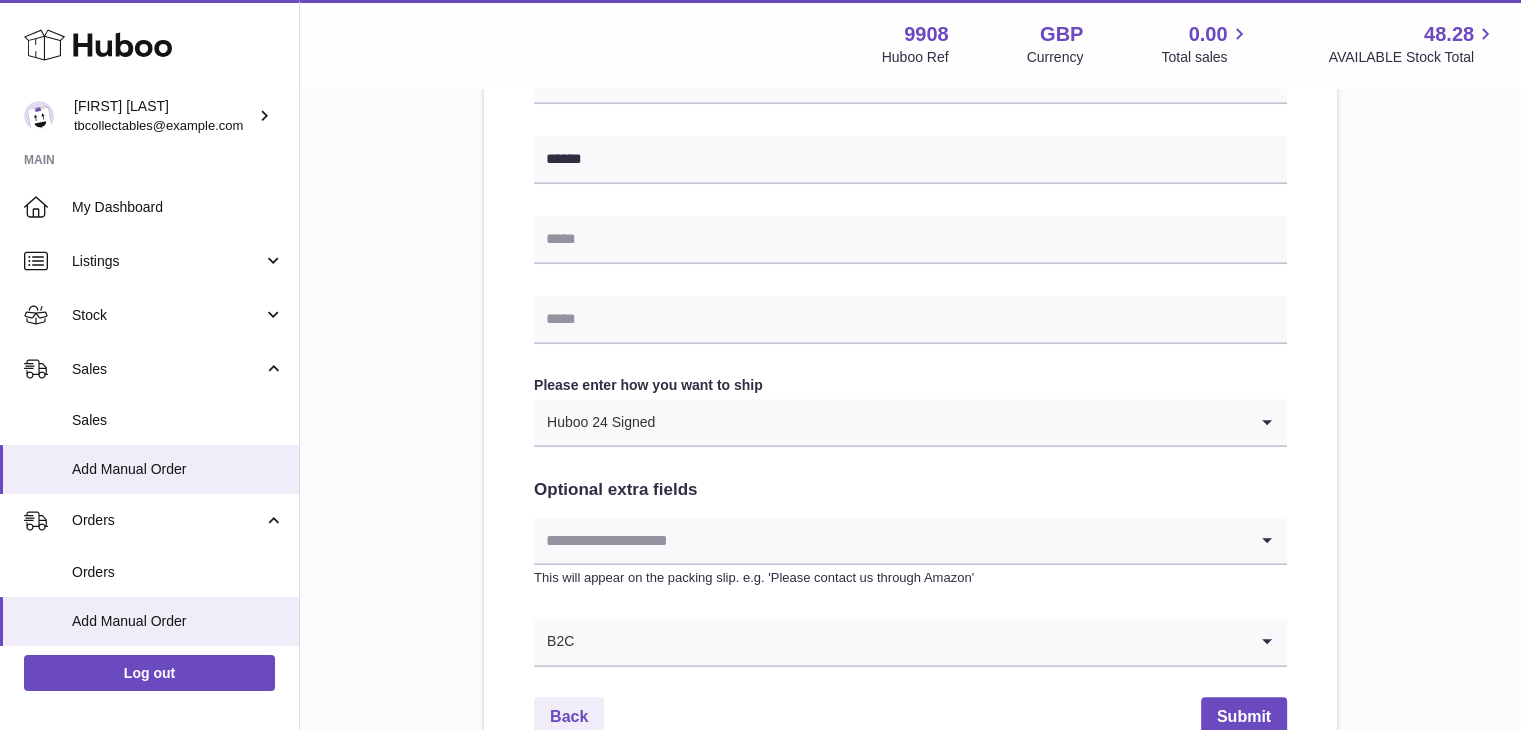 click at bounding box center (890, 540) 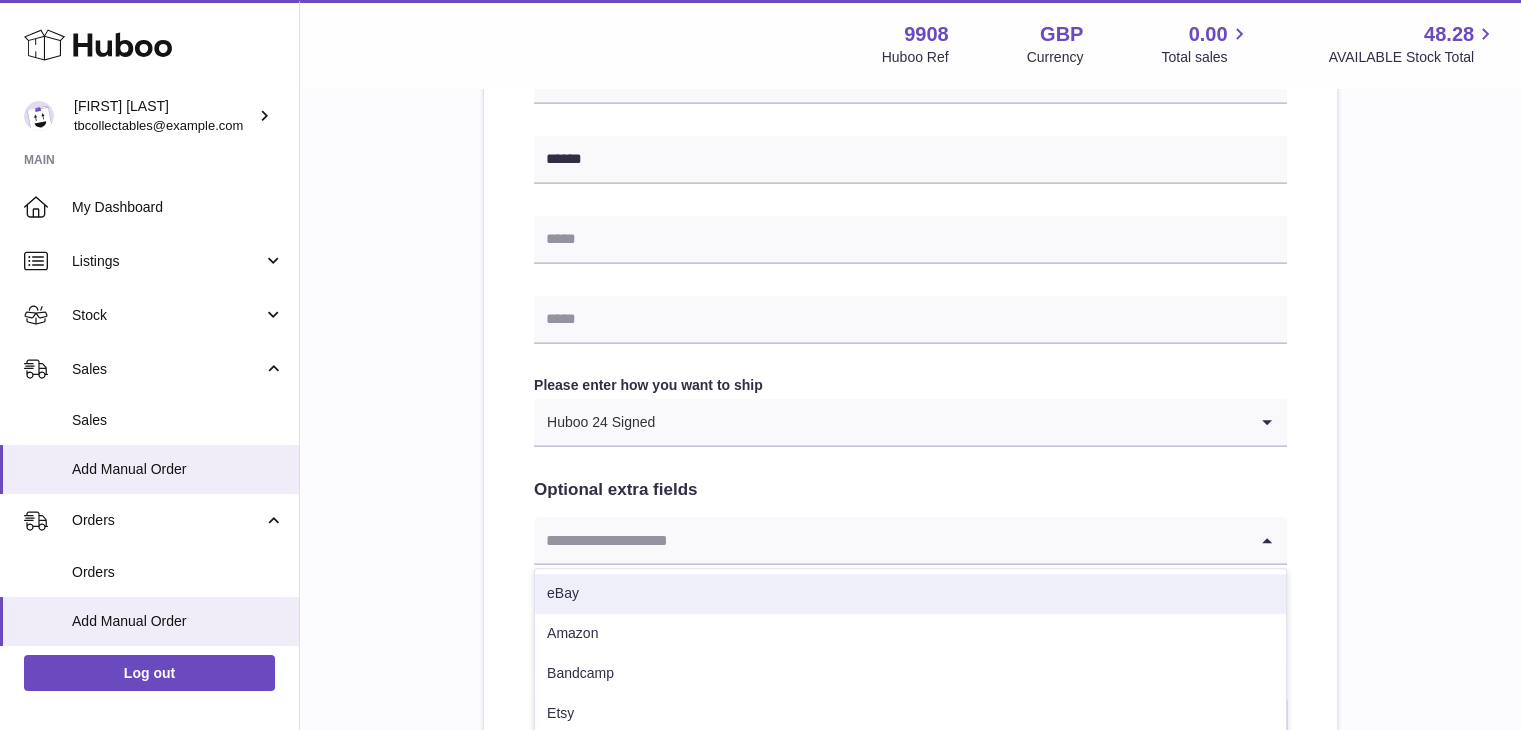 click on "eBay" at bounding box center [910, 594] 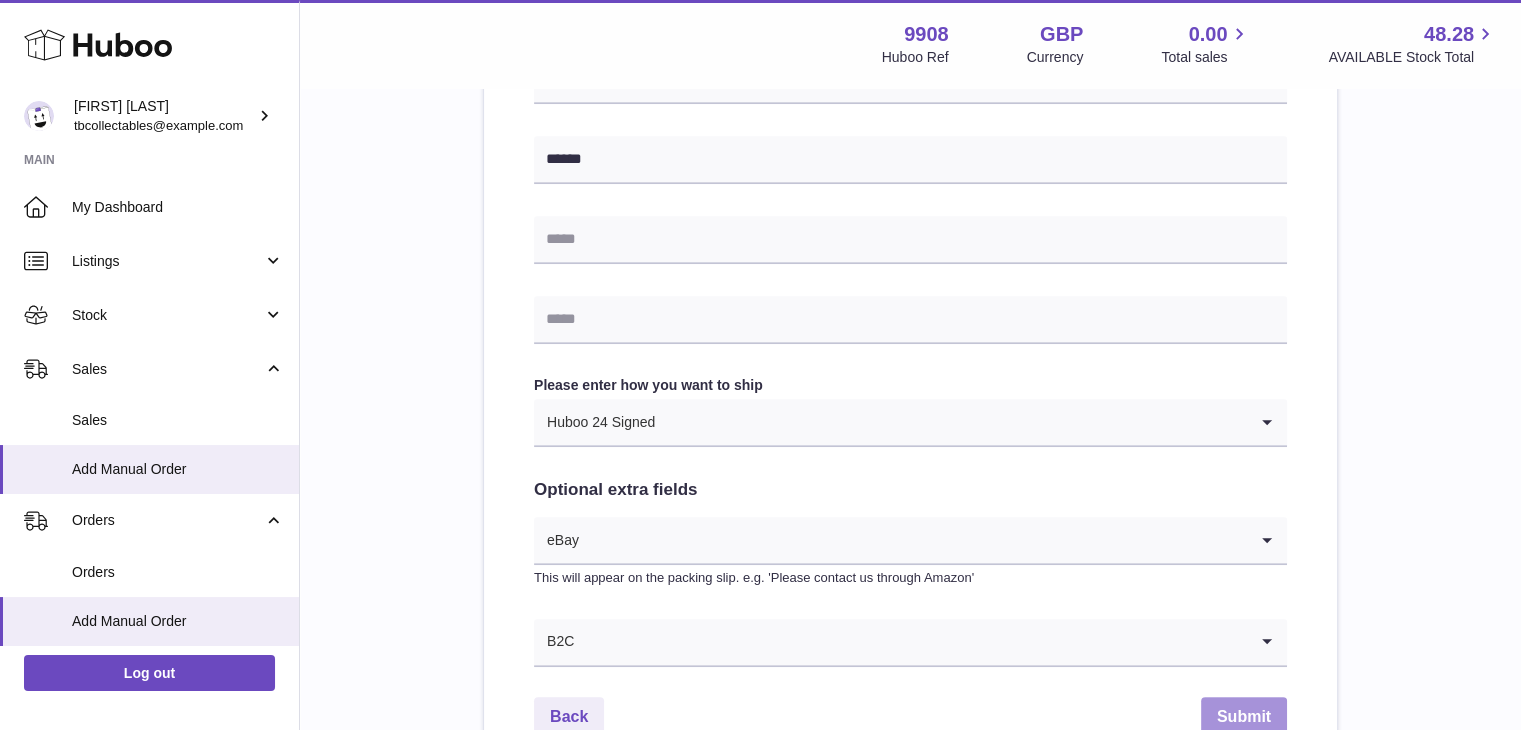 click on "Submit" at bounding box center [1244, 717] 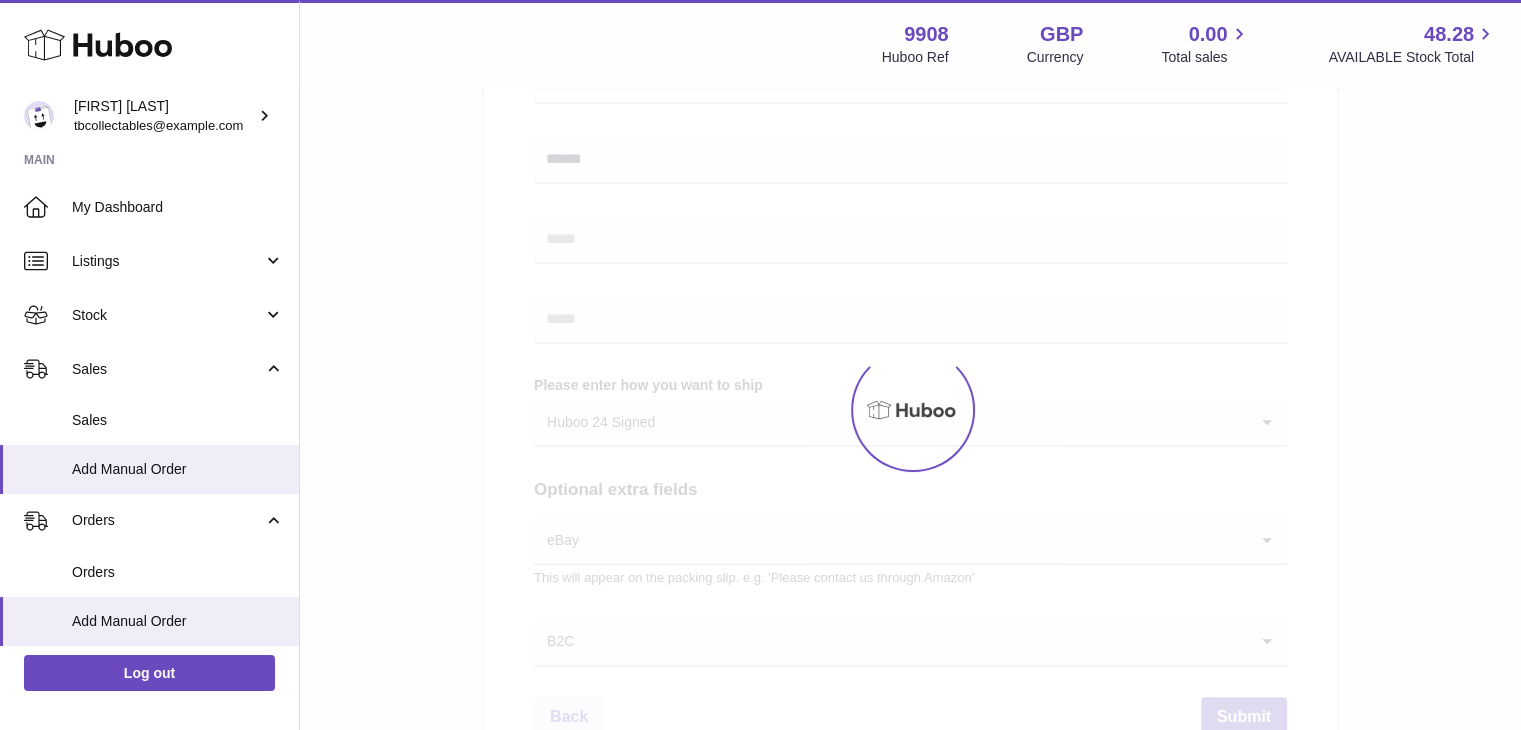 scroll, scrollTop: 0, scrollLeft: 0, axis: both 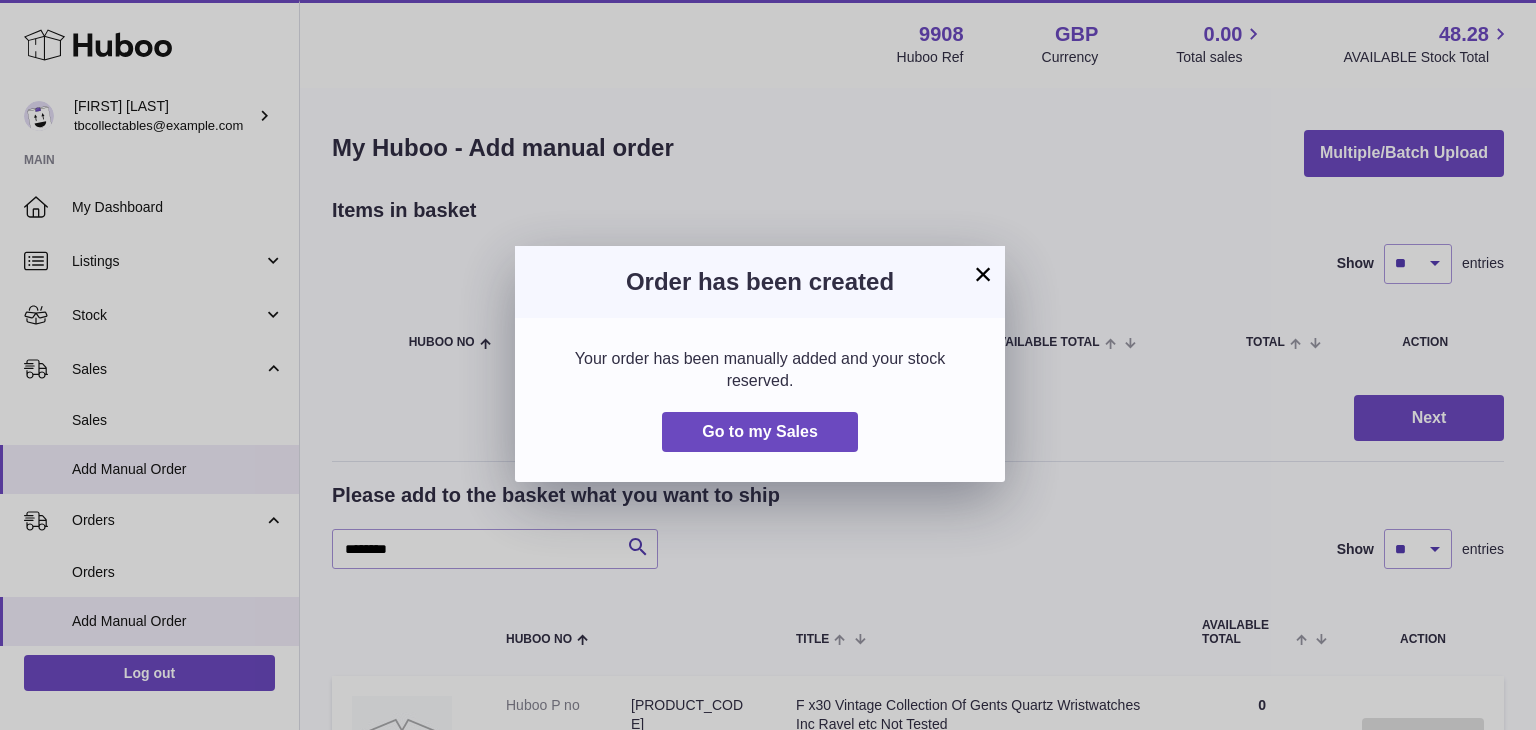 click on "×" at bounding box center [983, 274] 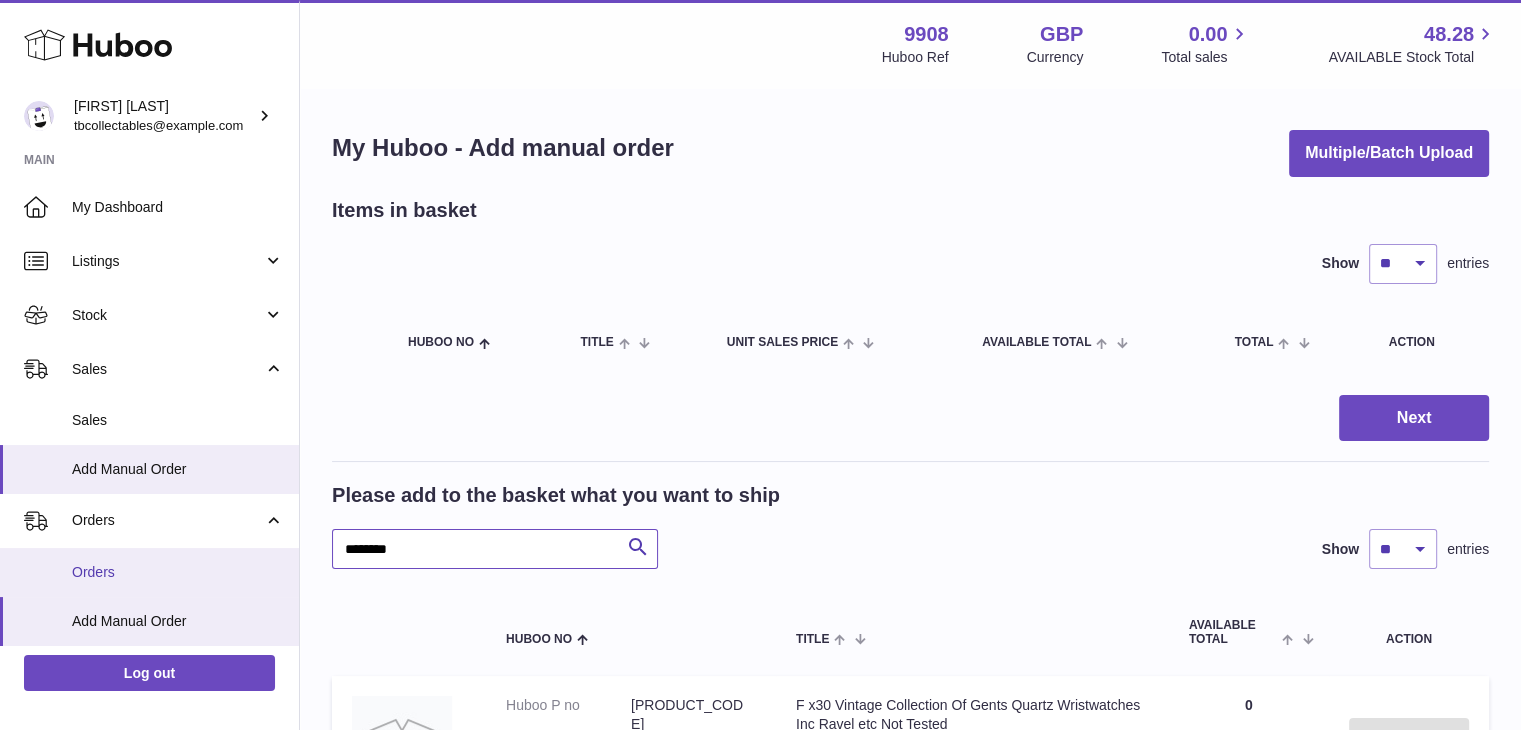 drag, startPoint x: 452, startPoint y: 553, endPoint x: 280, endPoint y: 549, distance: 172.04651 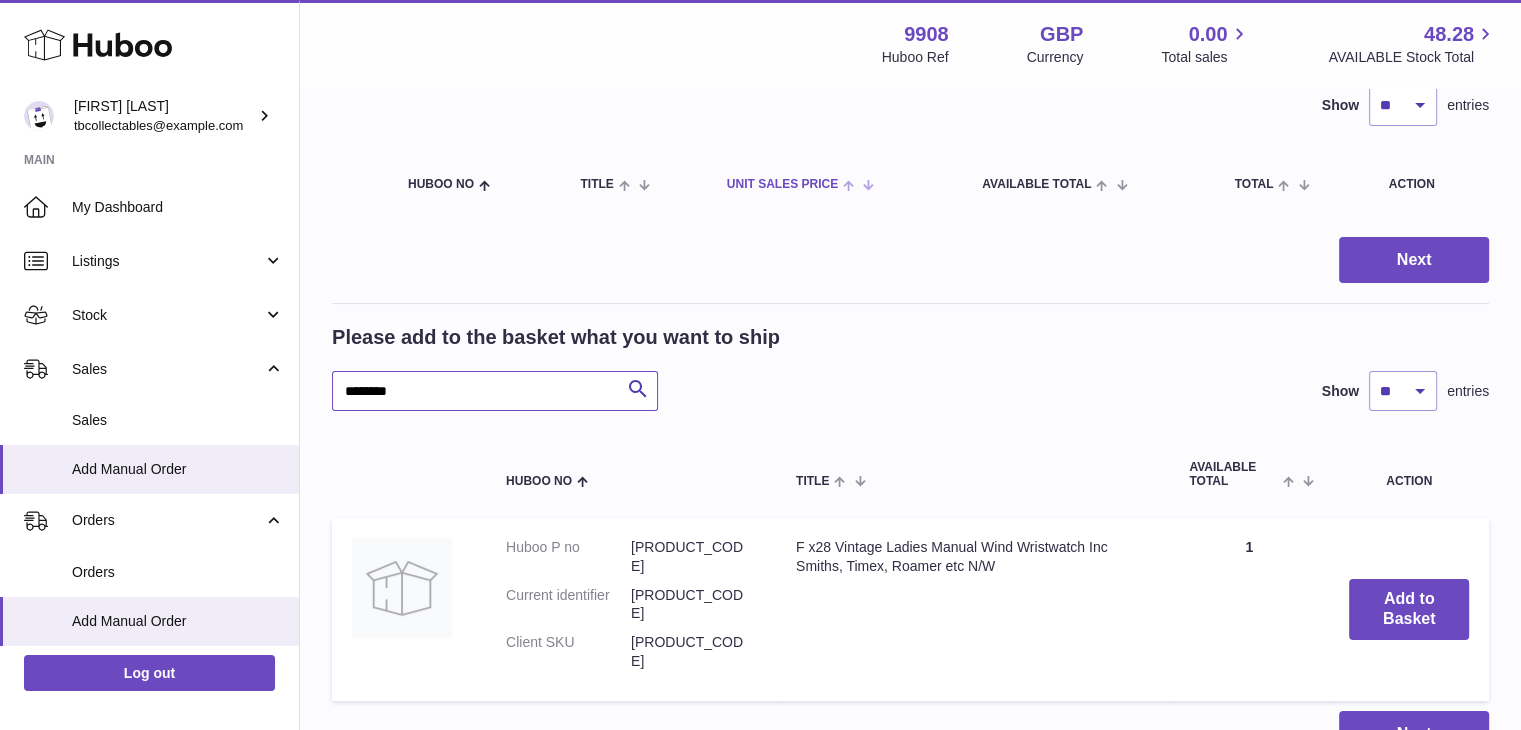 scroll, scrollTop: 160, scrollLeft: 0, axis: vertical 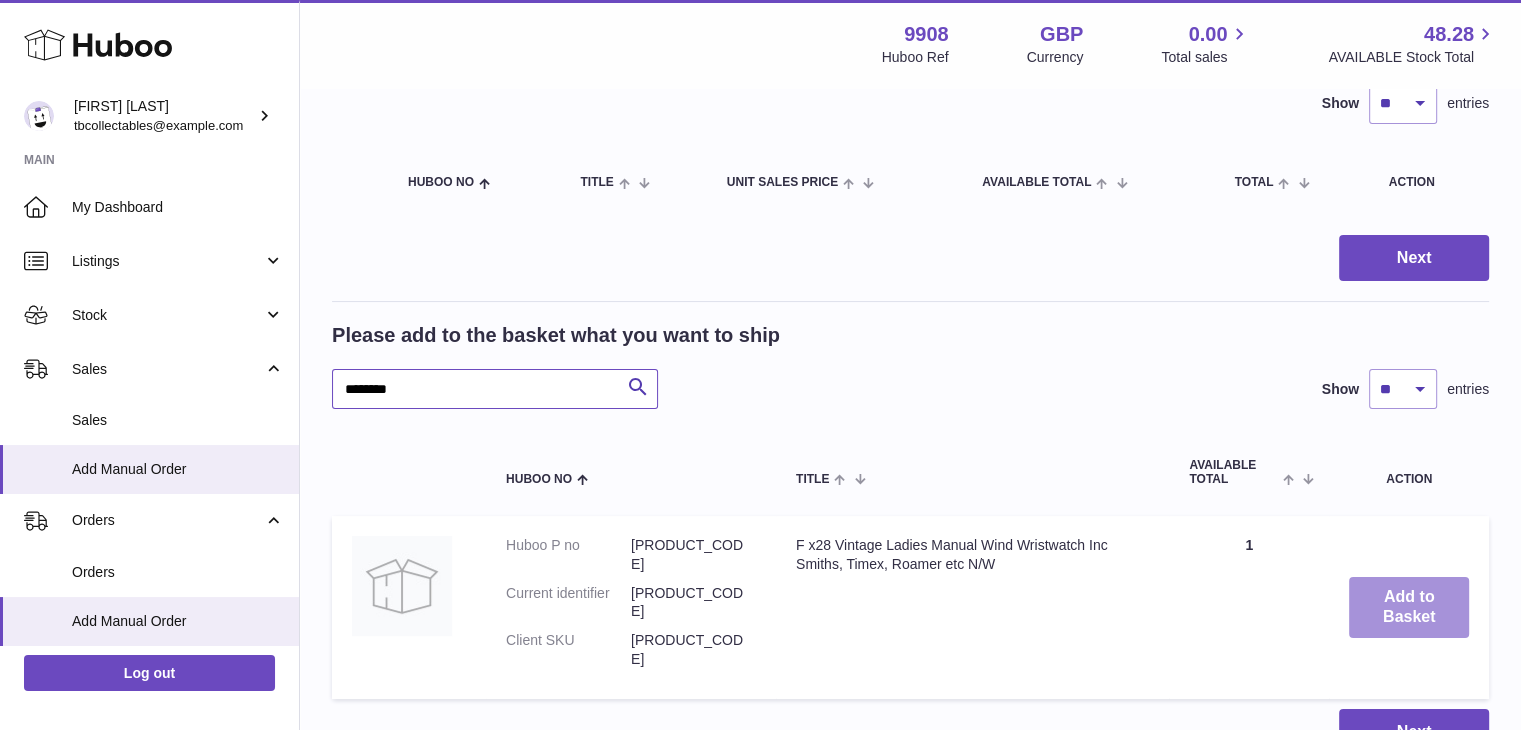 type on "********" 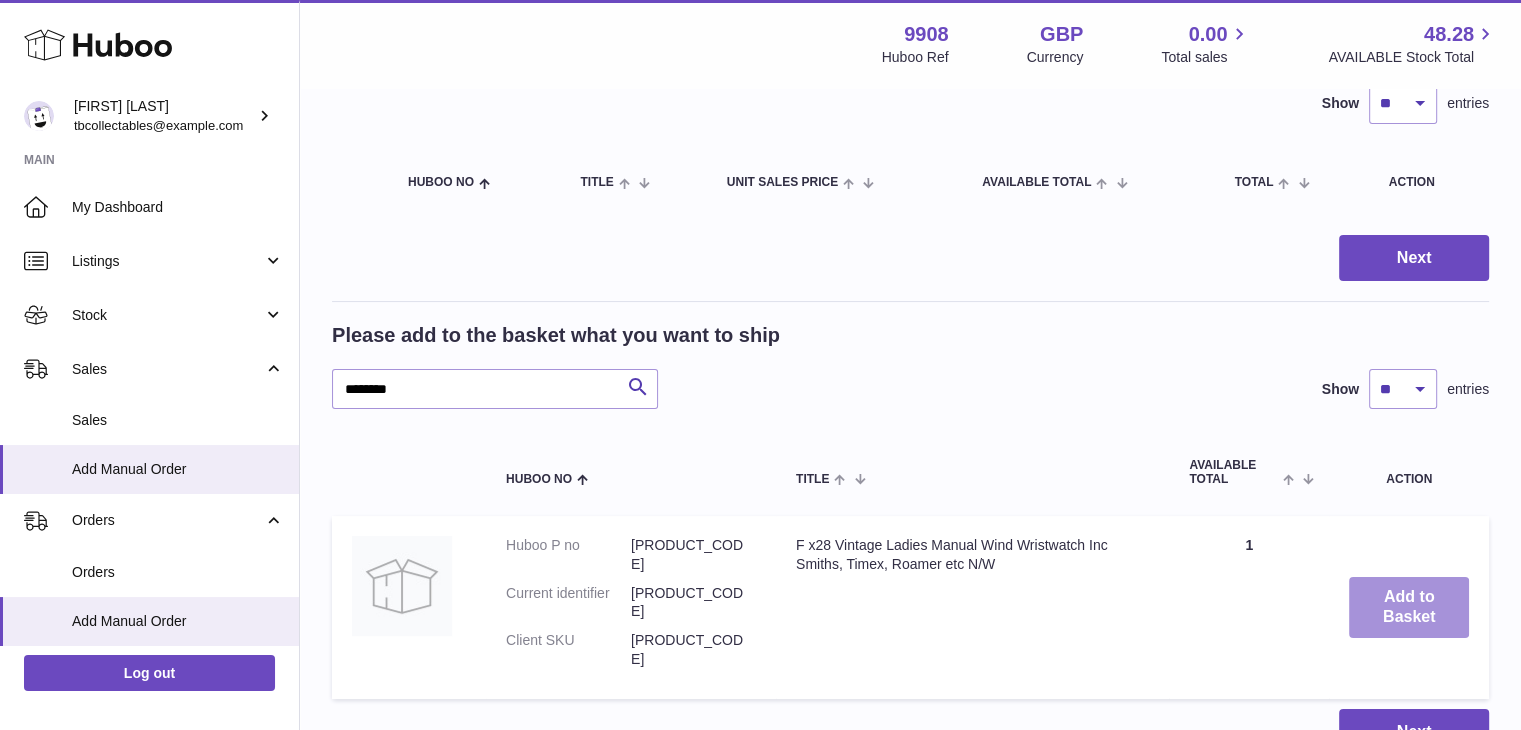 click on "Add to Basket" at bounding box center (1409, 608) 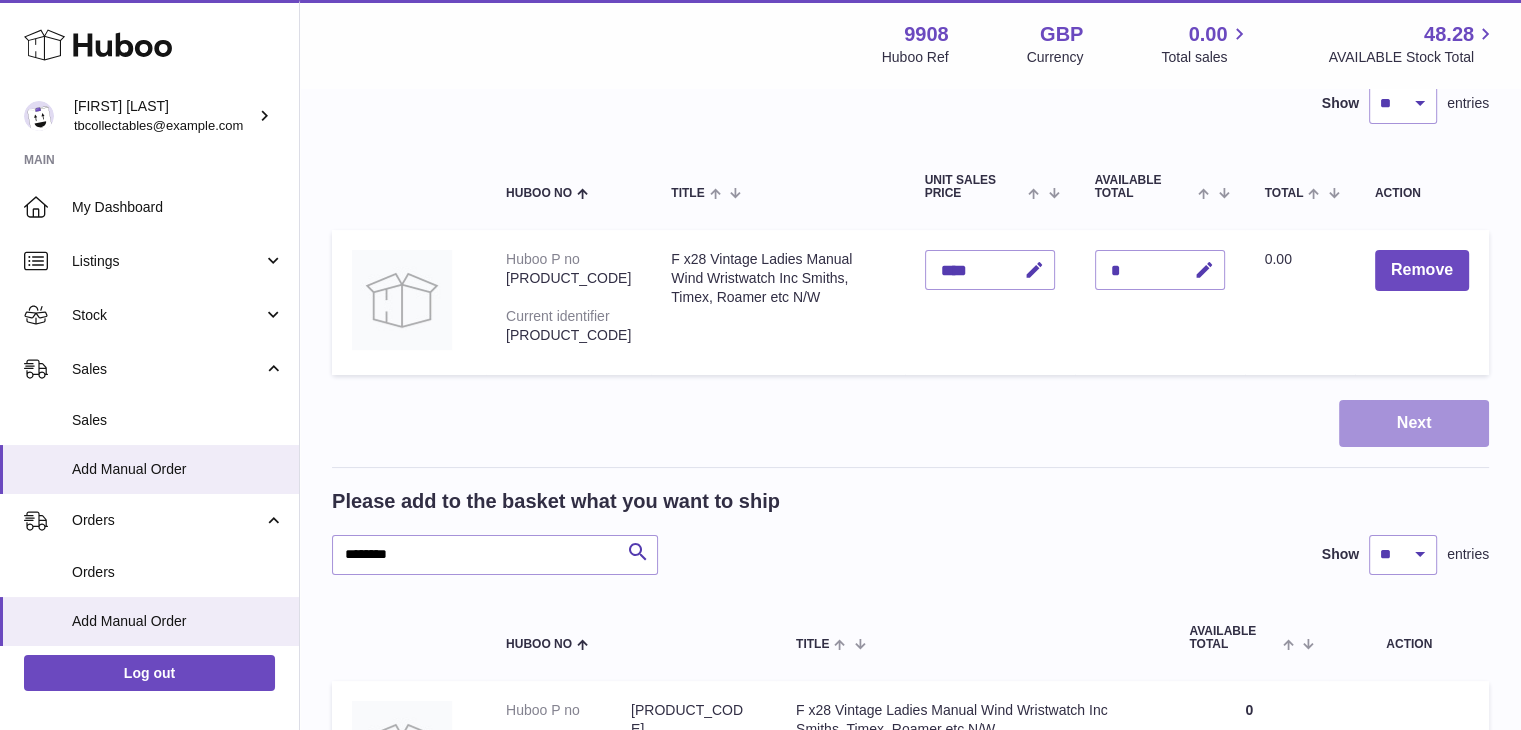 click on "Next" at bounding box center [1414, 423] 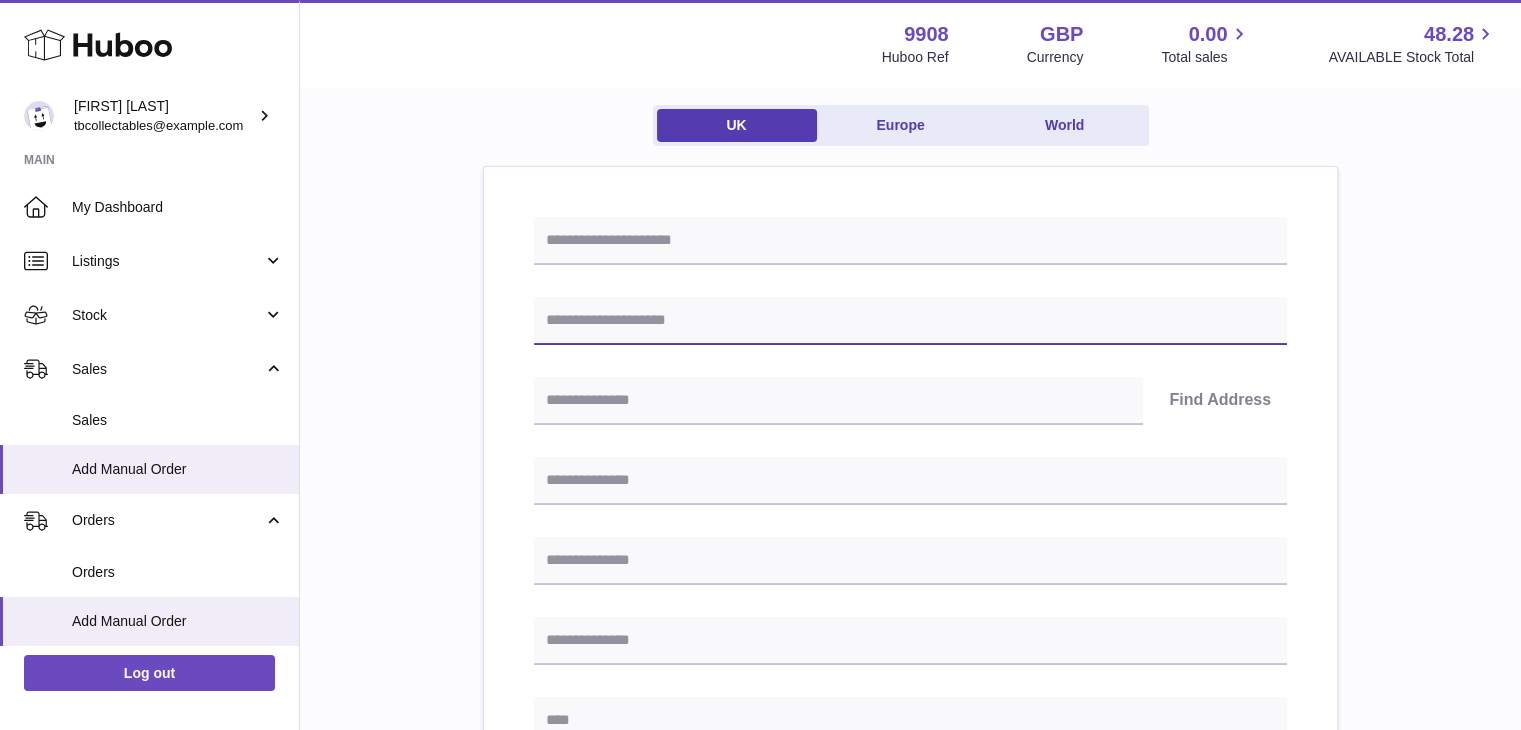click at bounding box center [910, 321] 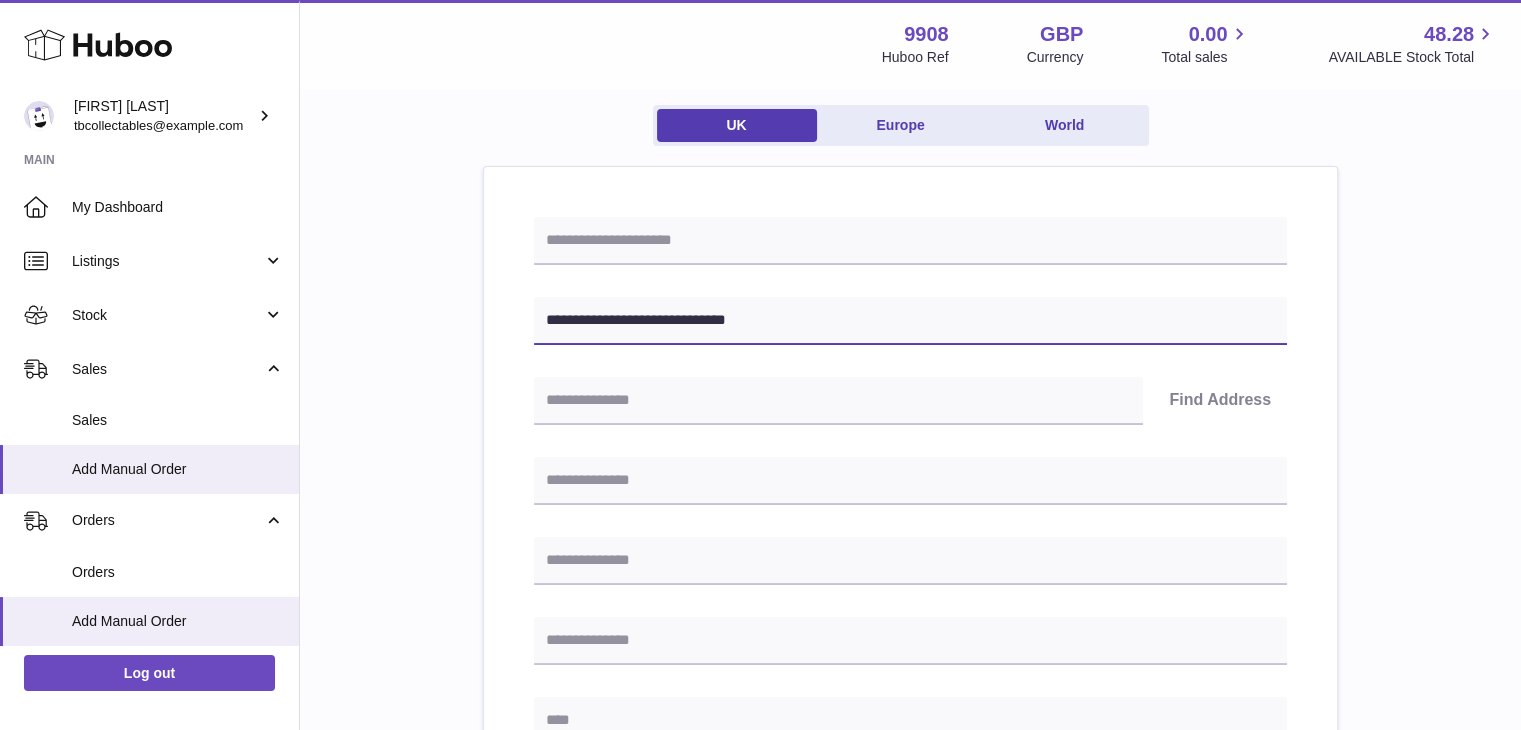 type on "**********" 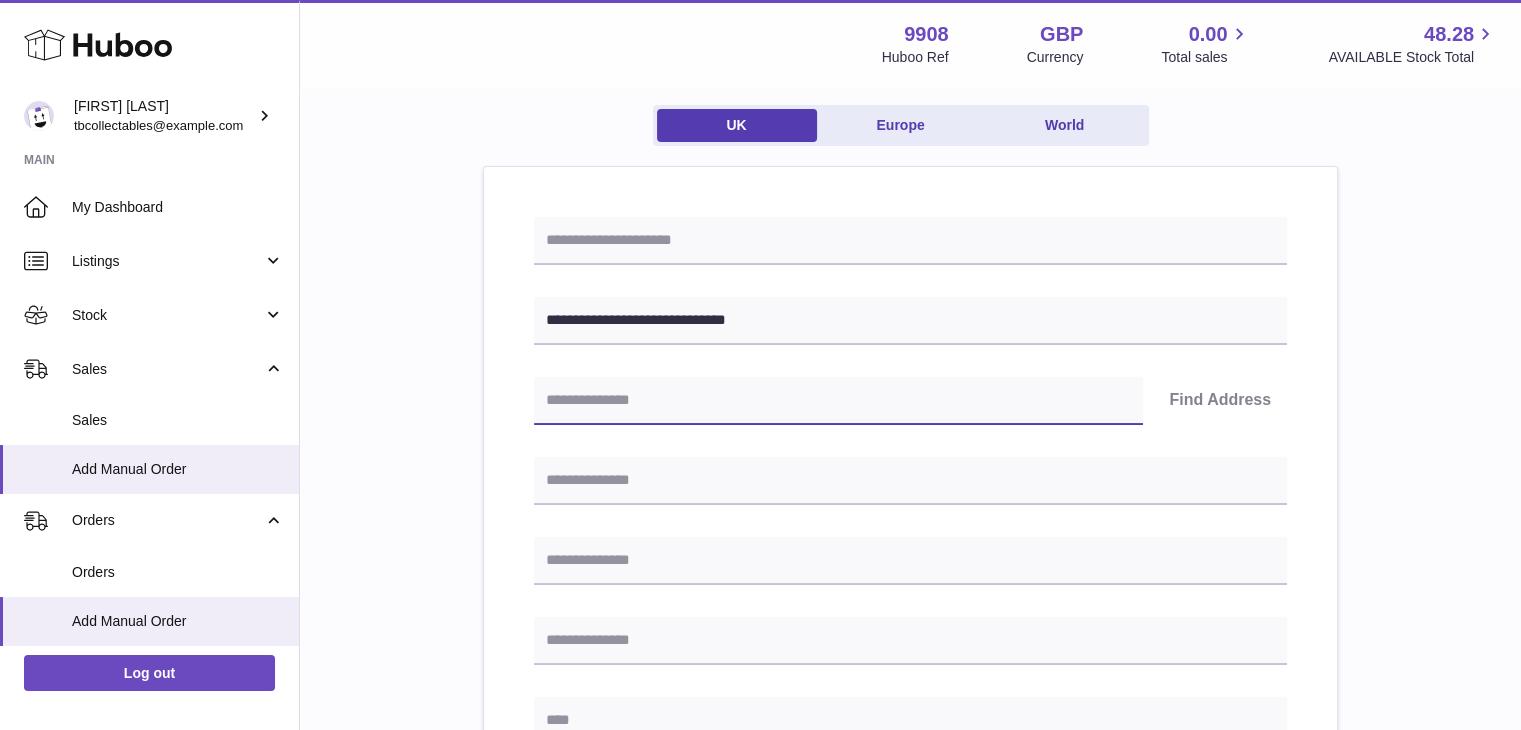 click at bounding box center (838, 401) 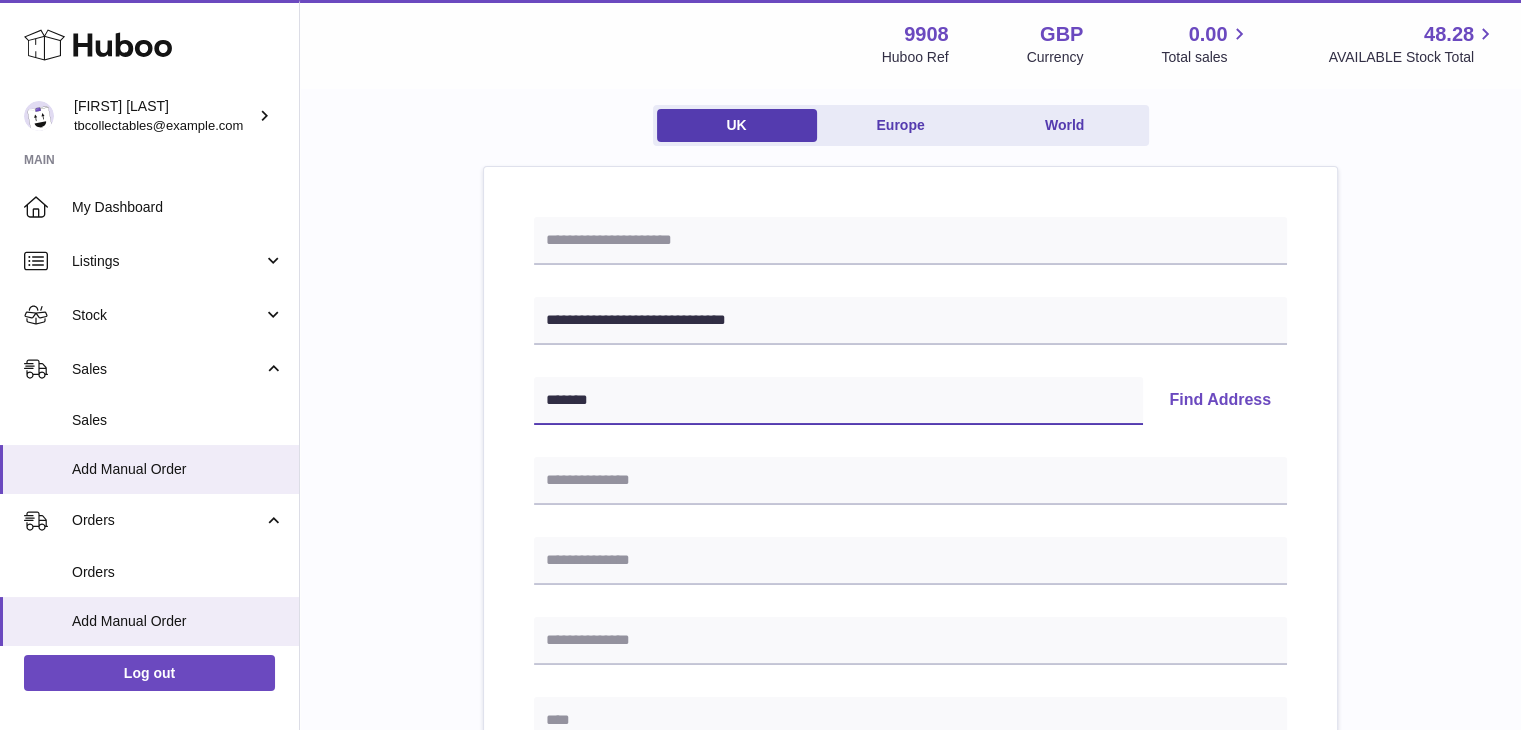 type on "*******" 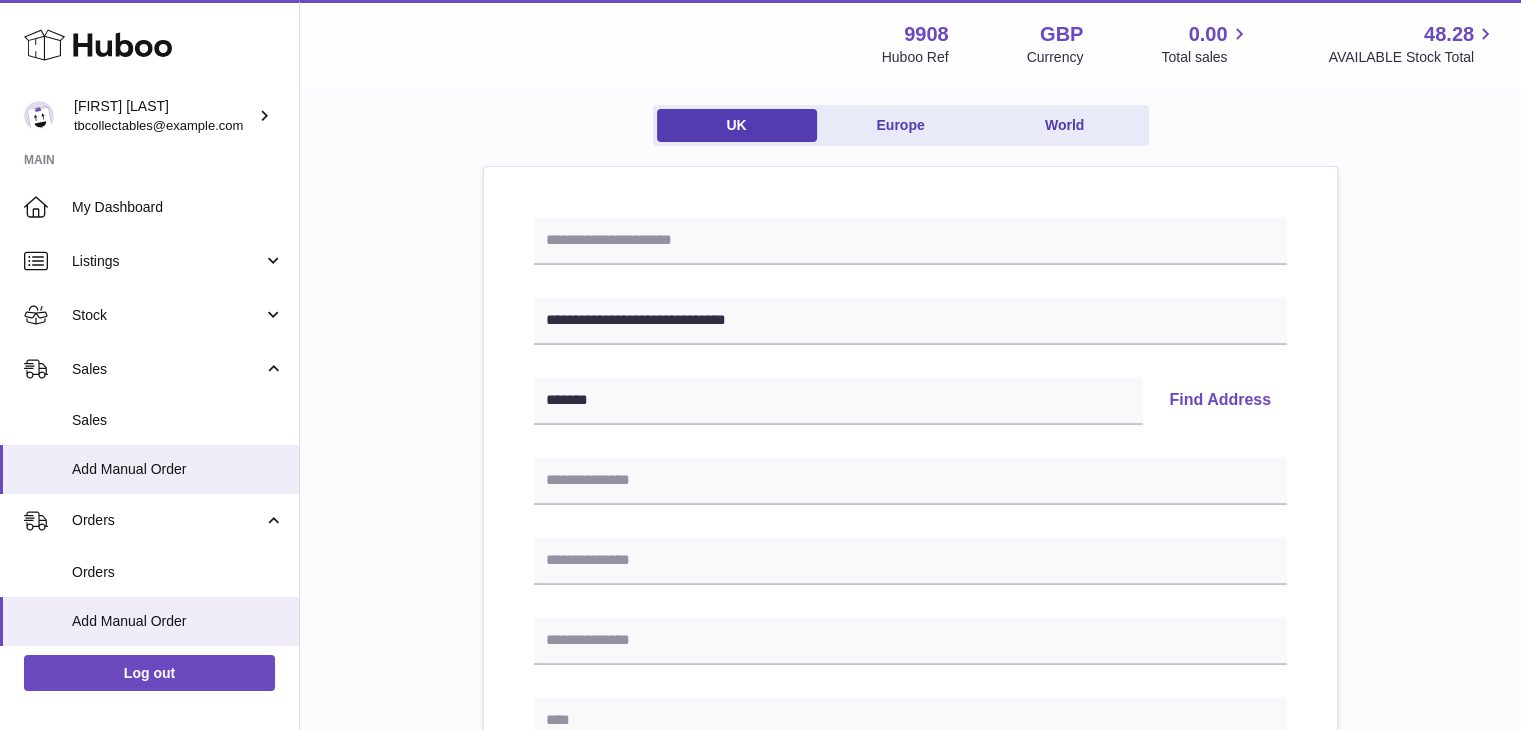 click on "Find Address" at bounding box center [1220, 401] 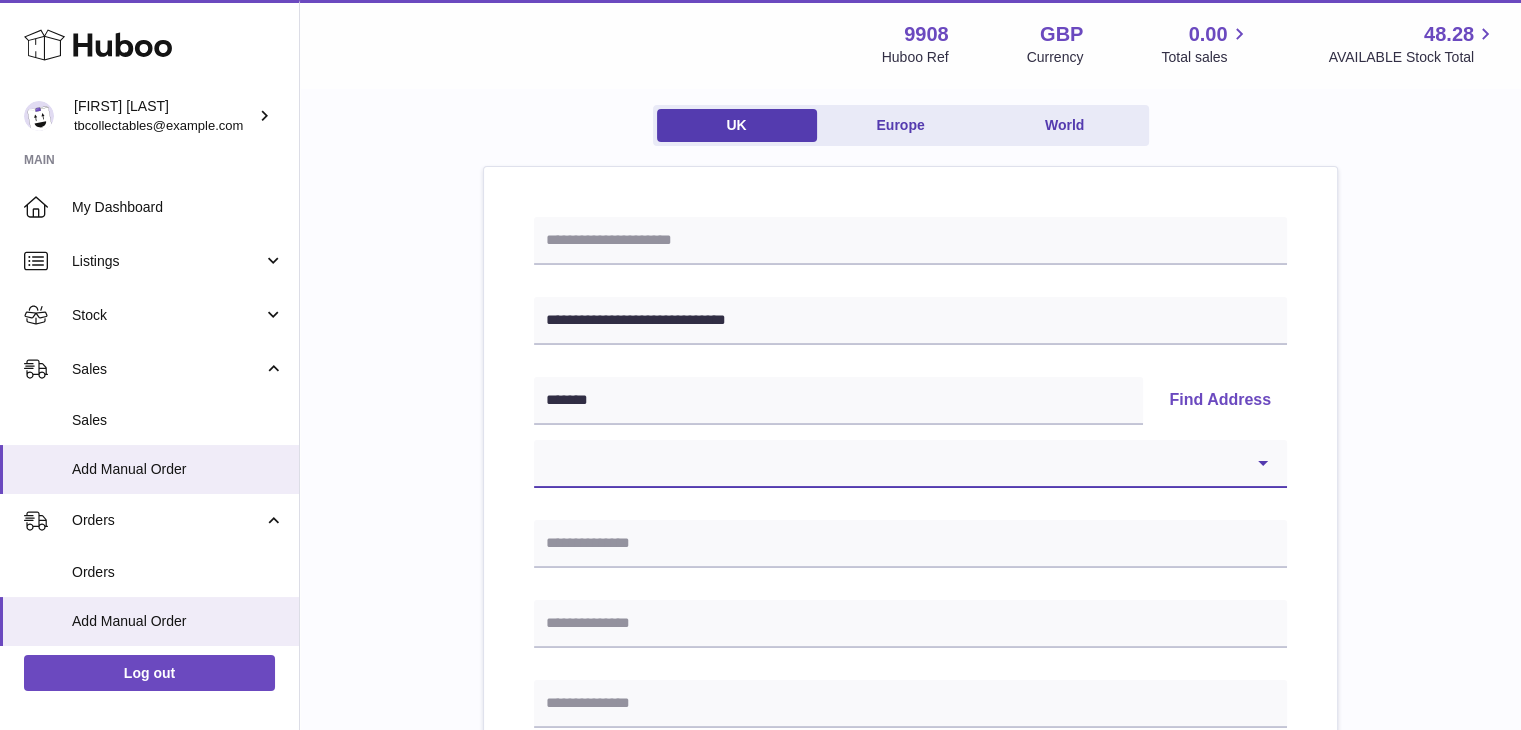 click on "**********" at bounding box center [910, 464] 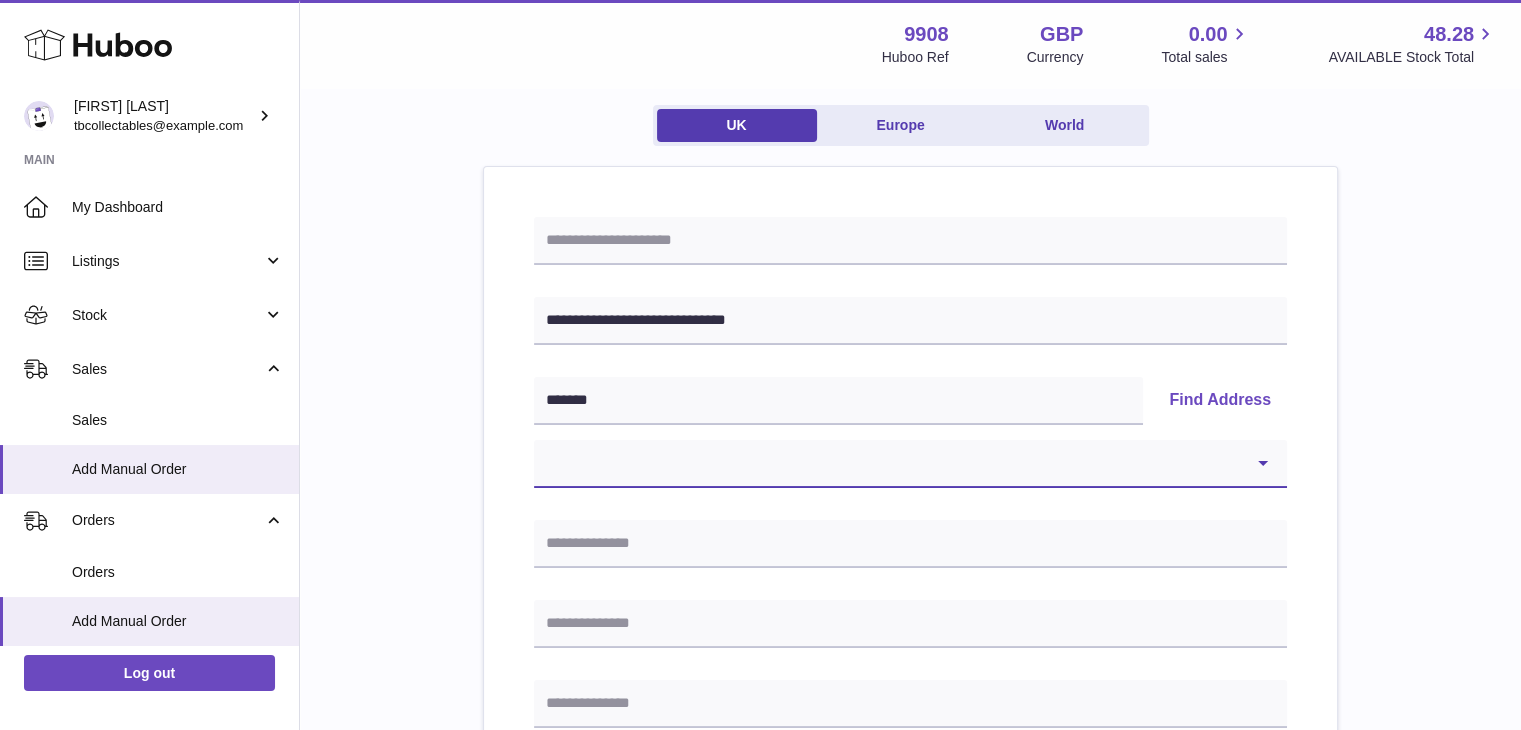 select on "**" 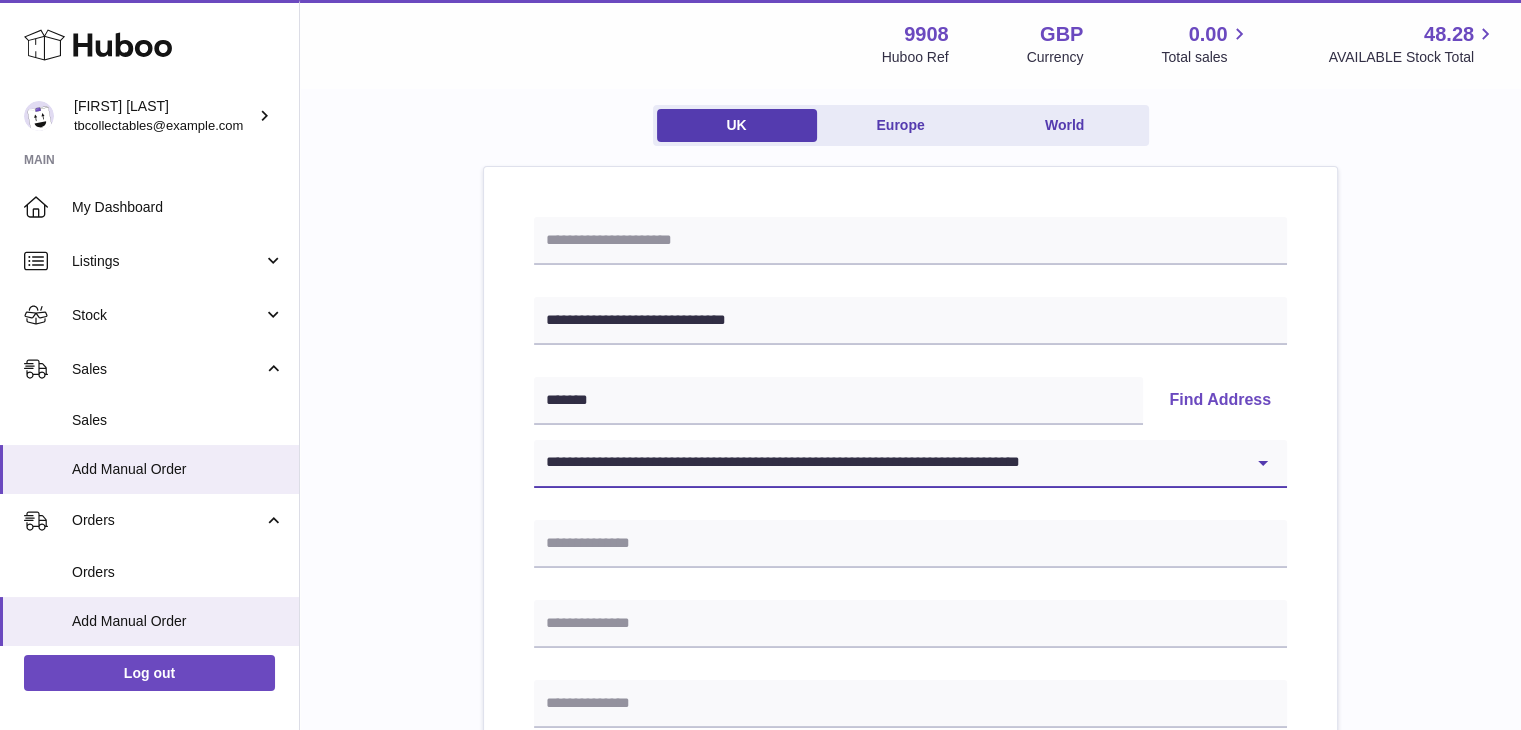 click on "**********" at bounding box center (910, 464) 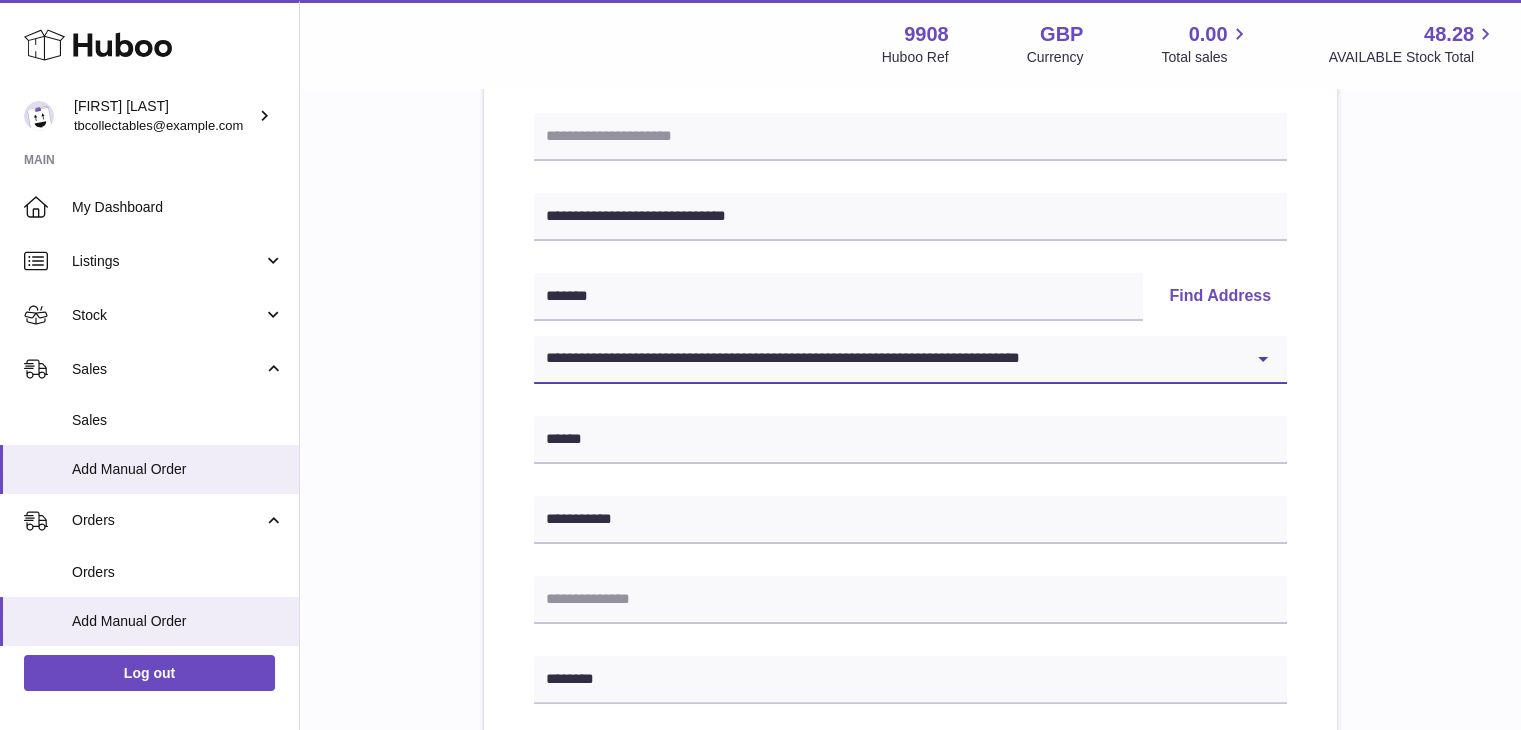 scroll, scrollTop: 268, scrollLeft: 0, axis: vertical 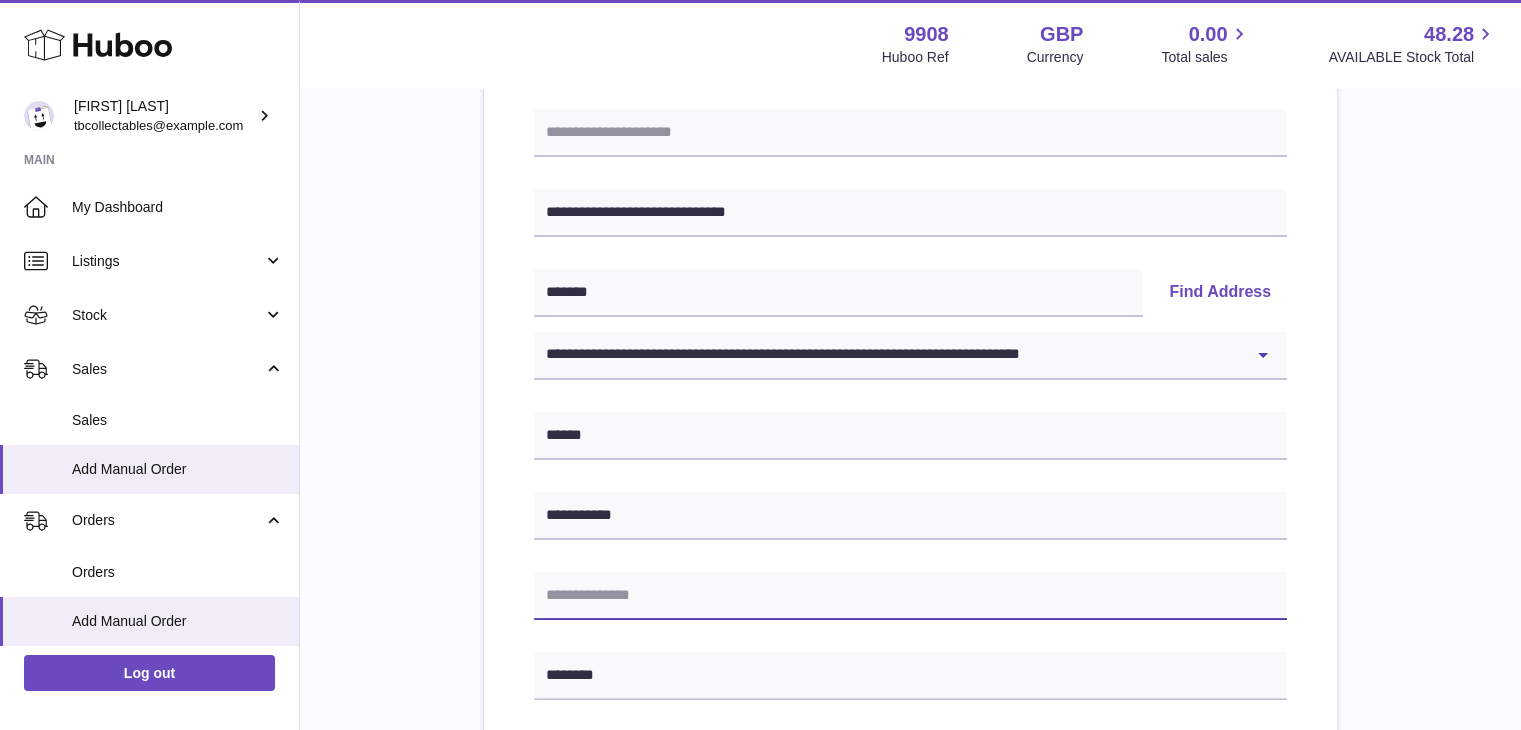 click at bounding box center [910, 596] 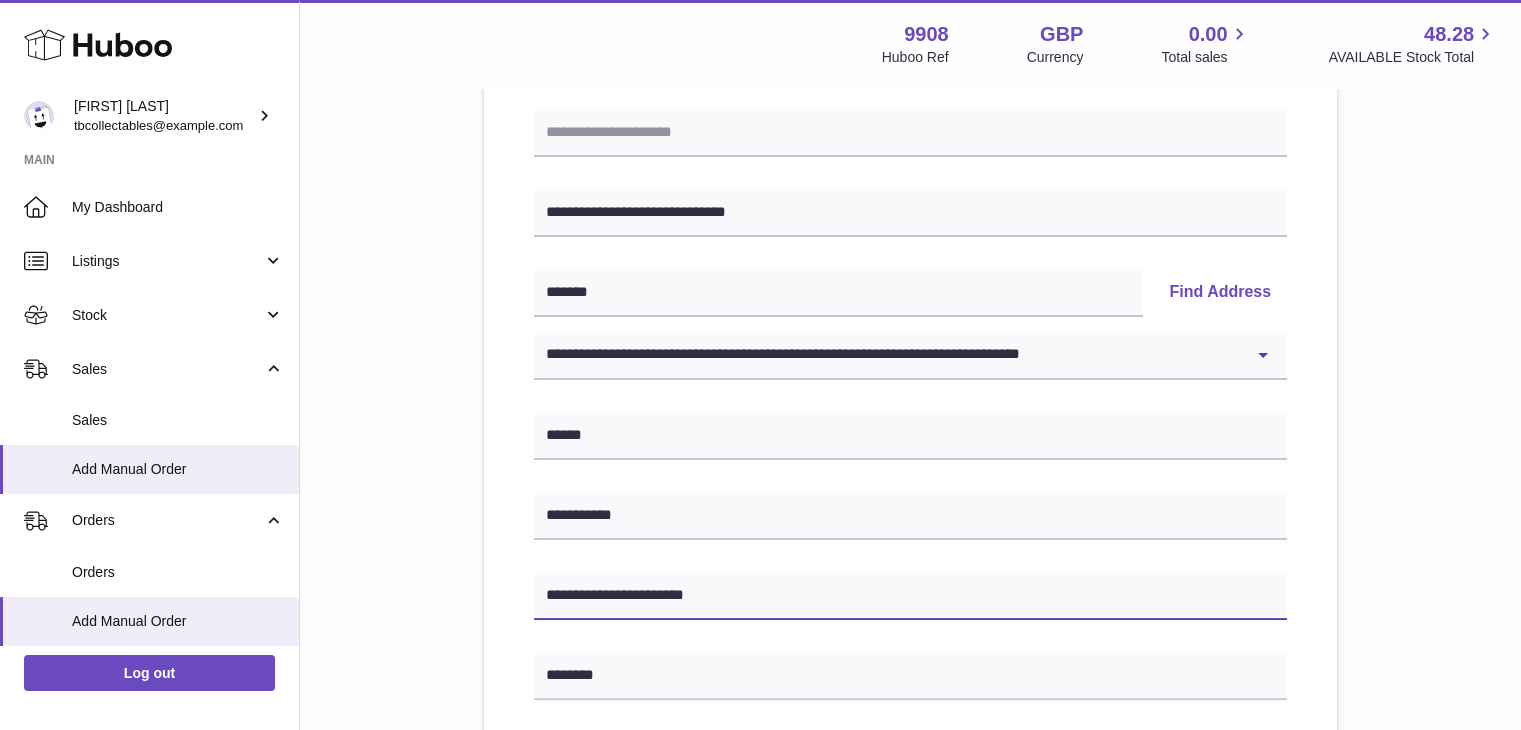 drag, startPoint x: 641, startPoint y: 597, endPoint x: 349, endPoint y: 574, distance: 292.90442 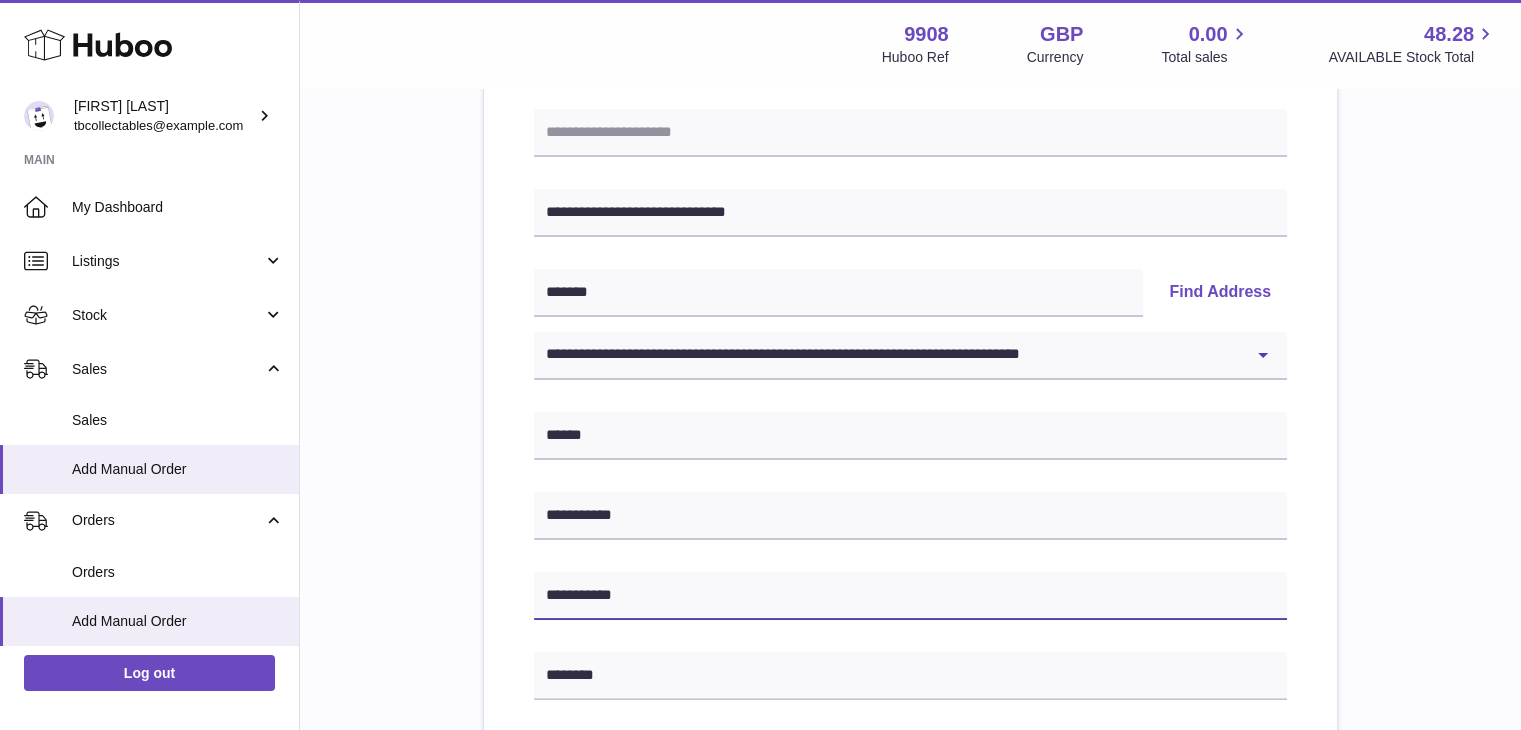 scroll, scrollTop: 804, scrollLeft: 0, axis: vertical 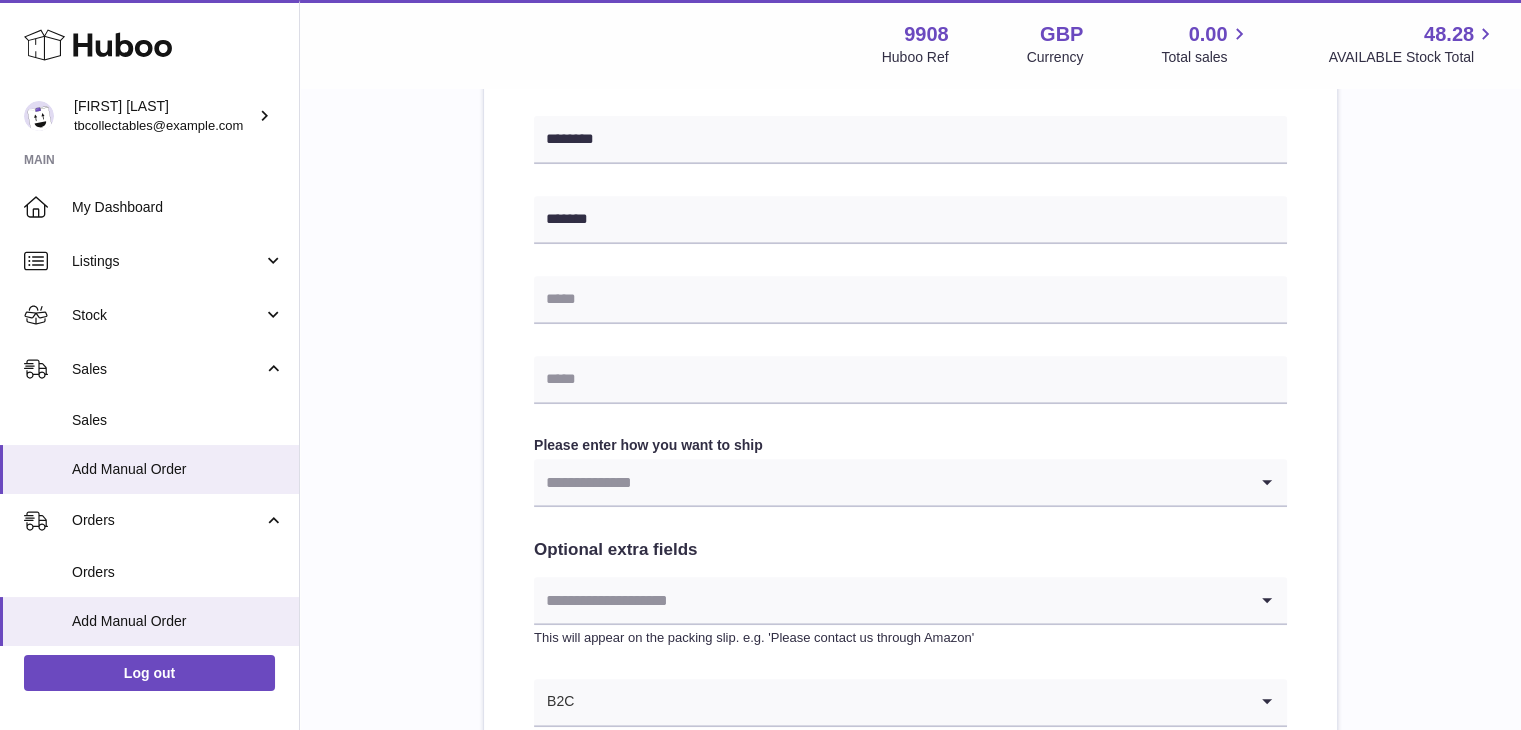 type on "**********" 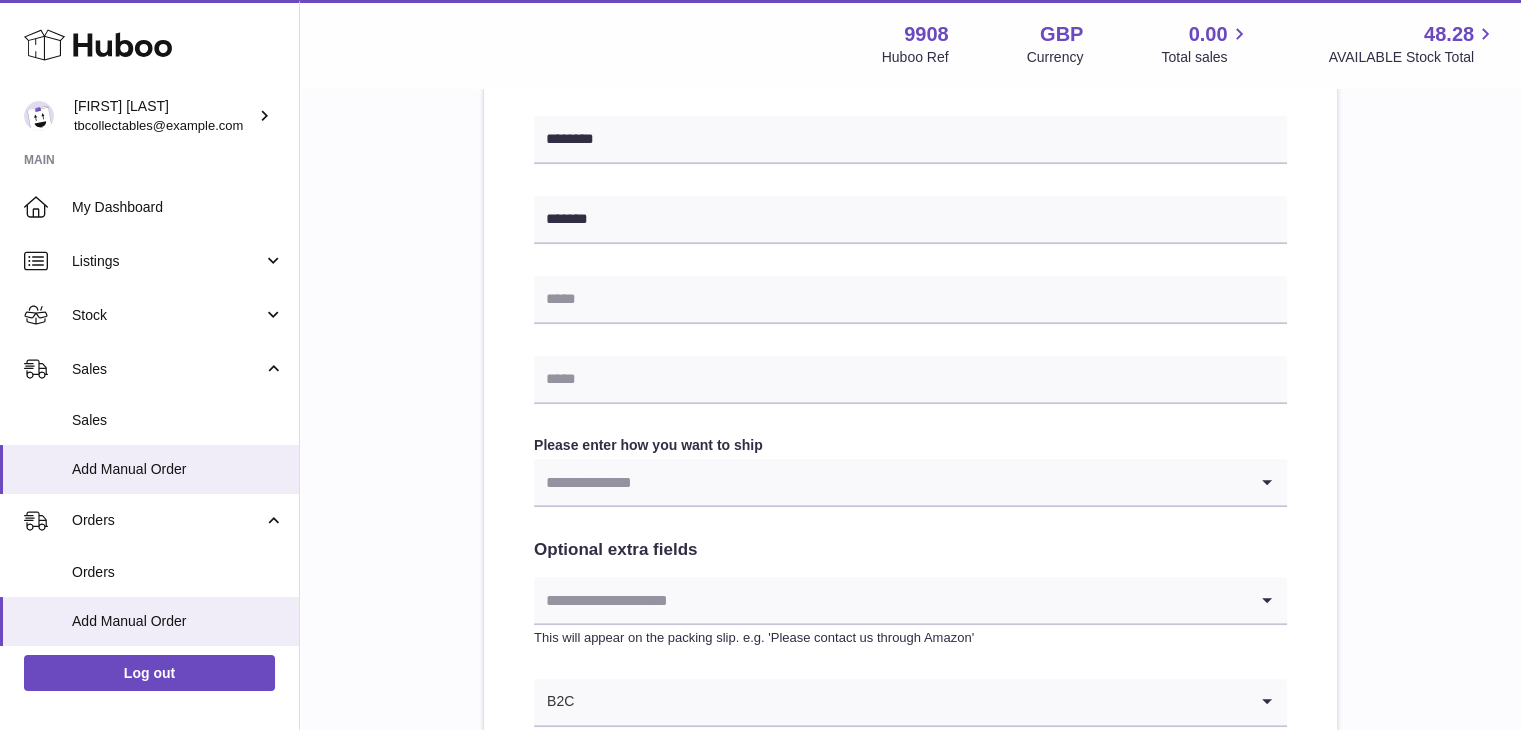 click at bounding box center (890, 482) 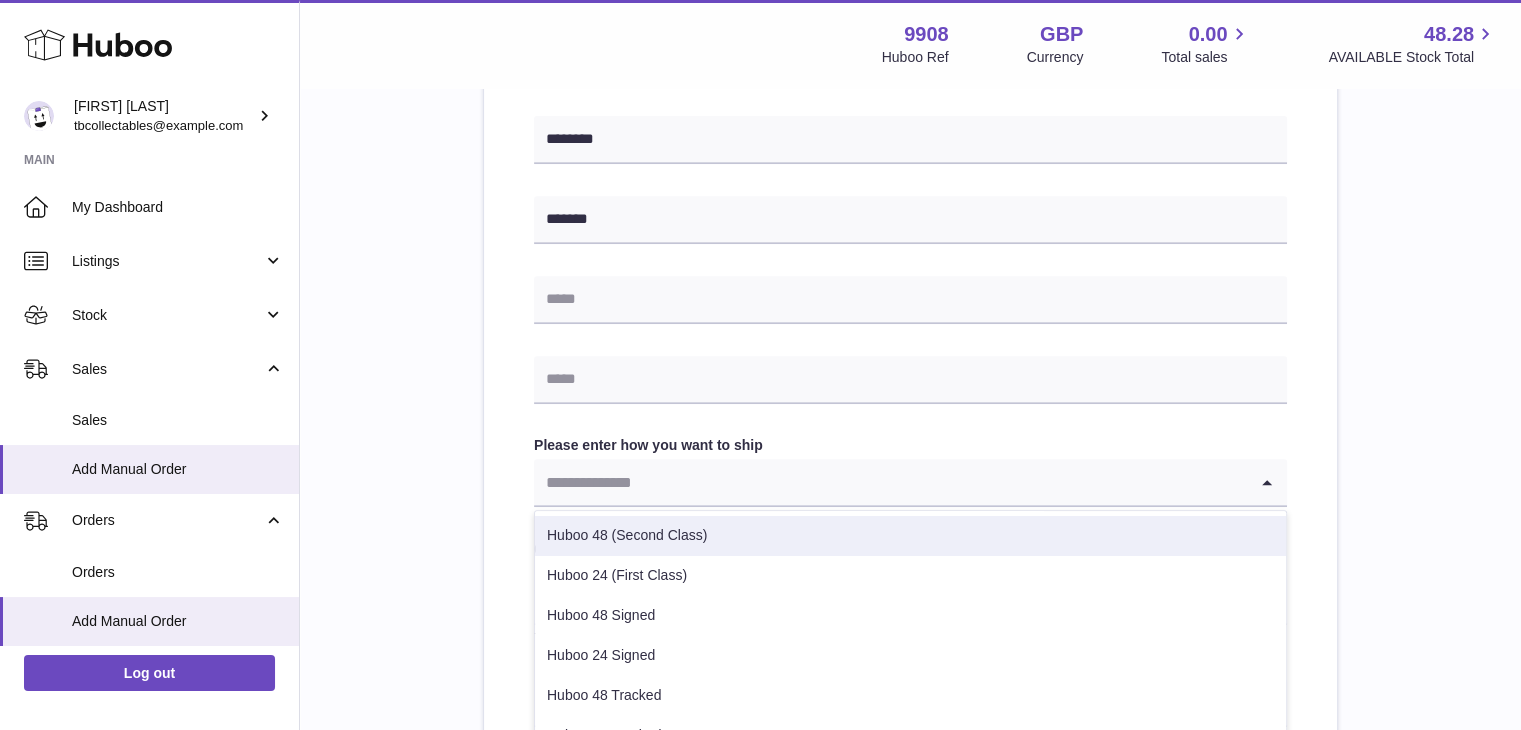scroll, scrollTop: 61, scrollLeft: 0, axis: vertical 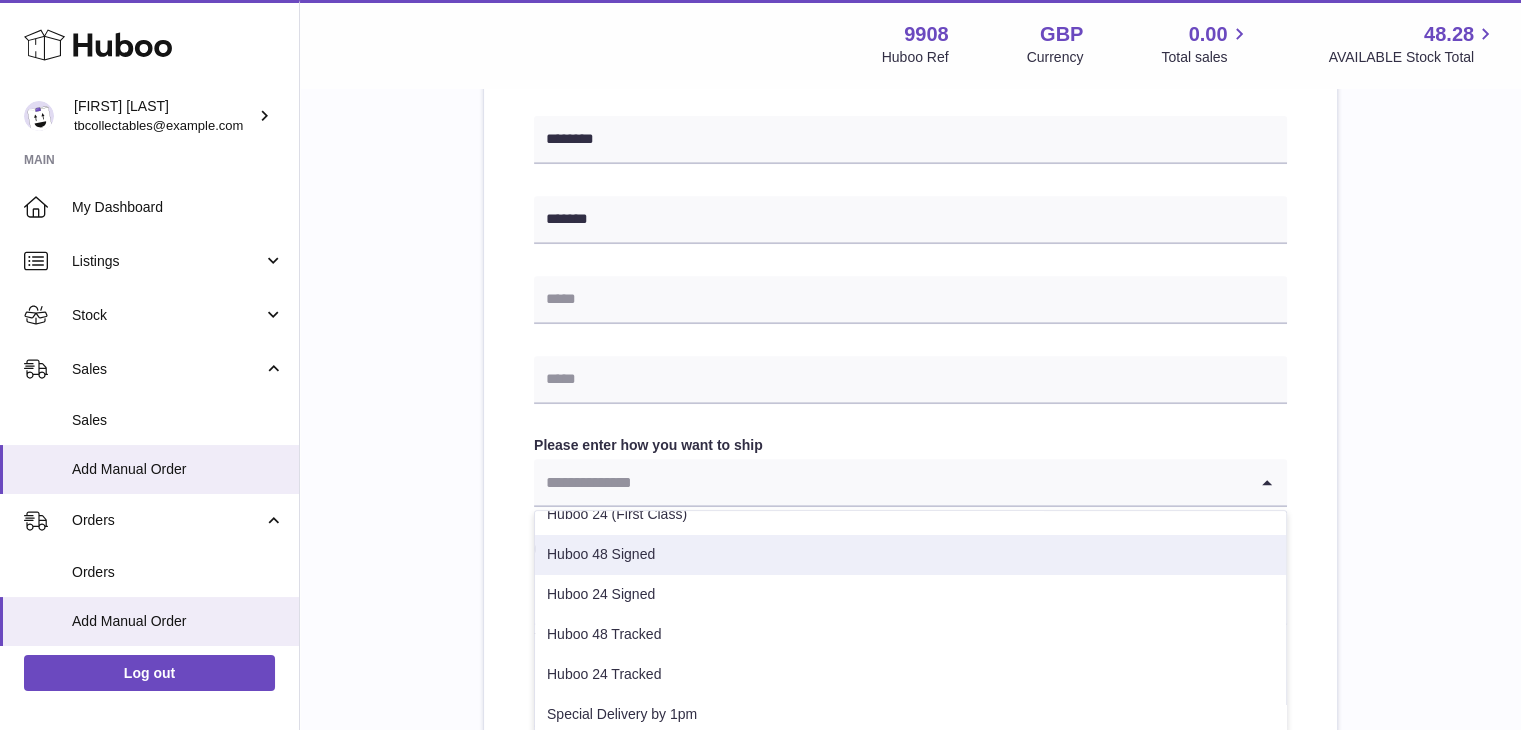 click on "Huboo 48 Signed" at bounding box center [910, 555] 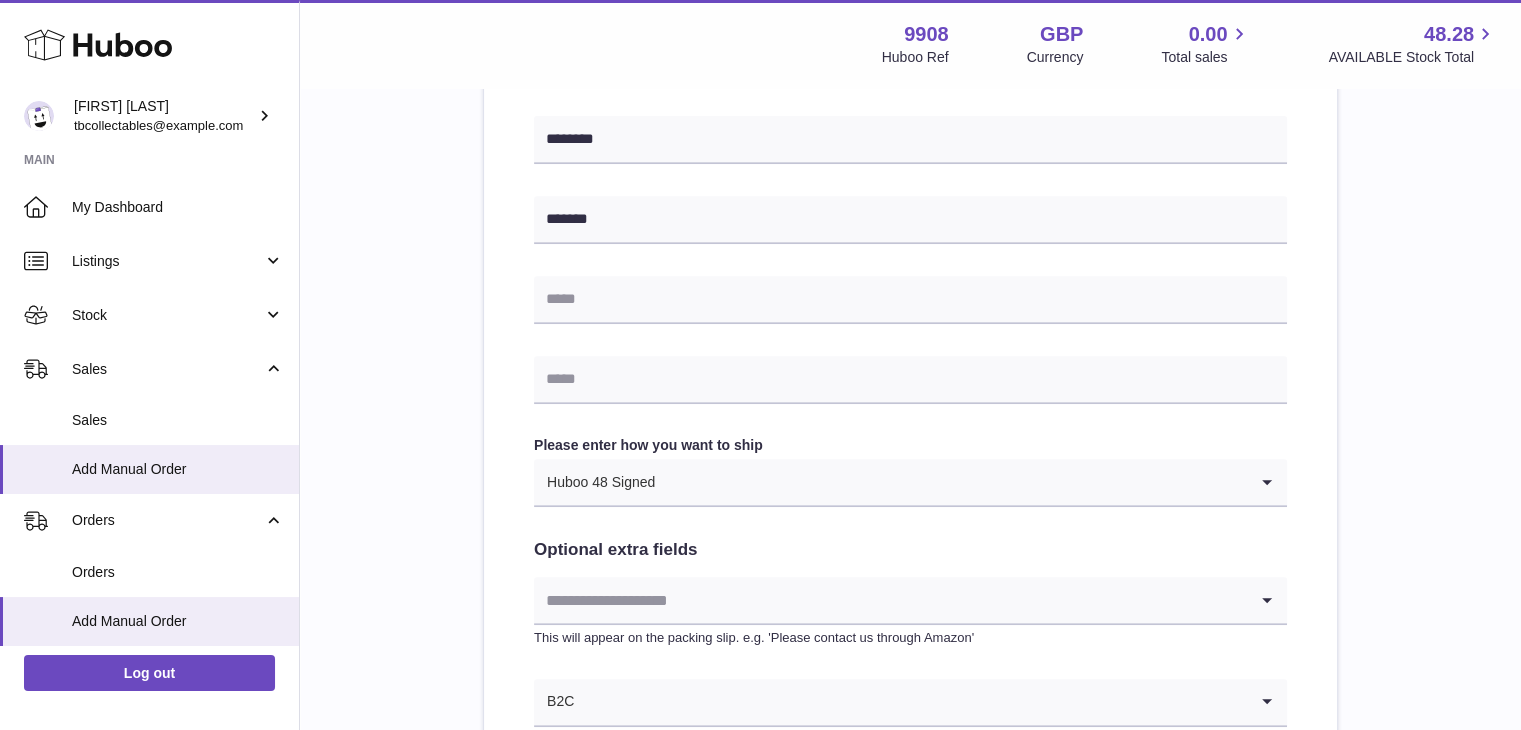 click at bounding box center [890, 600] 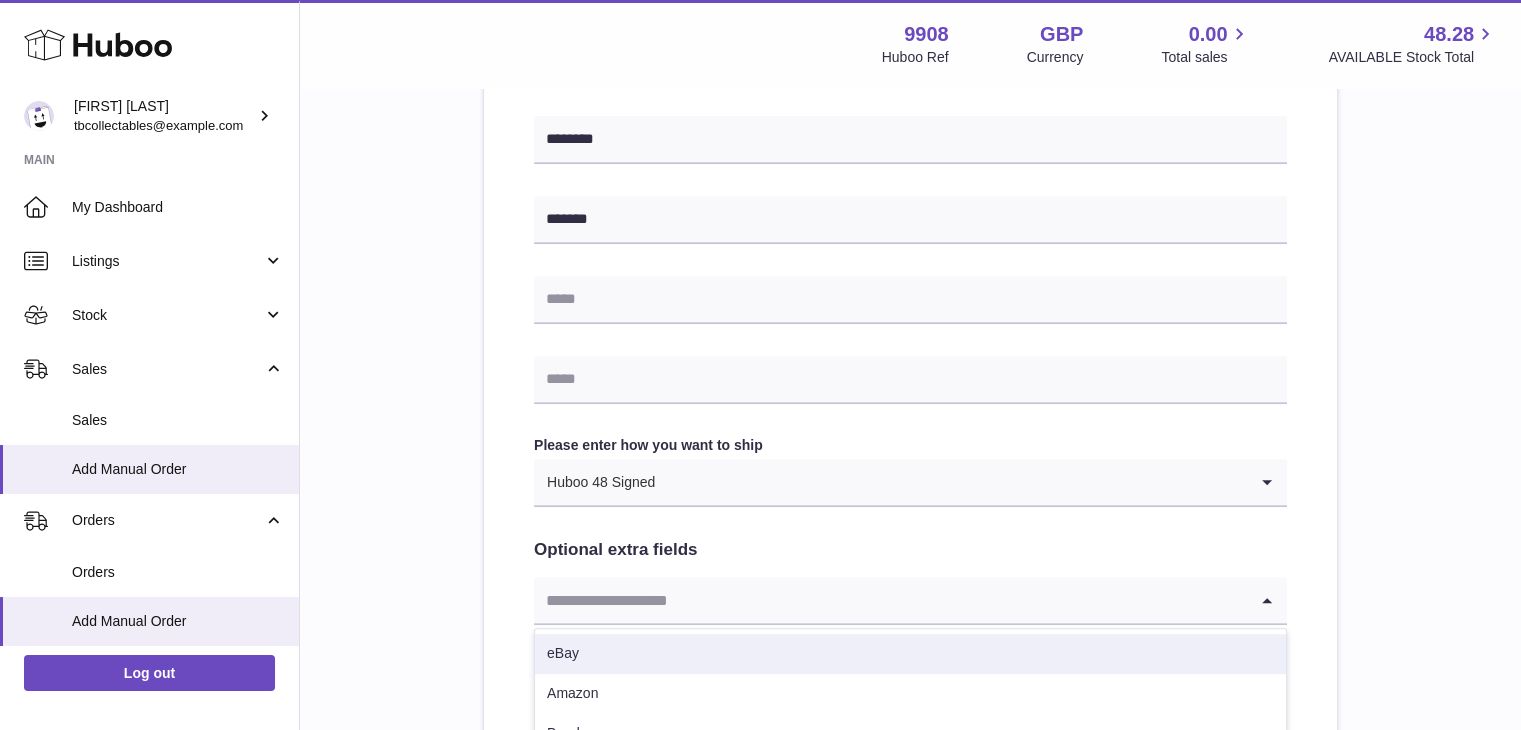 click on "eBay" at bounding box center [910, 654] 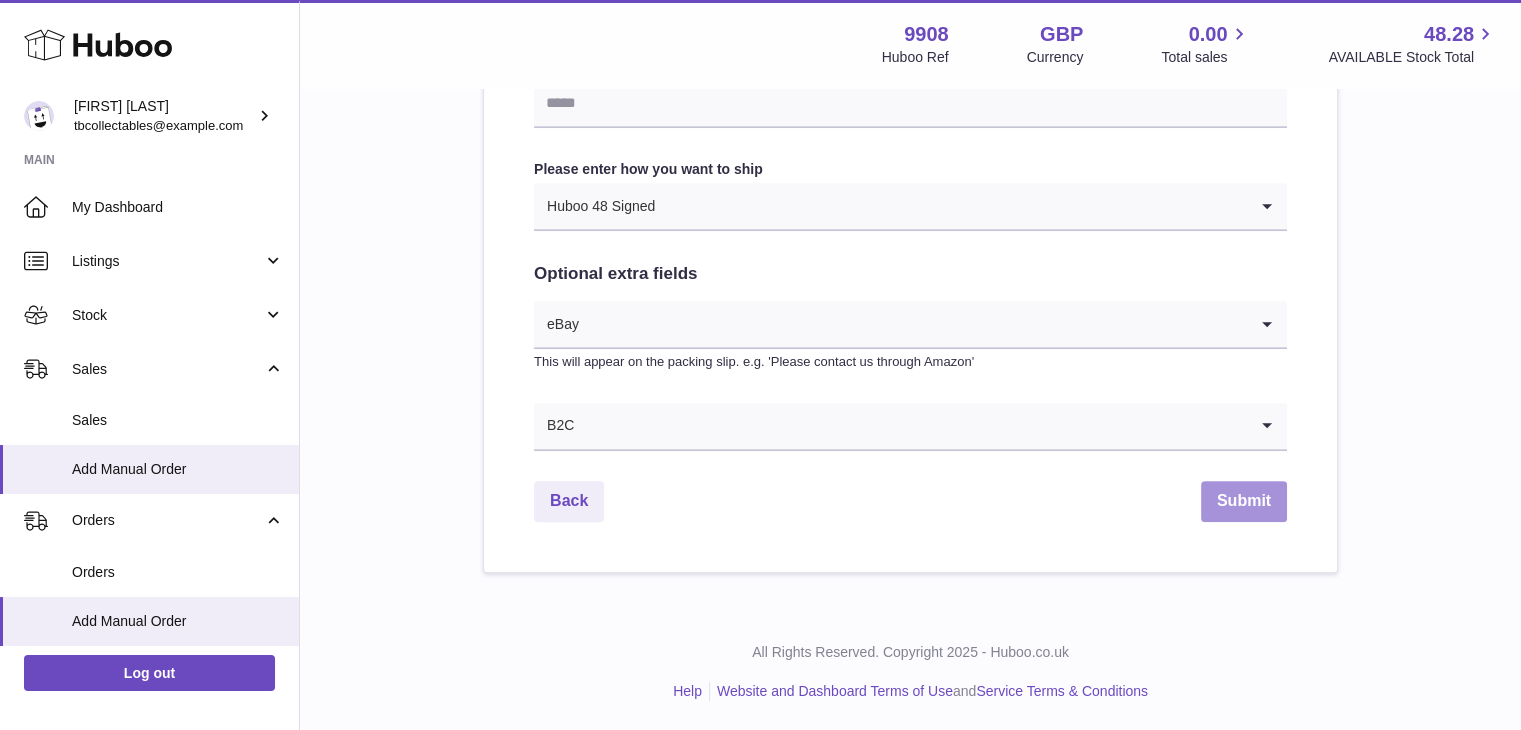 click on "Submit" at bounding box center [1244, 501] 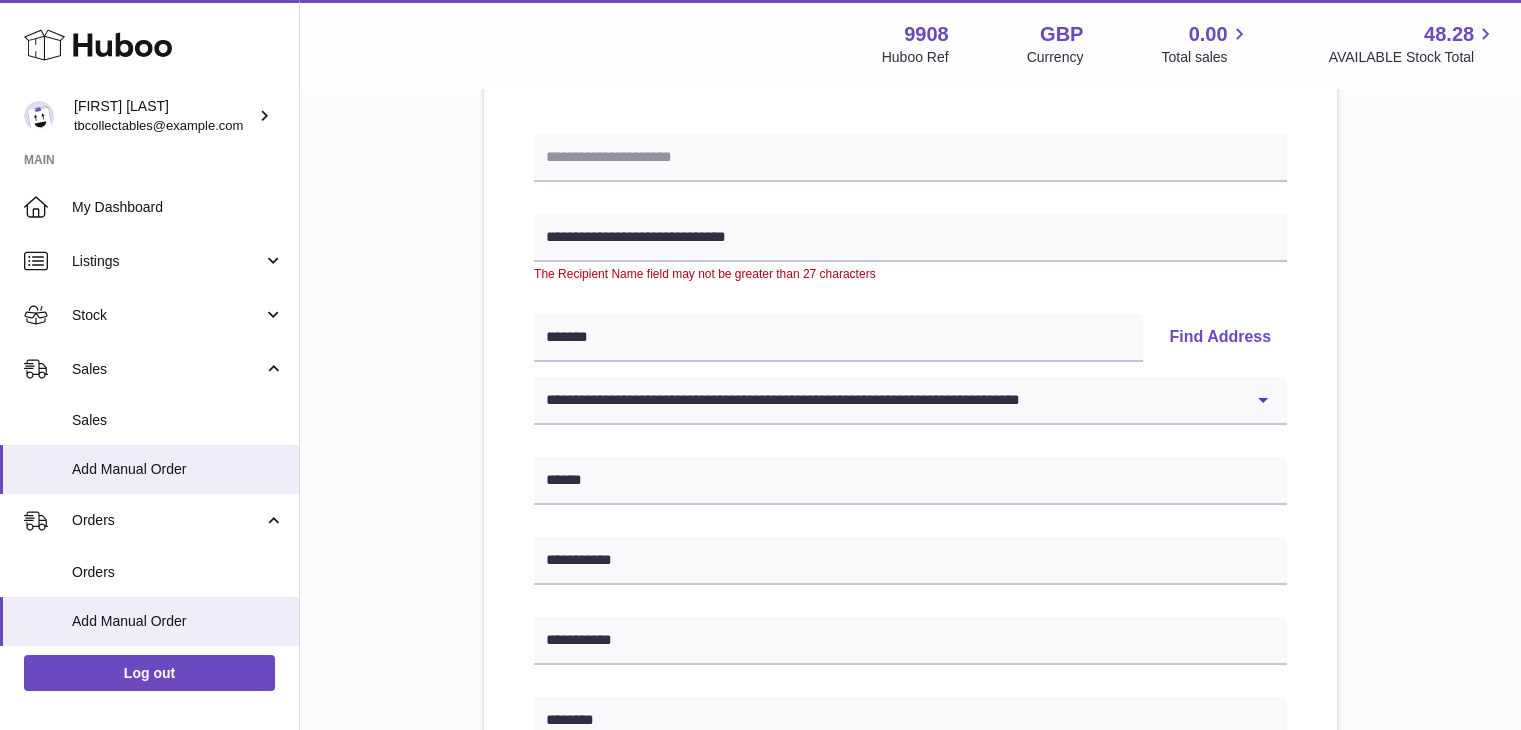 scroll, scrollTop: 101, scrollLeft: 0, axis: vertical 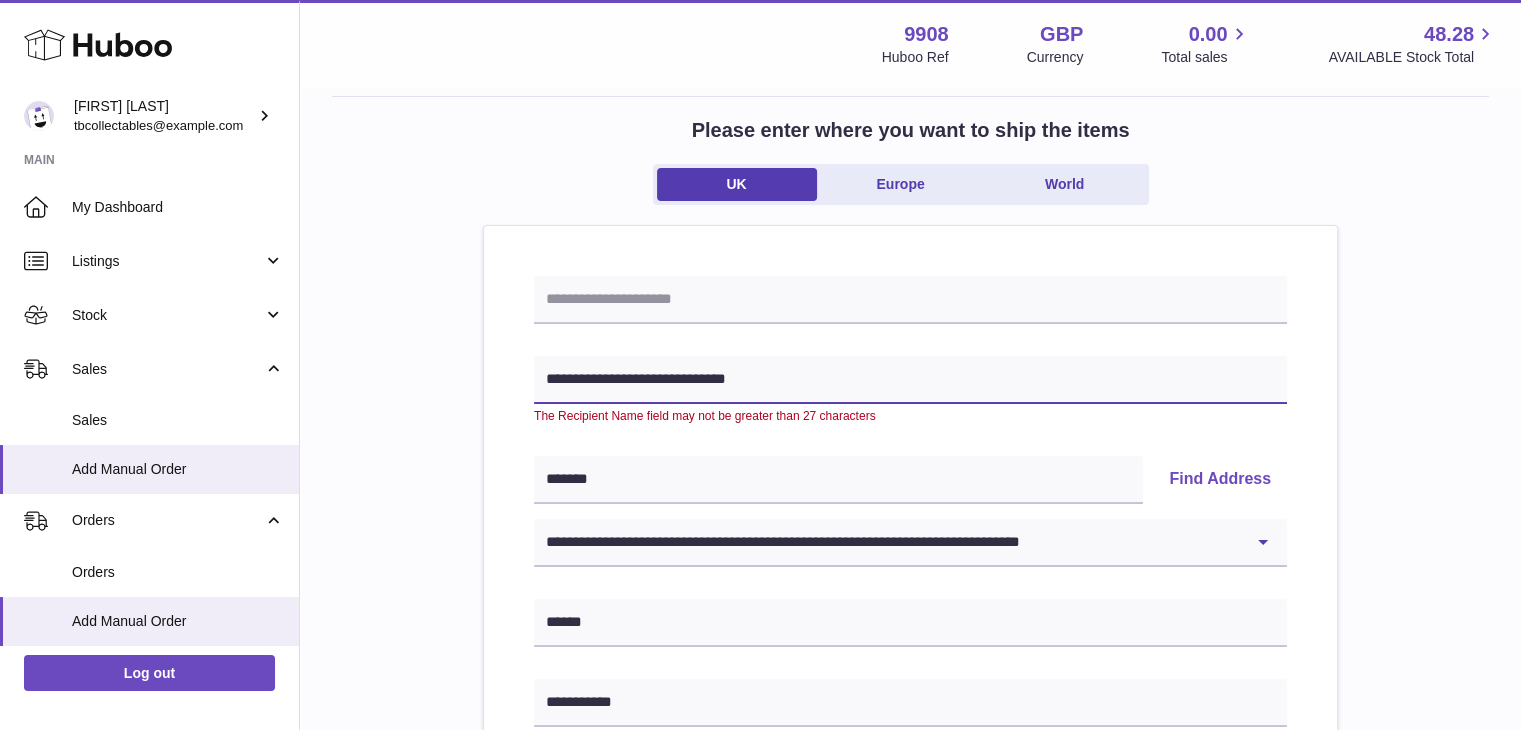 drag, startPoint x: 757, startPoint y: 374, endPoint x: 695, endPoint y: 380, distance: 62.289646 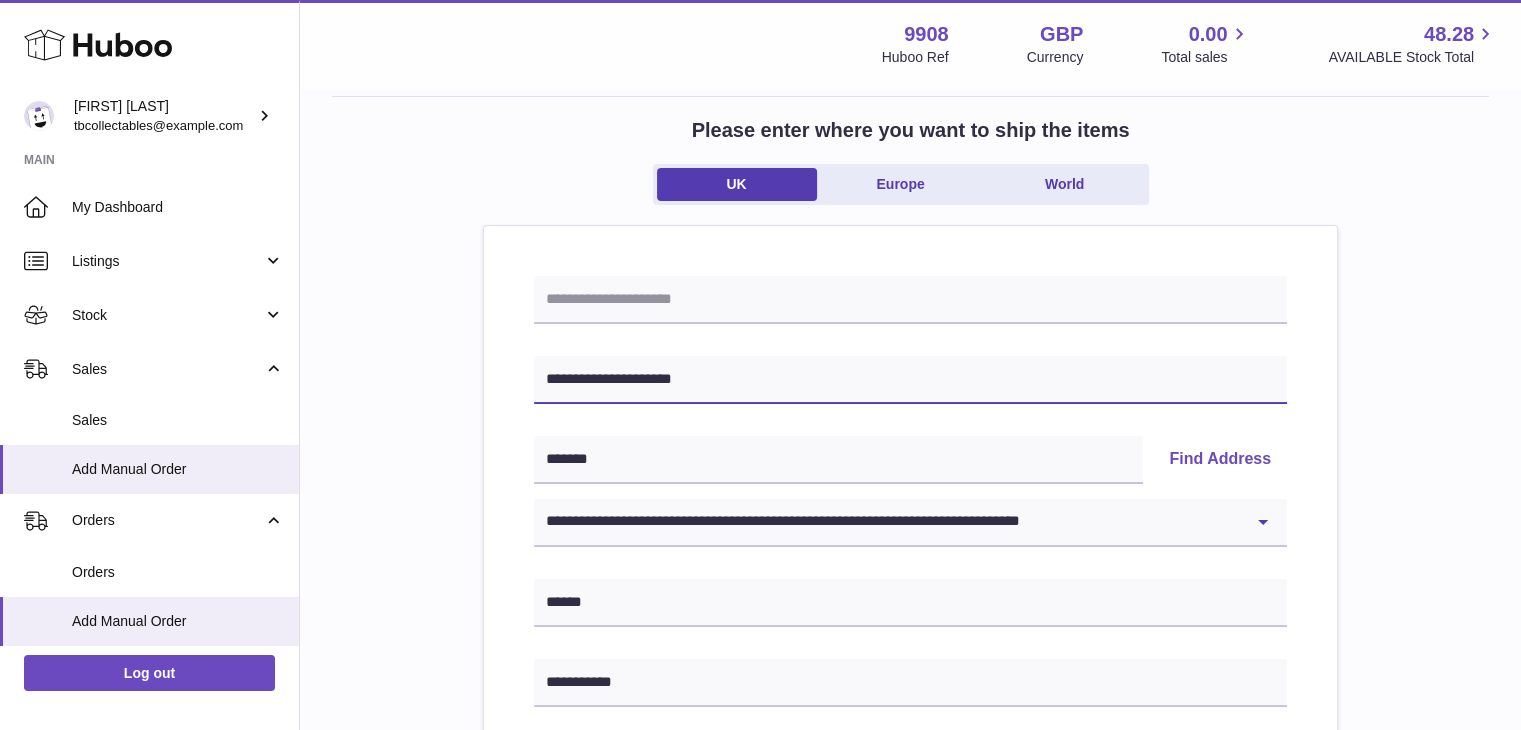 scroll, scrollTop: 1080, scrollLeft: 0, axis: vertical 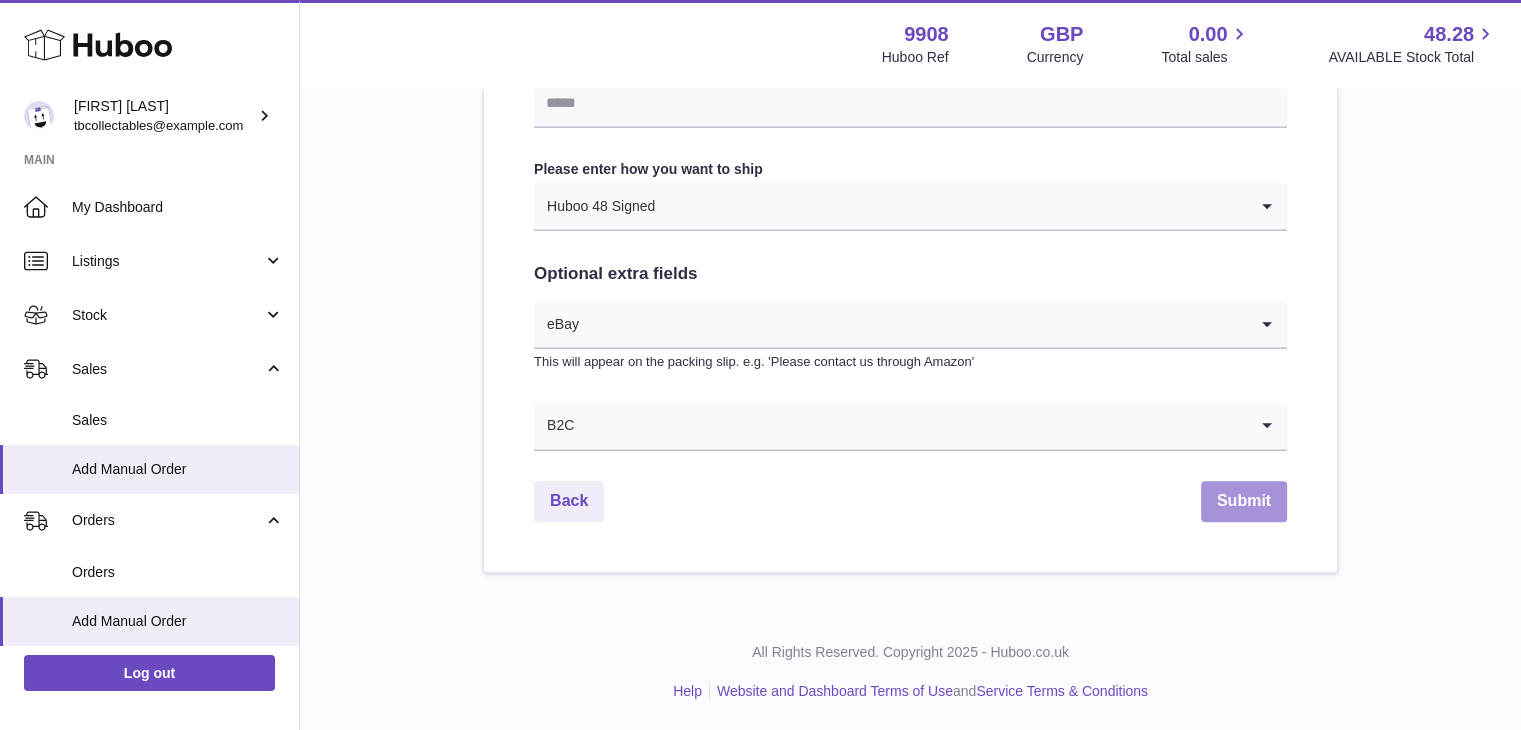 type on "**********" 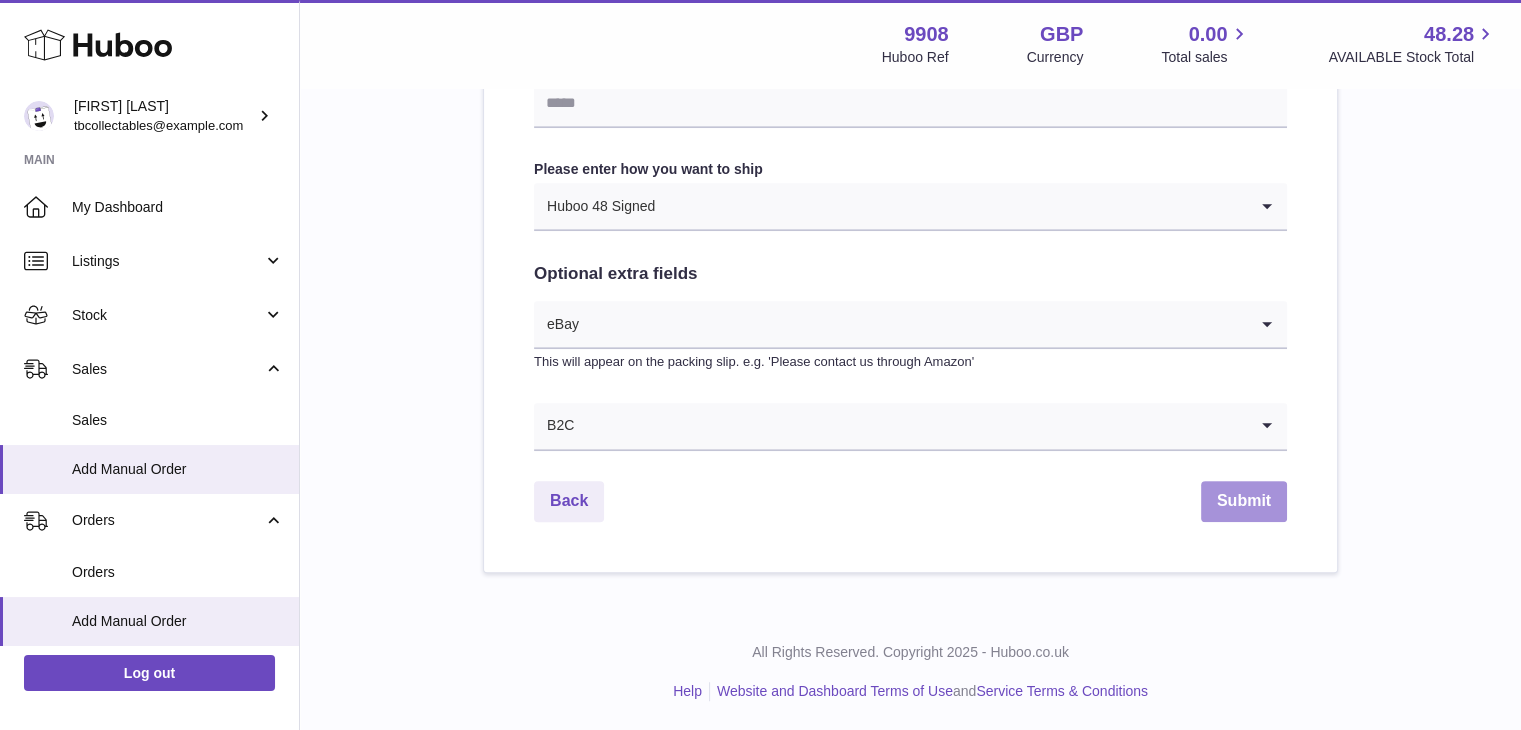 click on "Submit" at bounding box center (1244, 501) 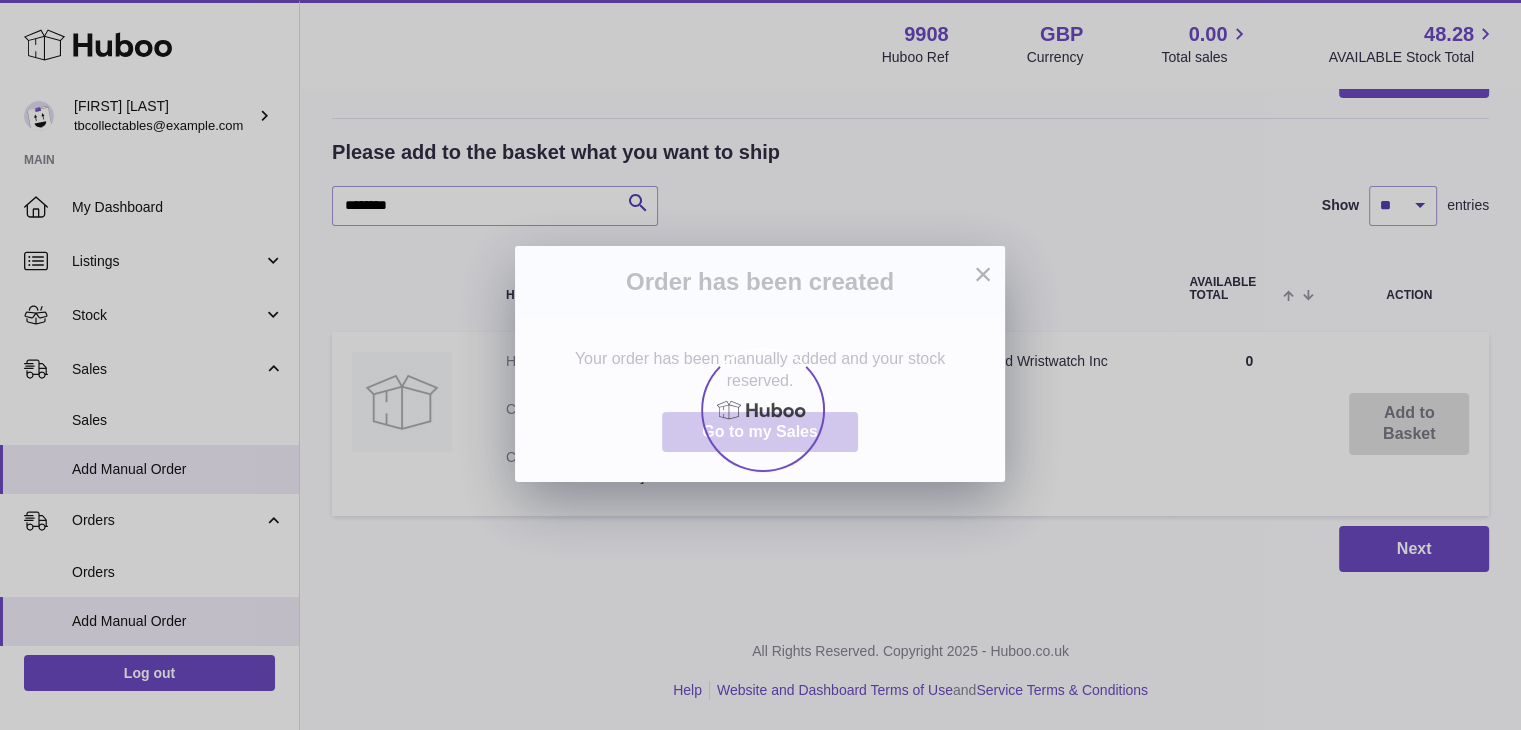 scroll, scrollTop: 0, scrollLeft: 0, axis: both 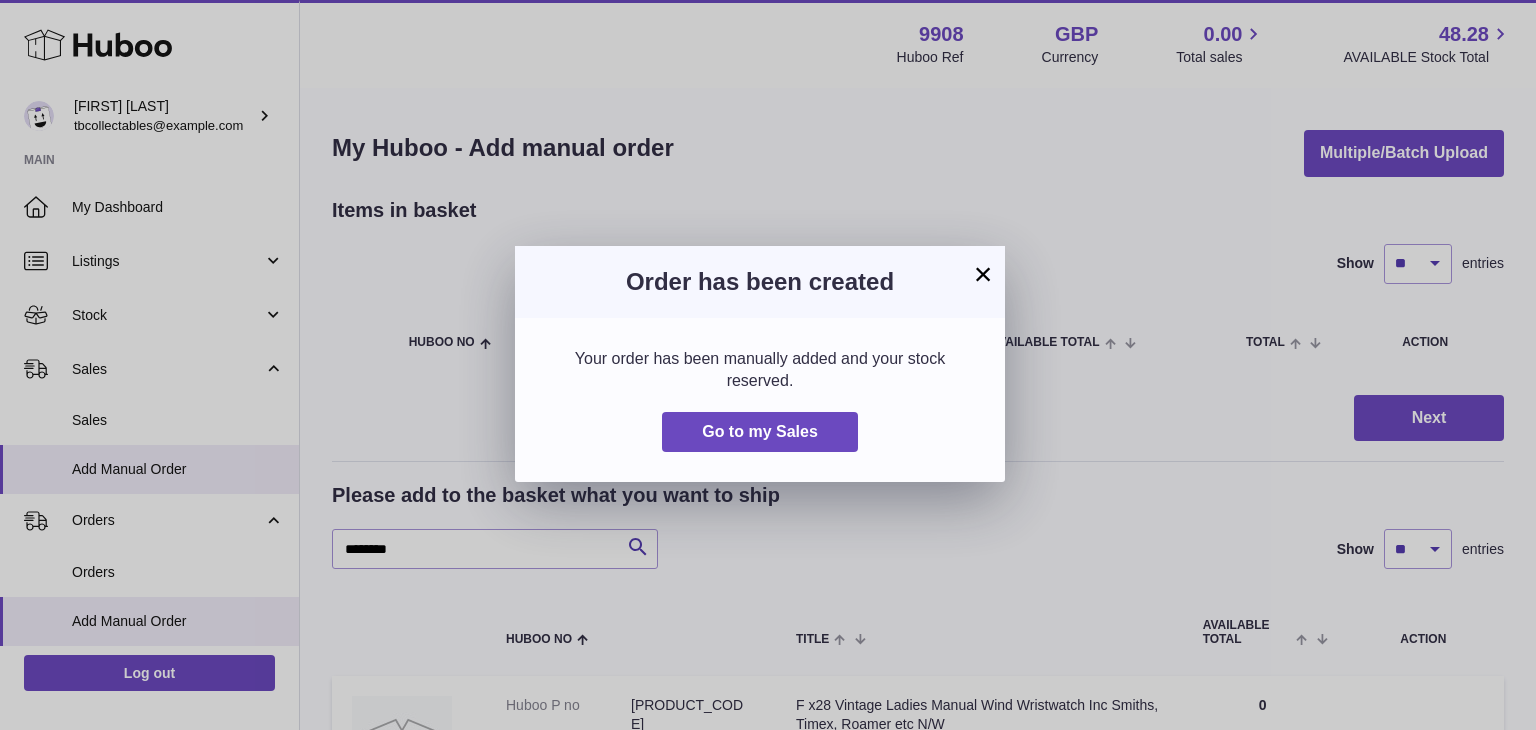click on "×" at bounding box center [983, 274] 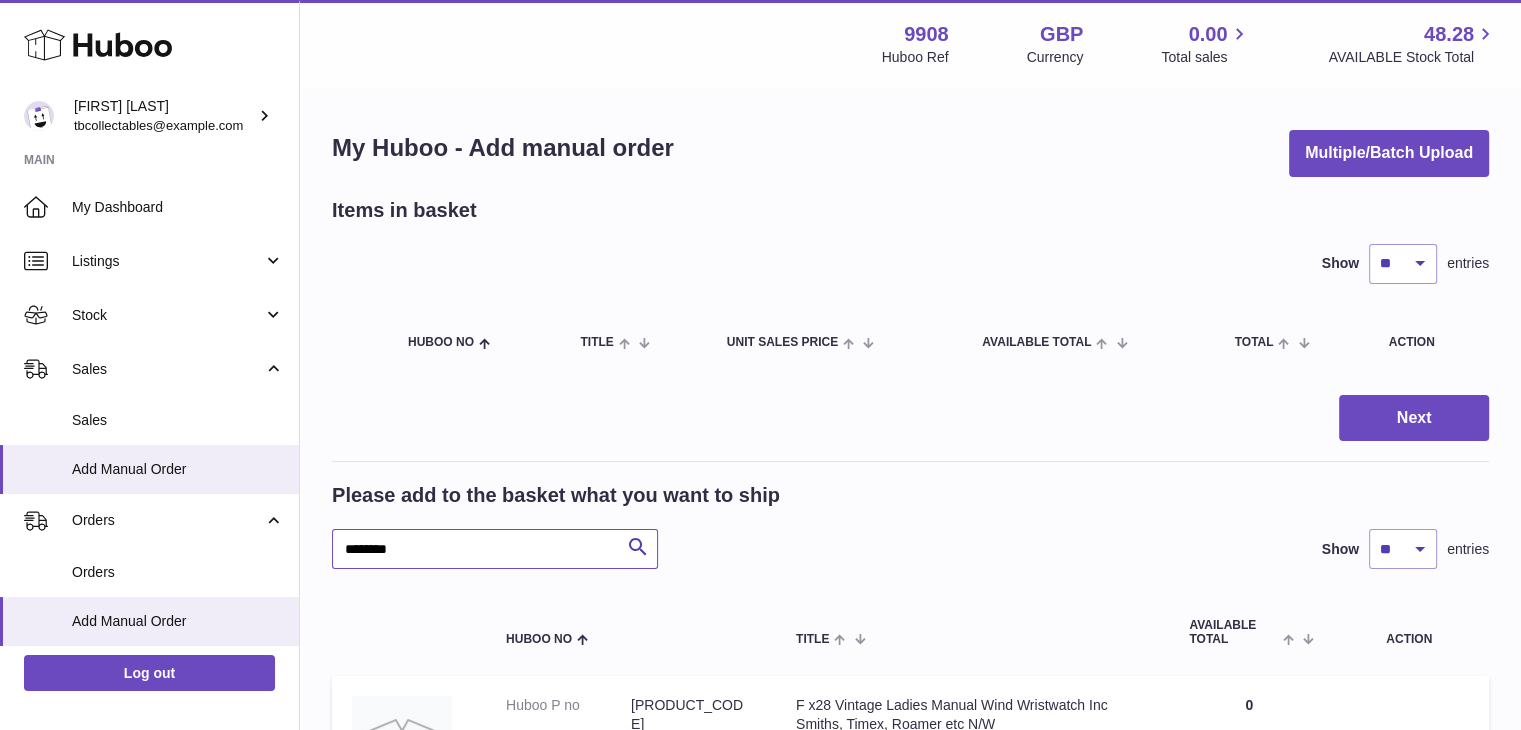 drag, startPoint x: 468, startPoint y: 541, endPoint x: 307, endPoint y: 544, distance: 161.02795 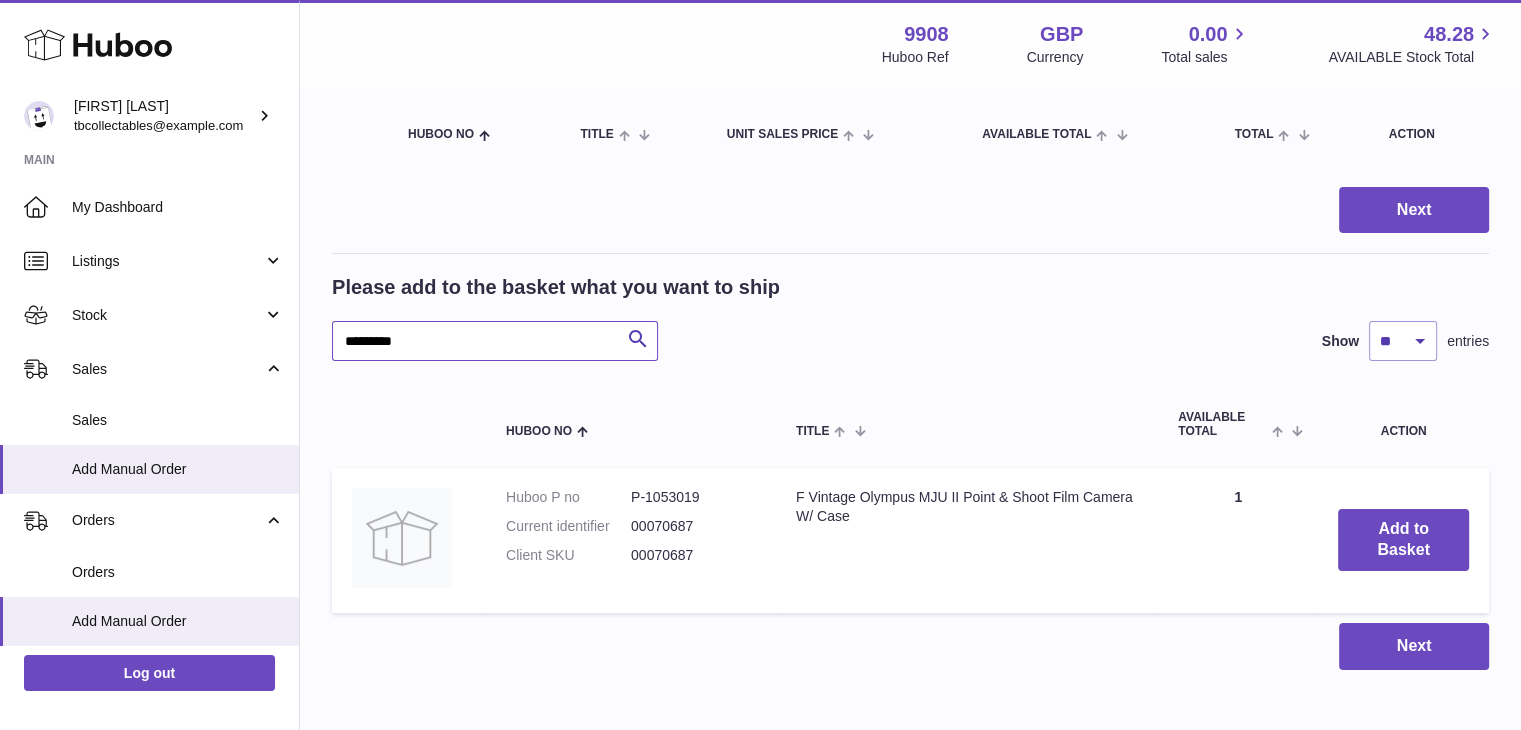 scroll, scrollTop: 216, scrollLeft: 0, axis: vertical 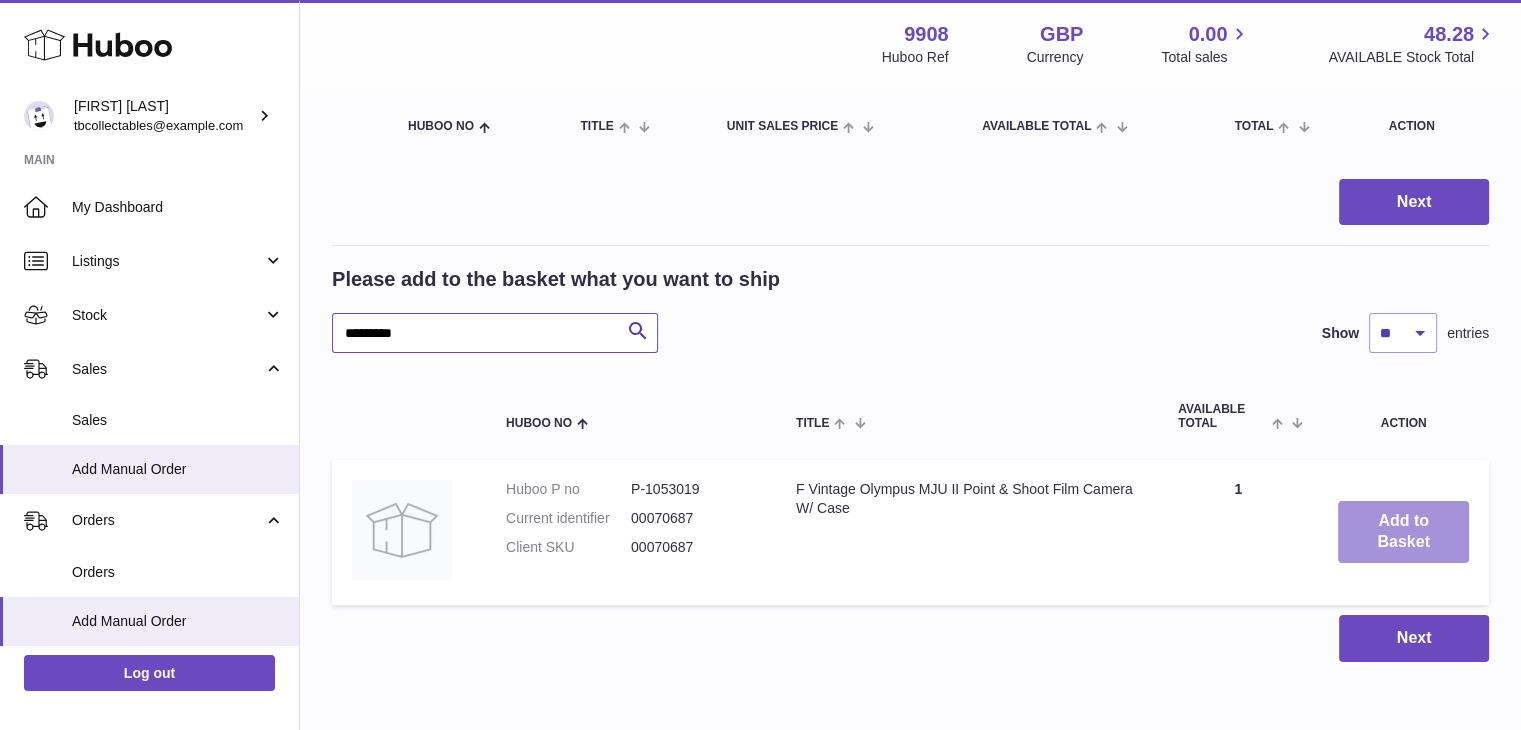type on "********" 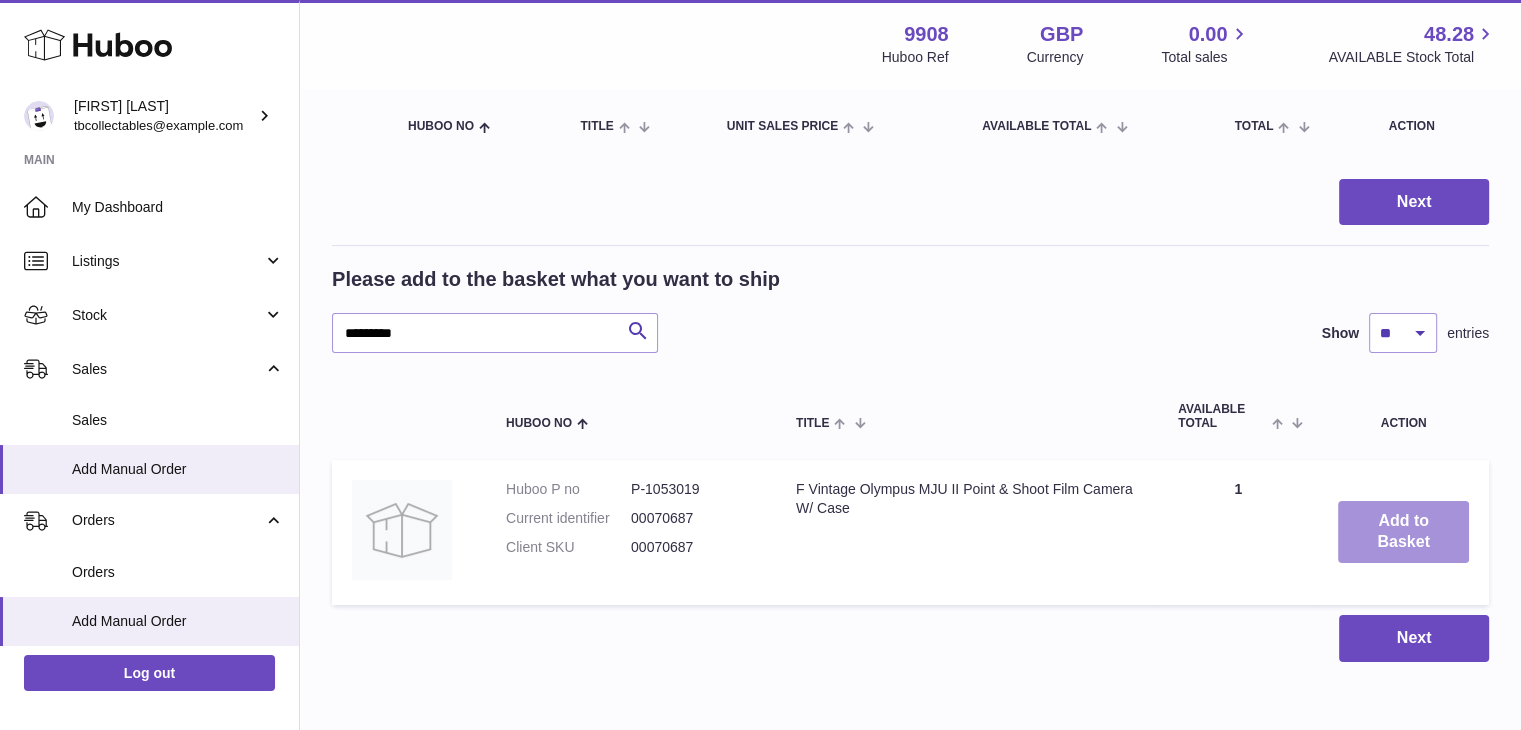 click on "Add to Basket" at bounding box center (1403, 532) 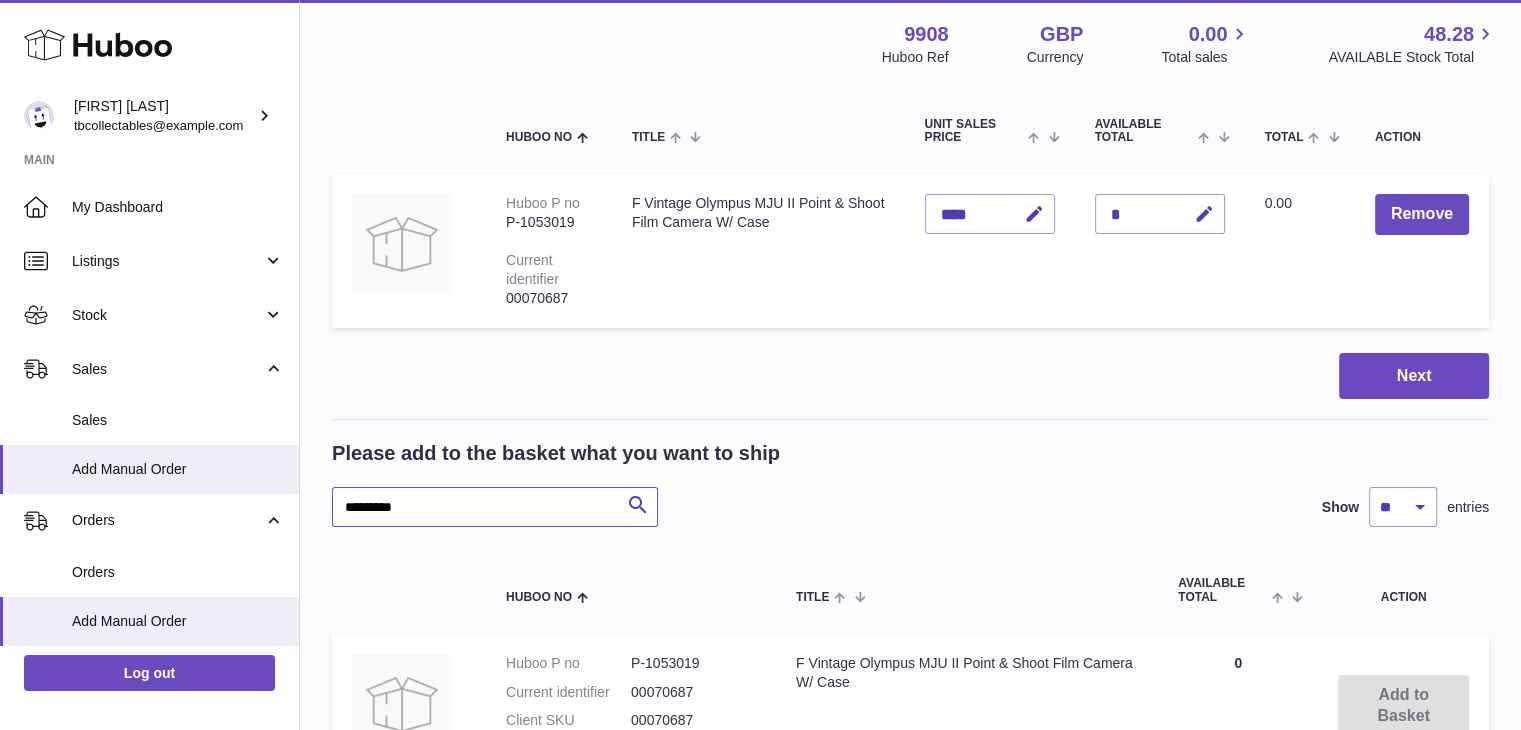 drag, startPoint x: 430, startPoint y: 500, endPoint x: 314, endPoint y: 496, distance: 116.06895 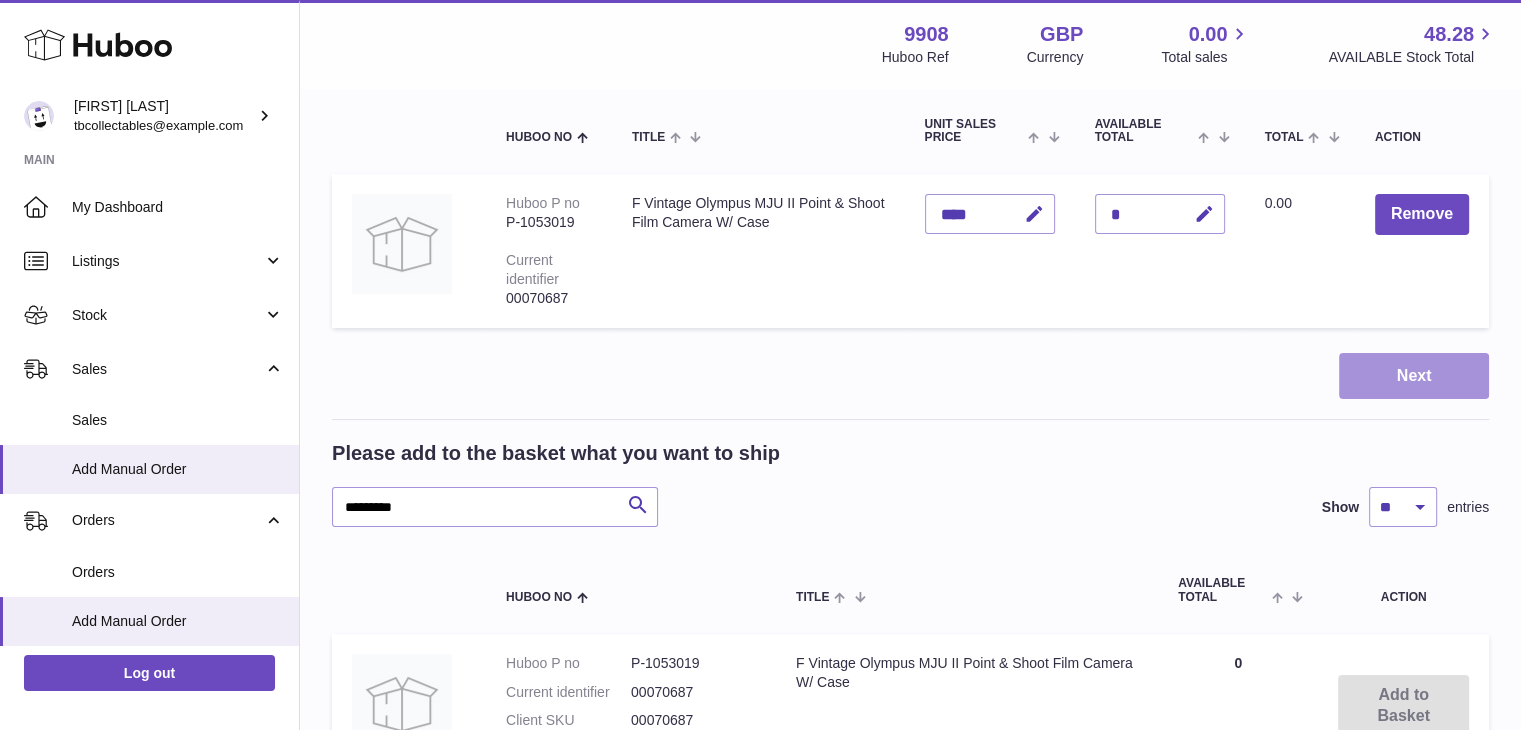 click on "Next" at bounding box center [1414, 376] 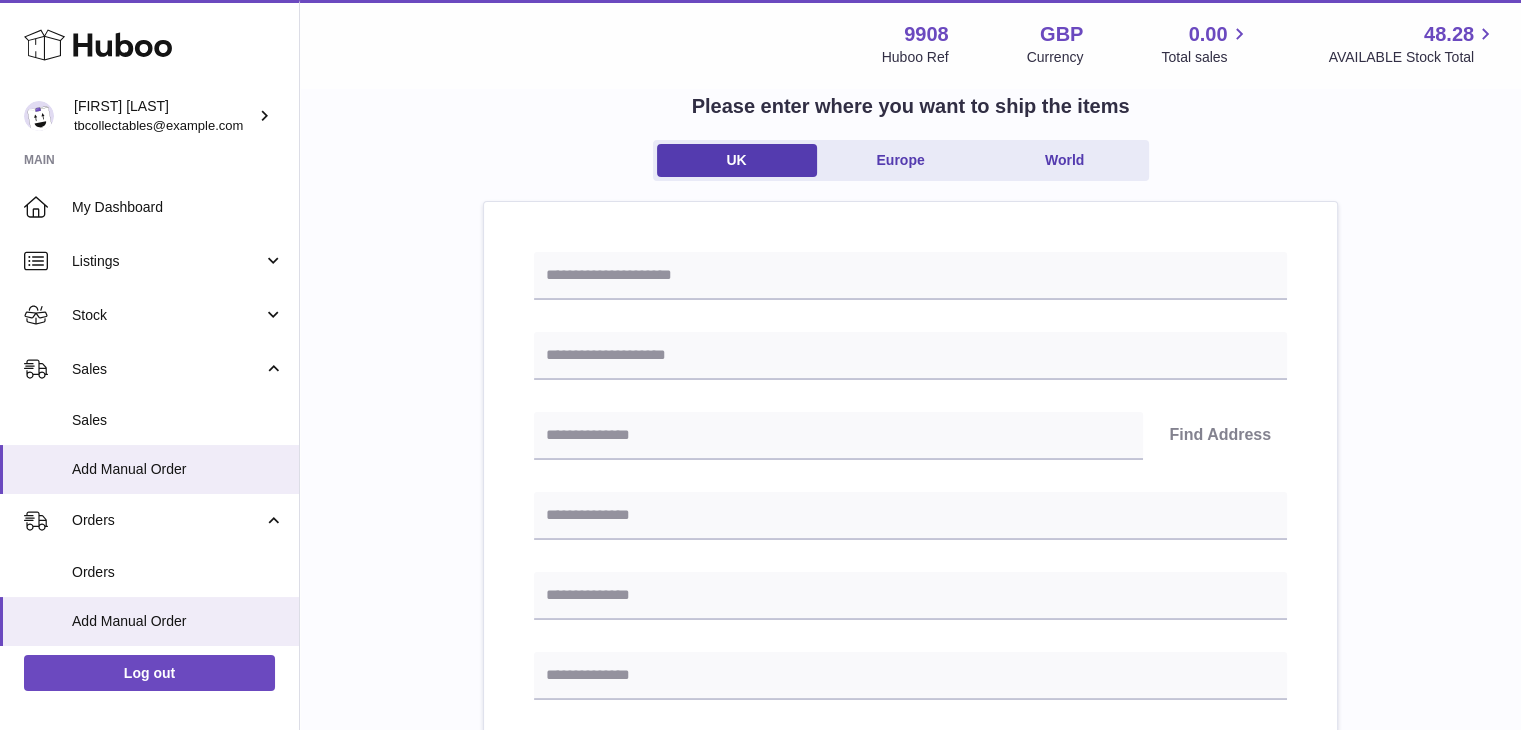 scroll, scrollTop: 120, scrollLeft: 0, axis: vertical 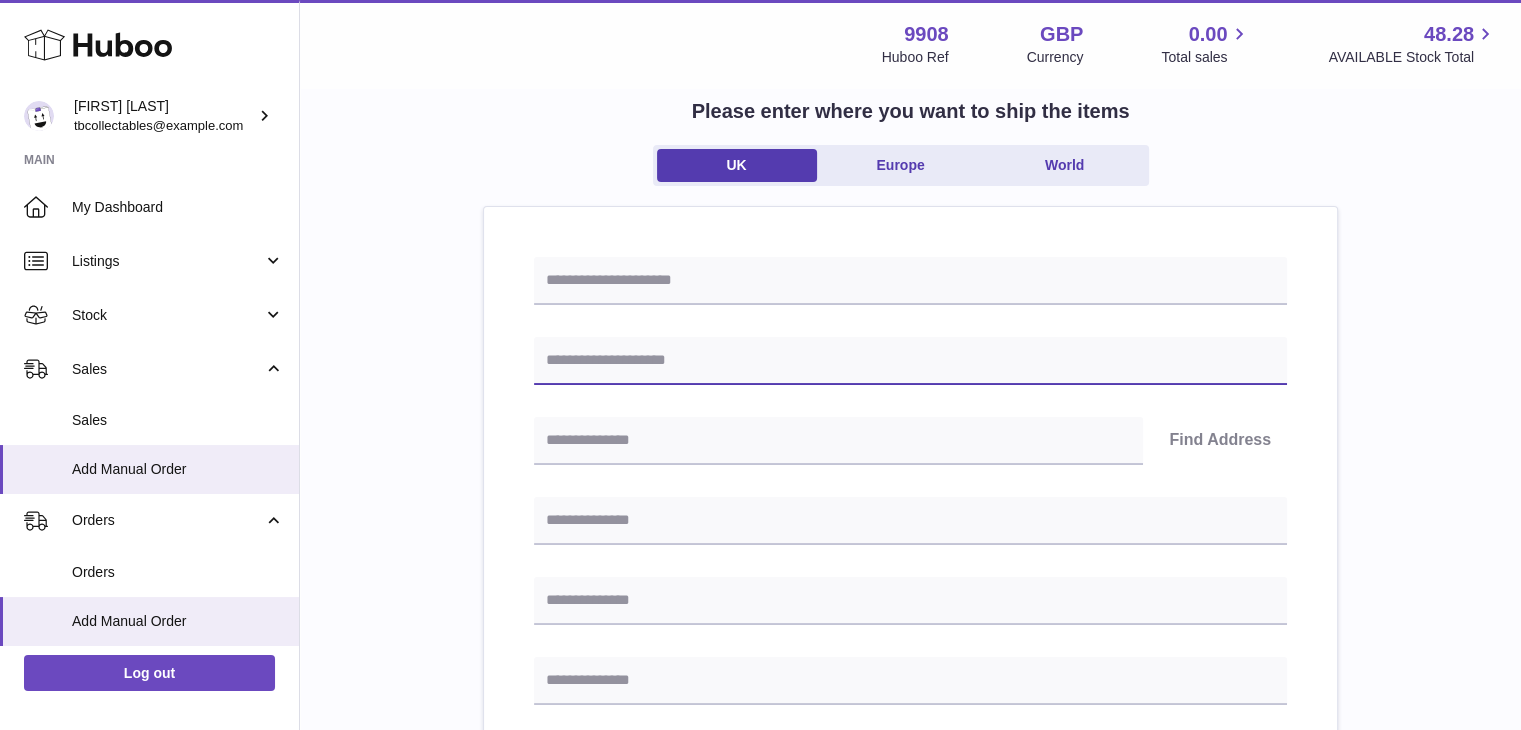 click at bounding box center [910, 361] 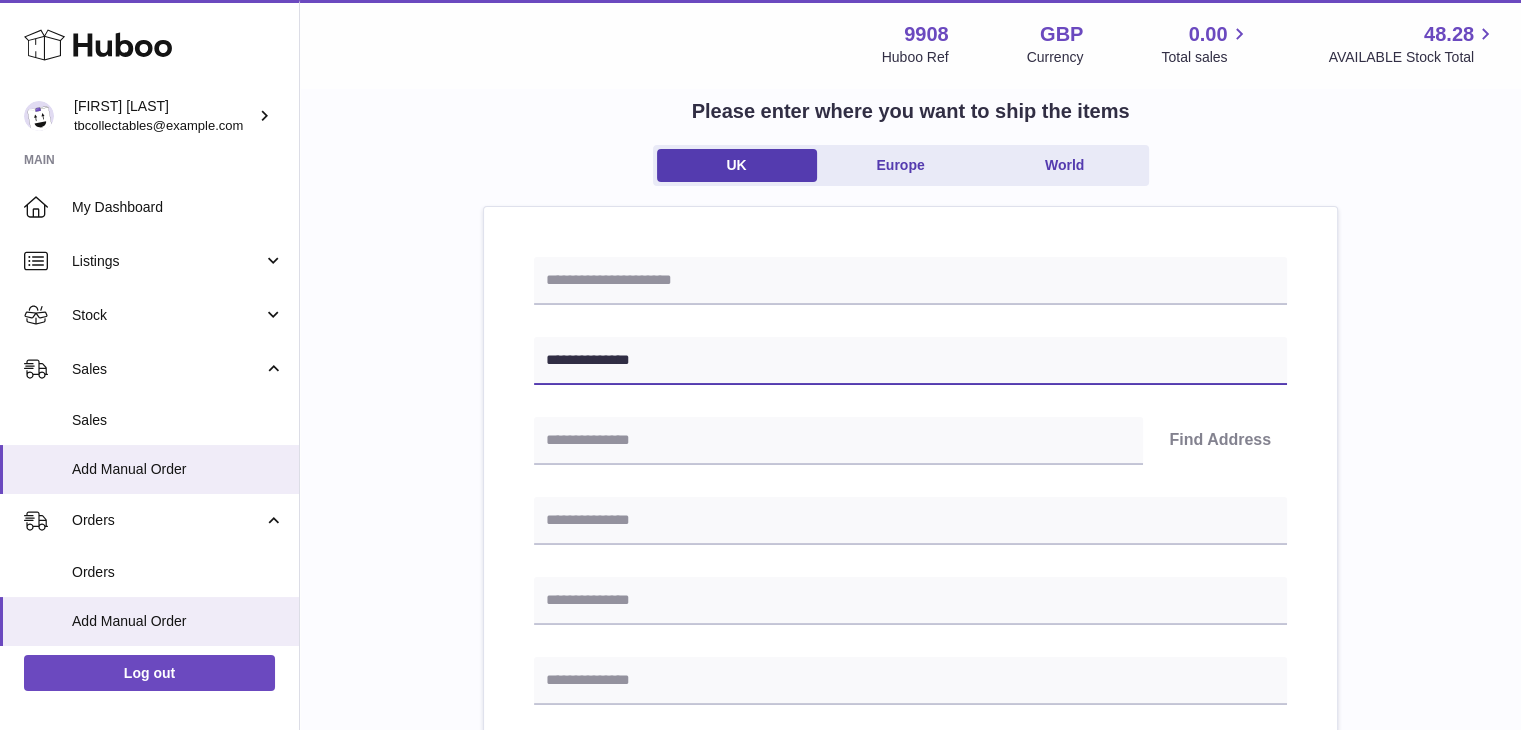 type on "**********" 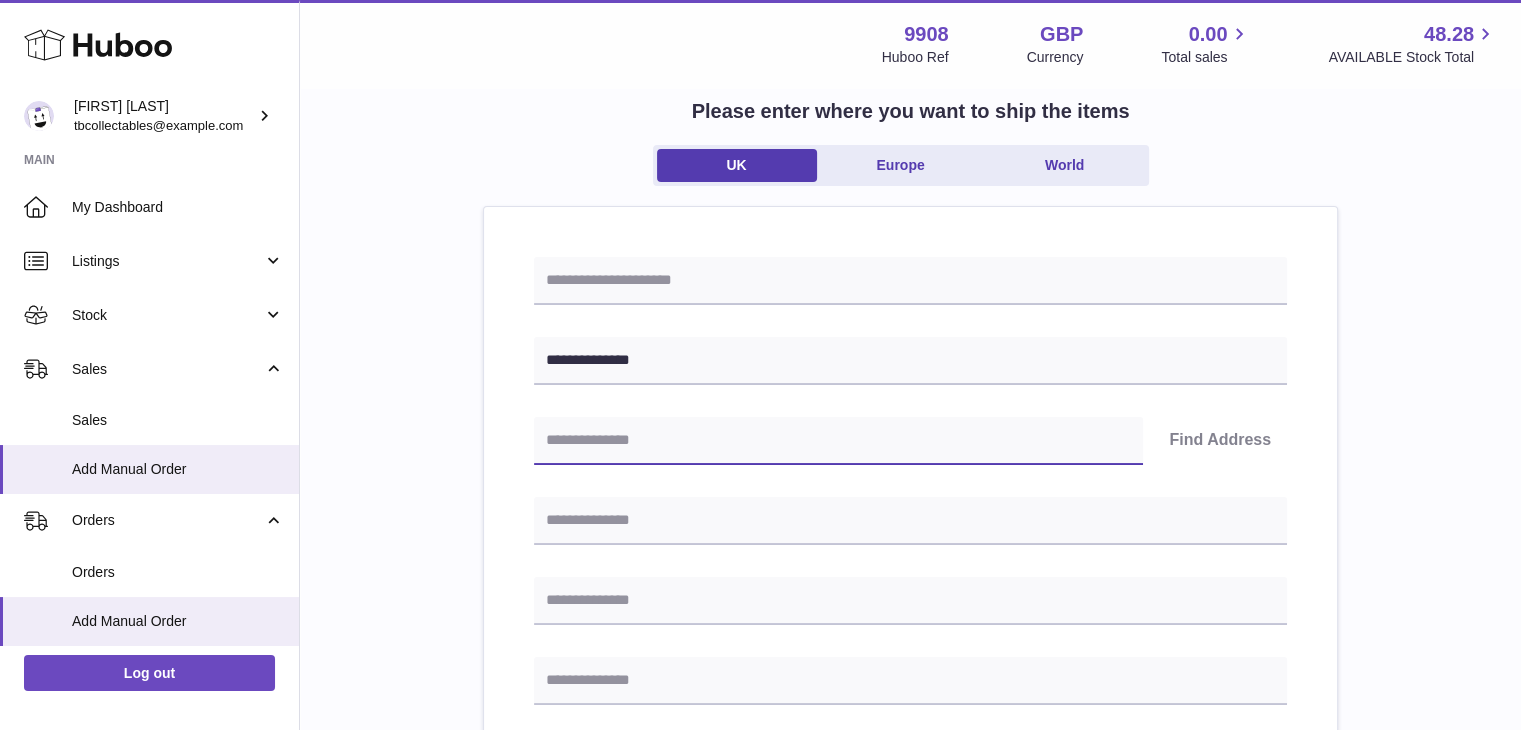 click at bounding box center [838, 441] 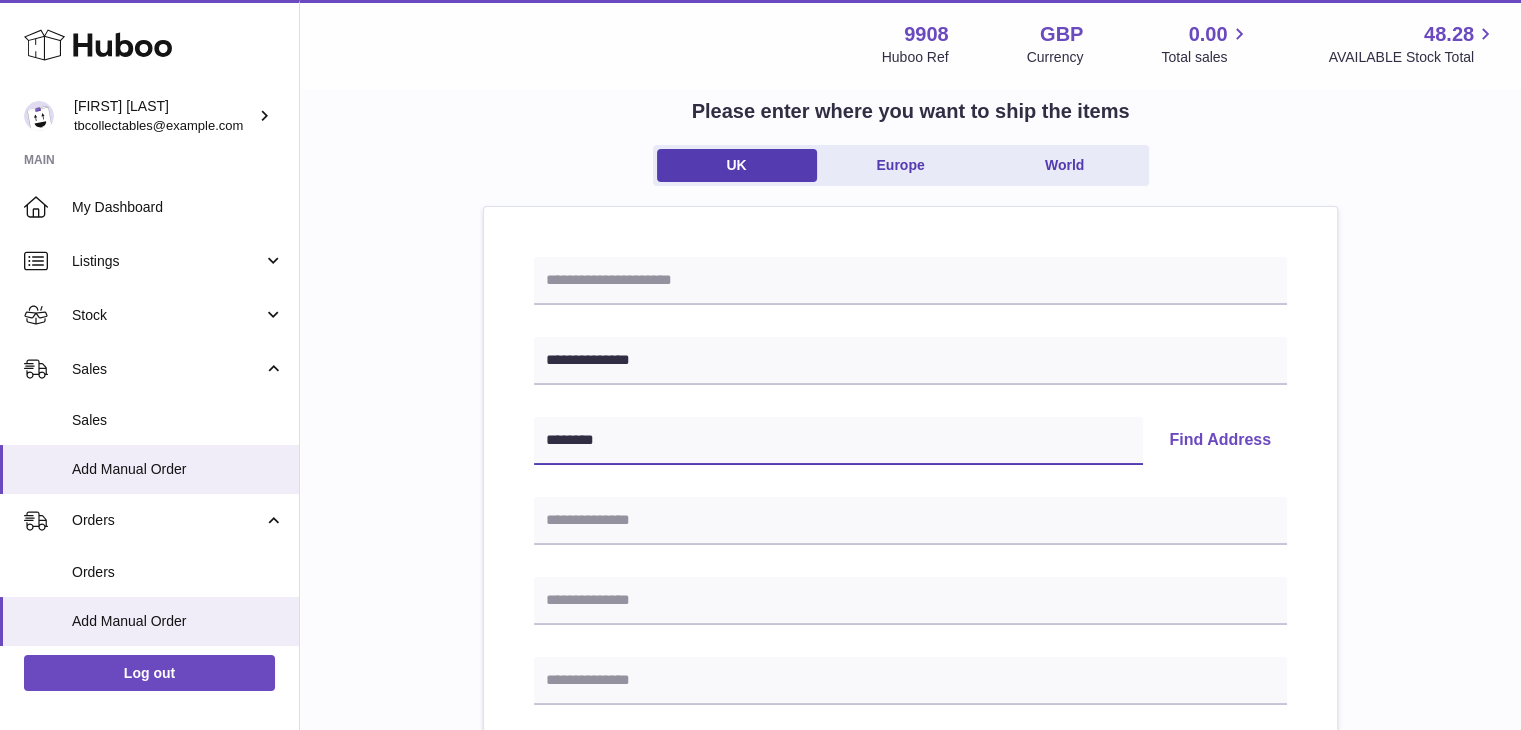 type on "********" 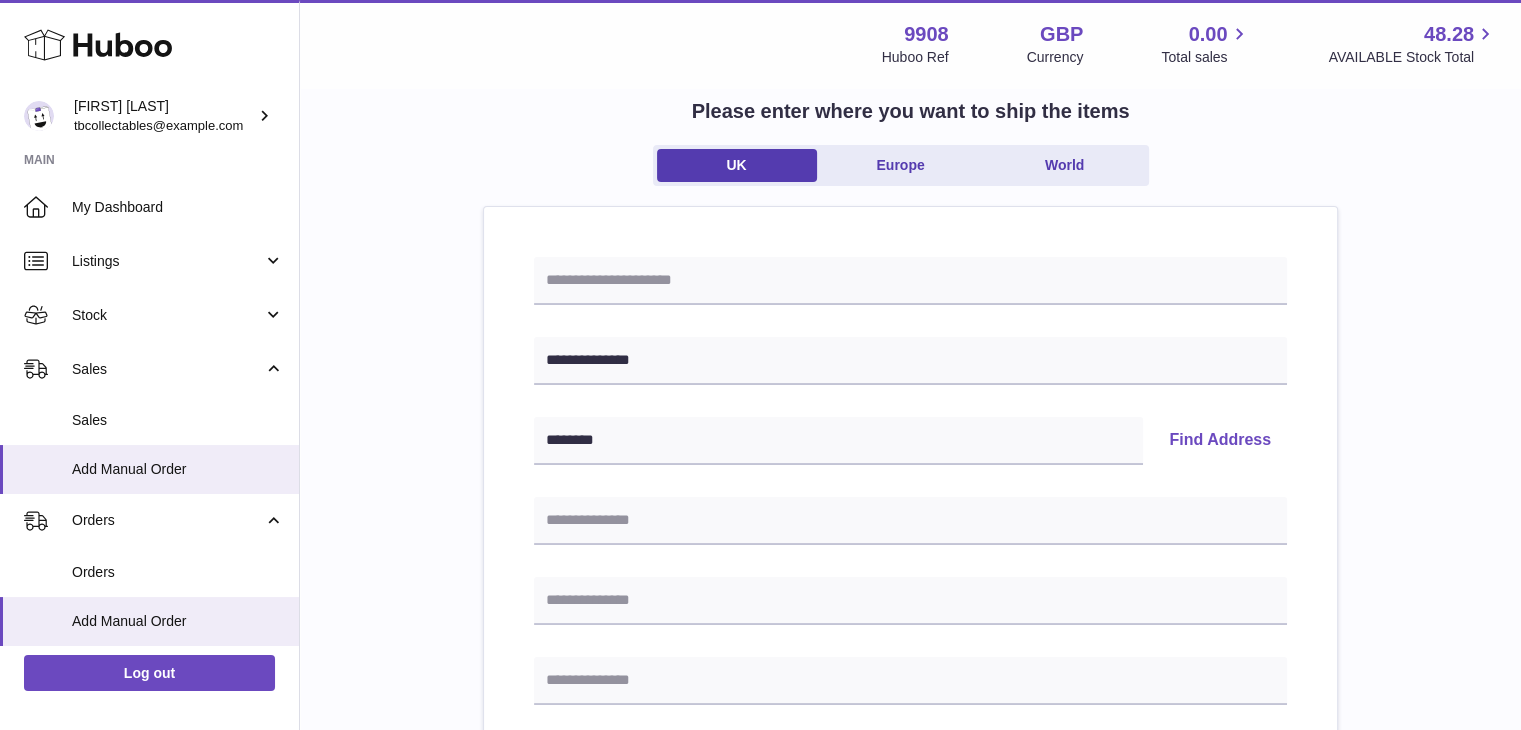 click on "Find Address" at bounding box center [1220, 441] 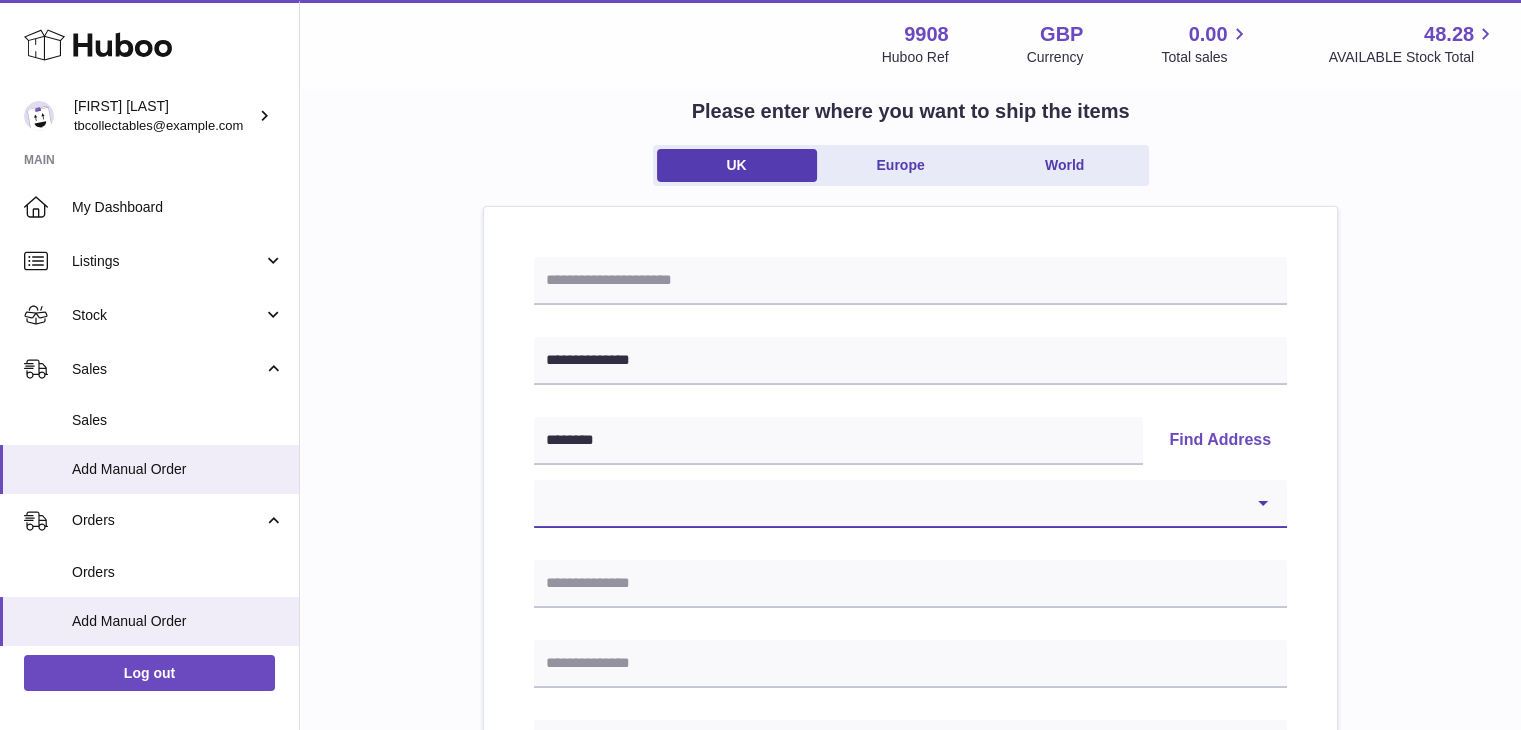 click on "**********" at bounding box center (910, 504) 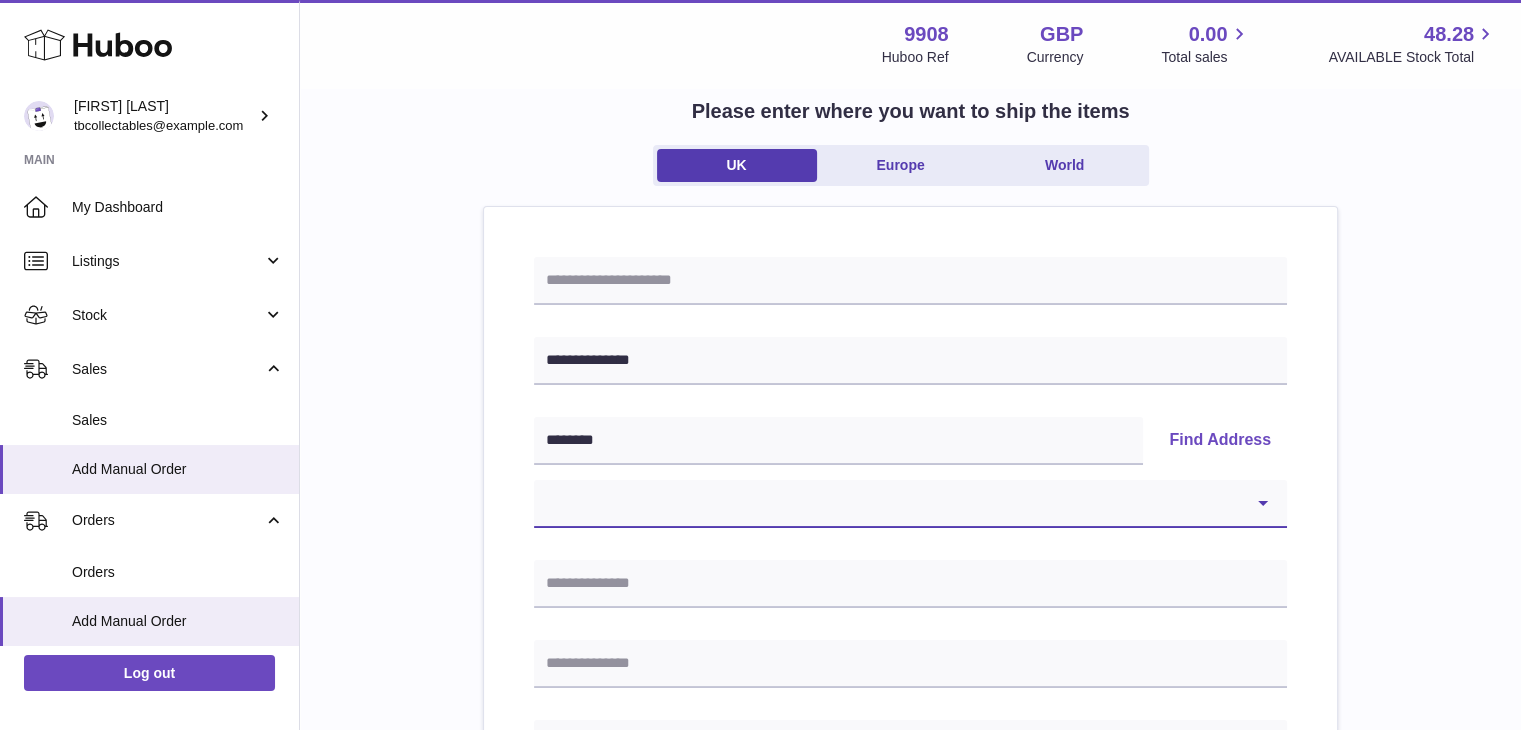 select on "**" 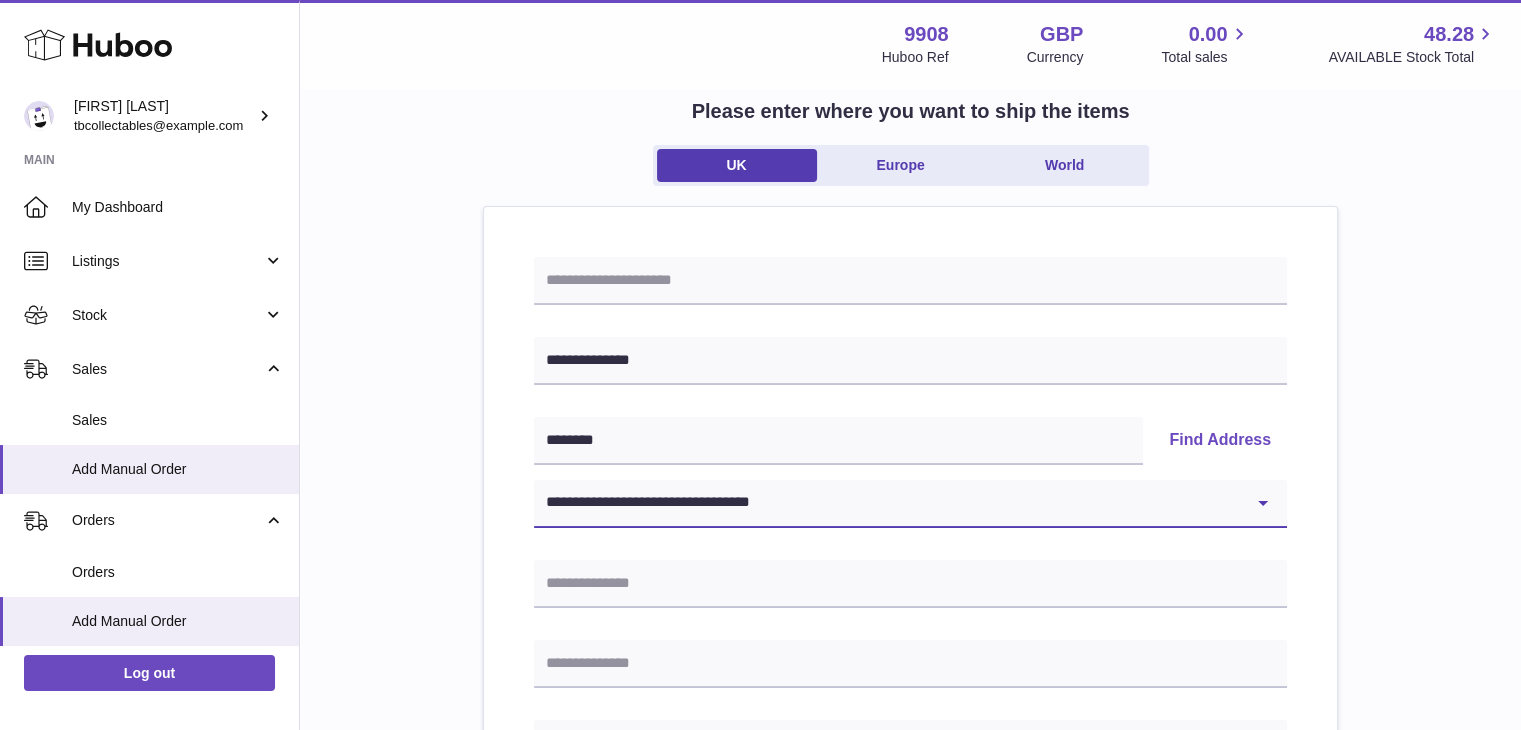 click on "**********" at bounding box center [910, 504] 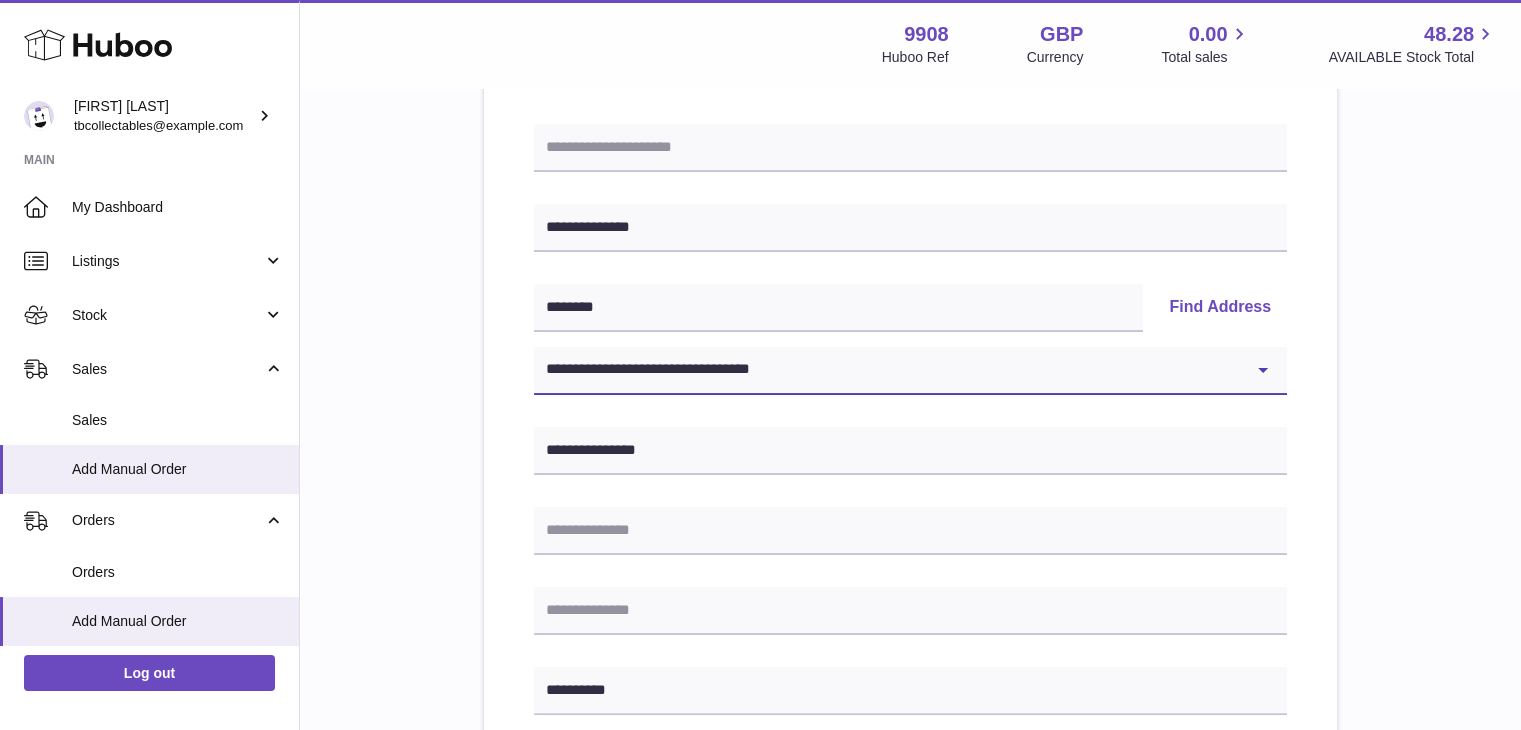 scroll, scrollTop: 288, scrollLeft: 0, axis: vertical 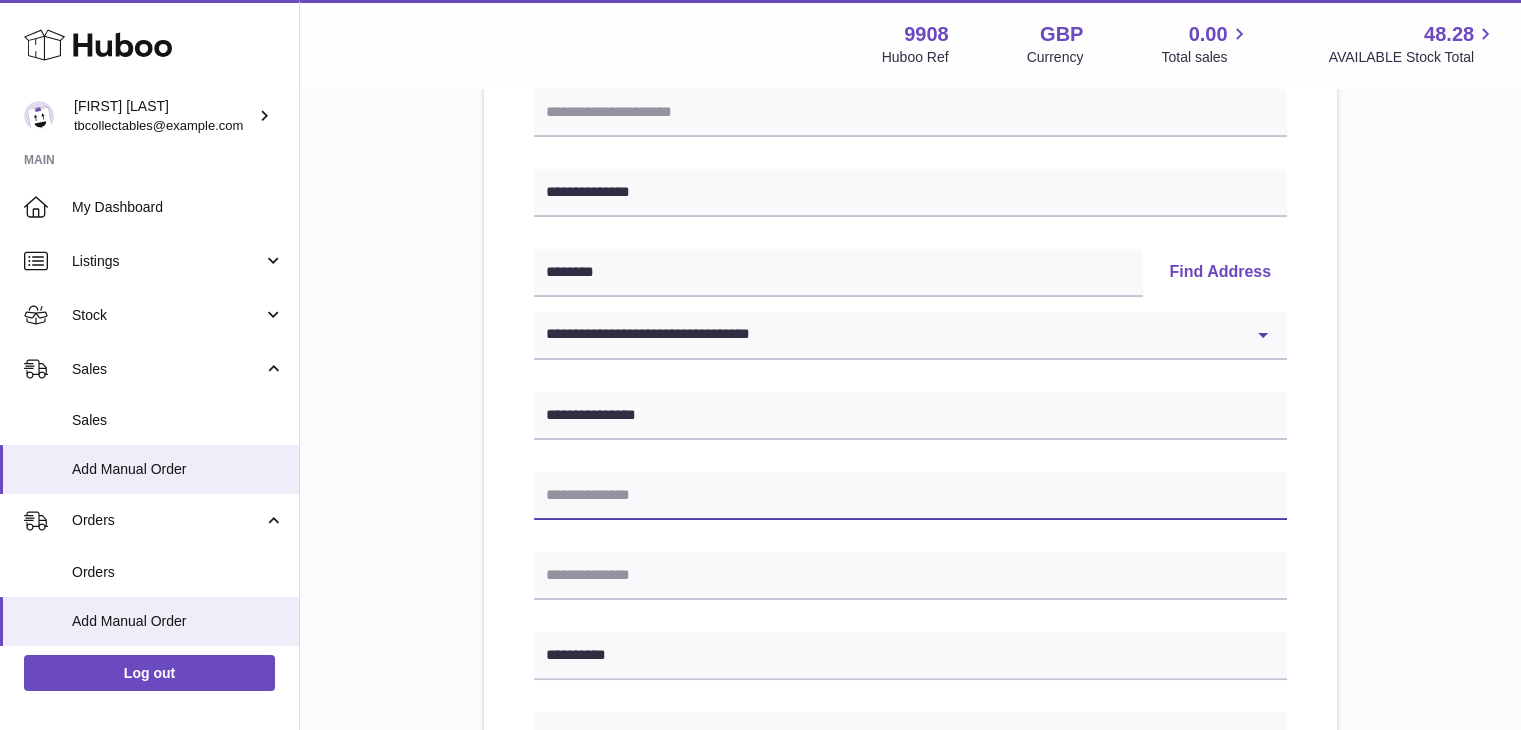 click at bounding box center [910, 496] 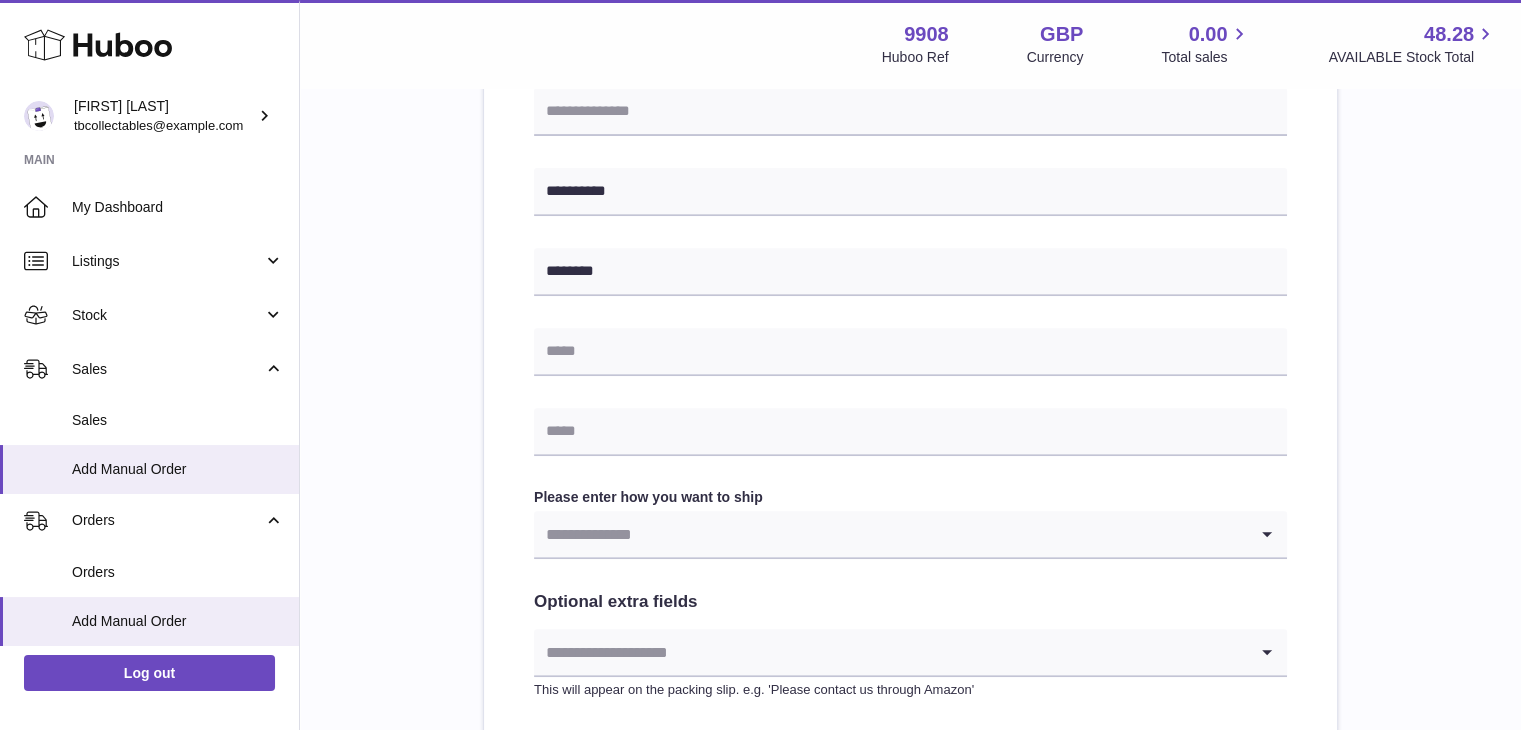 scroll, scrollTop: 768, scrollLeft: 0, axis: vertical 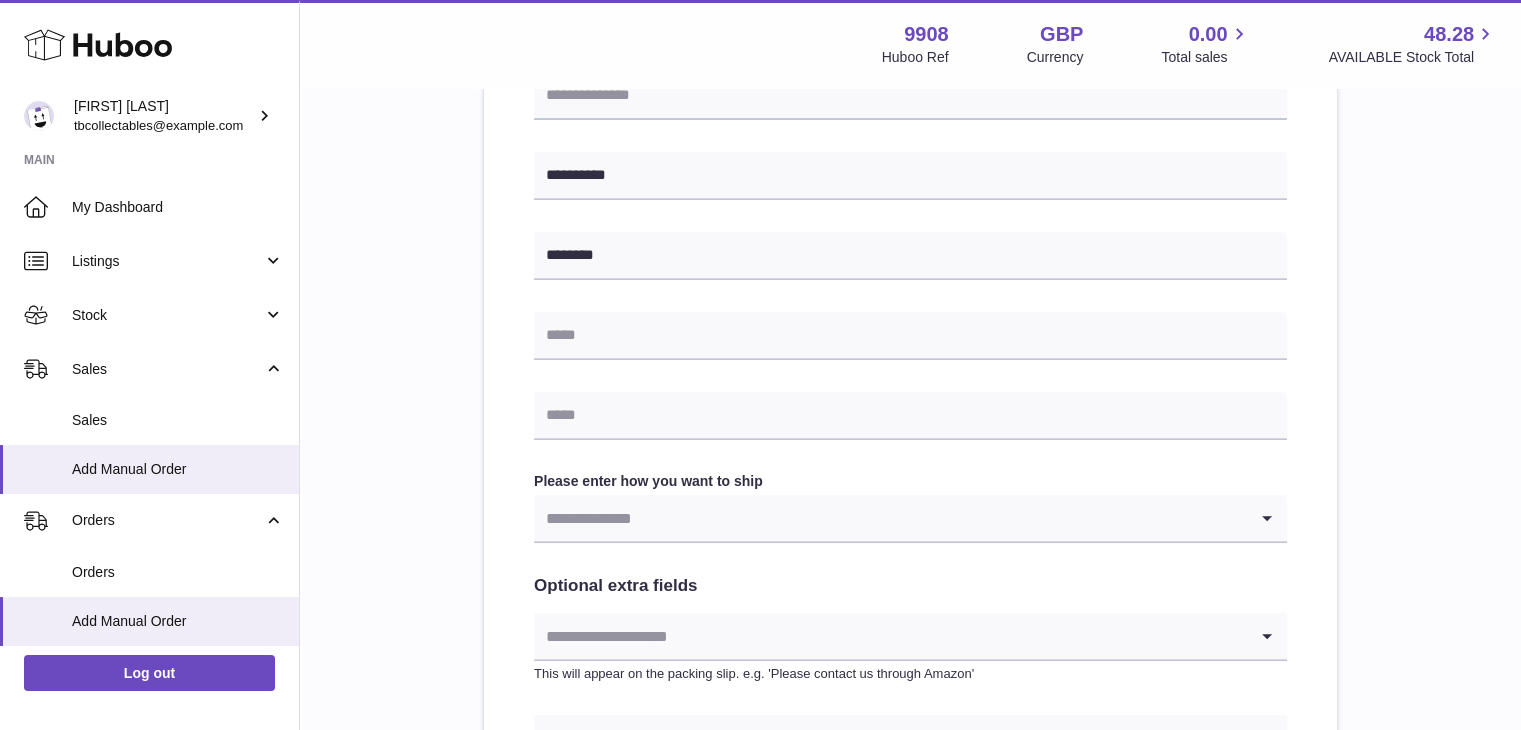 type on "**********" 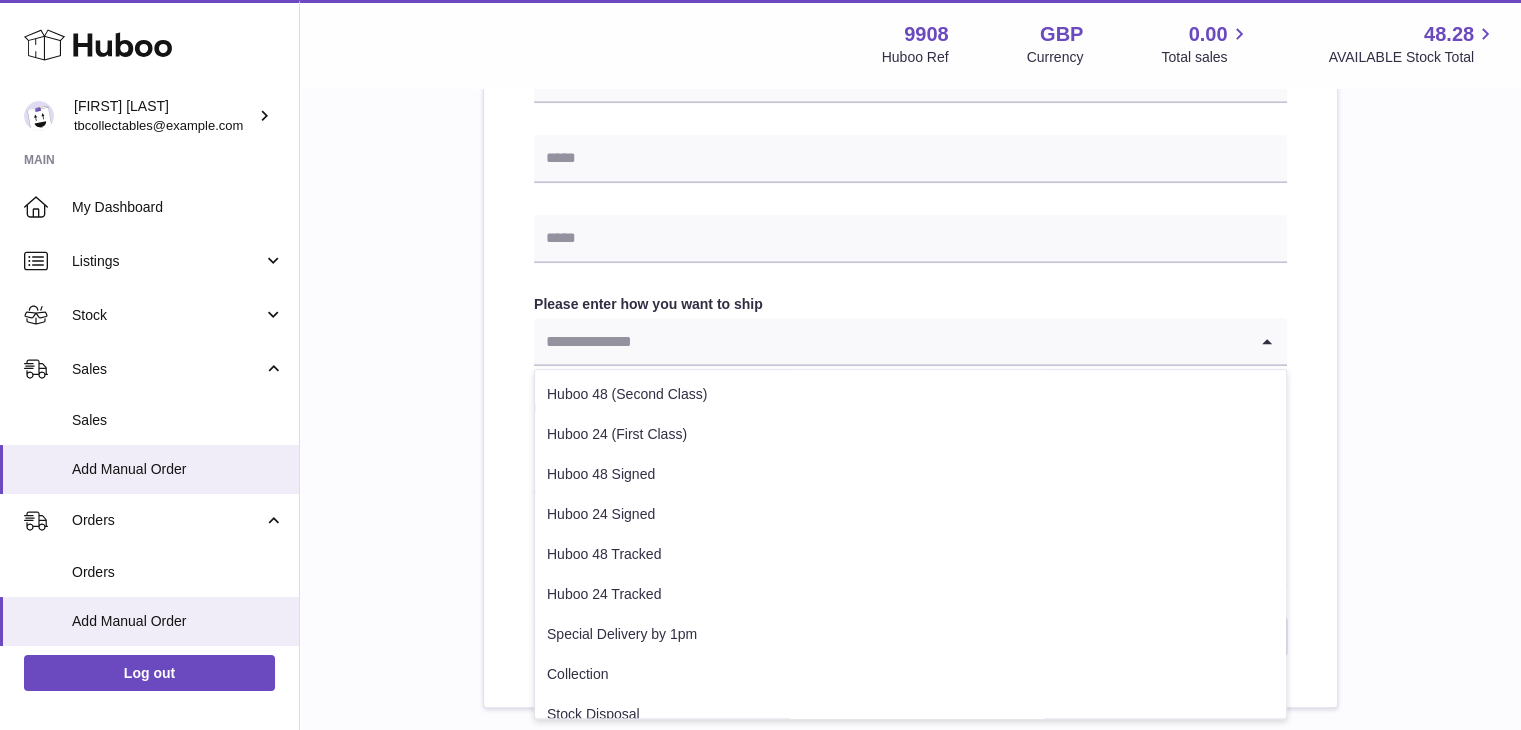 scroll, scrollTop: 952, scrollLeft: 0, axis: vertical 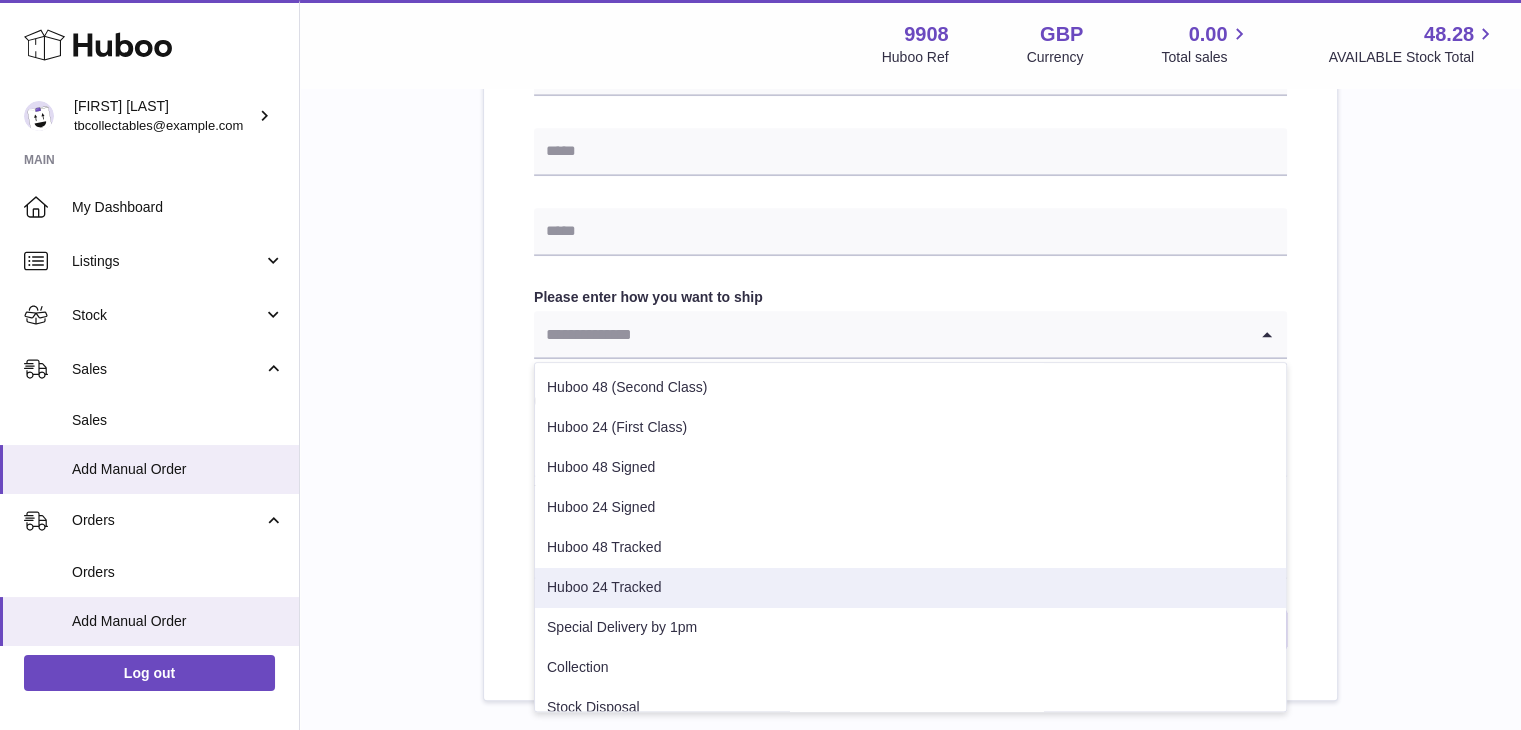 click on "Huboo 24 Tracked" at bounding box center [910, 588] 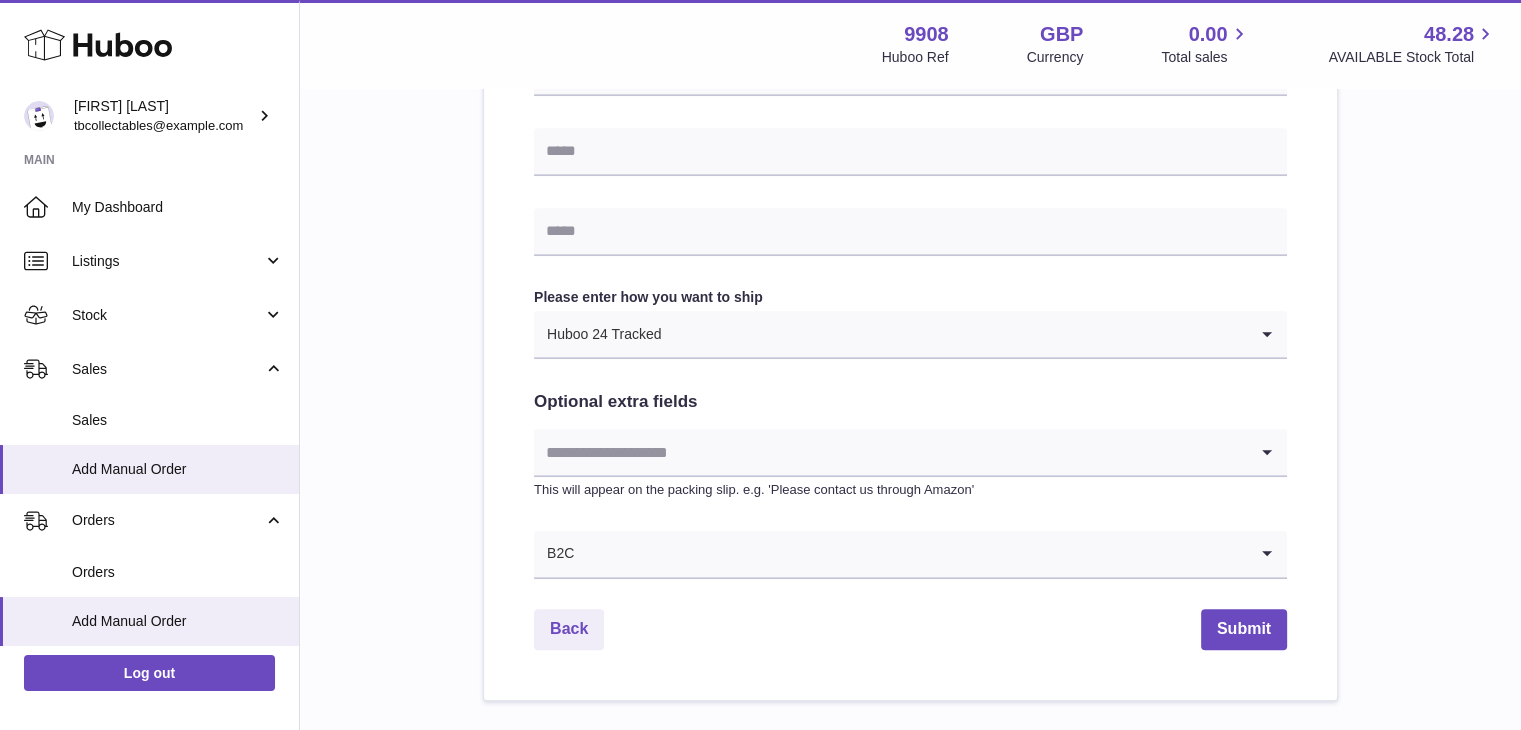 click at bounding box center [890, 452] 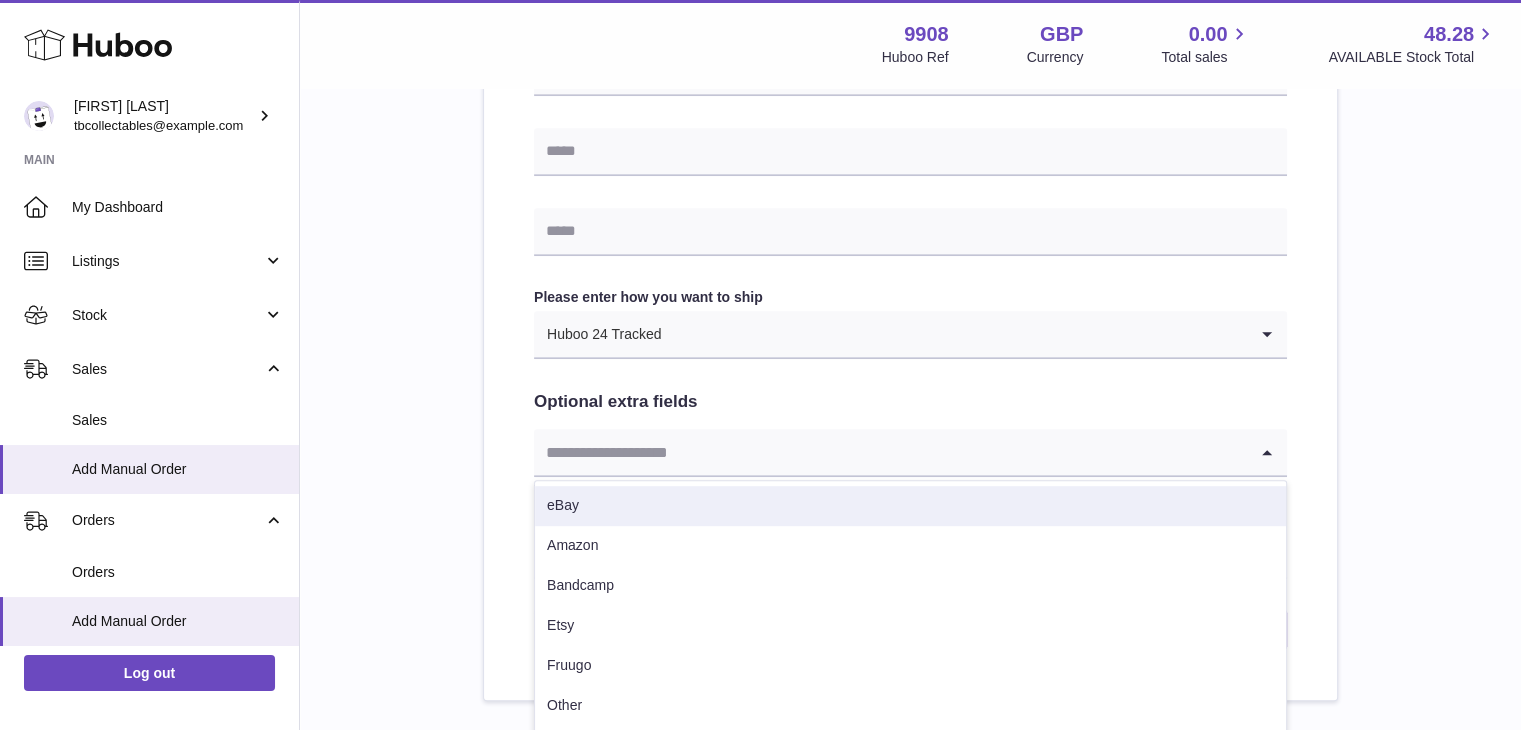 click on "eBay" at bounding box center (910, 506) 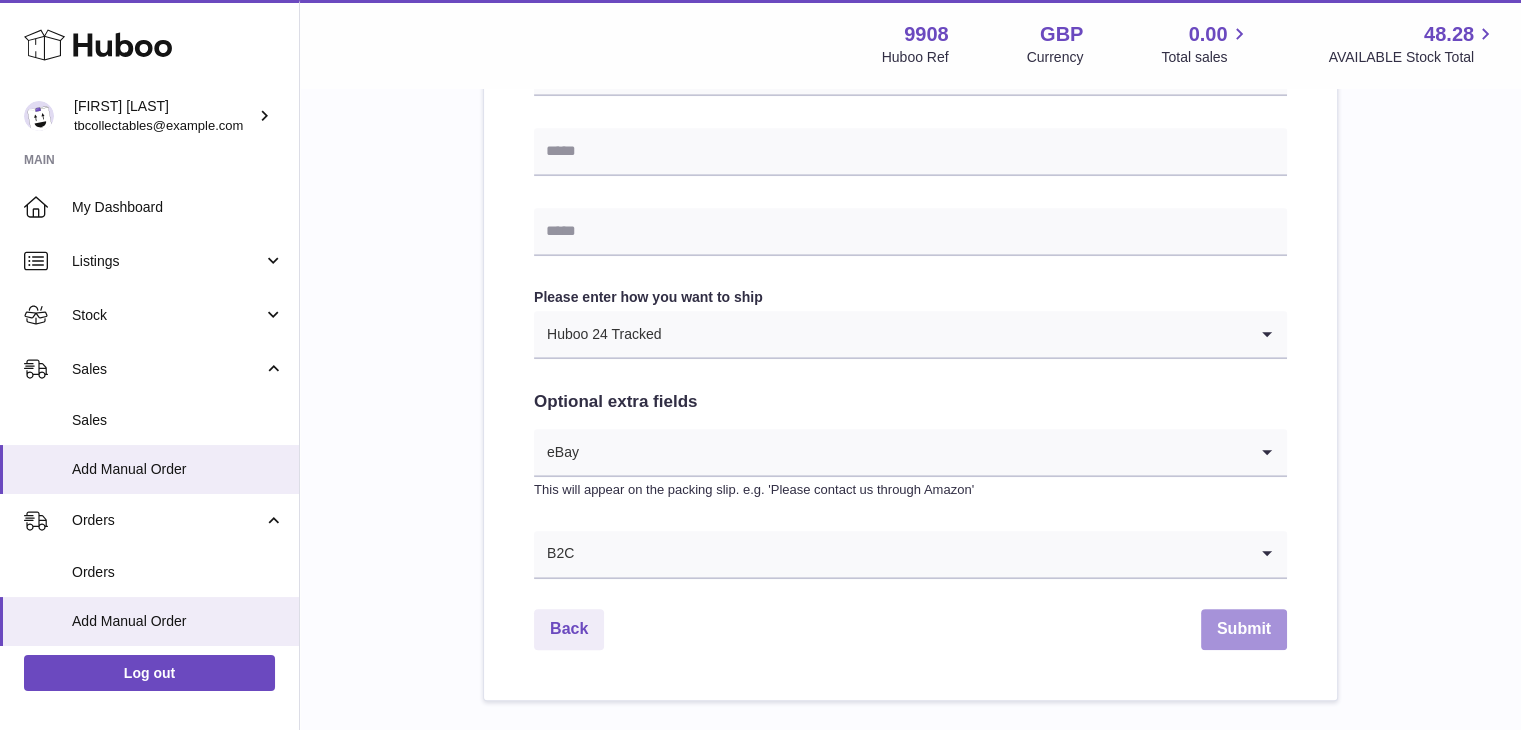 click on "Submit" at bounding box center [1244, 629] 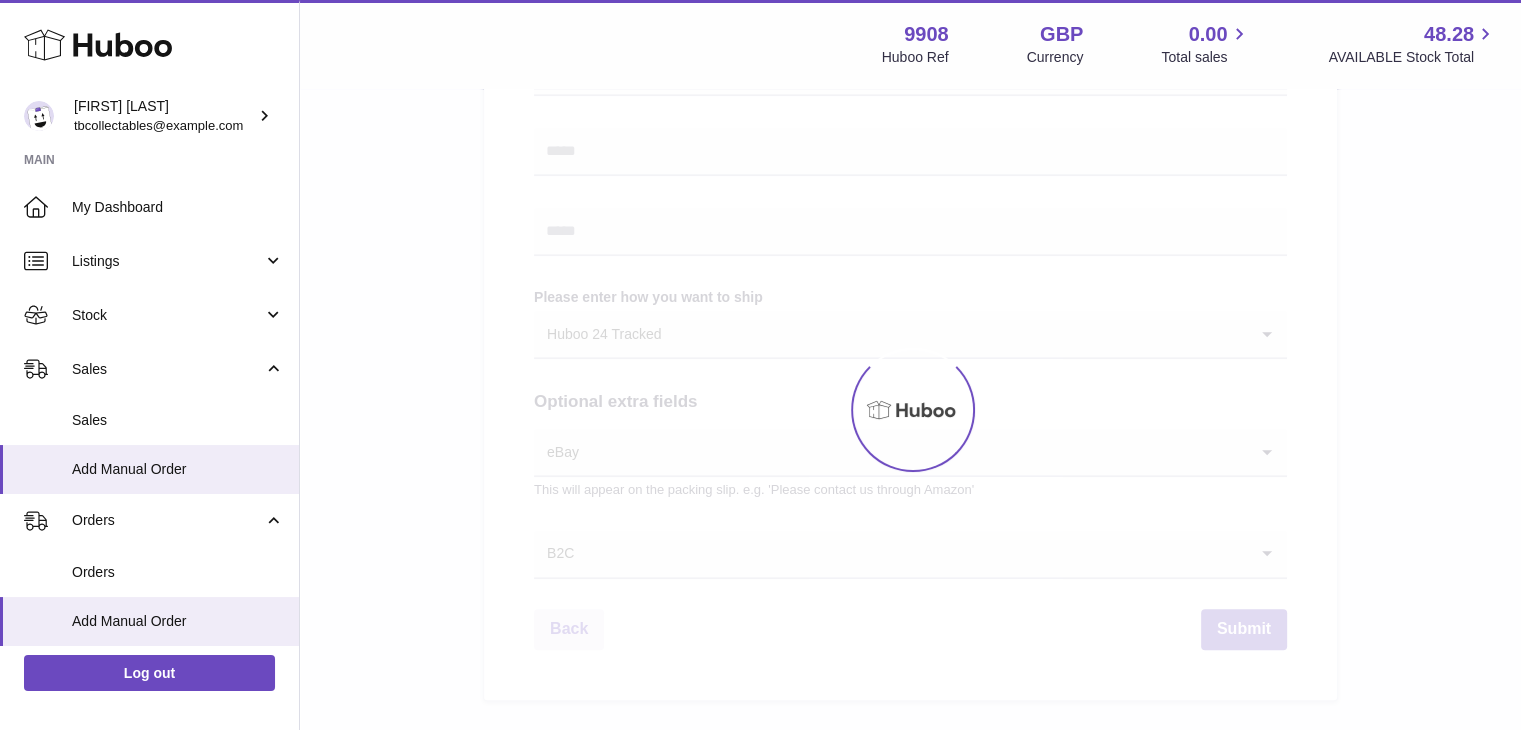scroll, scrollTop: 0, scrollLeft: 0, axis: both 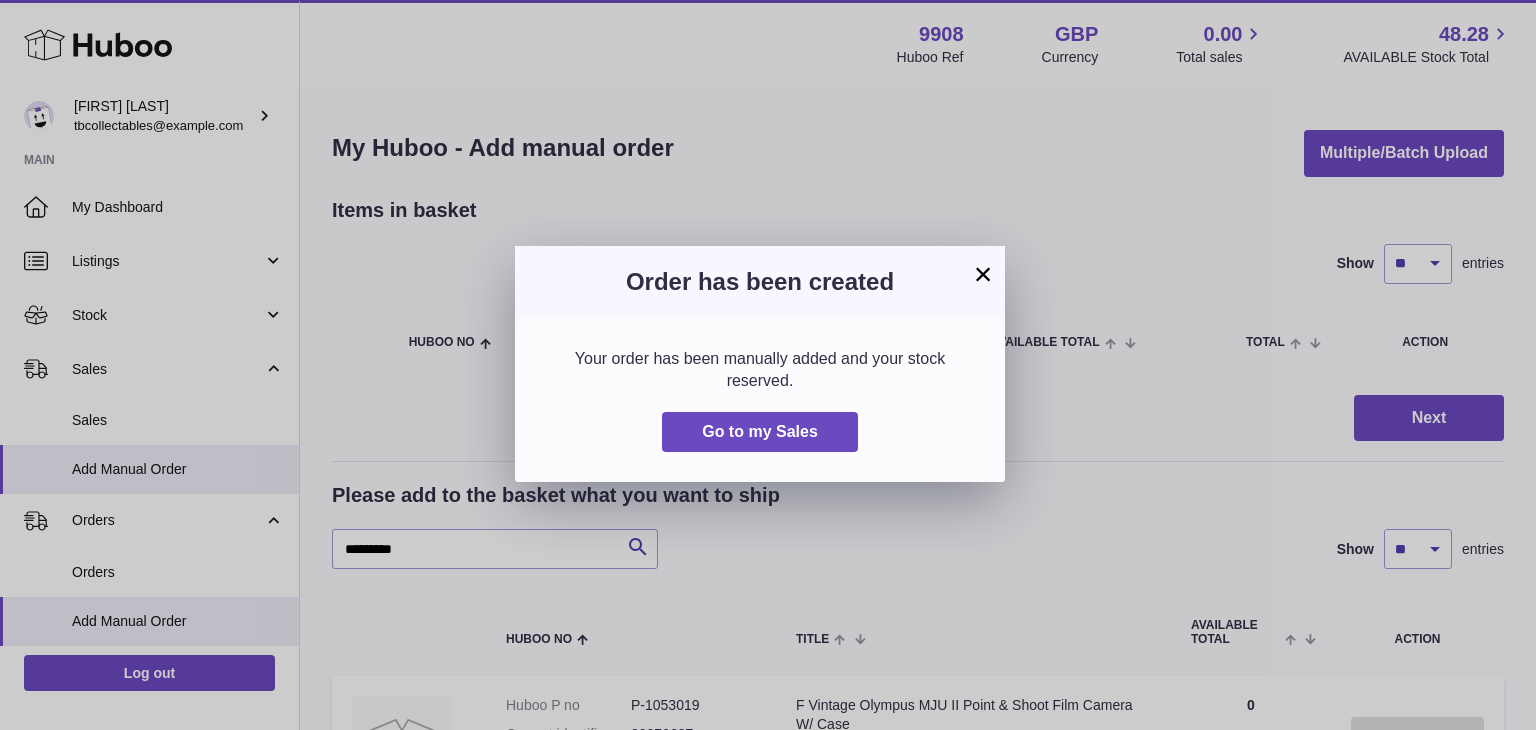 click on "×" at bounding box center [983, 274] 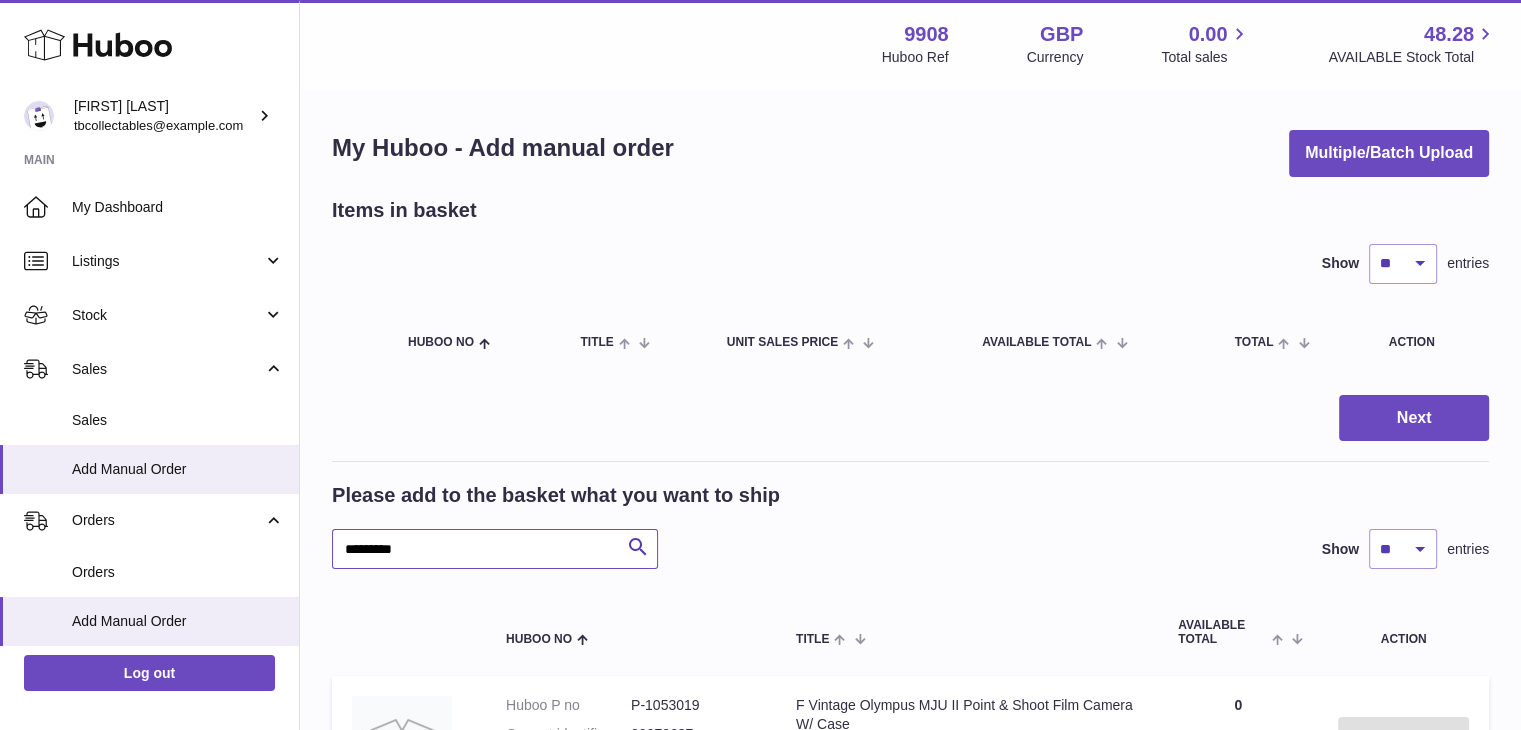 drag, startPoint x: 428, startPoint y: 552, endPoint x: 316, endPoint y: 548, distance: 112.0714 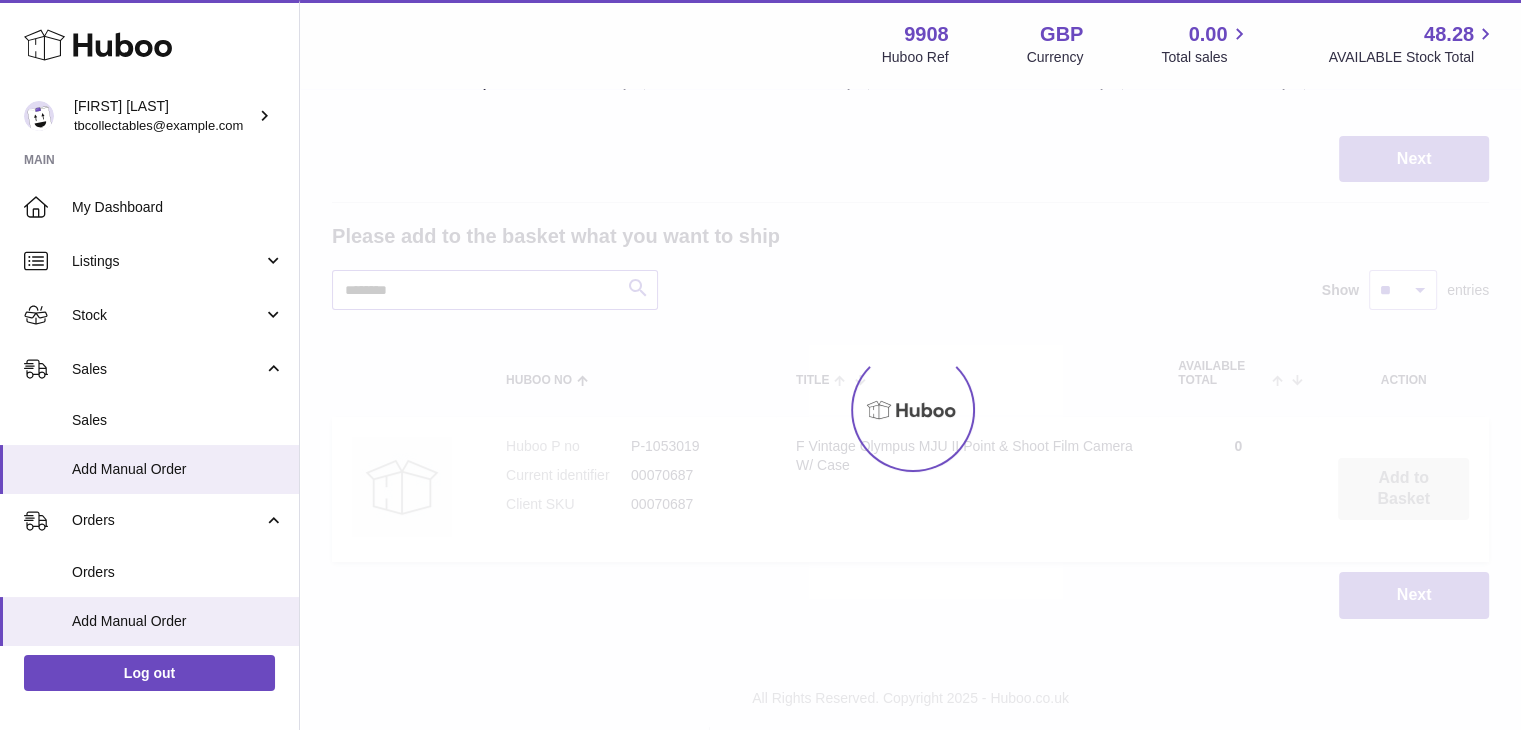 scroll, scrollTop: 264, scrollLeft: 0, axis: vertical 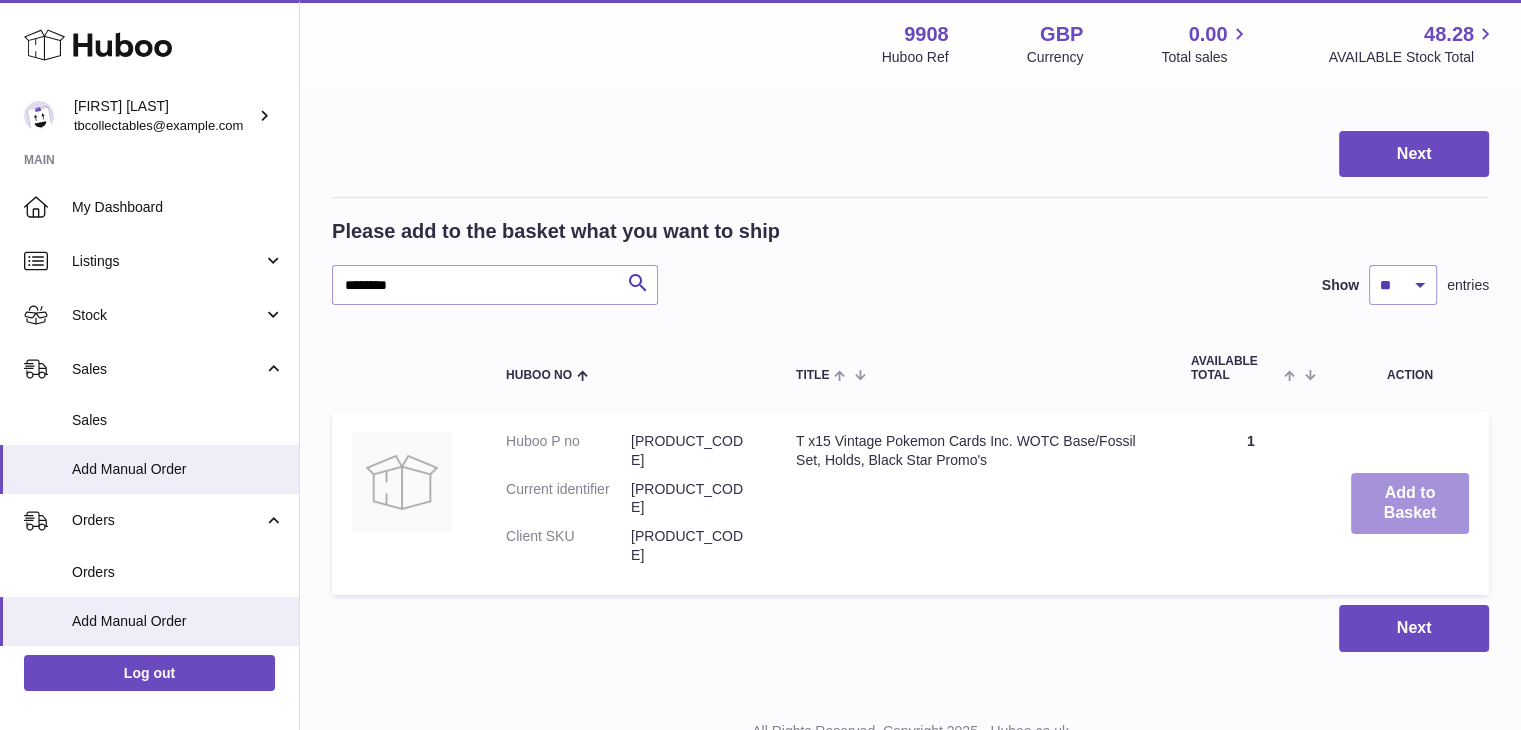 click on "Add to Basket" at bounding box center (1410, 504) 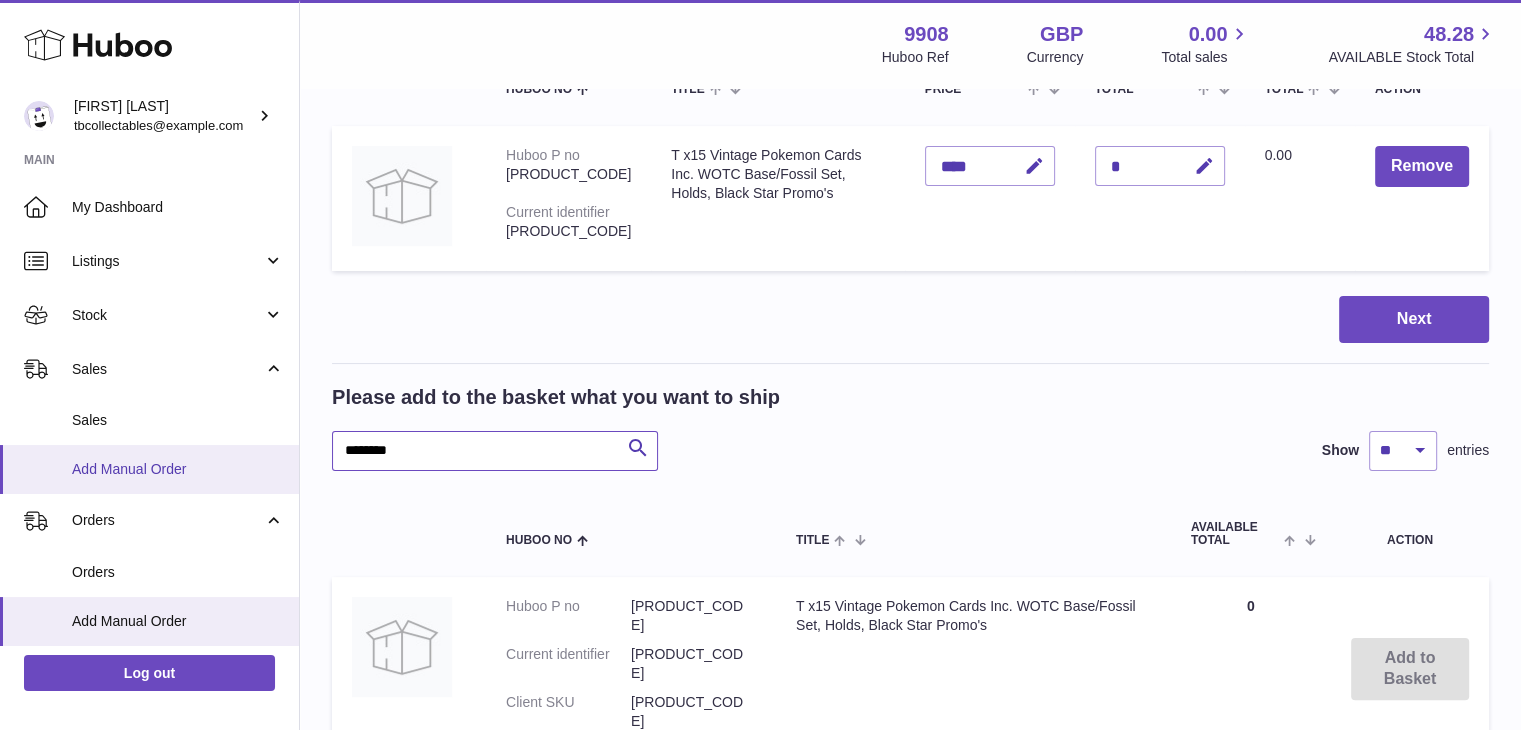drag, startPoint x: 425, startPoint y: 452, endPoint x: 288, endPoint y: 444, distance: 137.23338 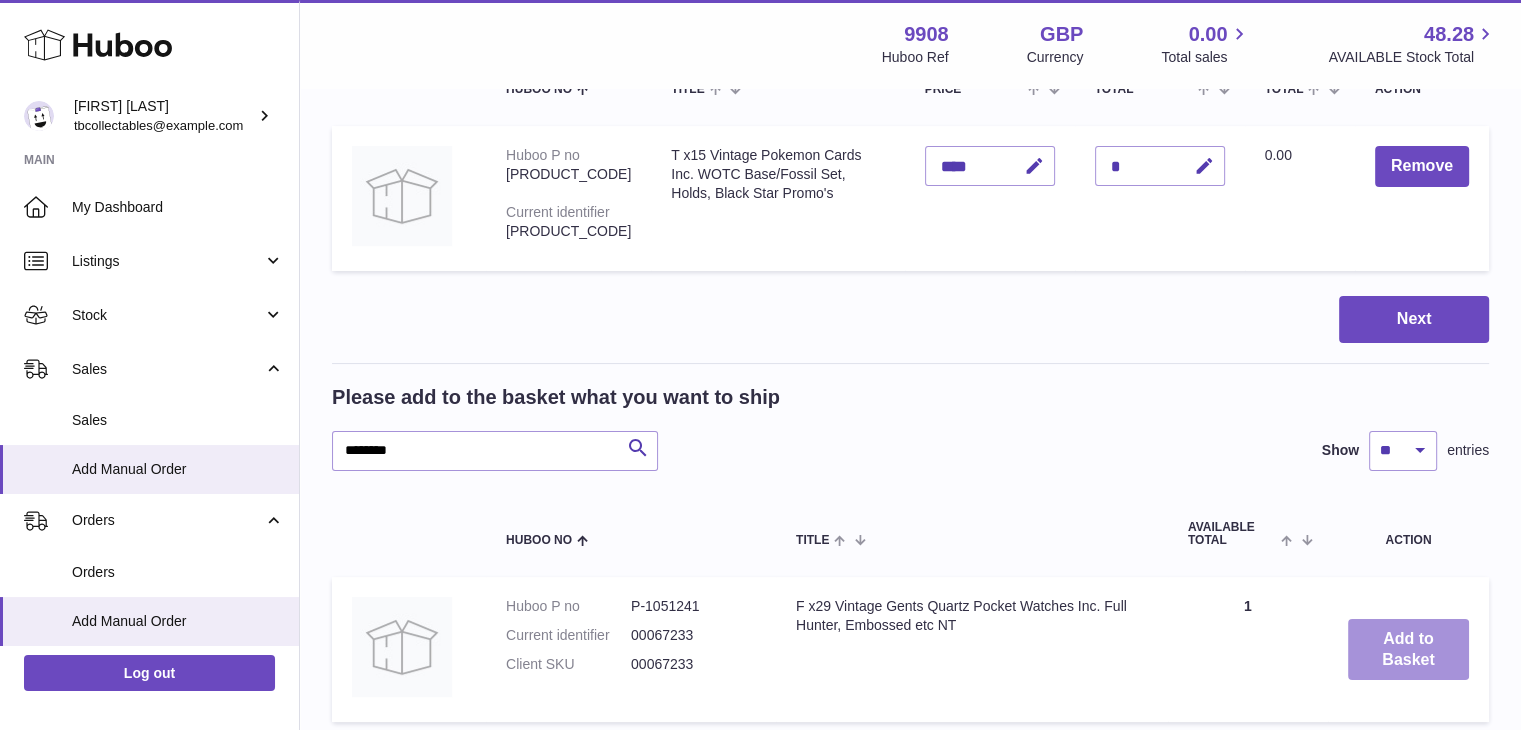 click on "Add to Basket" at bounding box center [1408, 650] 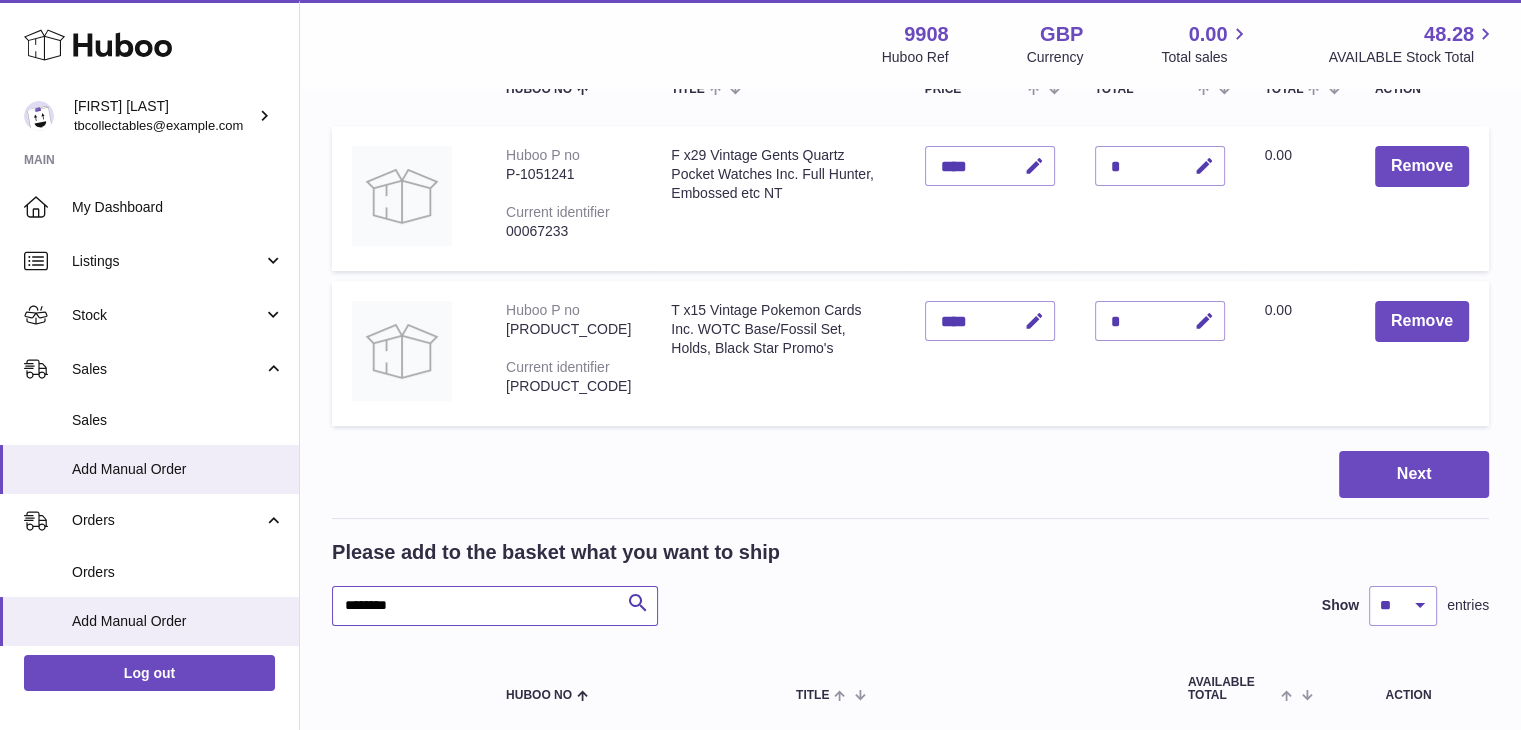 drag, startPoint x: 433, startPoint y: 627, endPoint x: 314, endPoint y: 609, distance: 120.353645 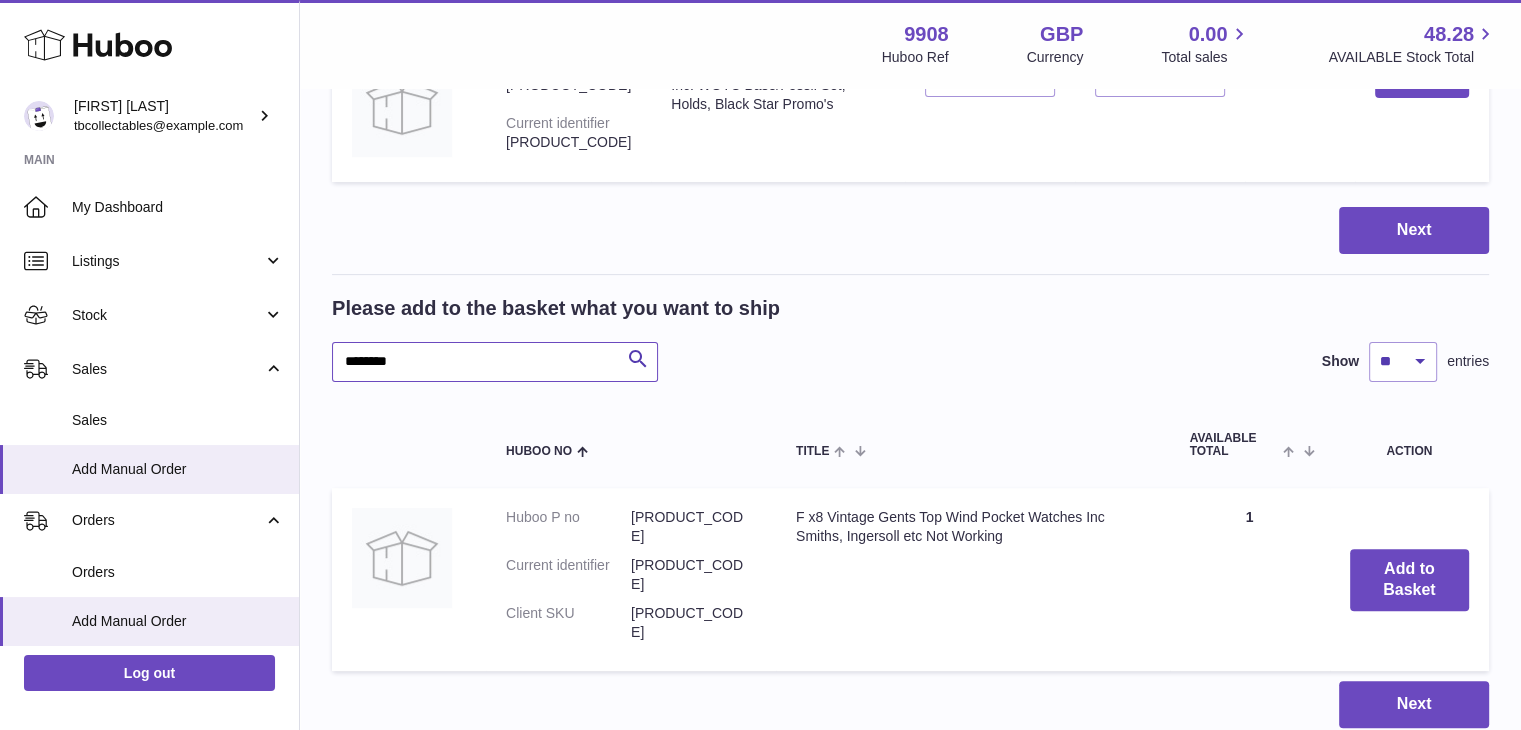 scroll, scrollTop: 510, scrollLeft: 0, axis: vertical 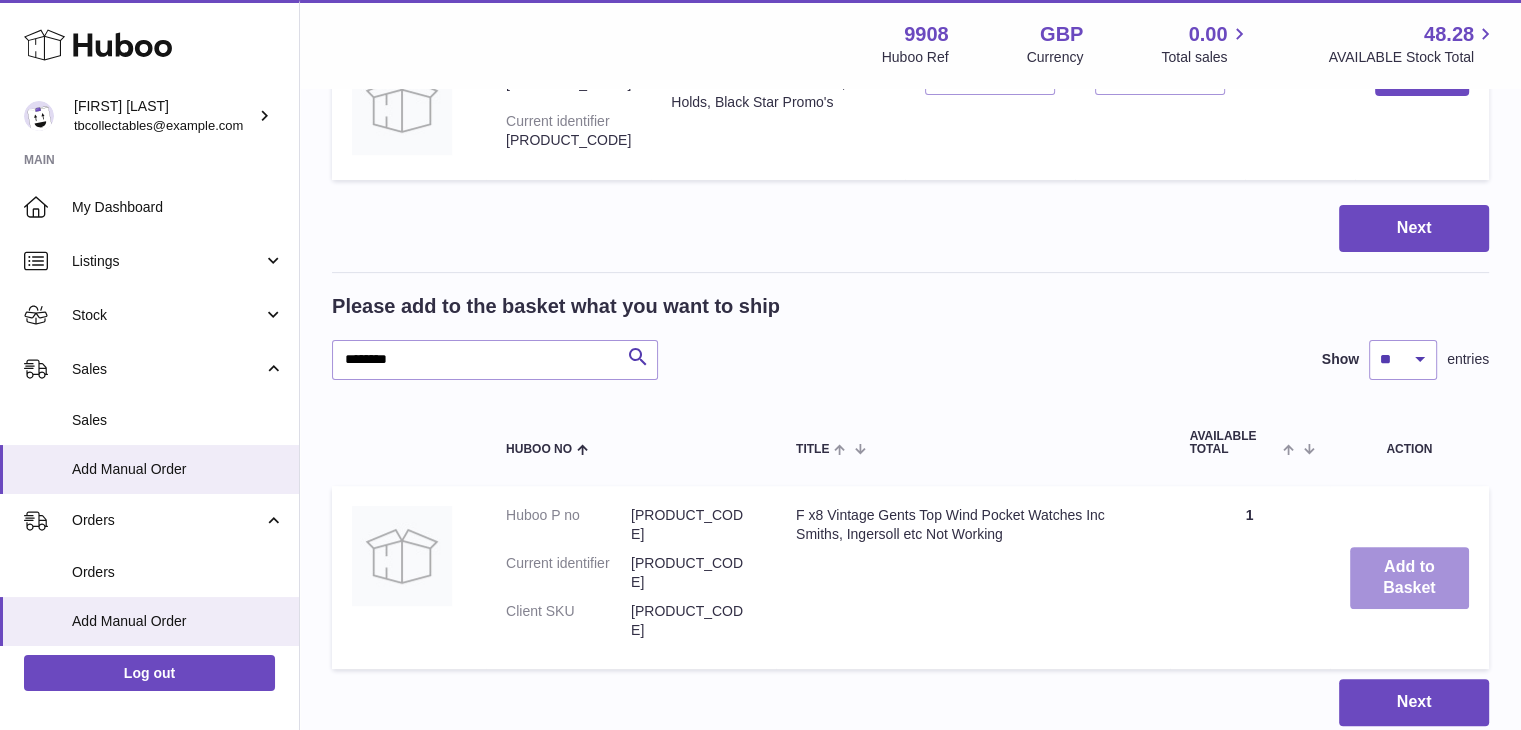 click on "Add to Basket" at bounding box center [1410, 578] 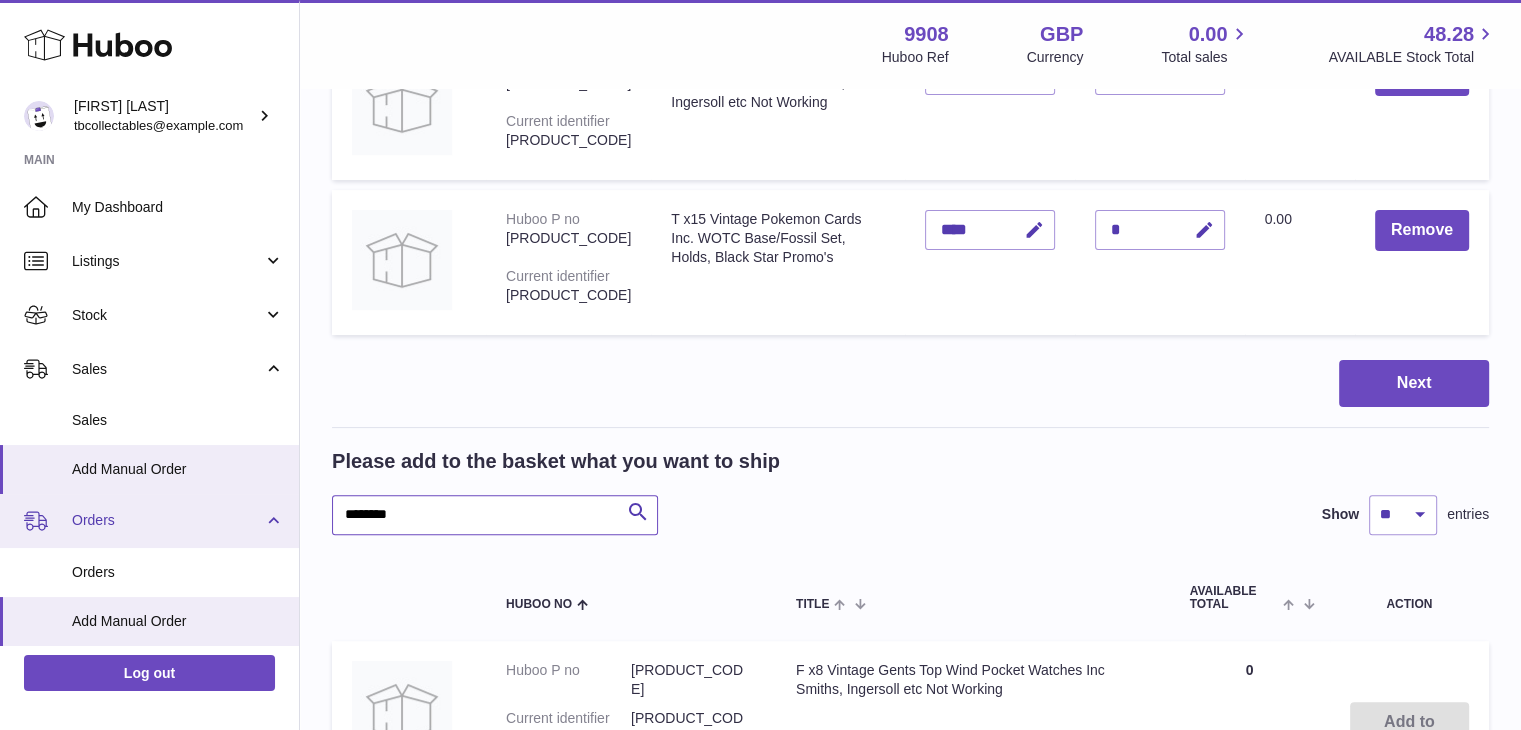 drag, startPoint x: 414, startPoint y: 538, endPoint x: 288, endPoint y: 521, distance: 127.141655 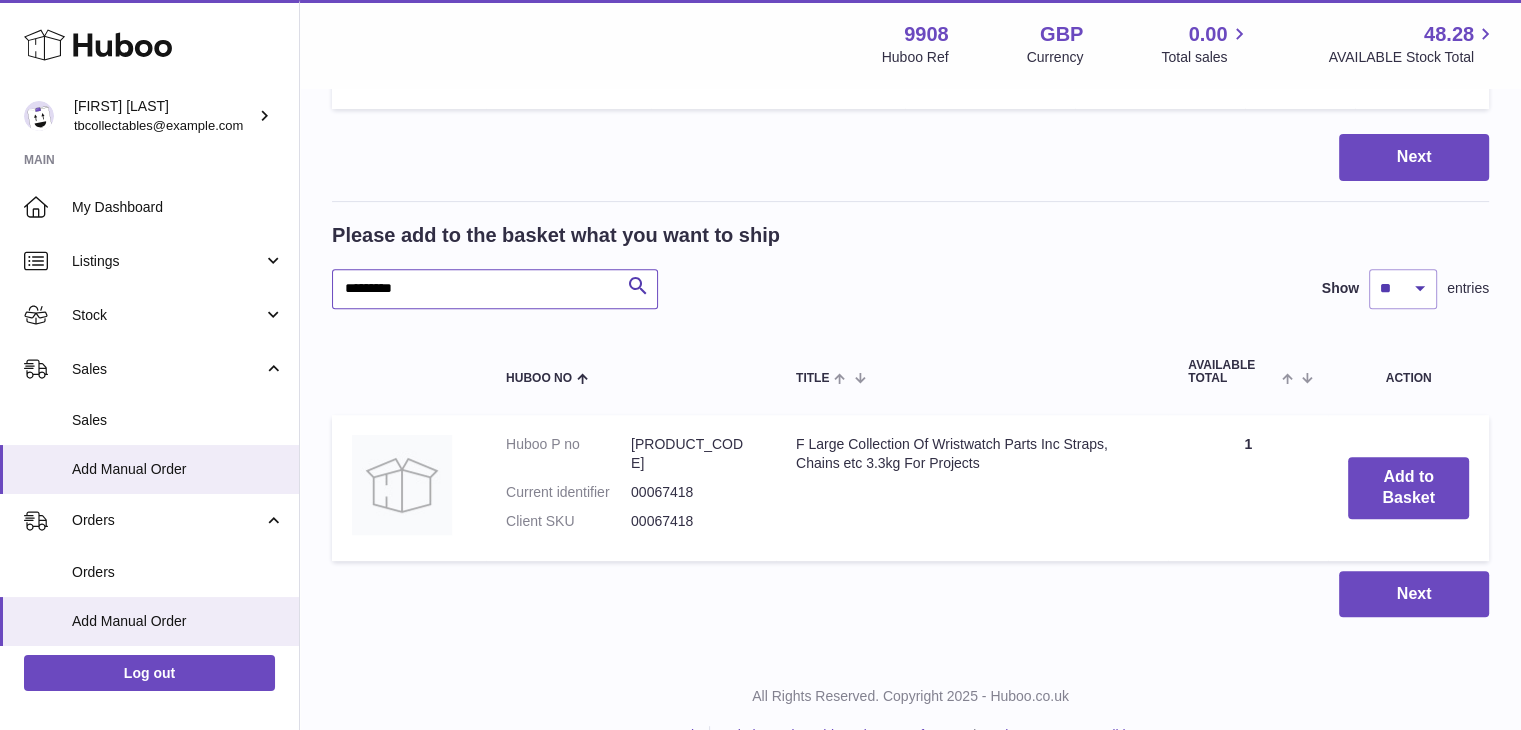 scroll, scrollTop: 736, scrollLeft: 0, axis: vertical 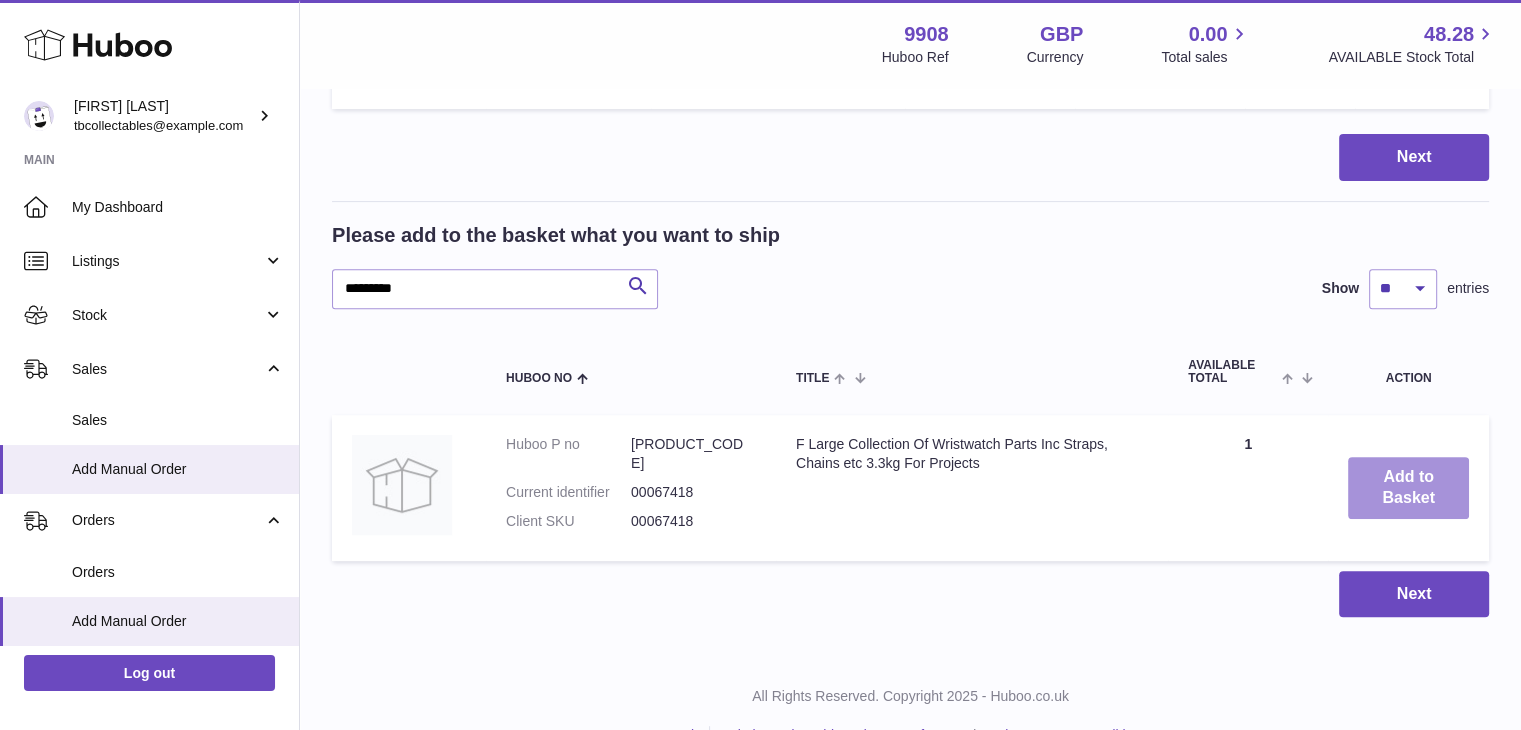 click on "Add to Basket" at bounding box center [1408, 488] 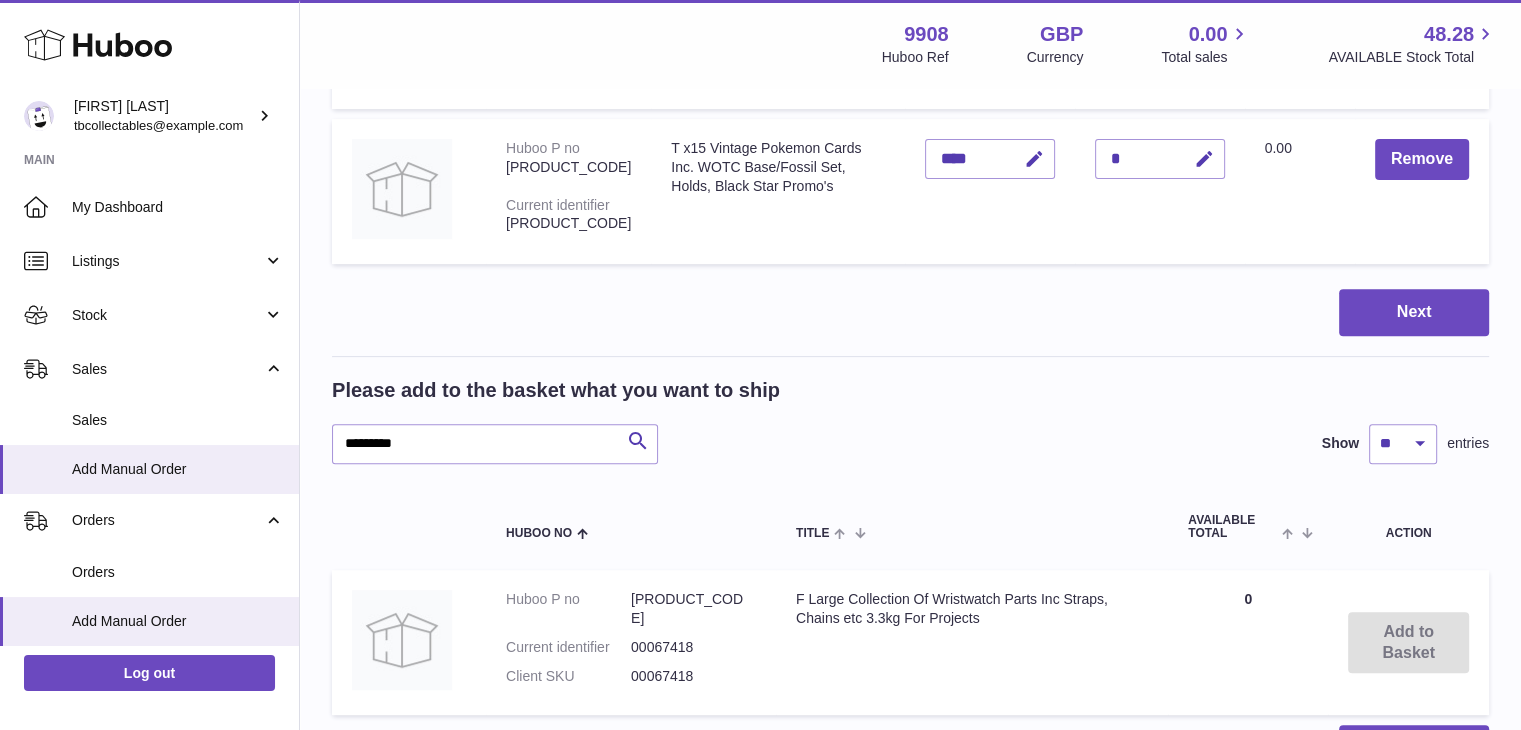 scroll, scrollTop: 900, scrollLeft: 0, axis: vertical 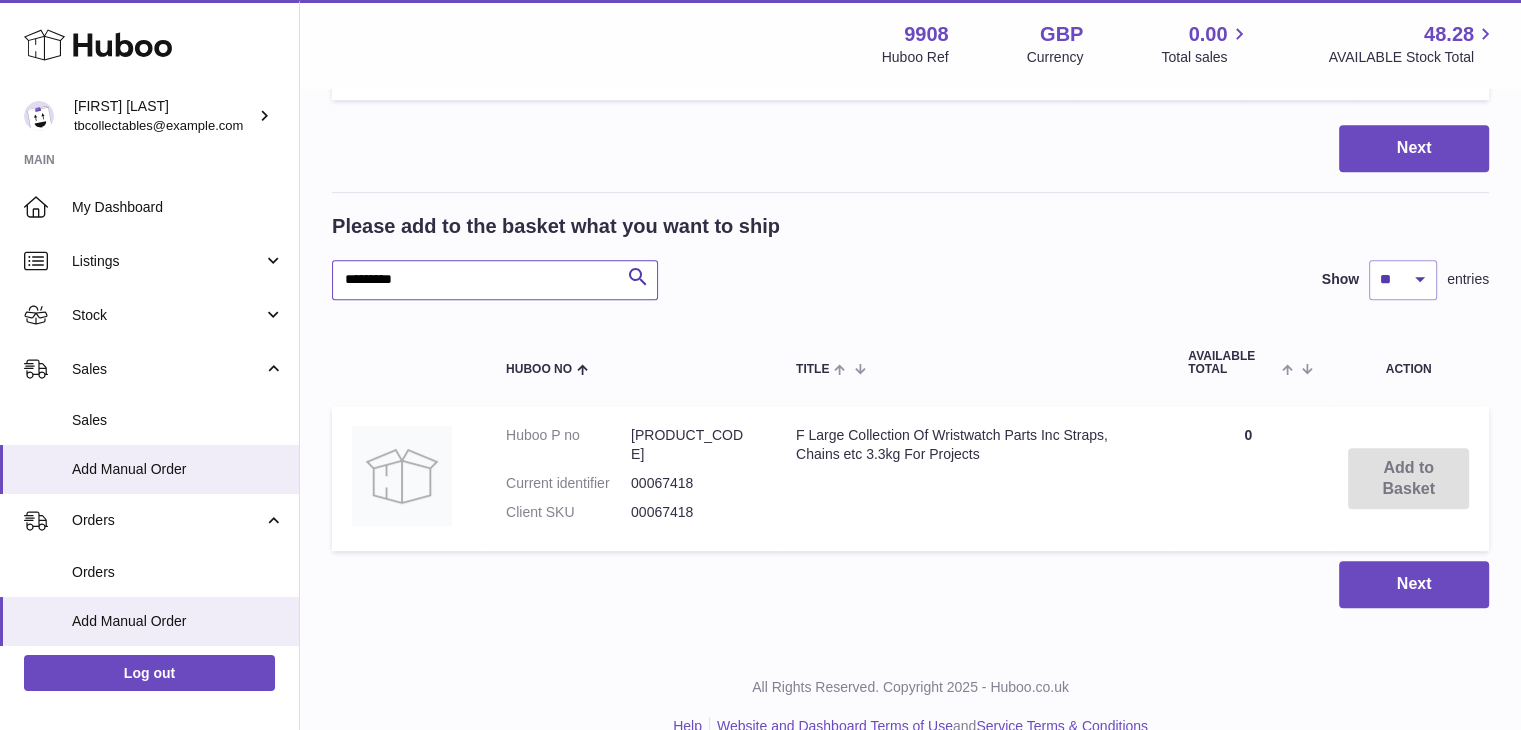 drag, startPoint x: 417, startPoint y: 304, endPoint x: 305, endPoint y: 292, distance: 112.64102 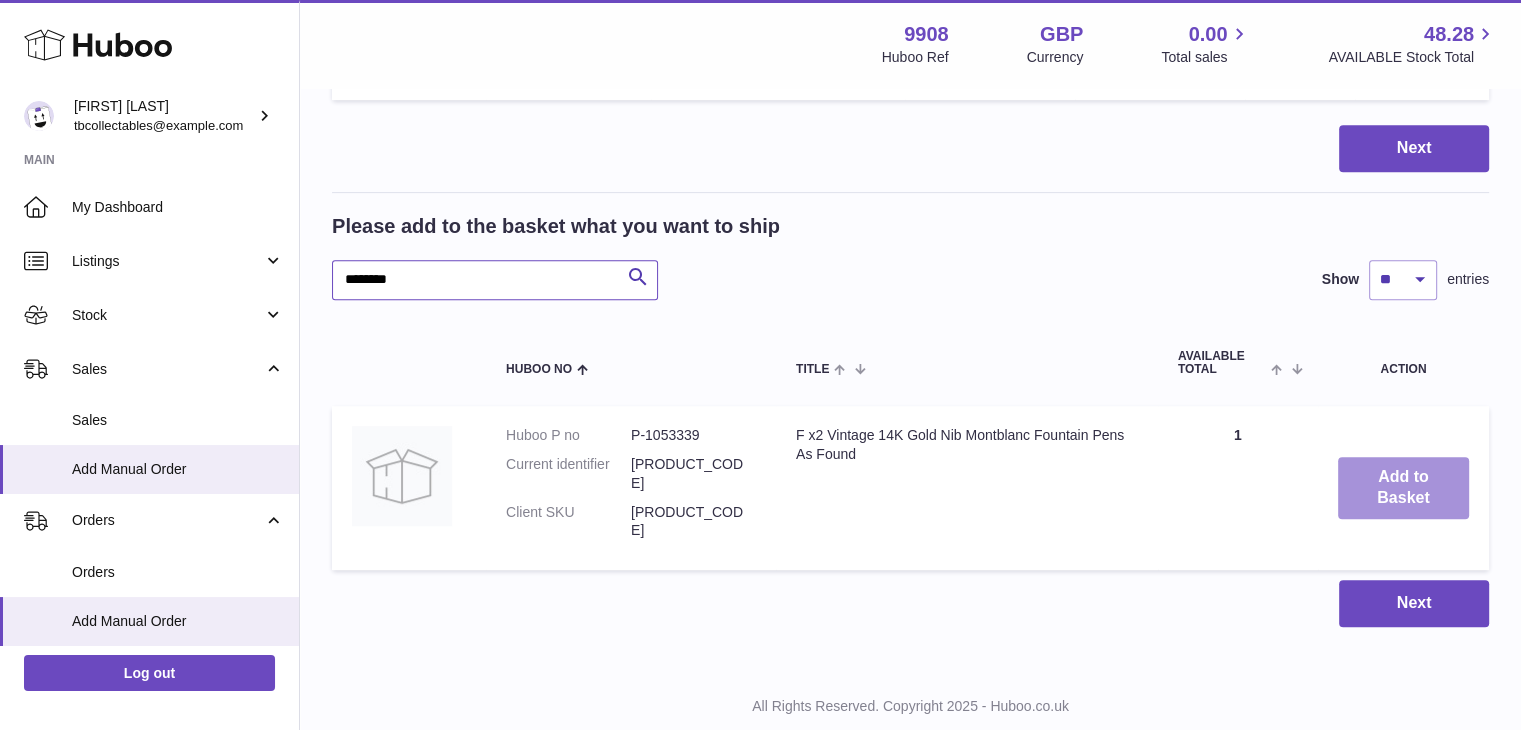 type on "********" 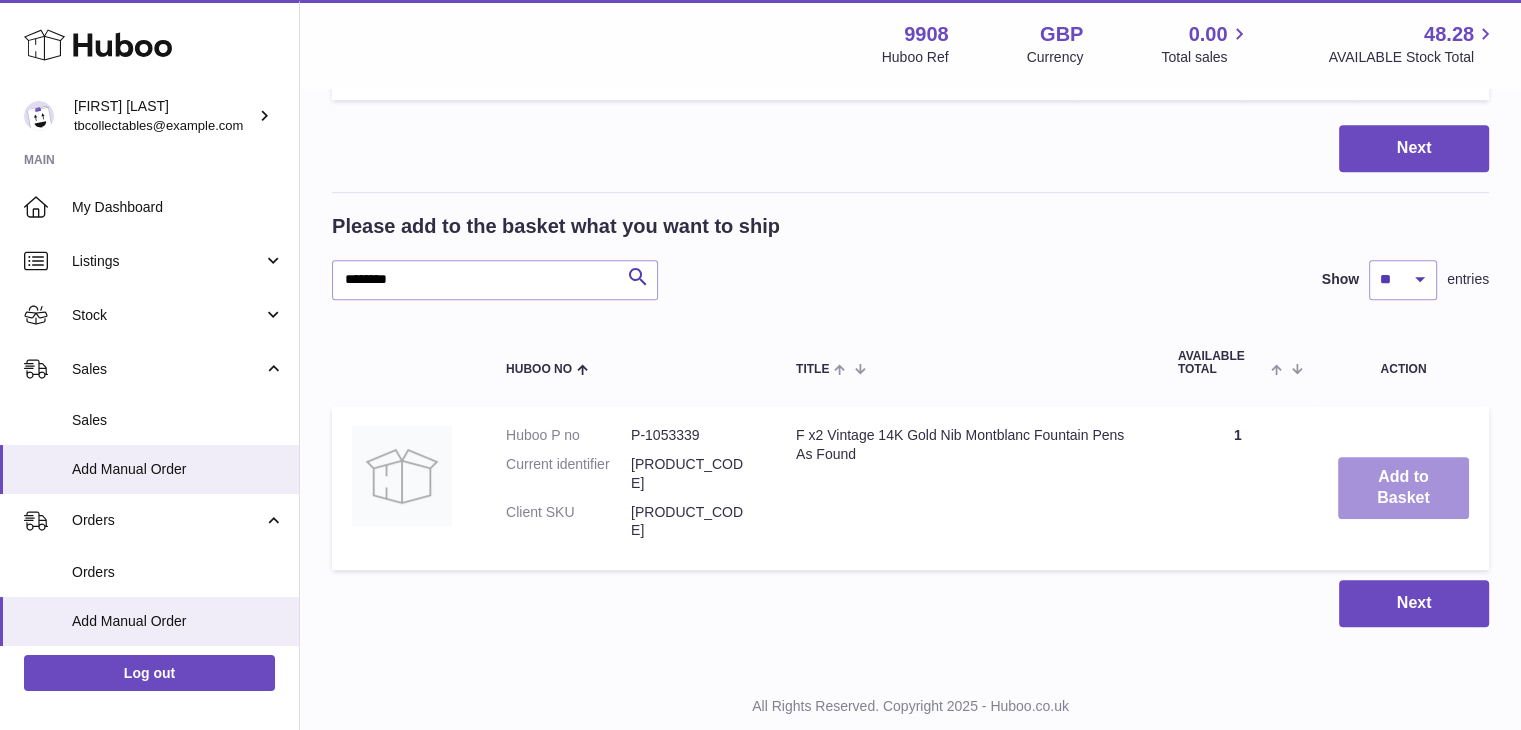 click on "Add to Basket" at bounding box center [1403, 488] 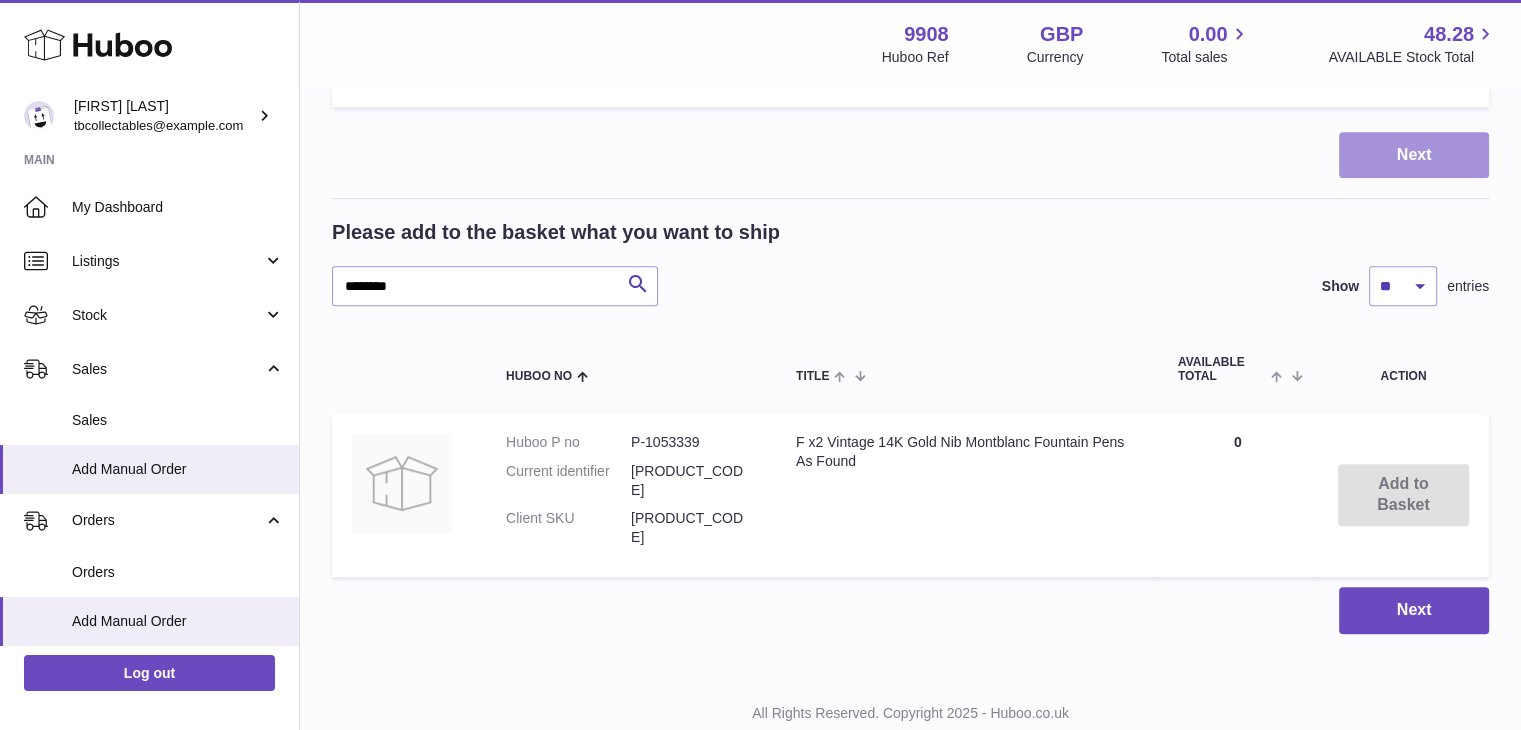 click on "Next" at bounding box center [1414, 155] 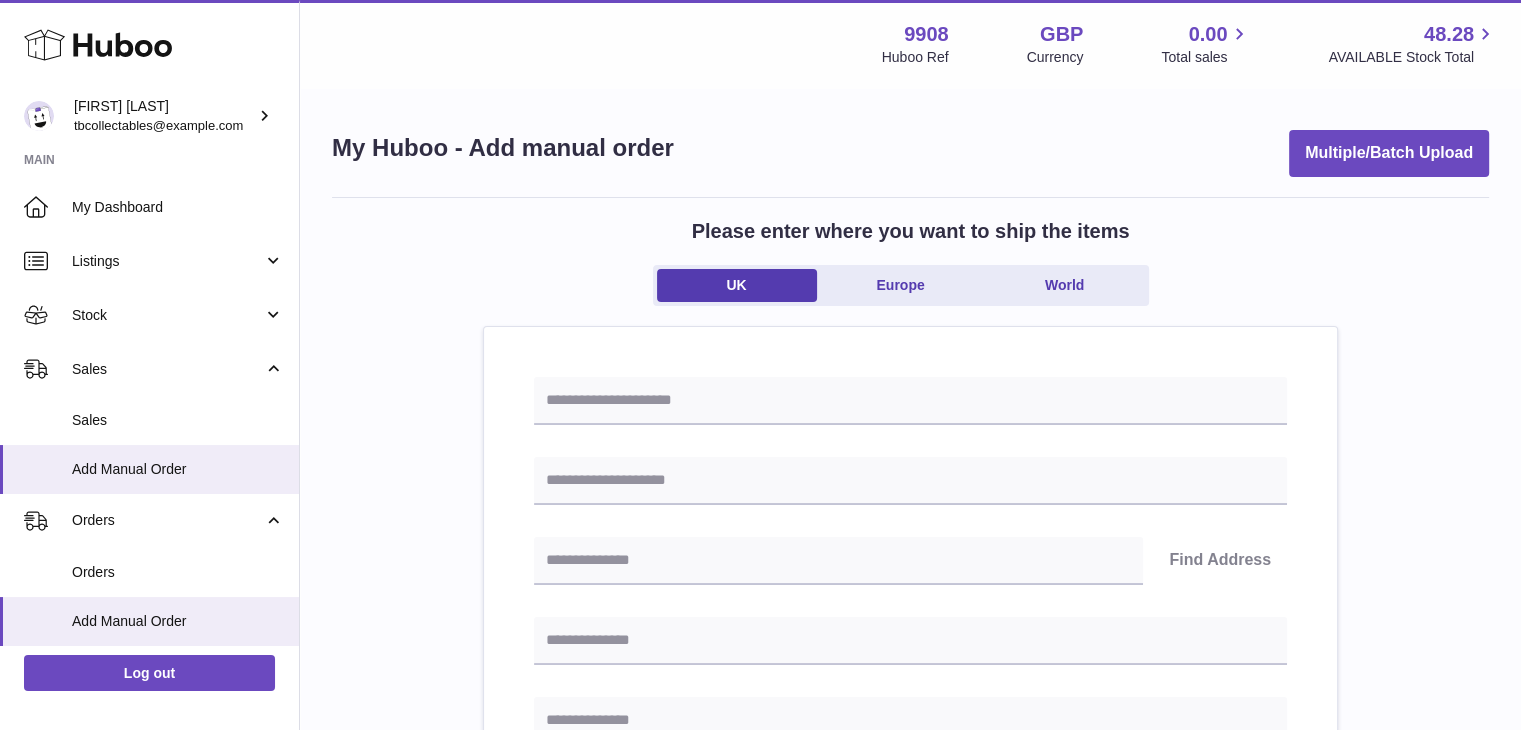 scroll, scrollTop: 2, scrollLeft: 0, axis: vertical 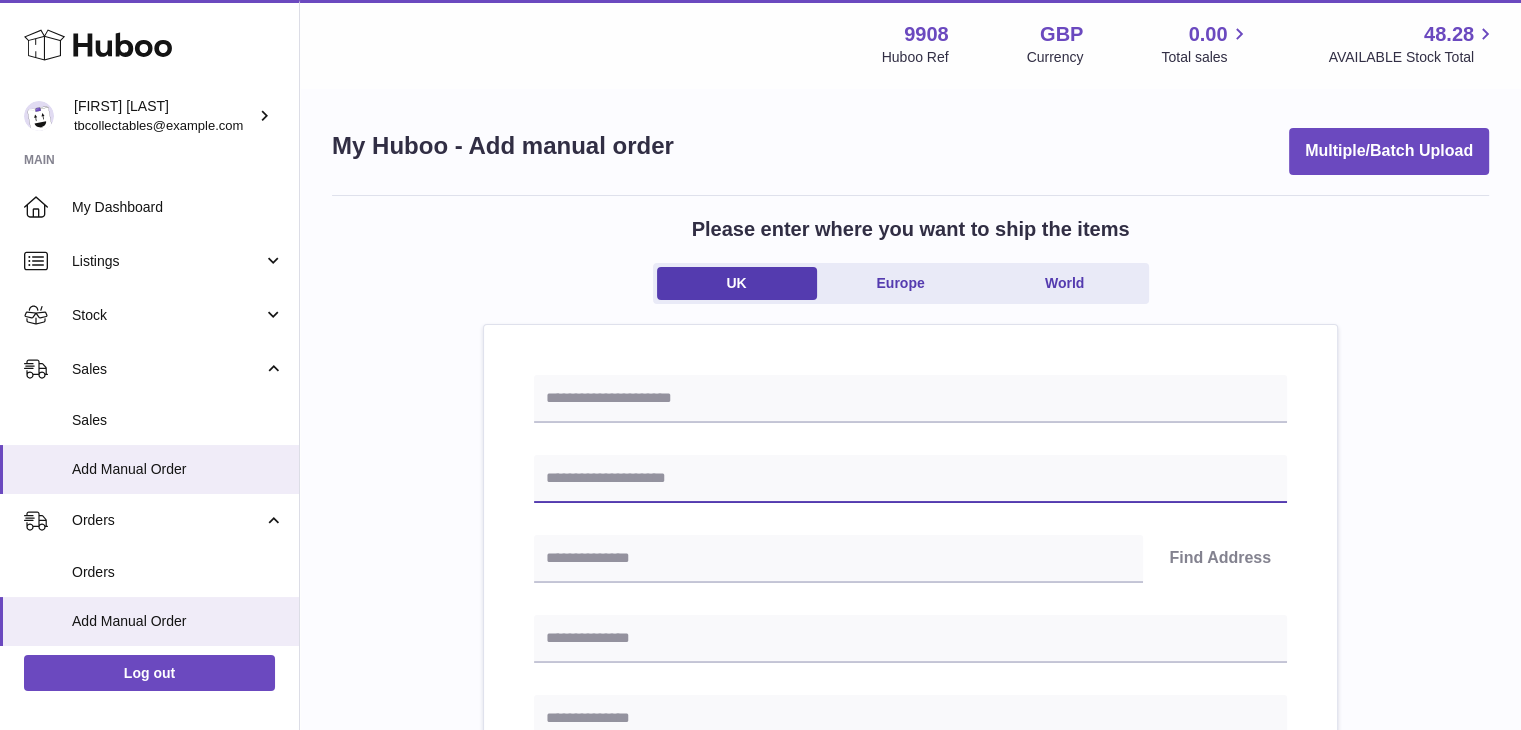 click at bounding box center (910, 479) 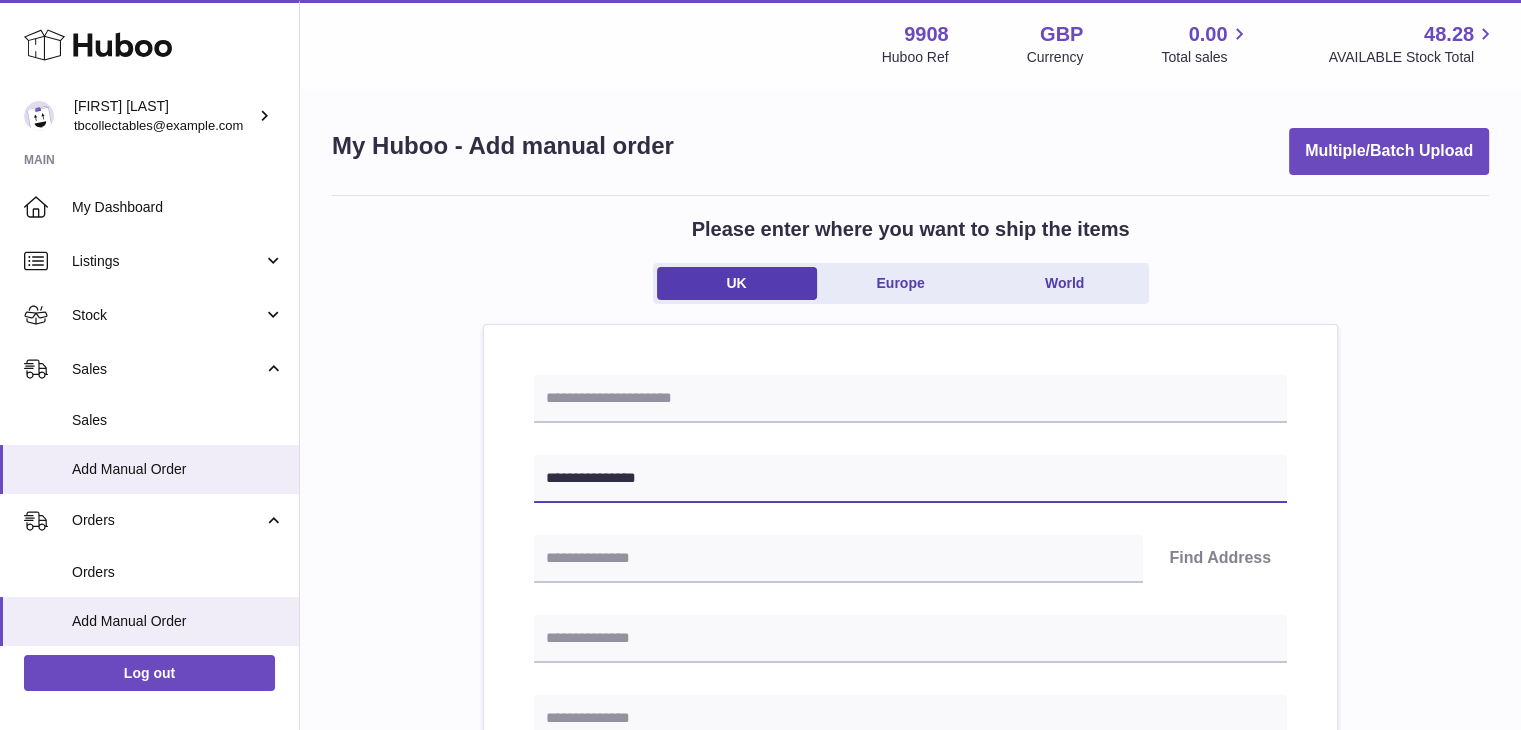 type on "**********" 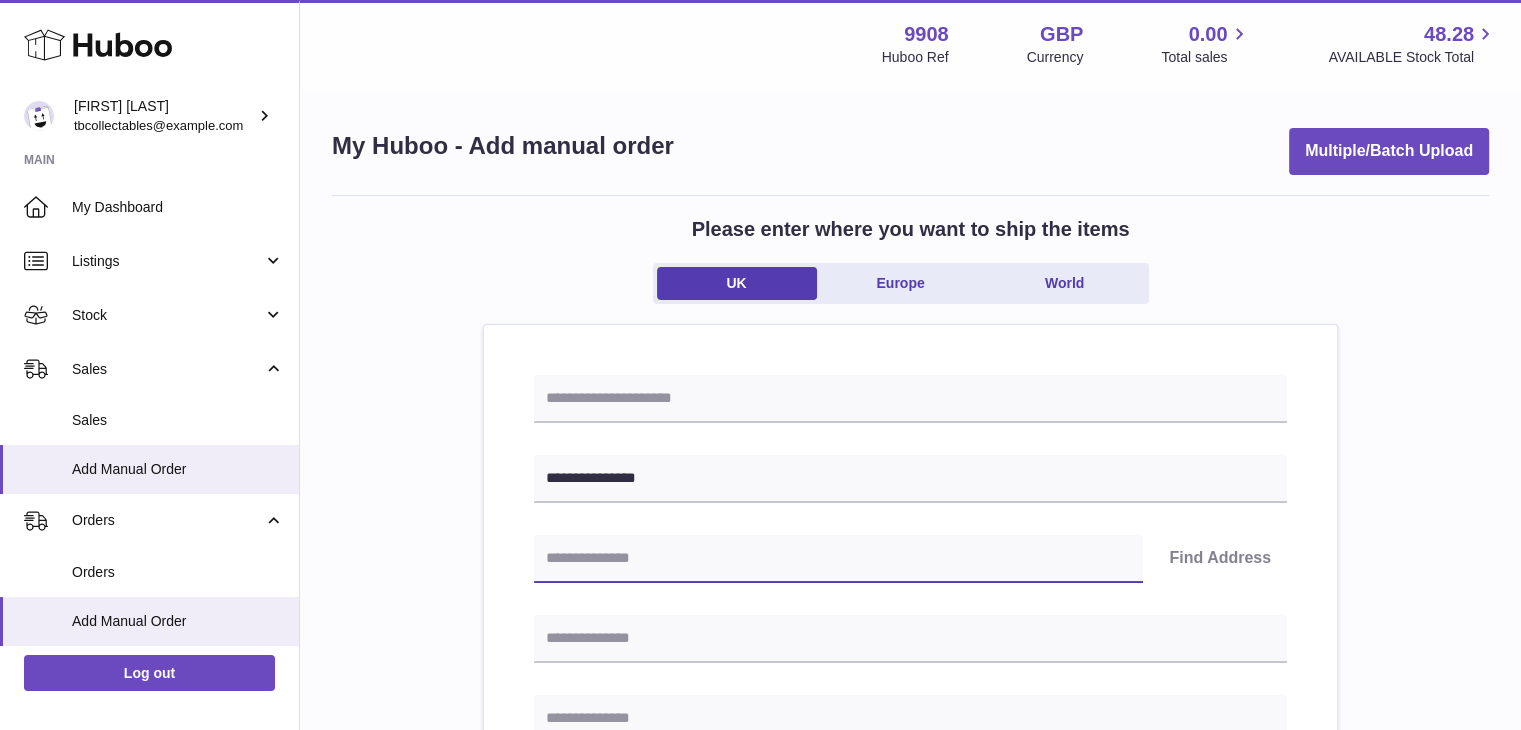 click at bounding box center (838, 559) 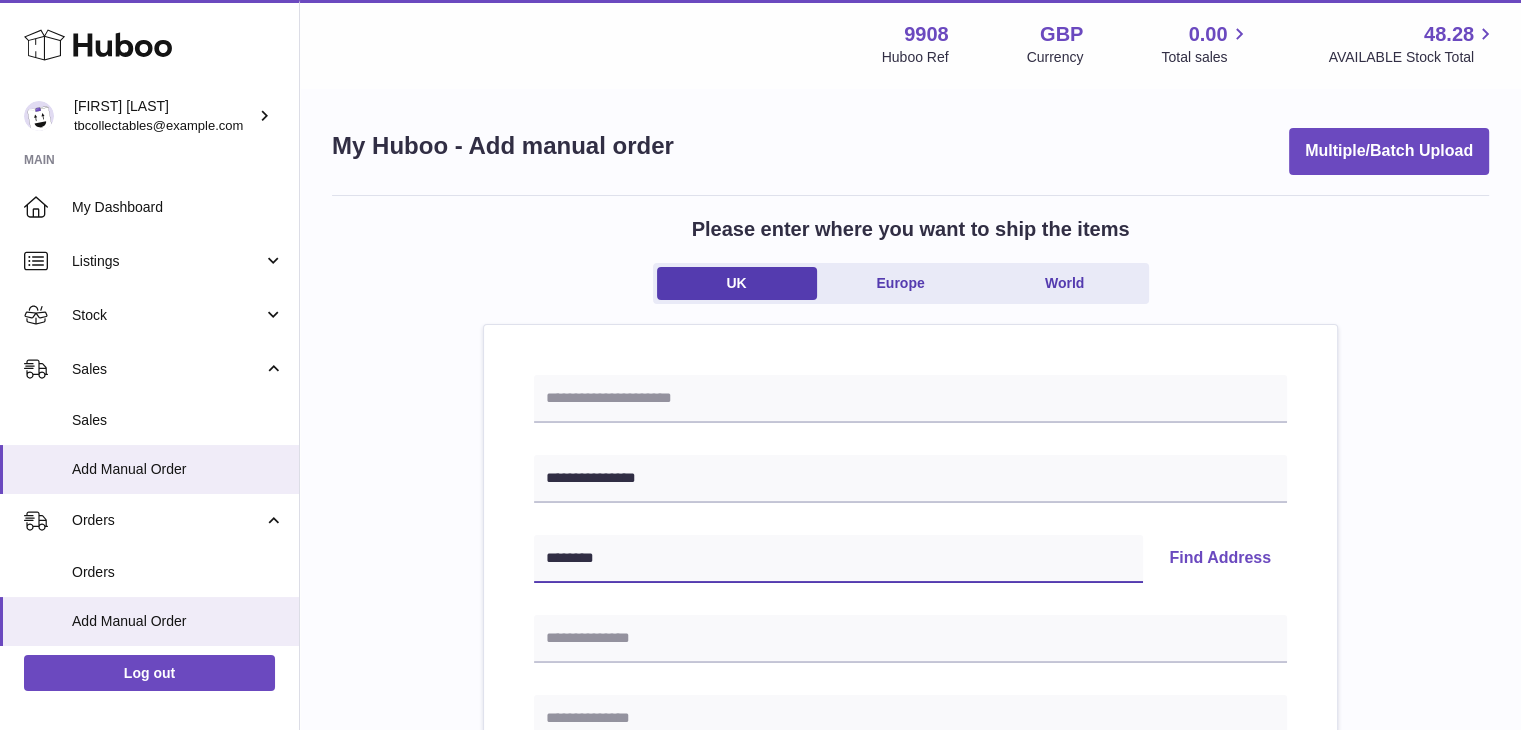 type on "********" 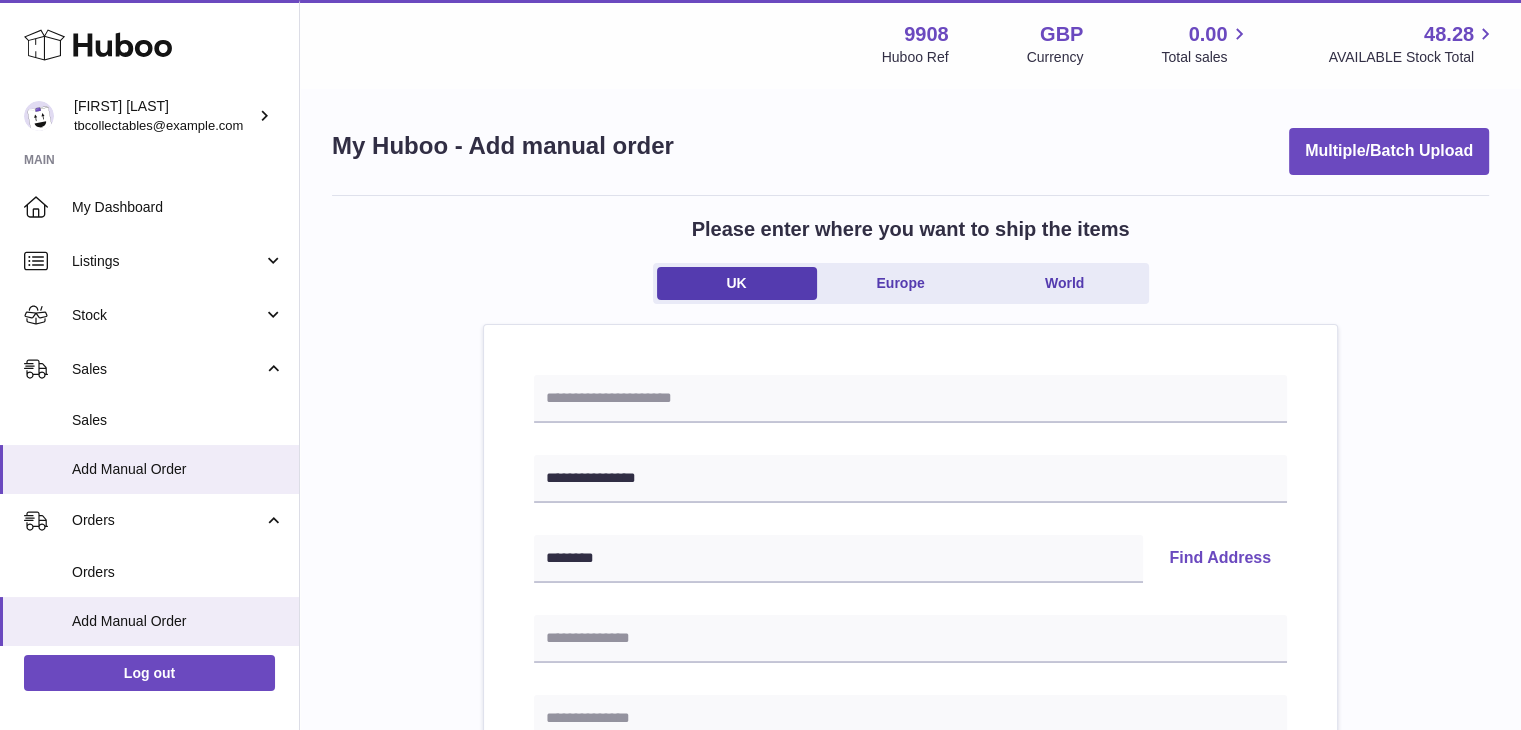 click on "Find Address" at bounding box center [1220, 559] 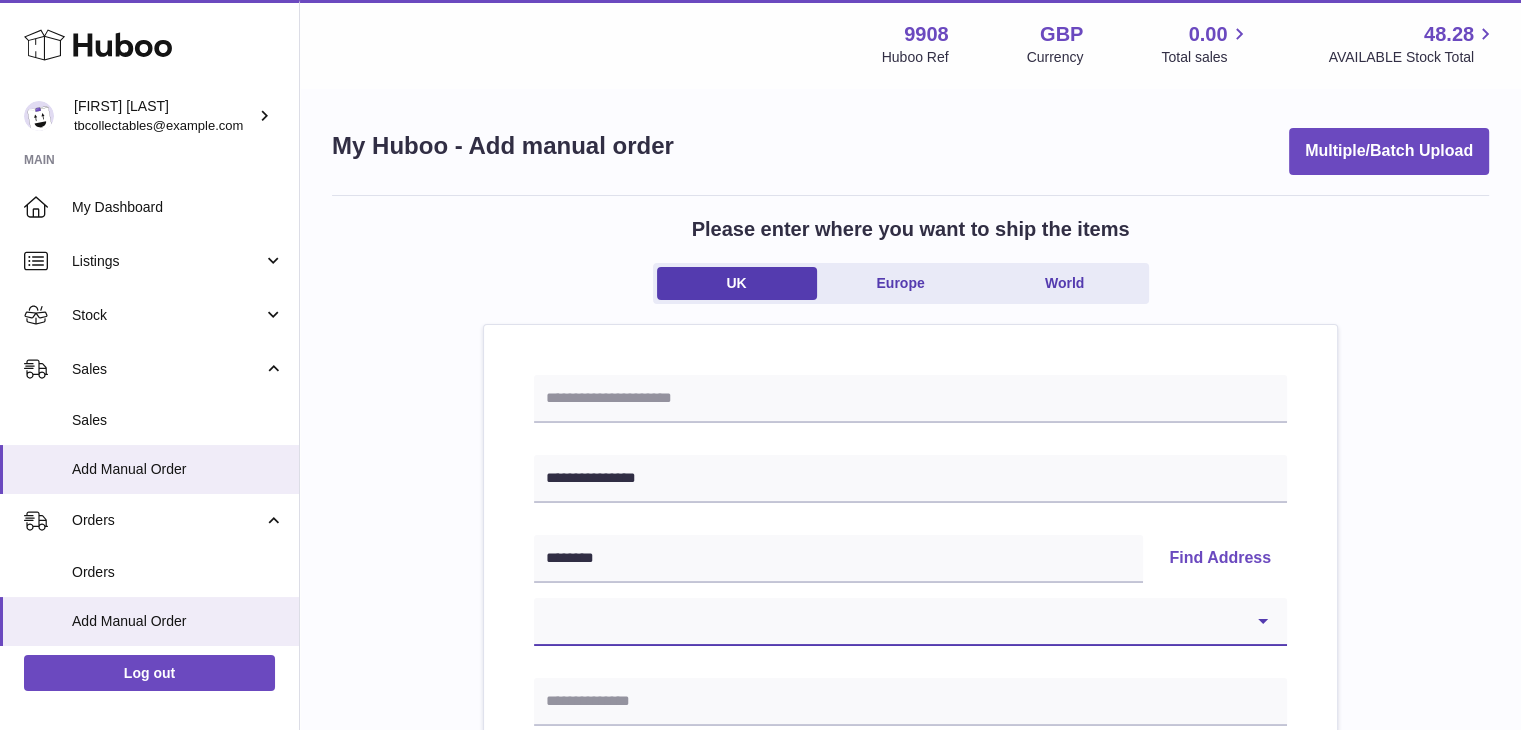 click on "**********" at bounding box center (910, 622) 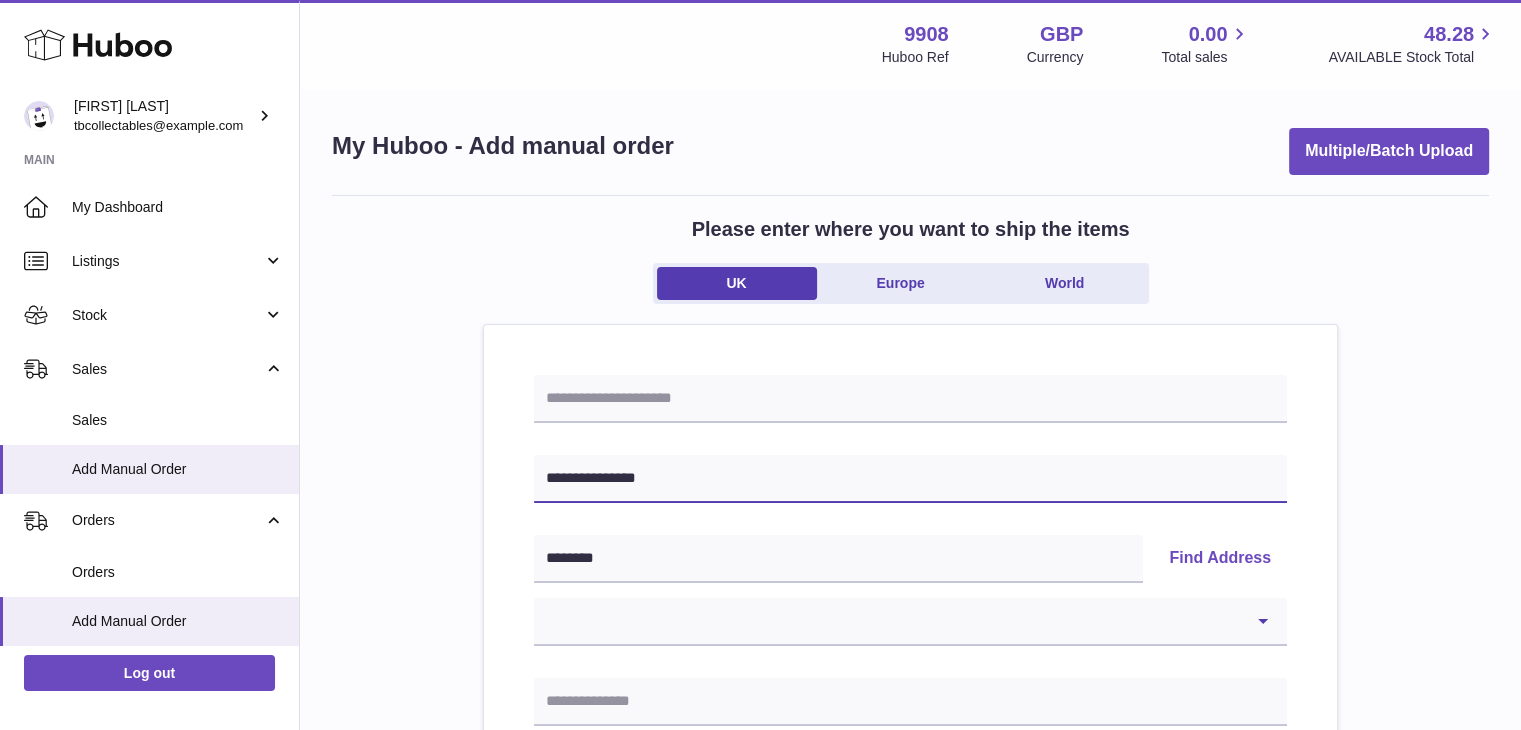 click on "**********" at bounding box center (910, 479) 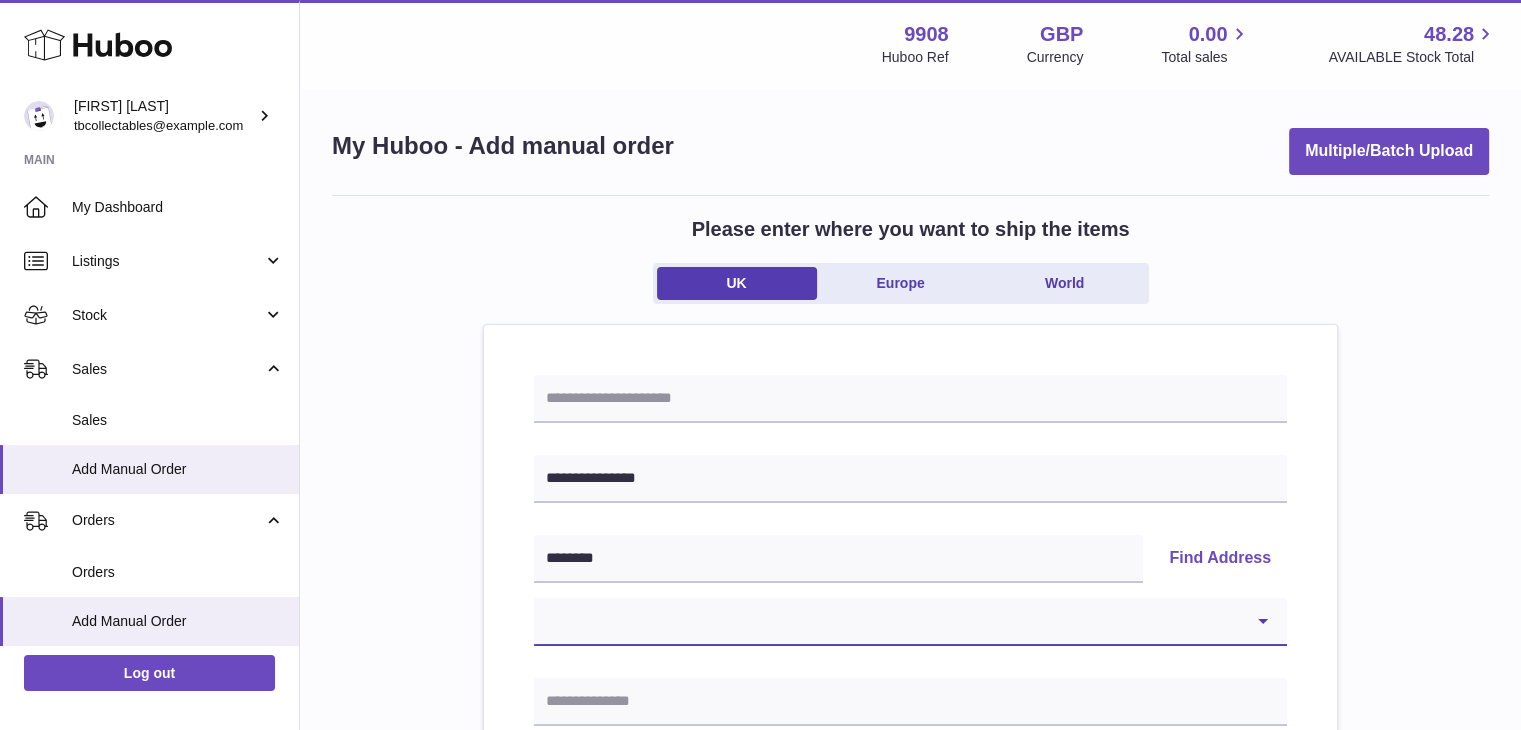 click on "**********" at bounding box center [910, 622] 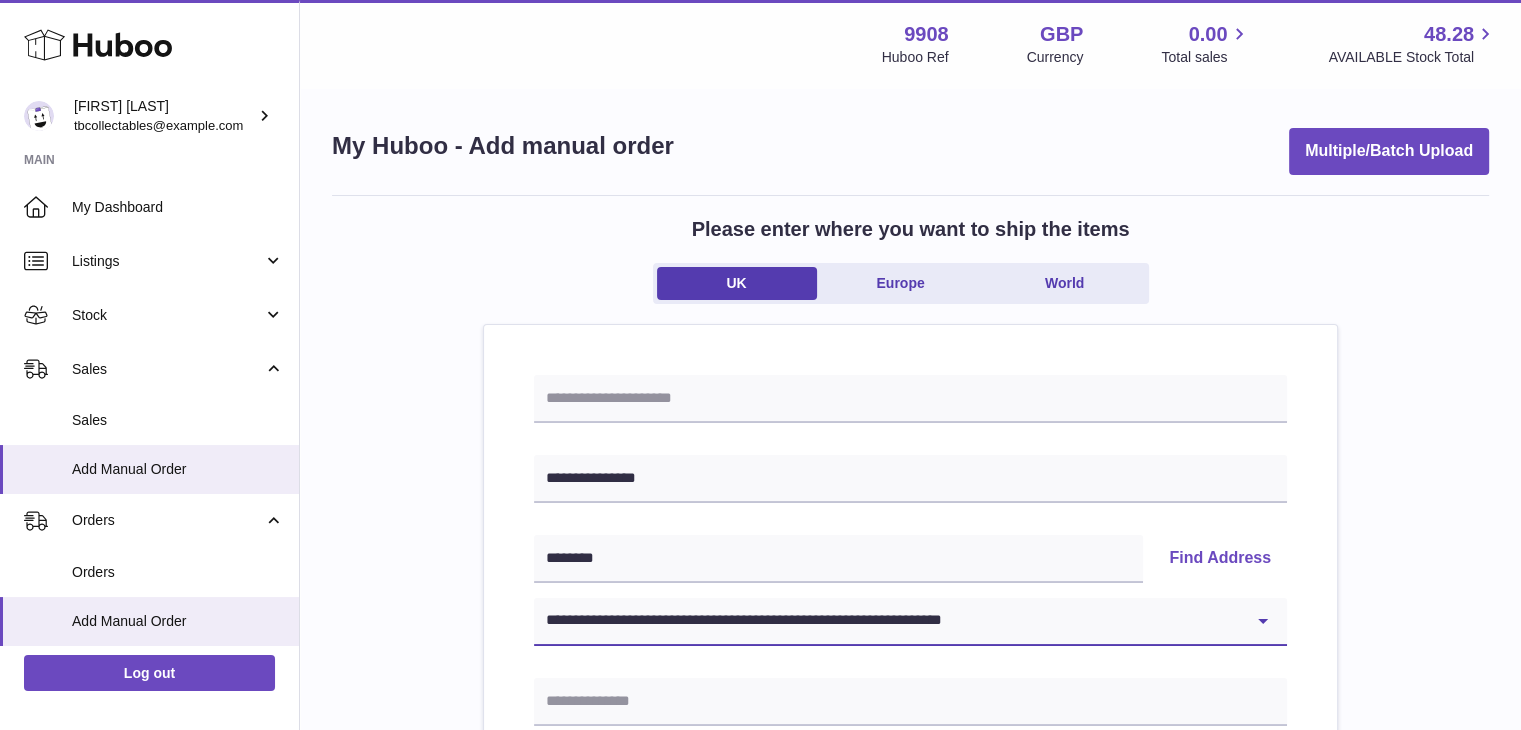 click on "**********" at bounding box center [910, 622] 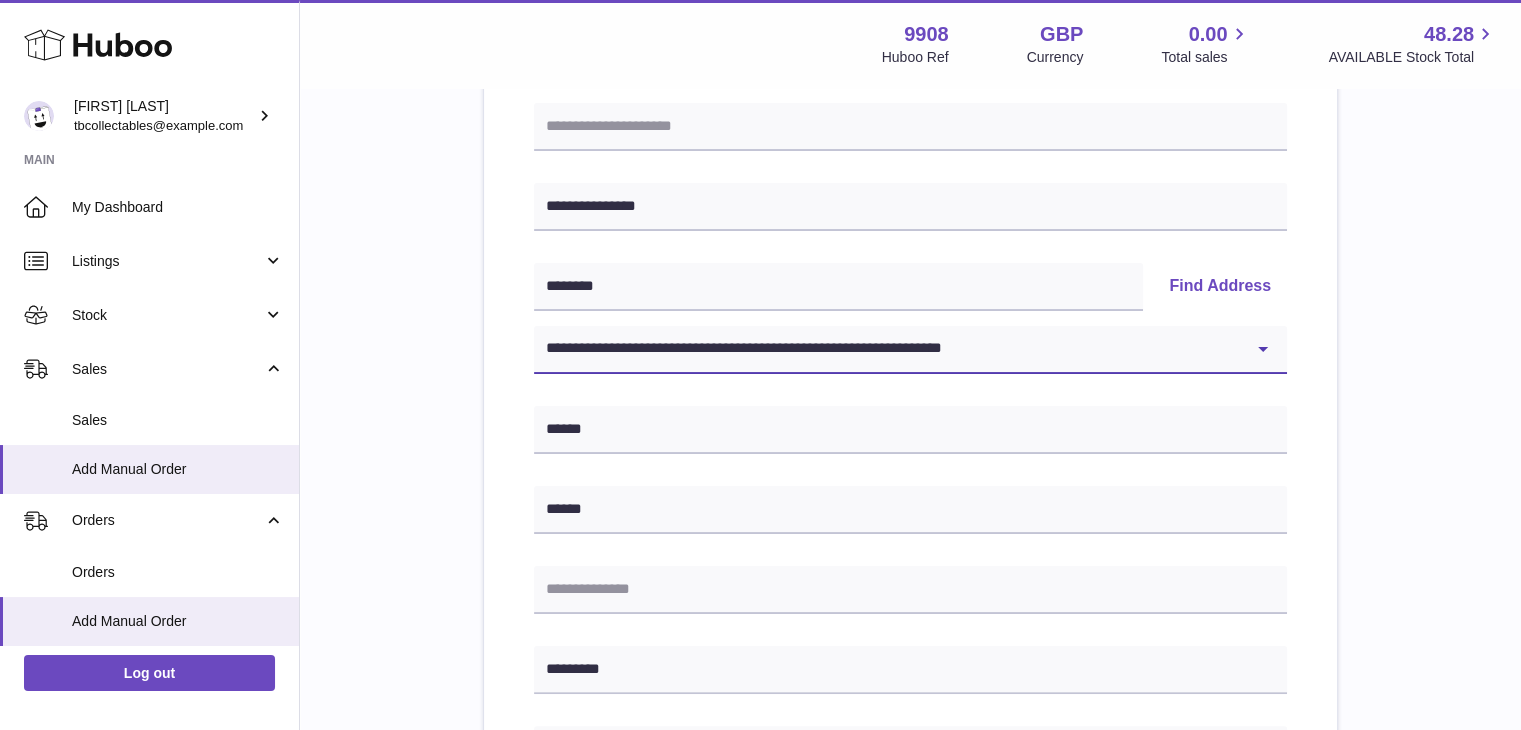 scroll, scrollTop: 280, scrollLeft: 0, axis: vertical 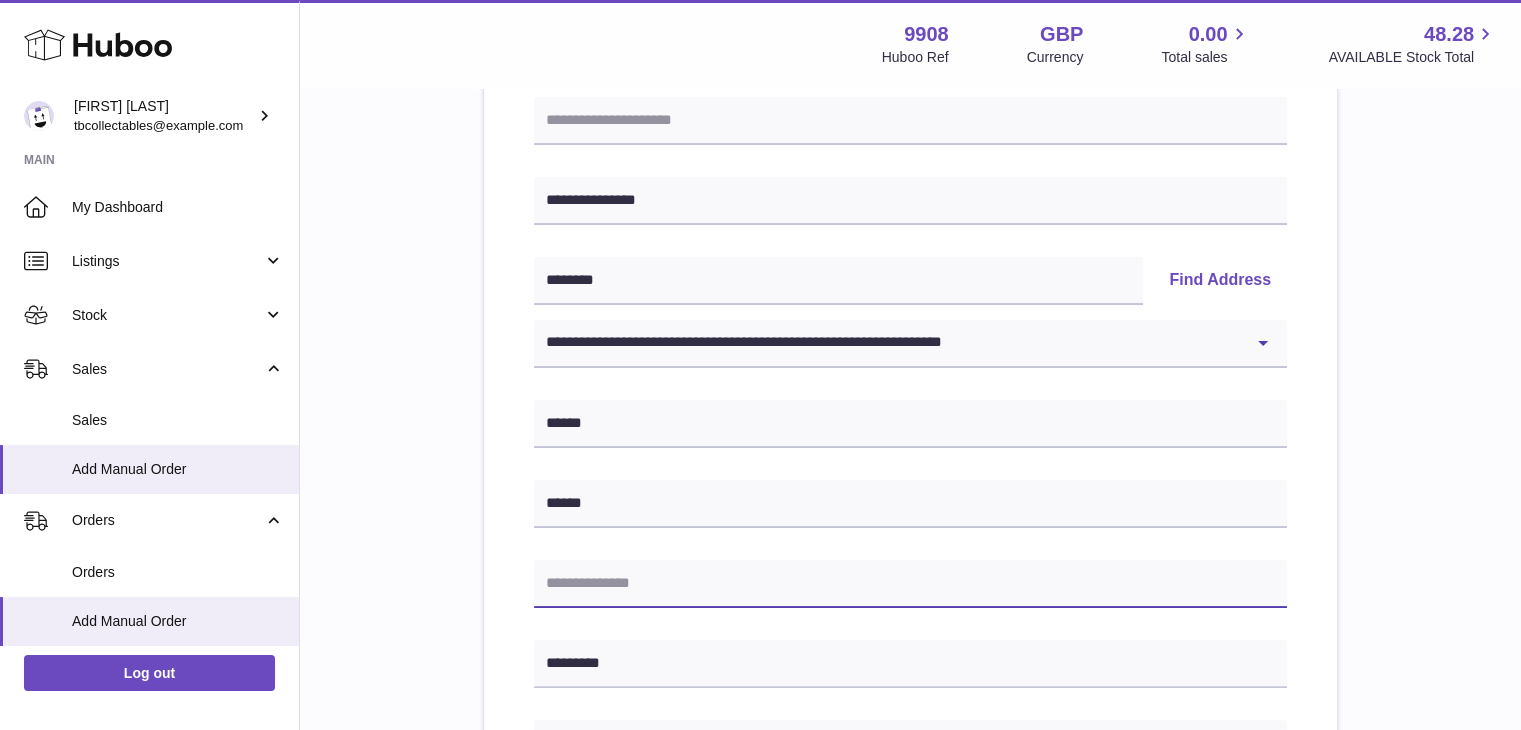 click at bounding box center [910, 584] 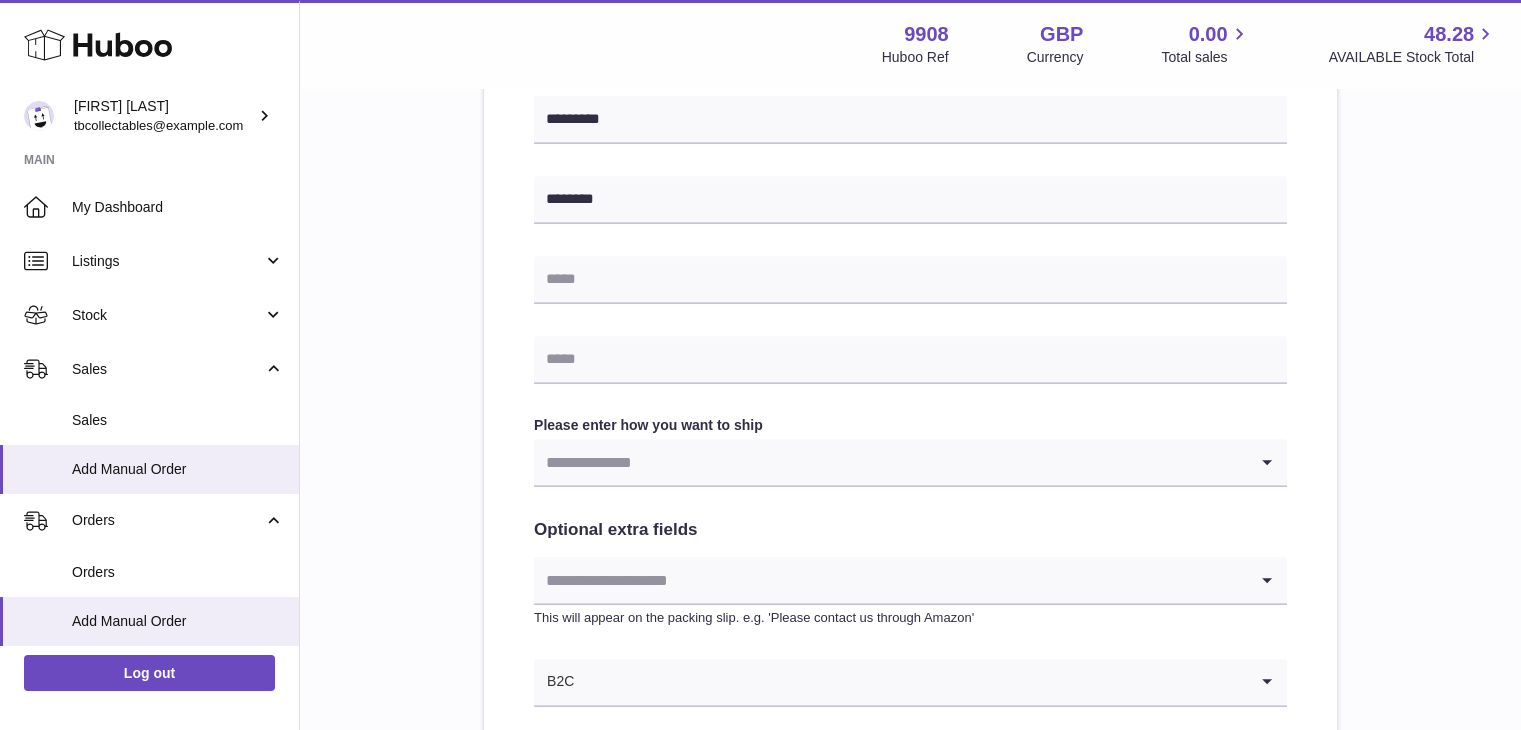 scroll, scrollTop: 824, scrollLeft: 0, axis: vertical 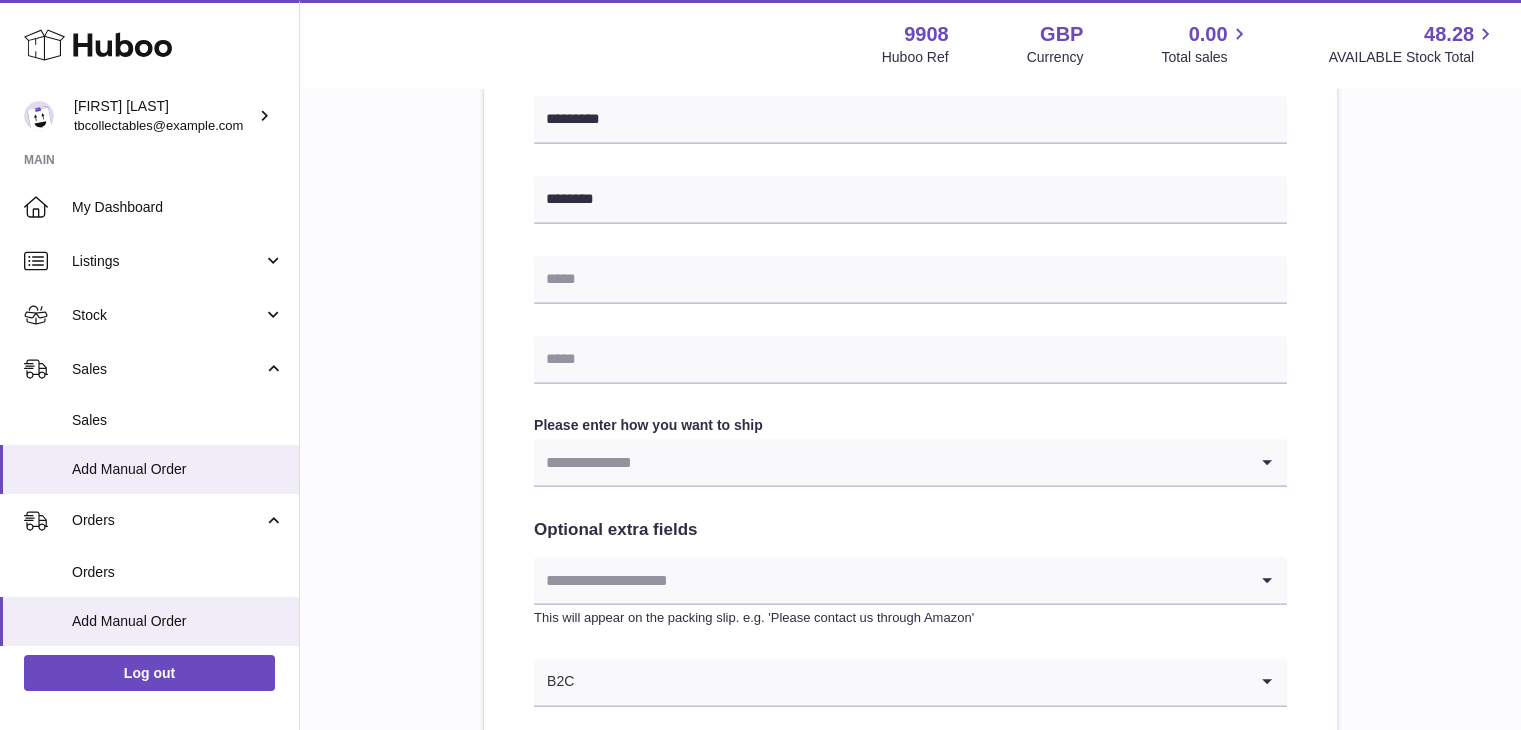 type on "**********" 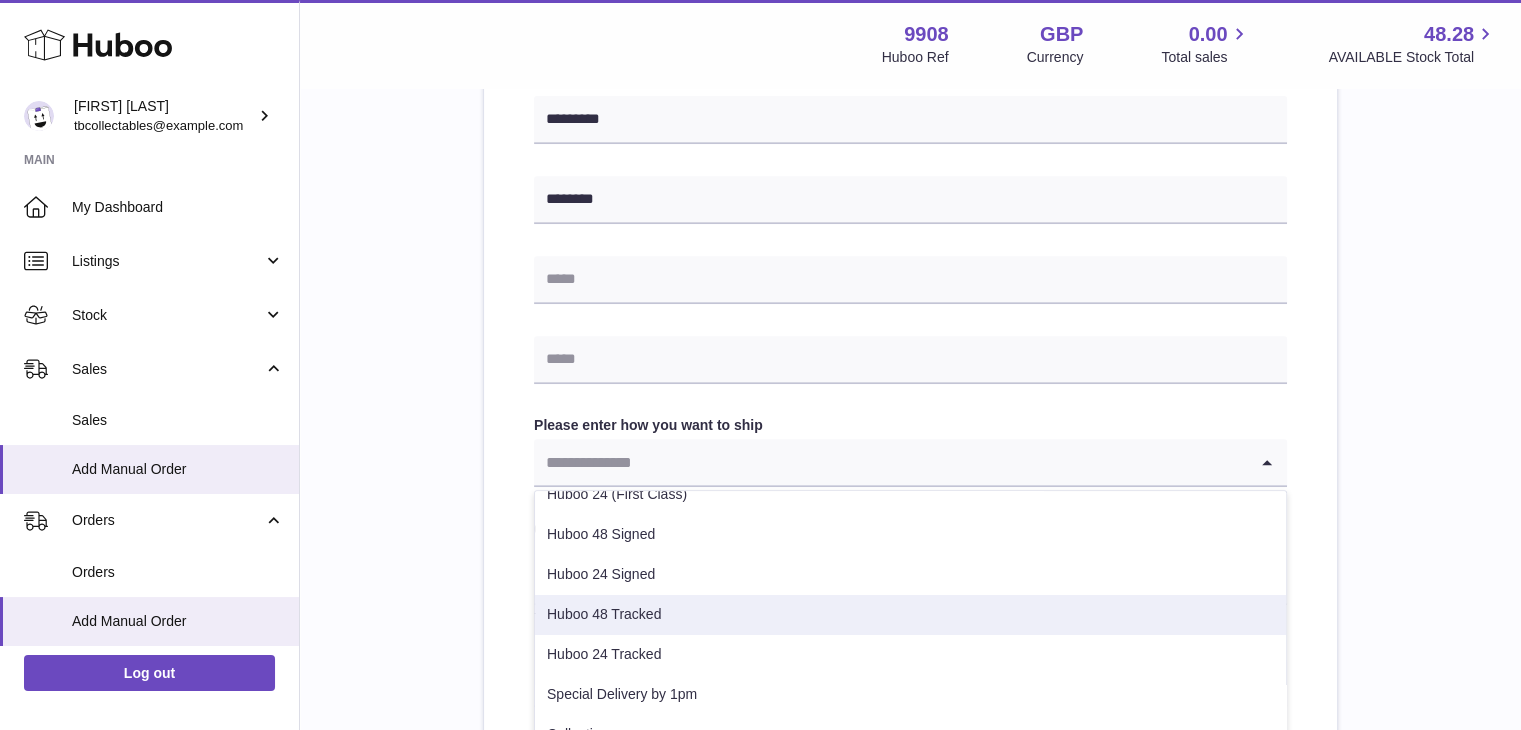 scroll, scrollTop: 60, scrollLeft: 0, axis: vertical 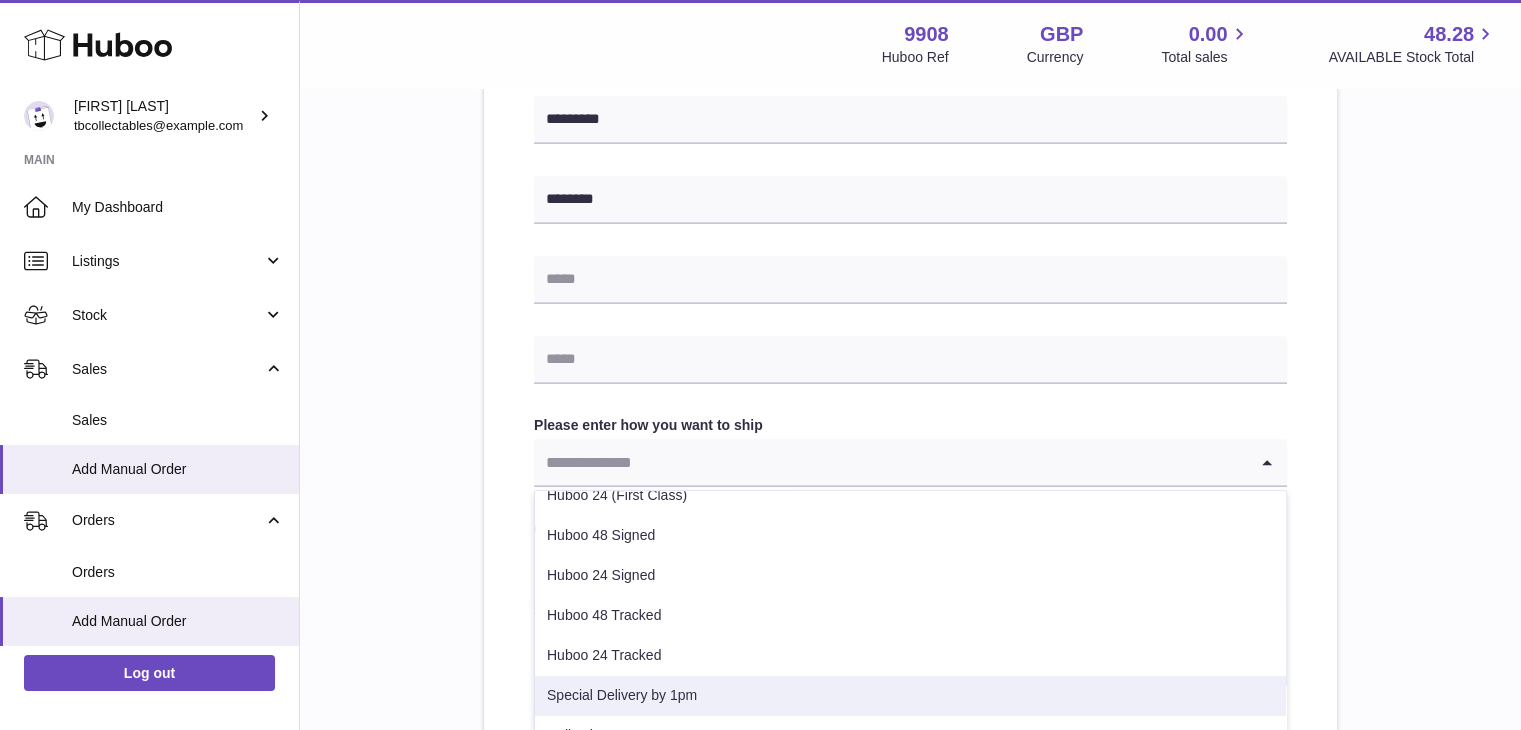 click on "Special Delivery by 1pm" at bounding box center [910, 696] 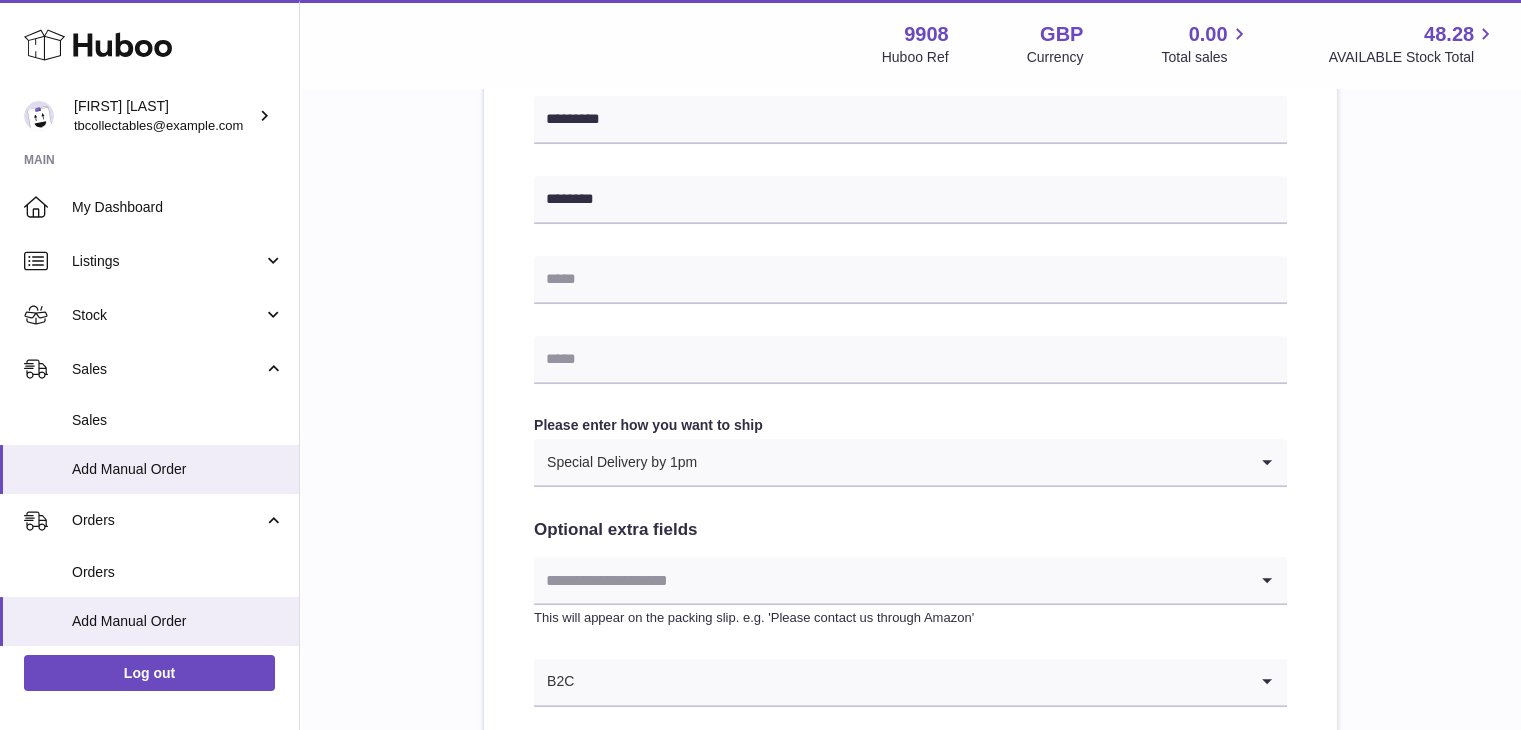 click at bounding box center [890, 580] 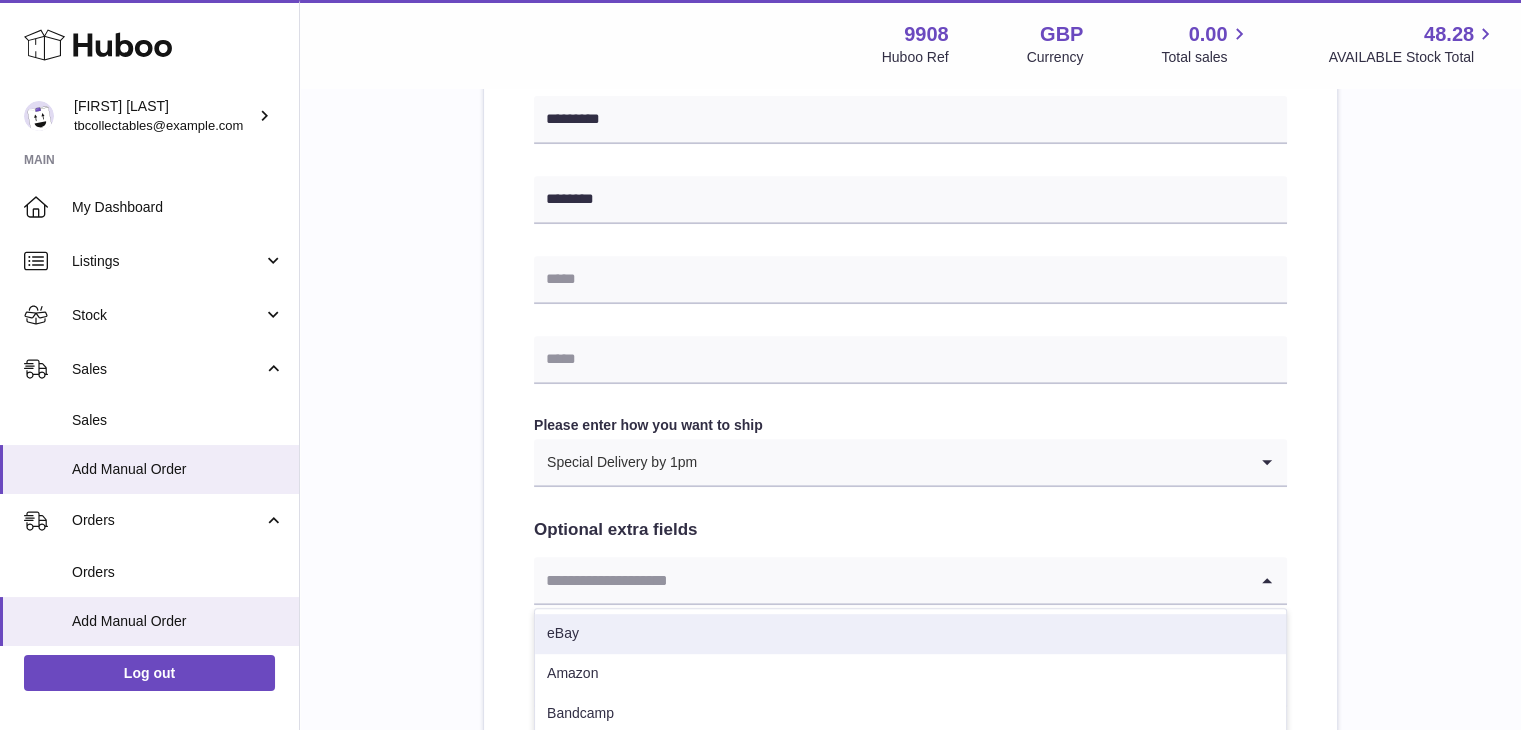 click on "eBay" at bounding box center (910, 634) 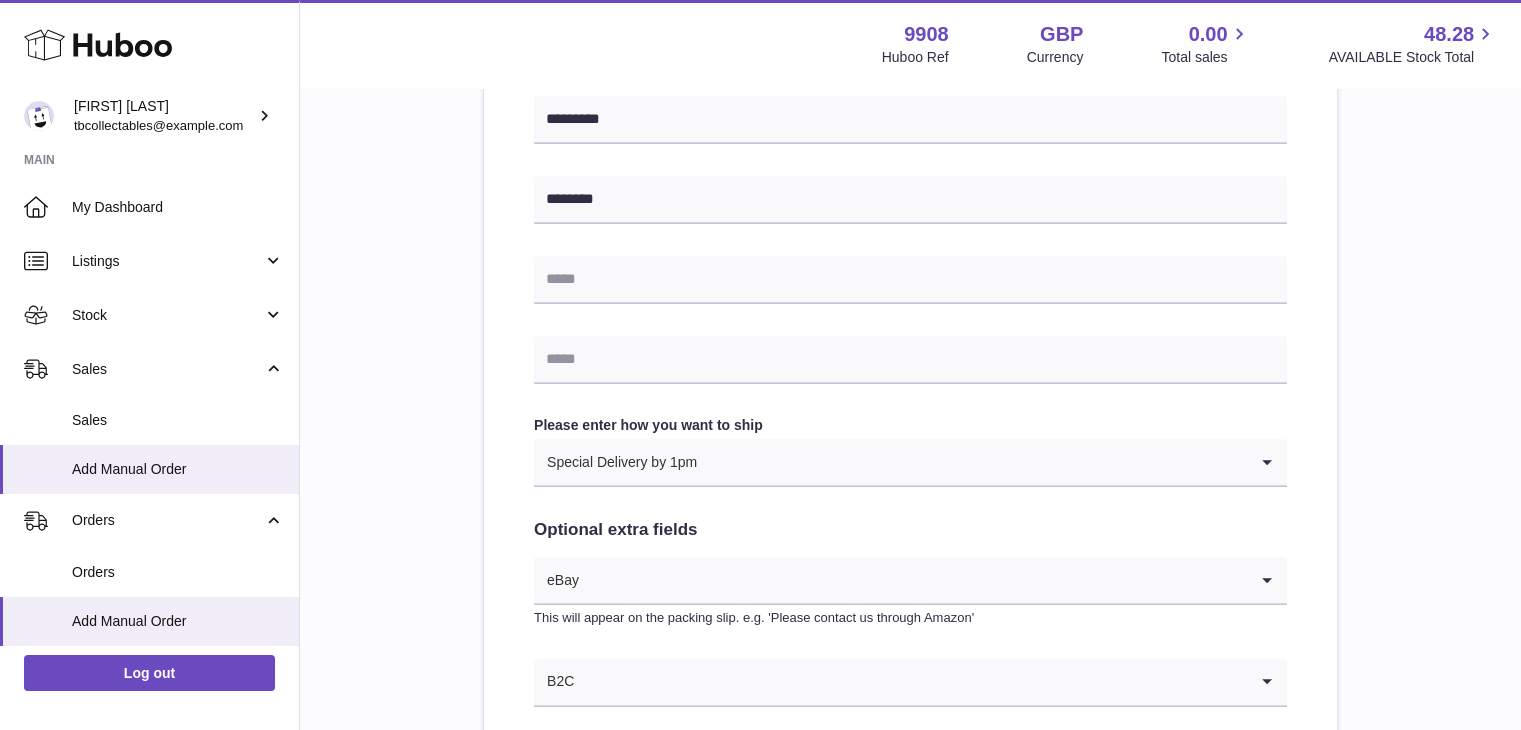 scroll, scrollTop: 1080, scrollLeft: 0, axis: vertical 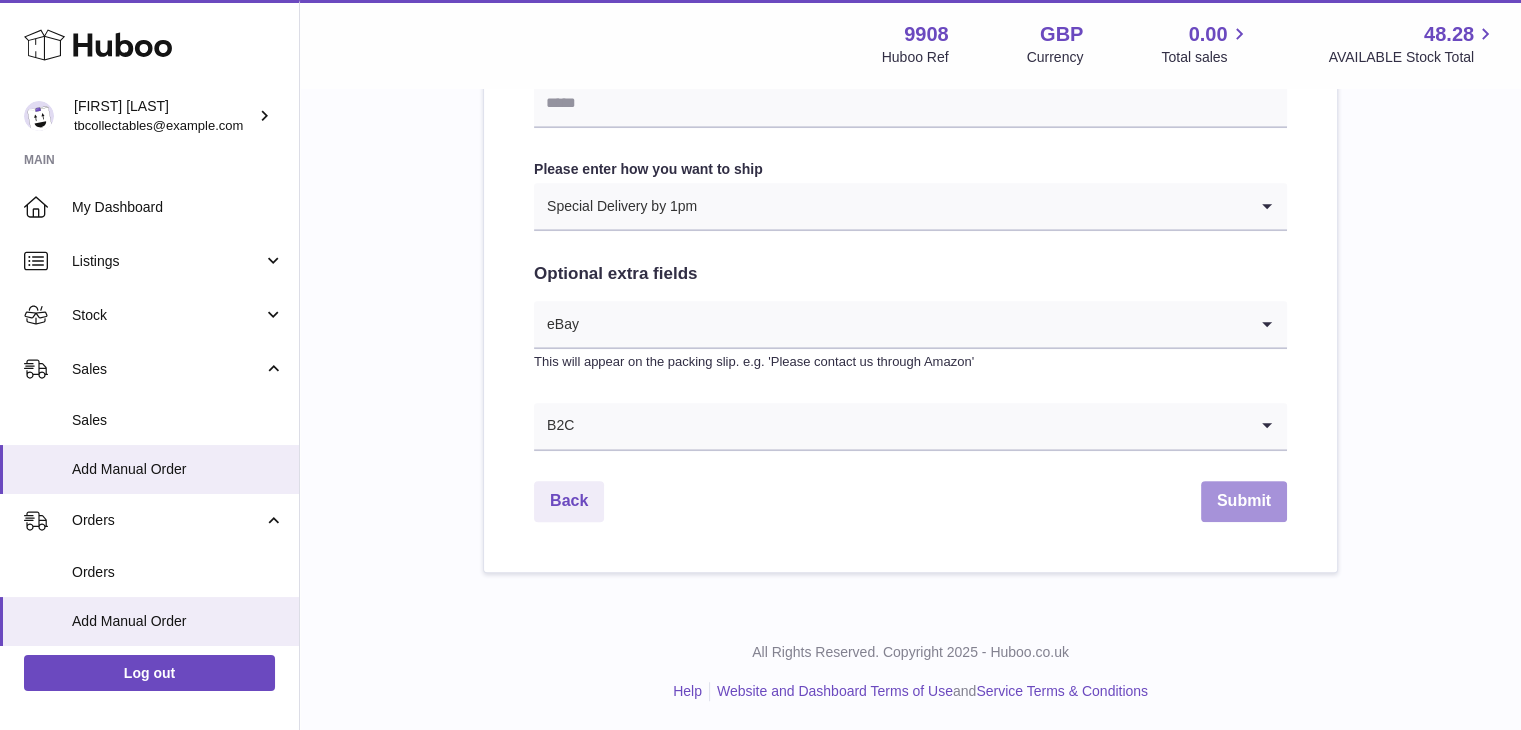 click on "Submit" at bounding box center (1244, 501) 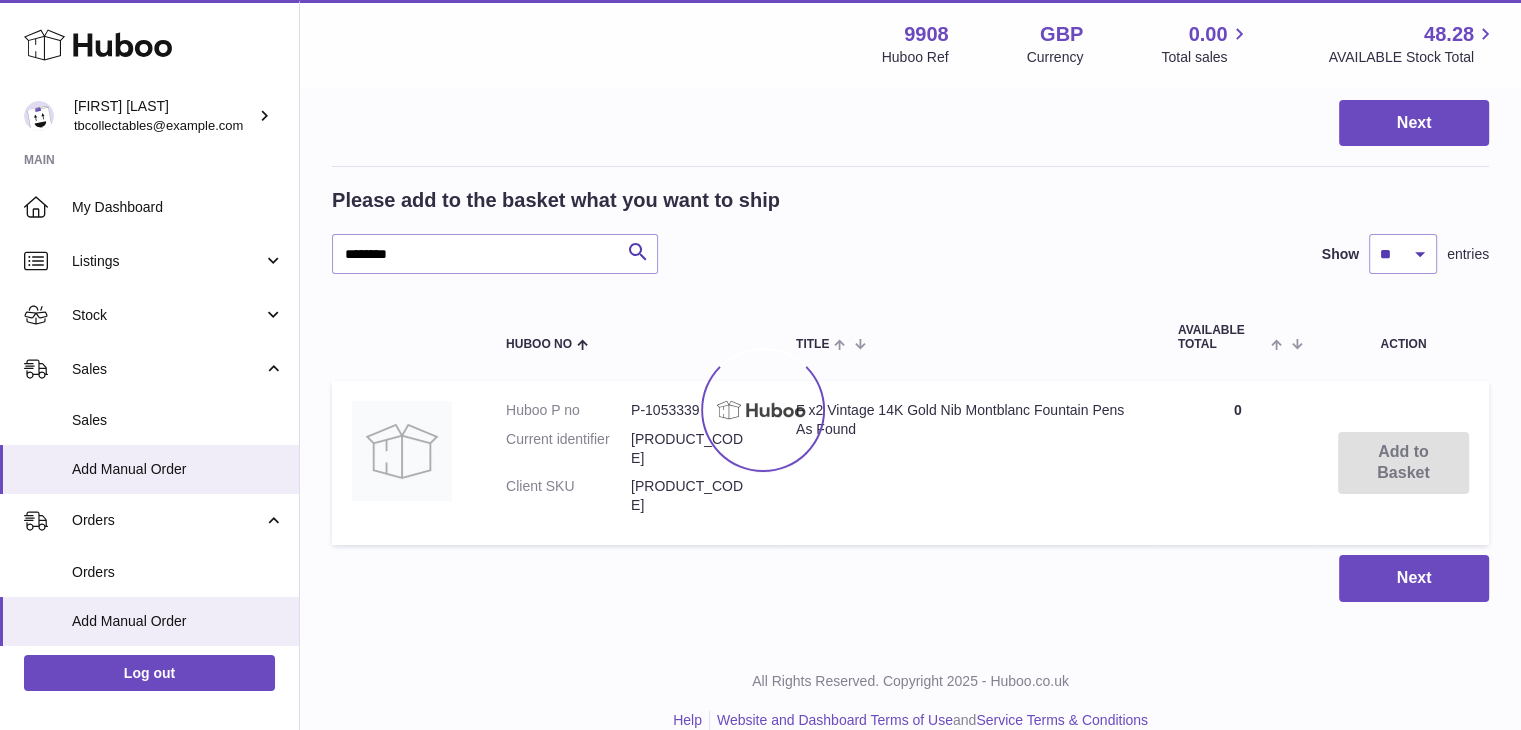 scroll, scrollTop: 0, scrollLeft: 0, axis: both 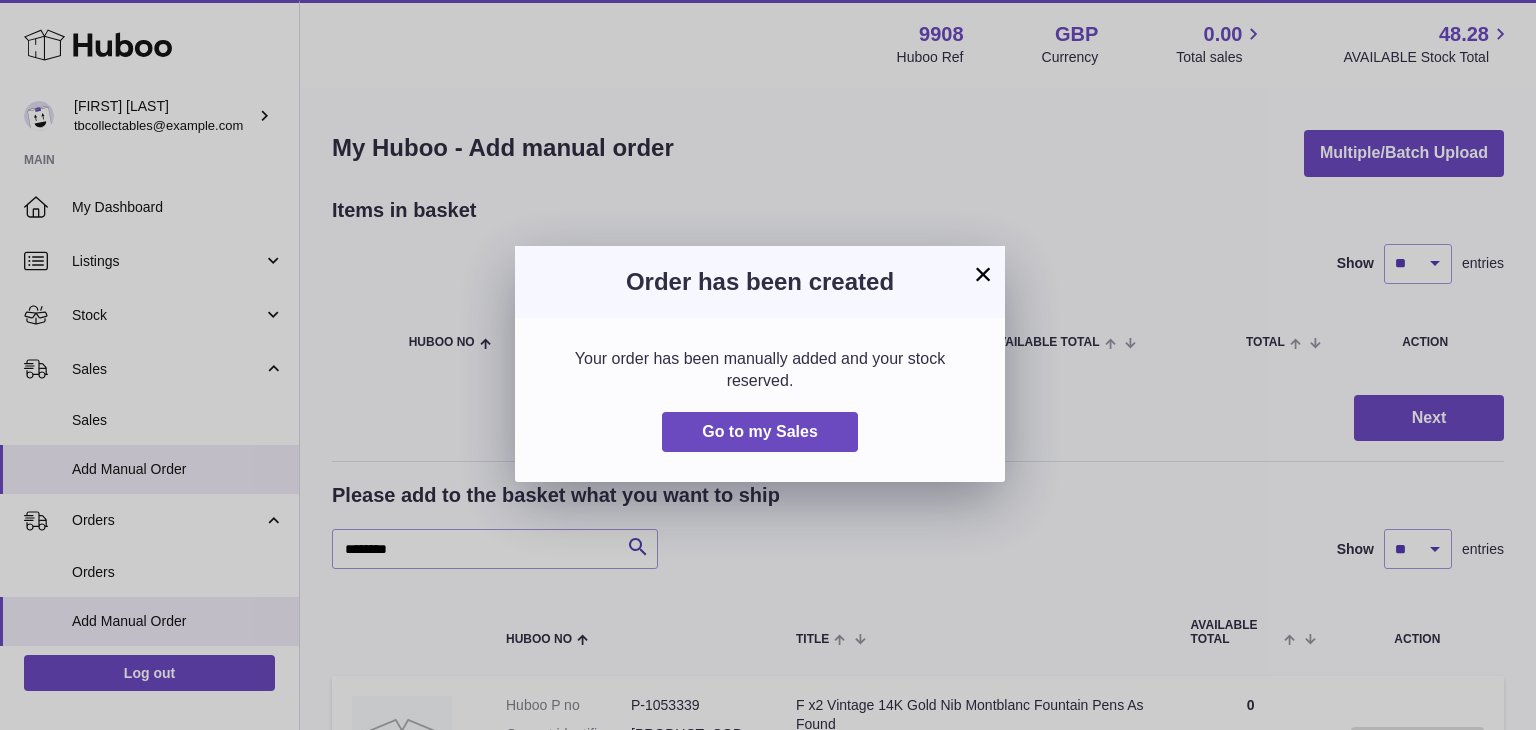 click on "×" at bounding box center (983, 274) 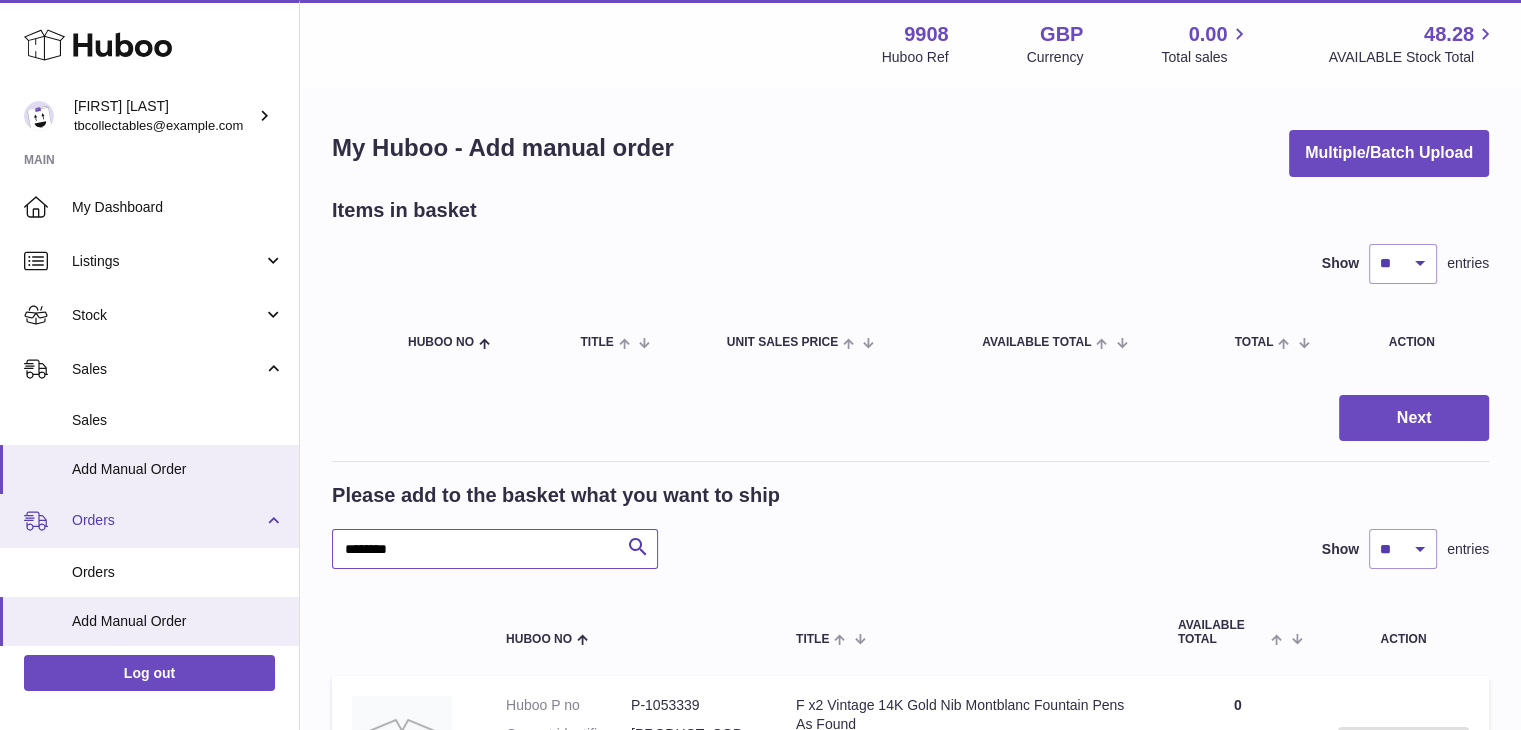 drag, startPoint x: 432, startPoint y: 557, endPoint x: 276, endPoint y: 529, distance: 158.4929 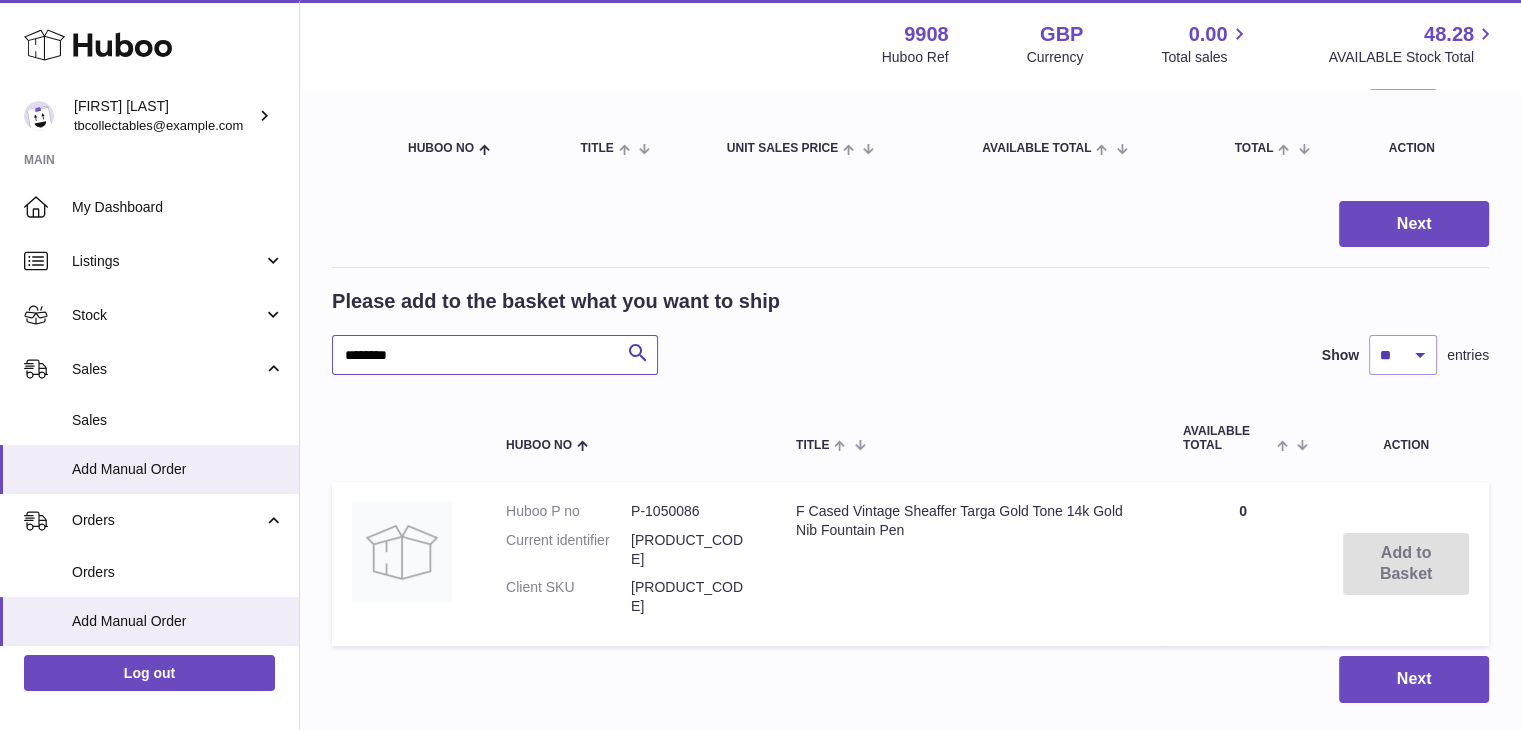 scroll, scrollTop: 0, scrollLeft: 0, axis: both 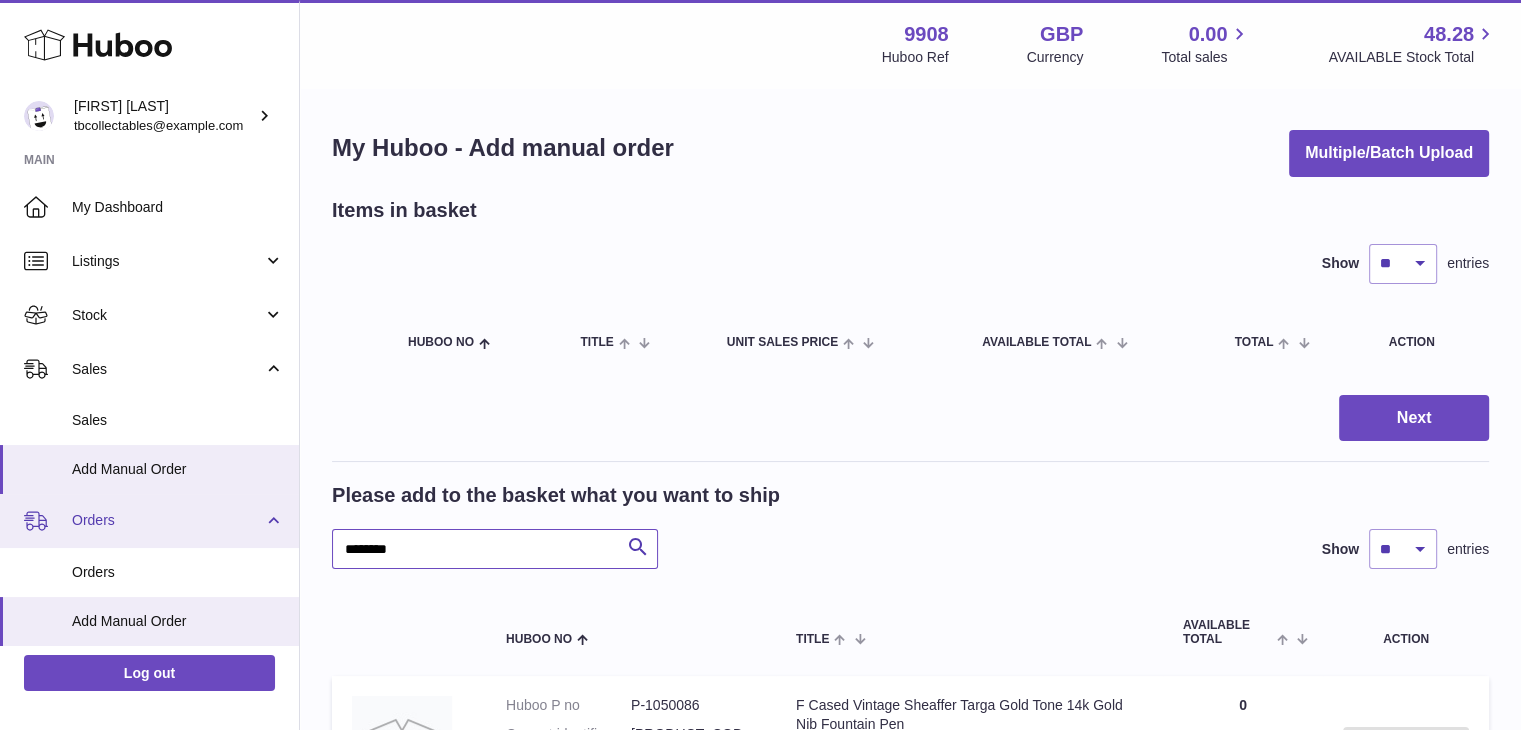 drag, startPoint x: 417, startPoint y: 549, endPoint x: 290, endPoint y: 539, distance: 127.39309 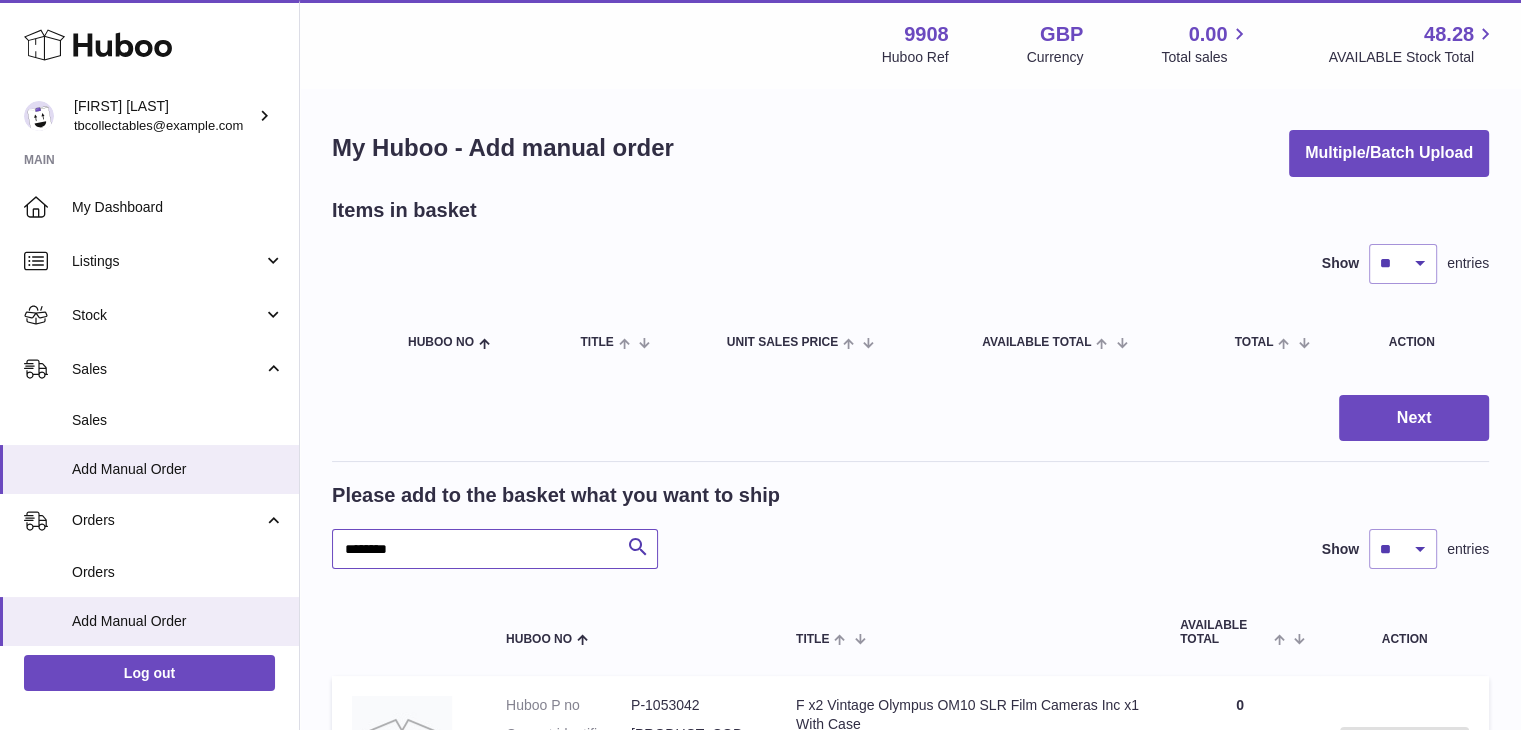 drag, startPoint x: 431, startPoint y: 538, endPoint x: 312, endPoint y: 520, distance: 120.353645 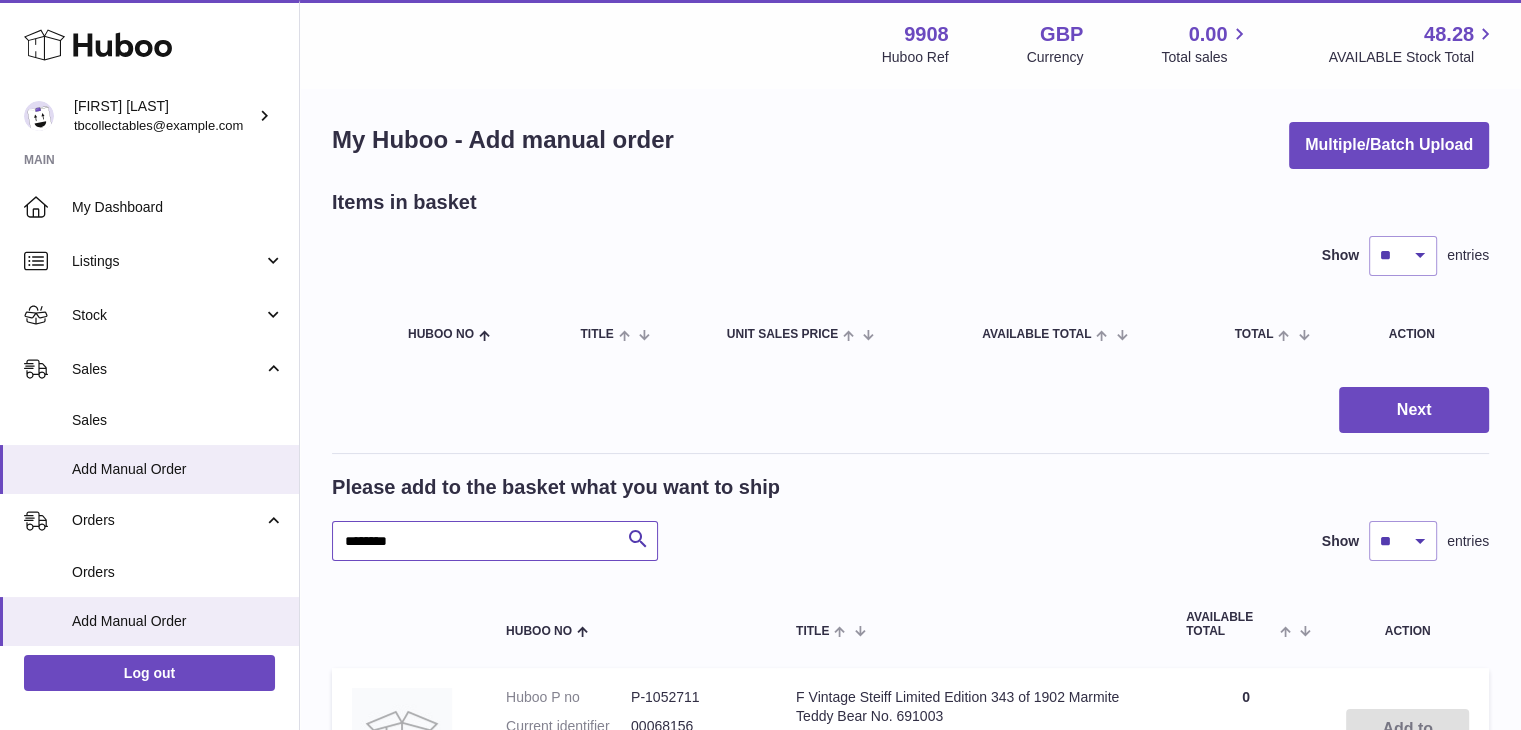scroll, scrollTop: 3, scrollLeft: 0, axis: vertical 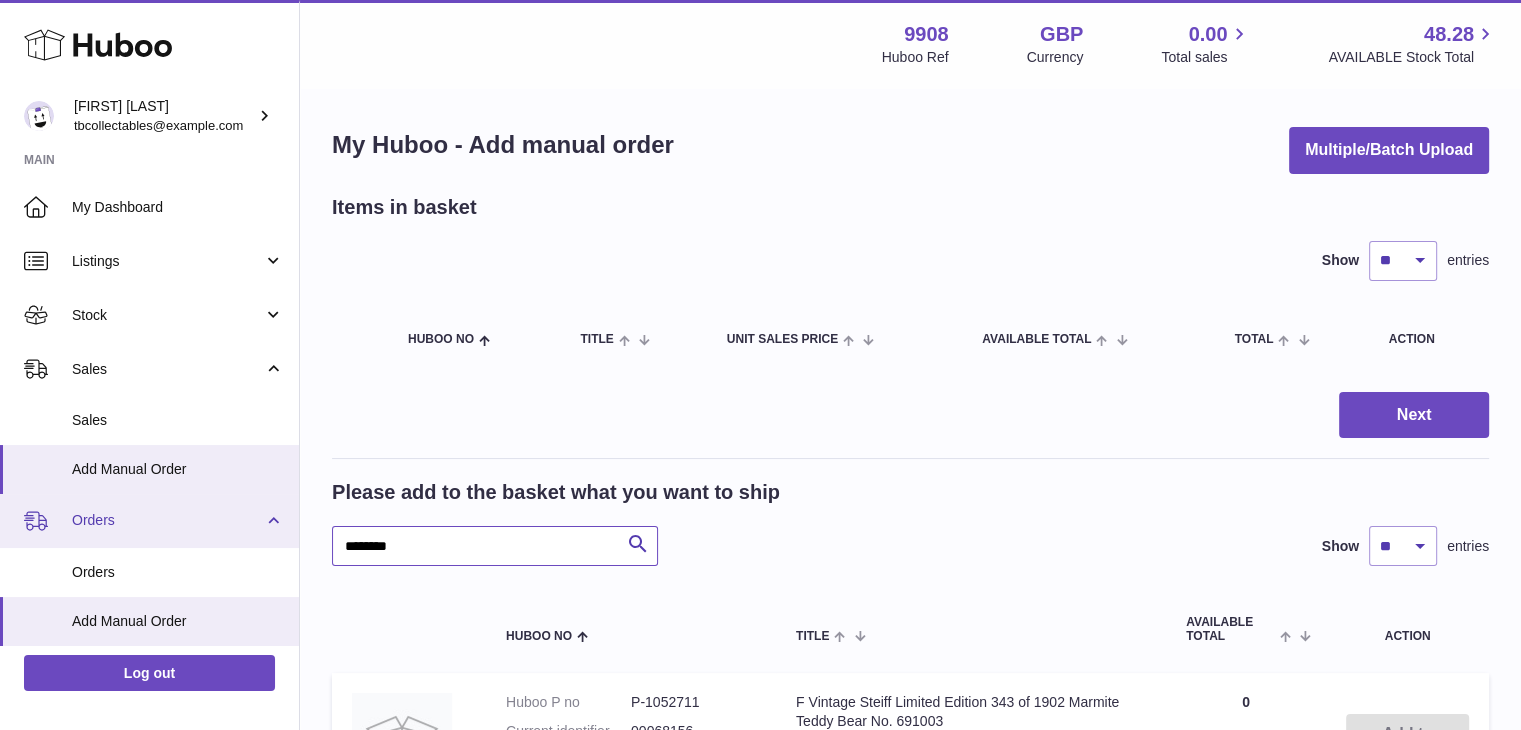 drag, startPoint x: 418, startPoint y: 544, endPoint x: 264, endPoint y: 540, distance: 154.05194 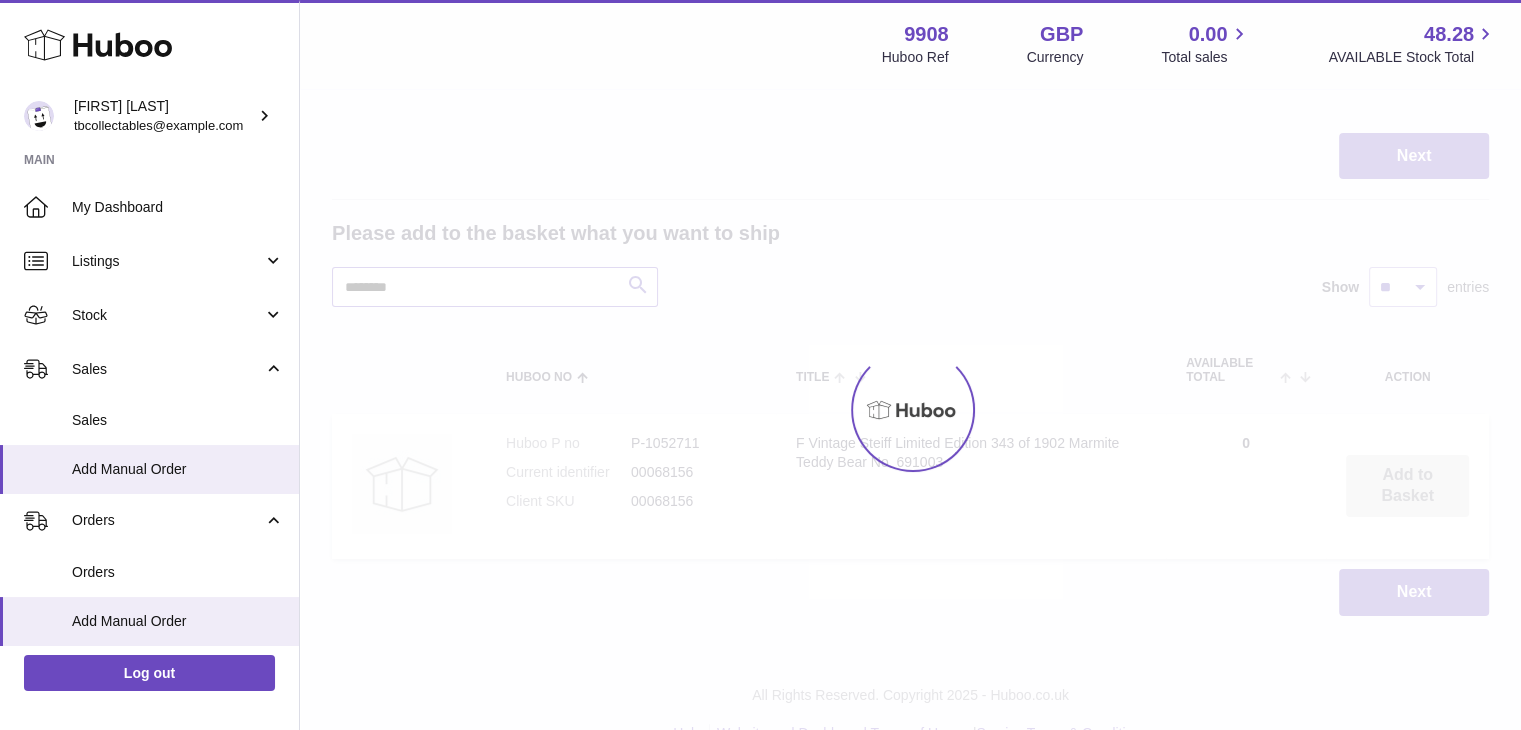 scroll, scrollTop: 264, scrollLeft: 0, axis: vertical 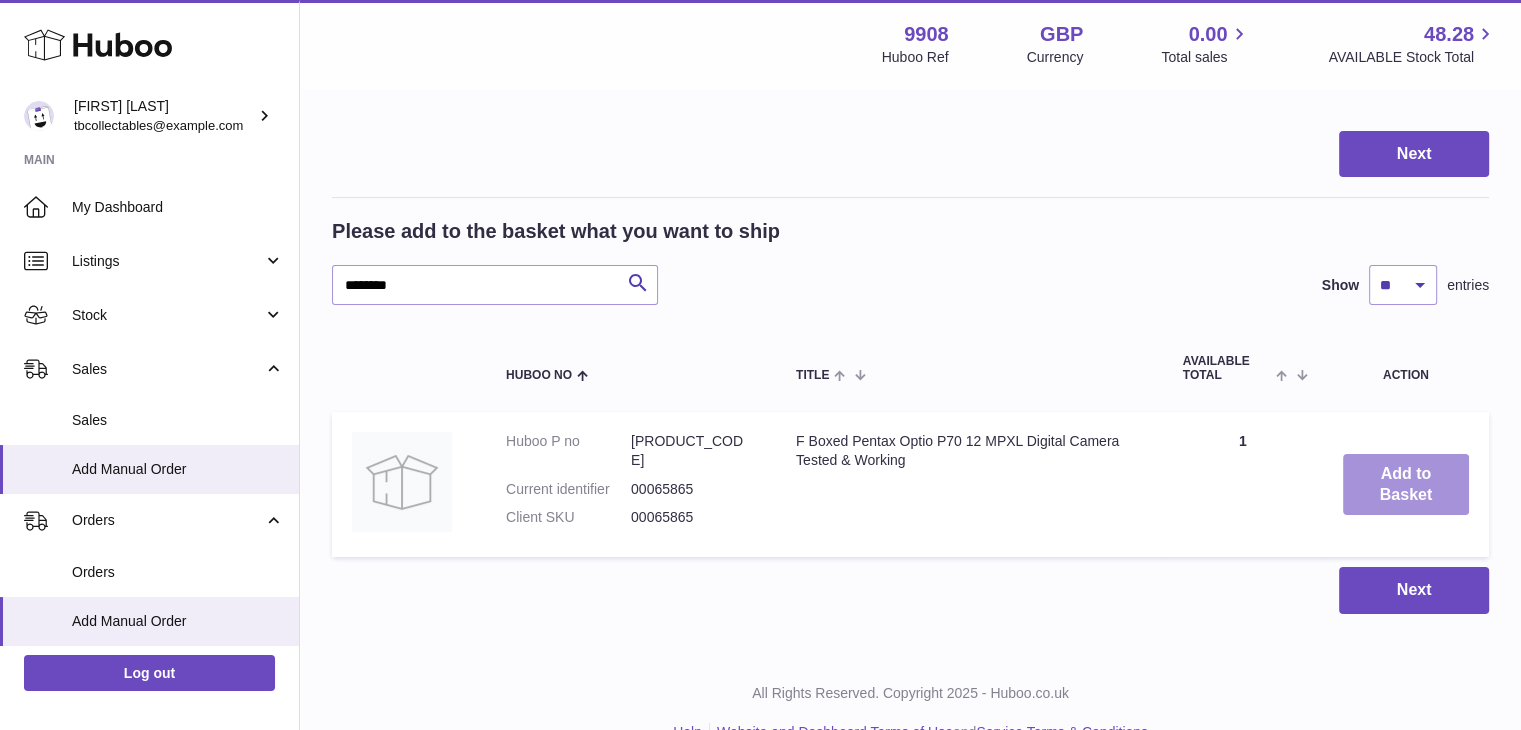 click on "Add to Basket" at bounding box center [1406, 485] 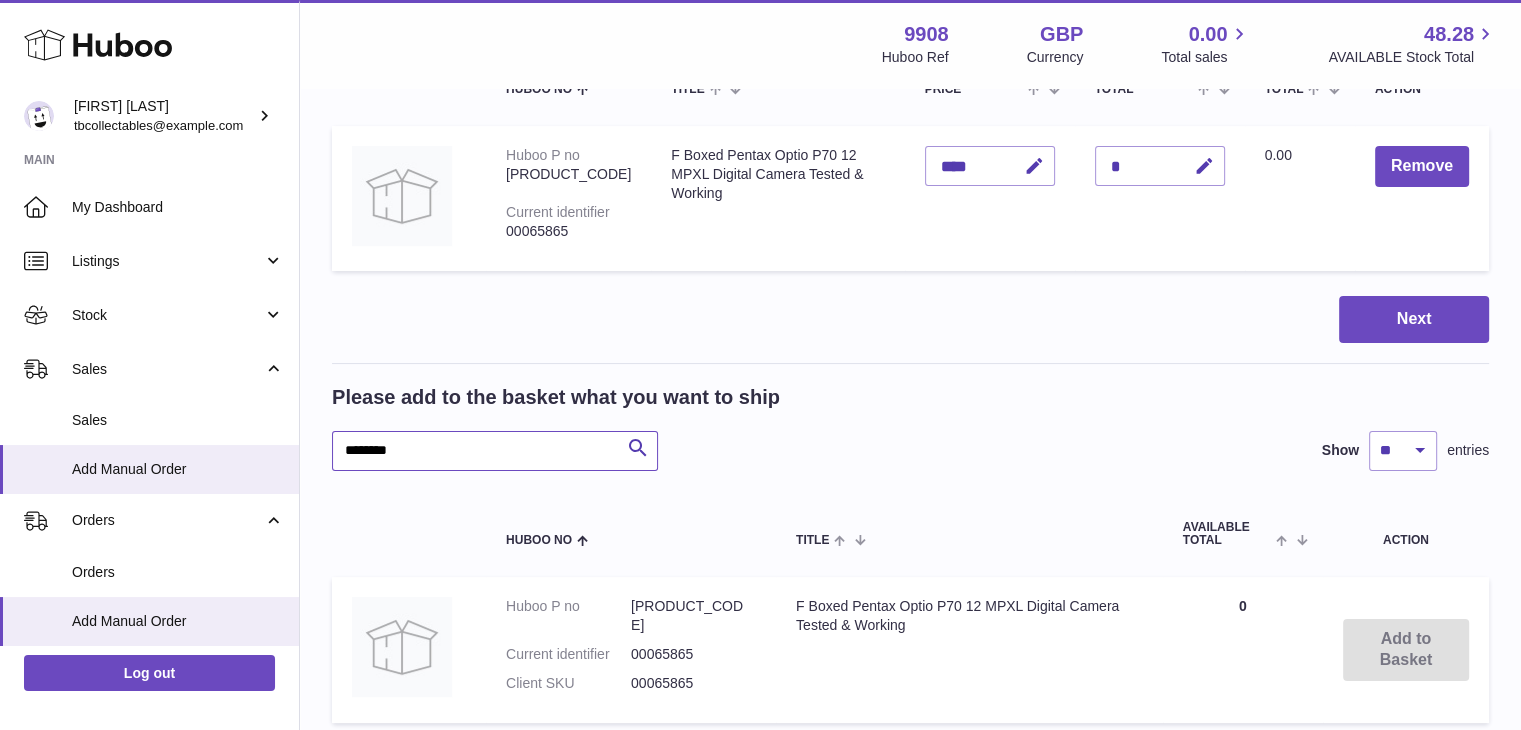 drag, startPoint x: 429, startPoint y: 459, endPoint x: 316, endPoint y: 456, distance: 113.03982 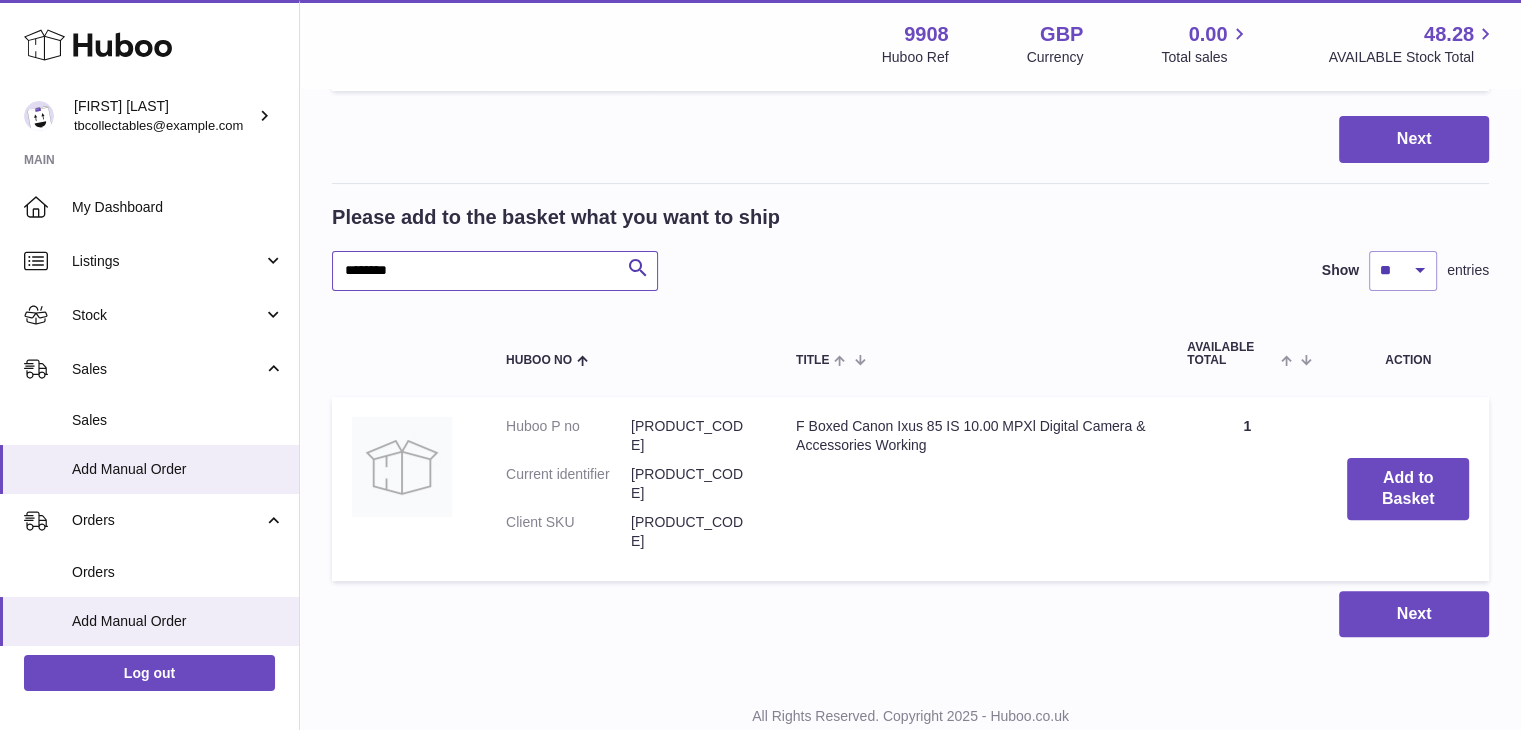 scroll, scrollTop: 477, scrollLeft: 0, axis: vertical 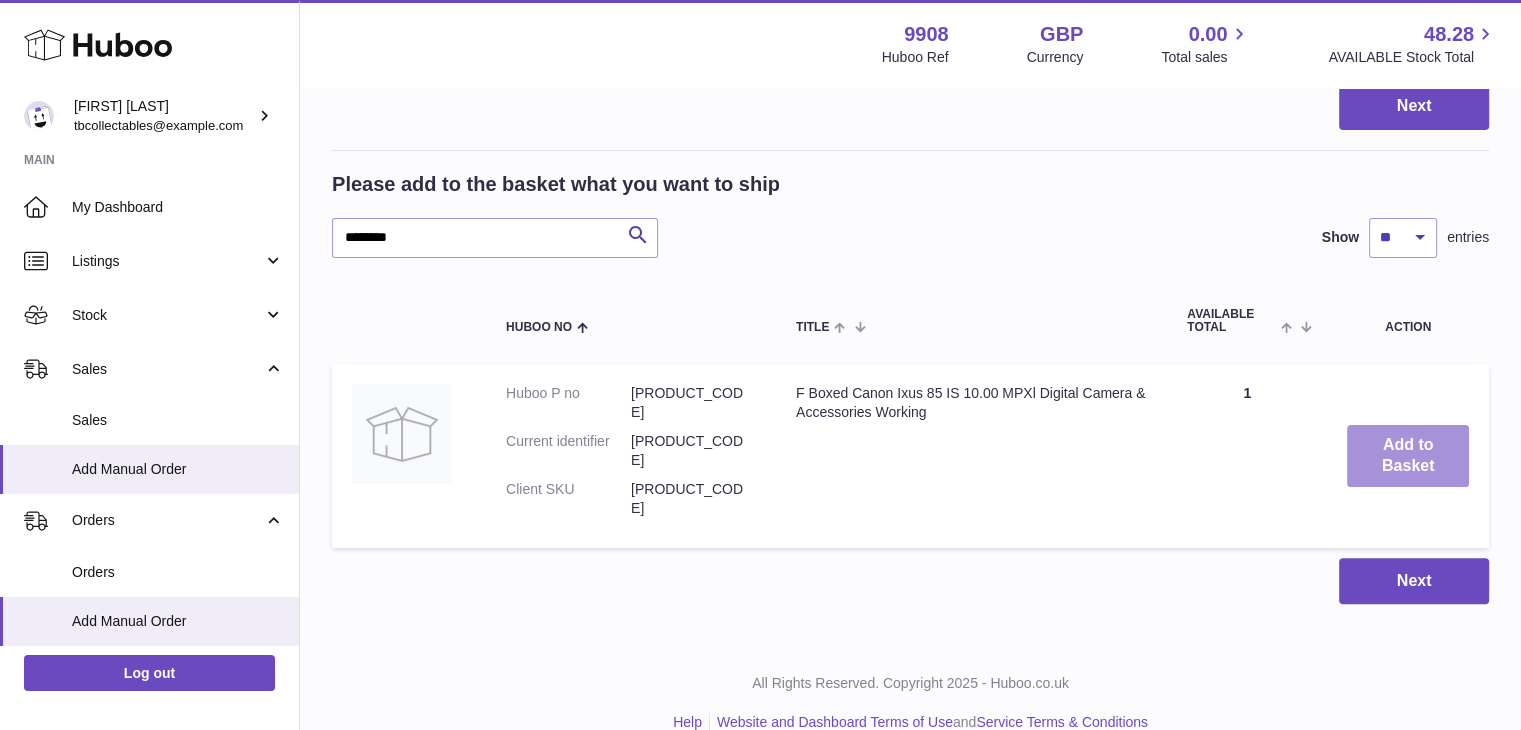 click on "Add to Basket" at bounding box center (1408, 456) 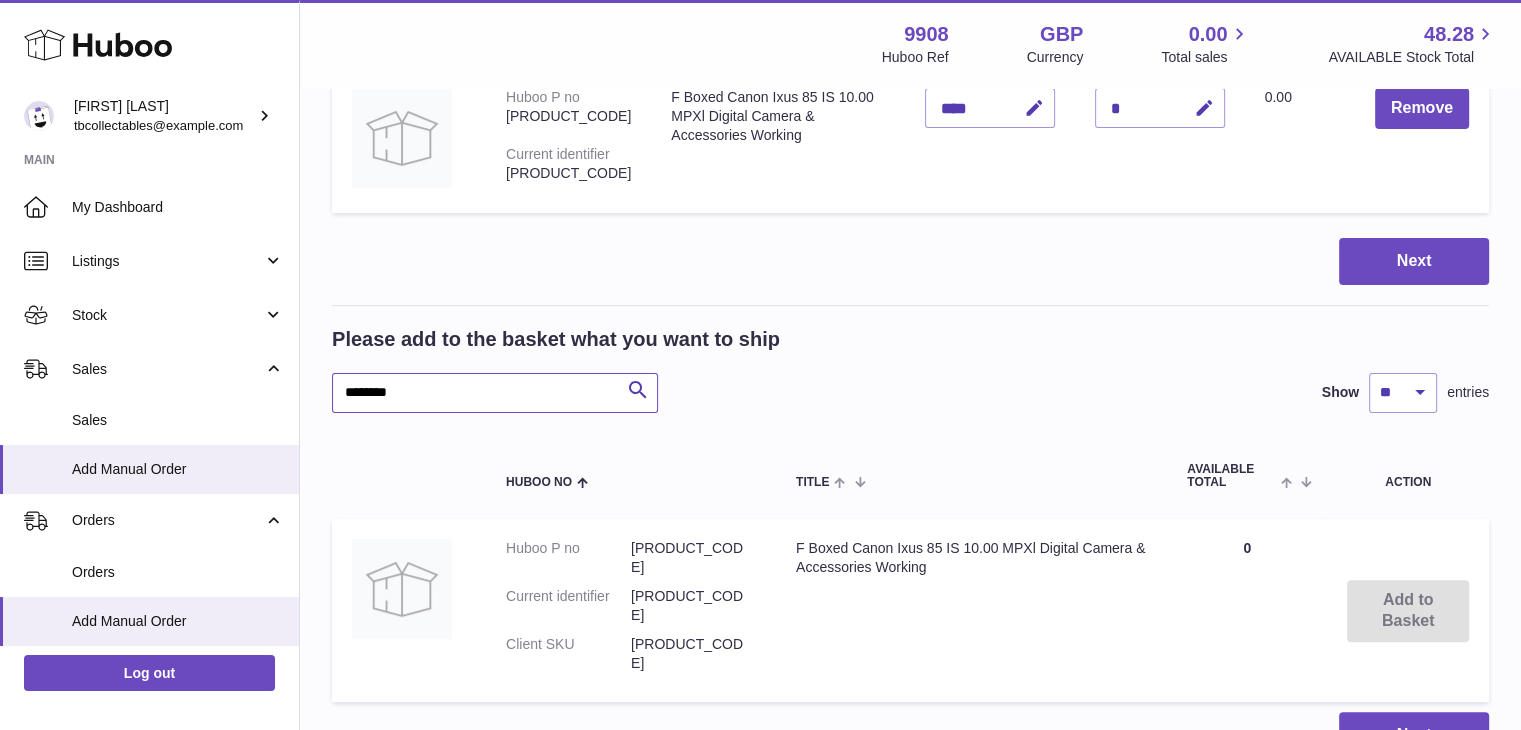 drag, startPoint x: 426, startPoint y: 409, endPoint x: 315, endPoint y: 397, distance: 111.64677 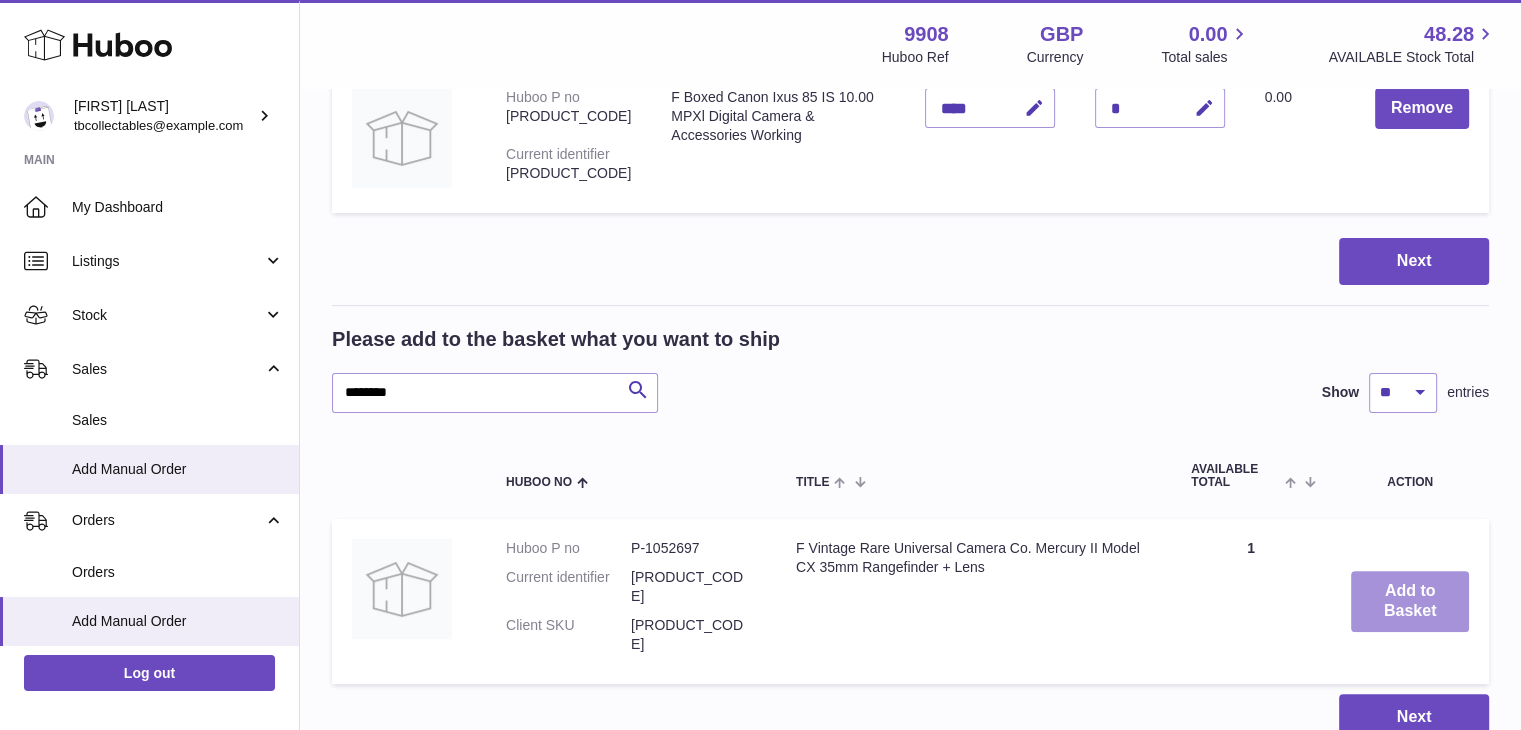click on "Add to Basket" at bounding box center (1410, 602) 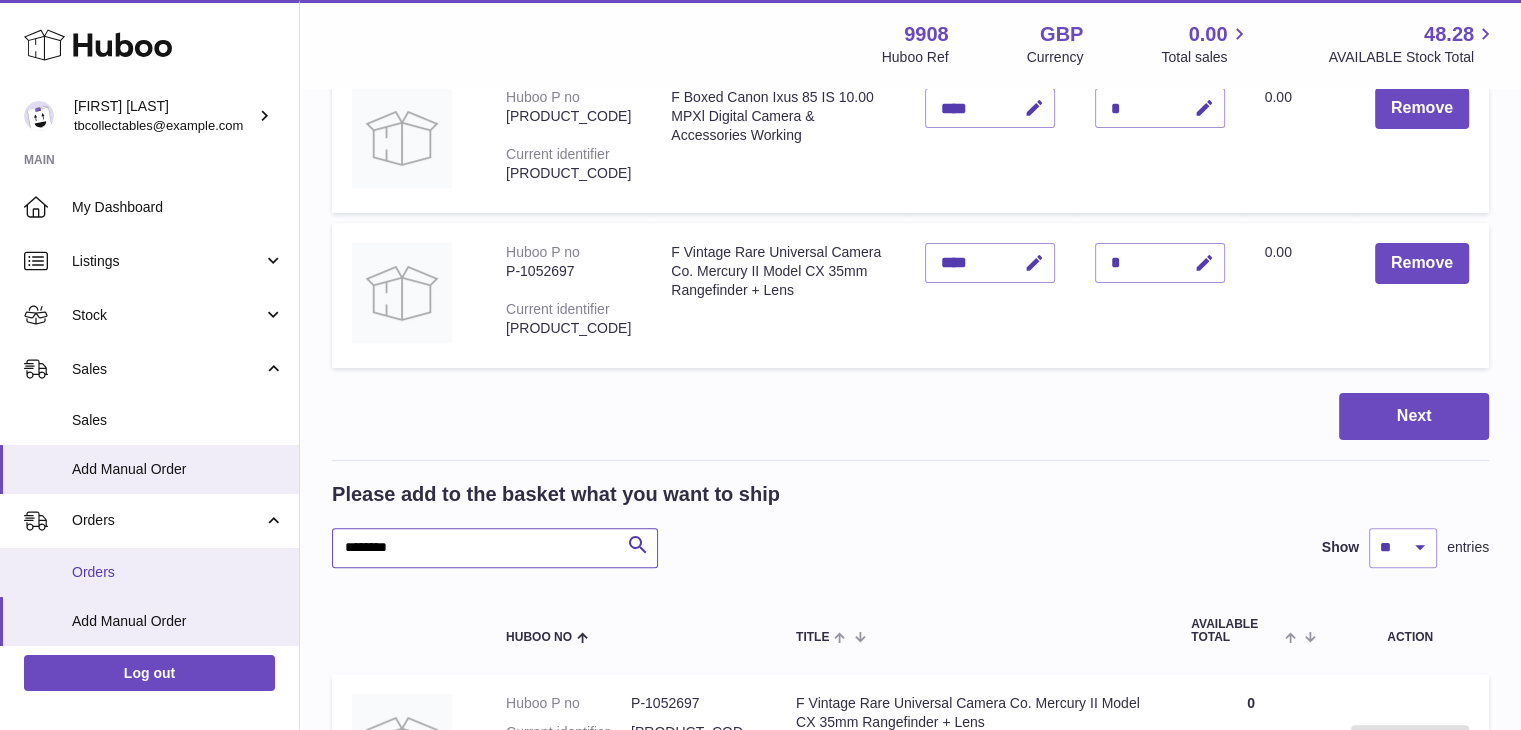 drag, startPoint x: 412, startPoint y: 571, endPoint x: 286, endPoint y: 562, distance: 126.32102 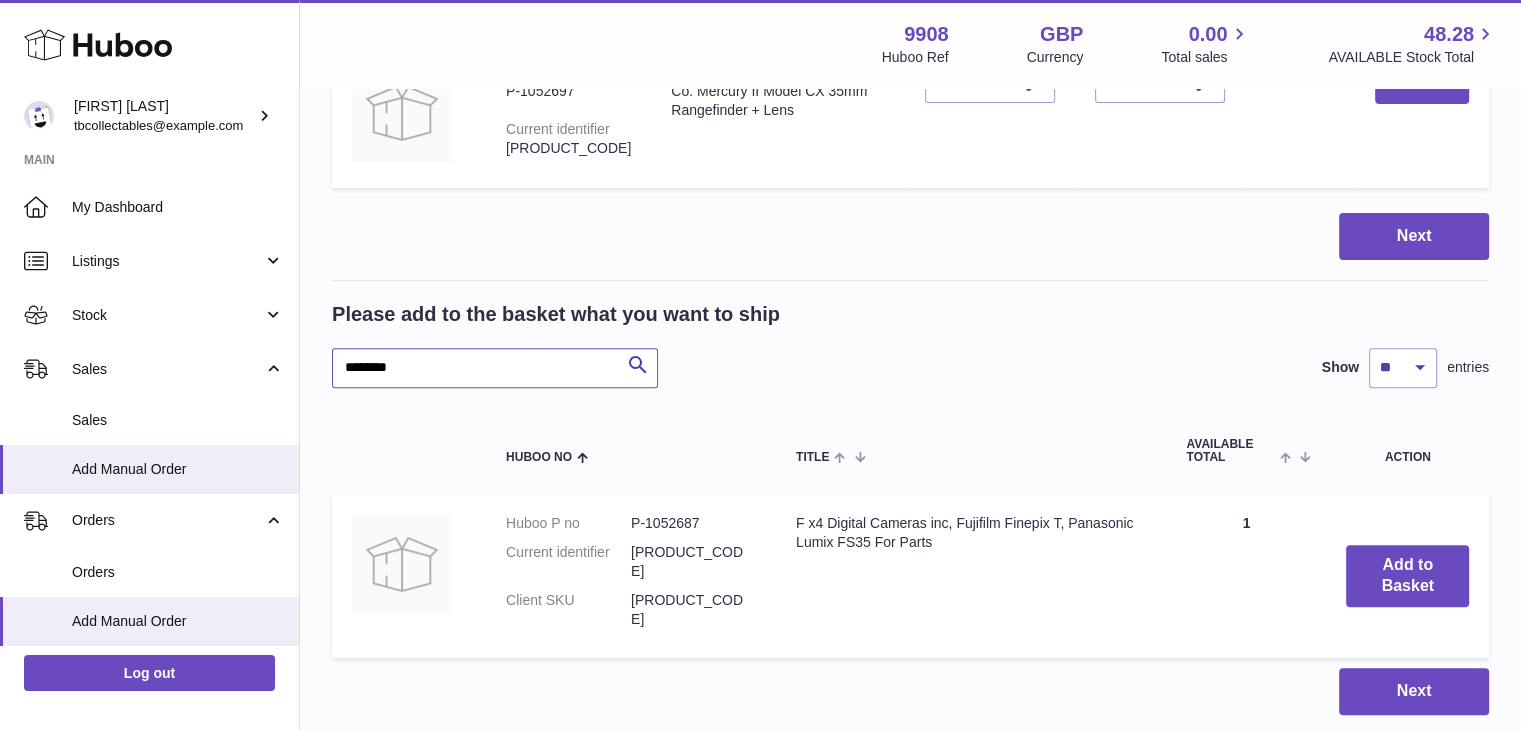 scroll, scrollTop: 660, scrollLeft: 0, axis: vertical 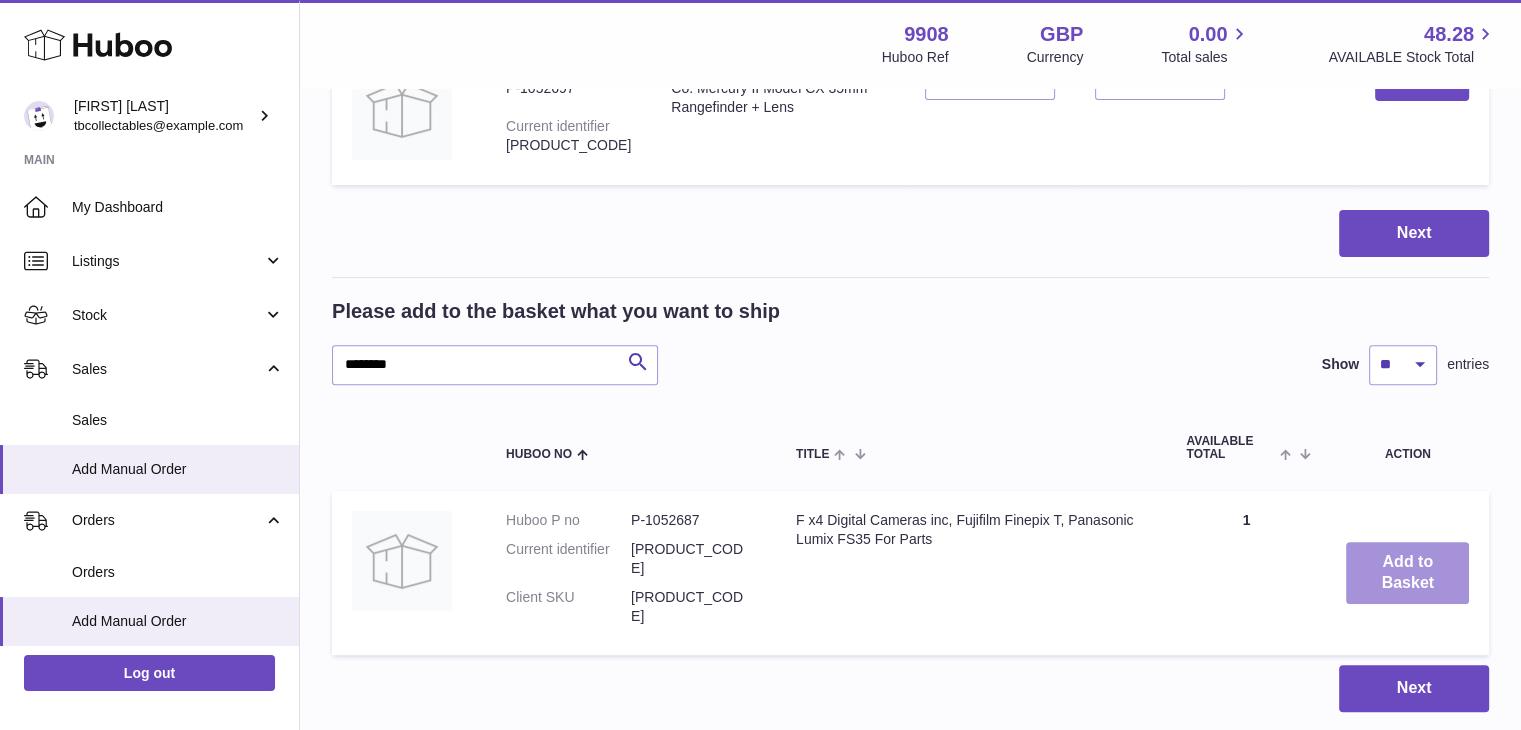 click on "Add to Basket" at bounding box center [1407, 573] 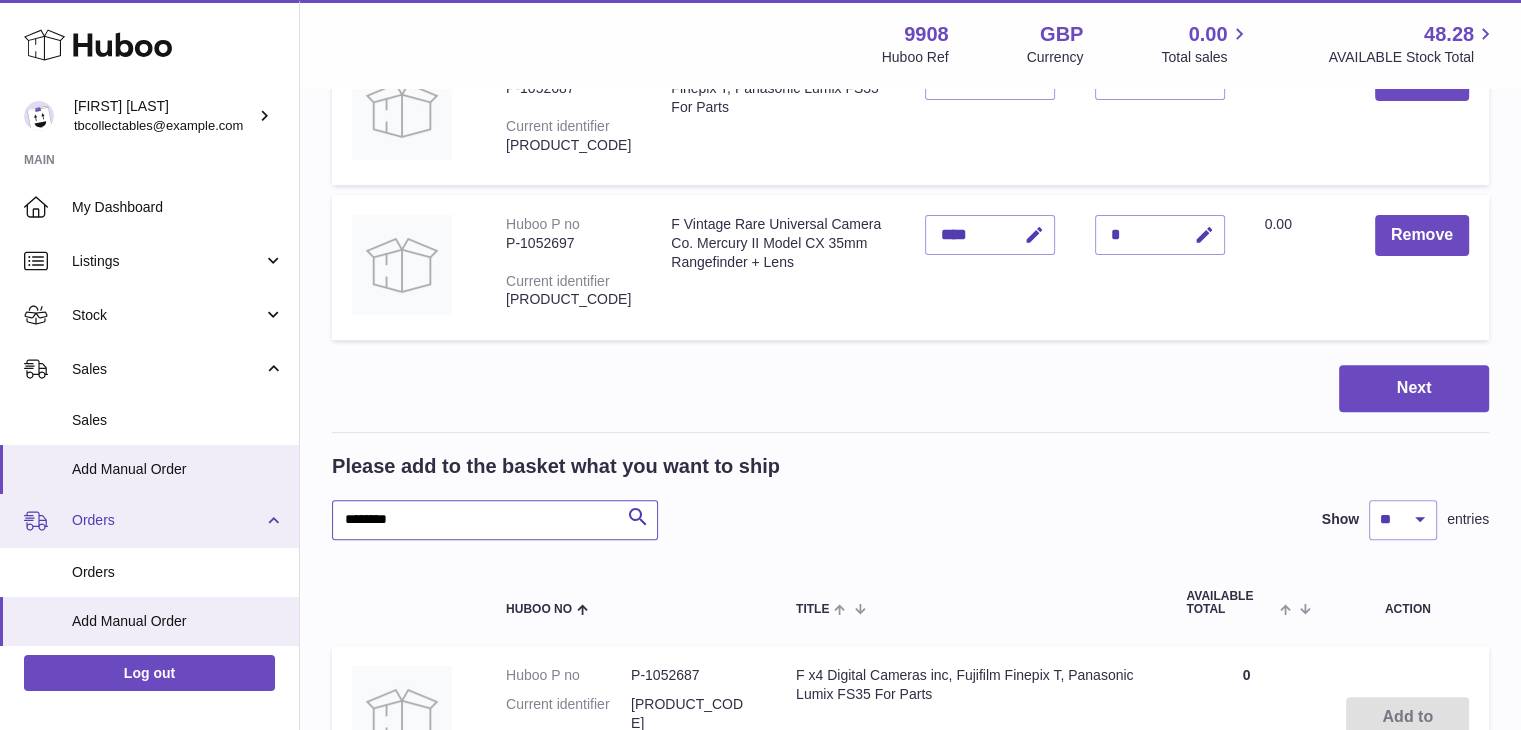 drag, startPoint x: 372, startPoint y: 546, endPoint x: 272, endPoint y: 541, distance: 100.12492 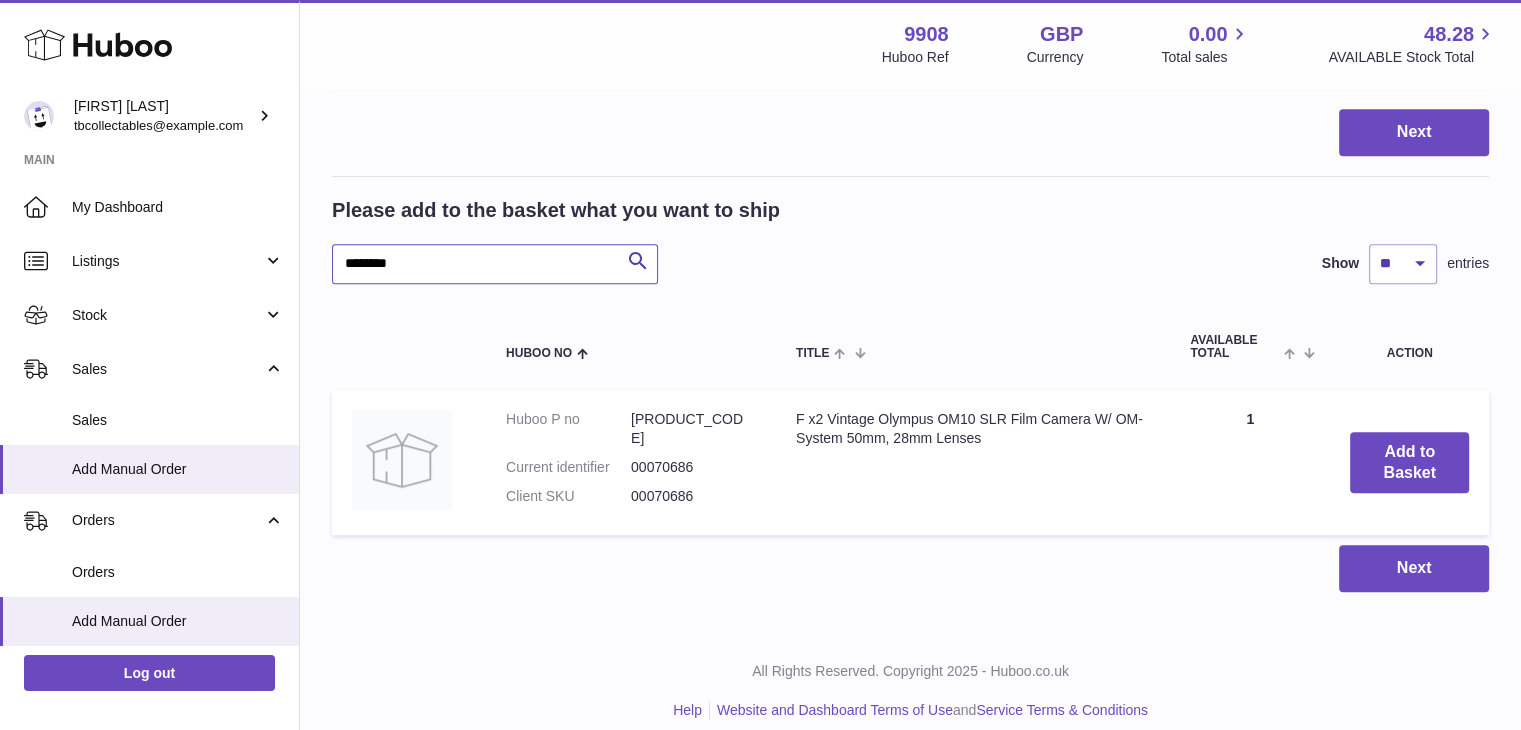 scroll, scrollTop: 926, scrollLeft: 0, axis: vertical 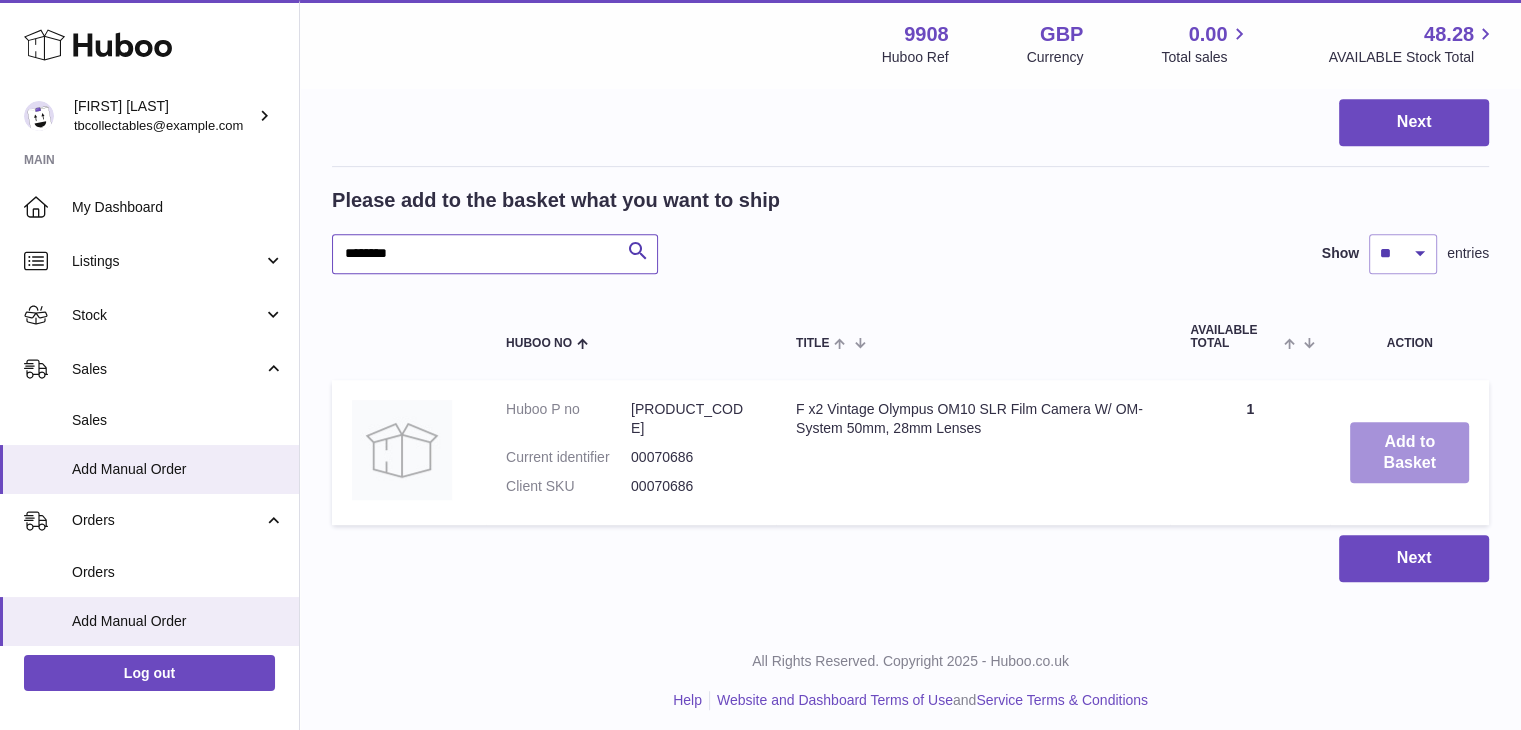 type on "********" 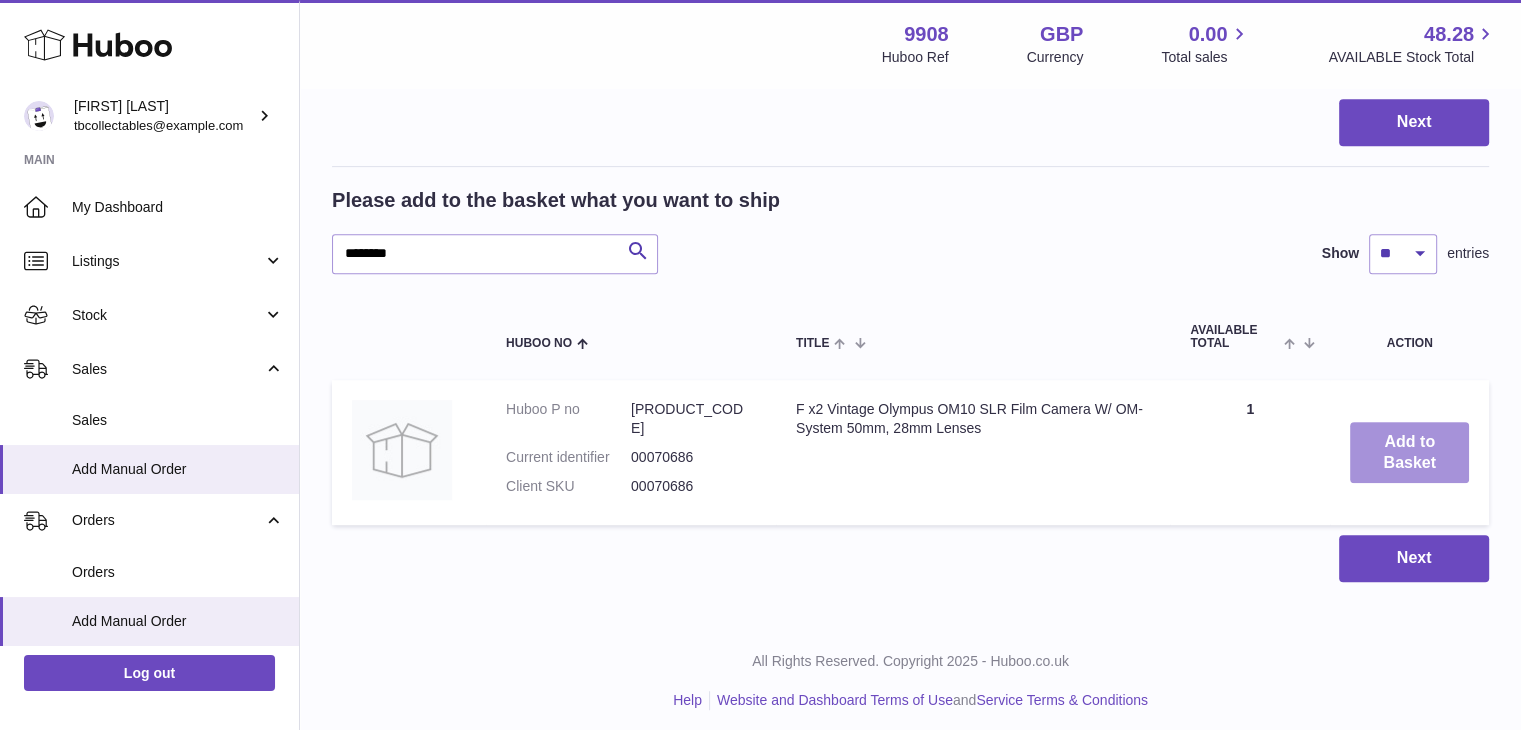 click on "Add to Basket" at bounding box center [1409, 453] 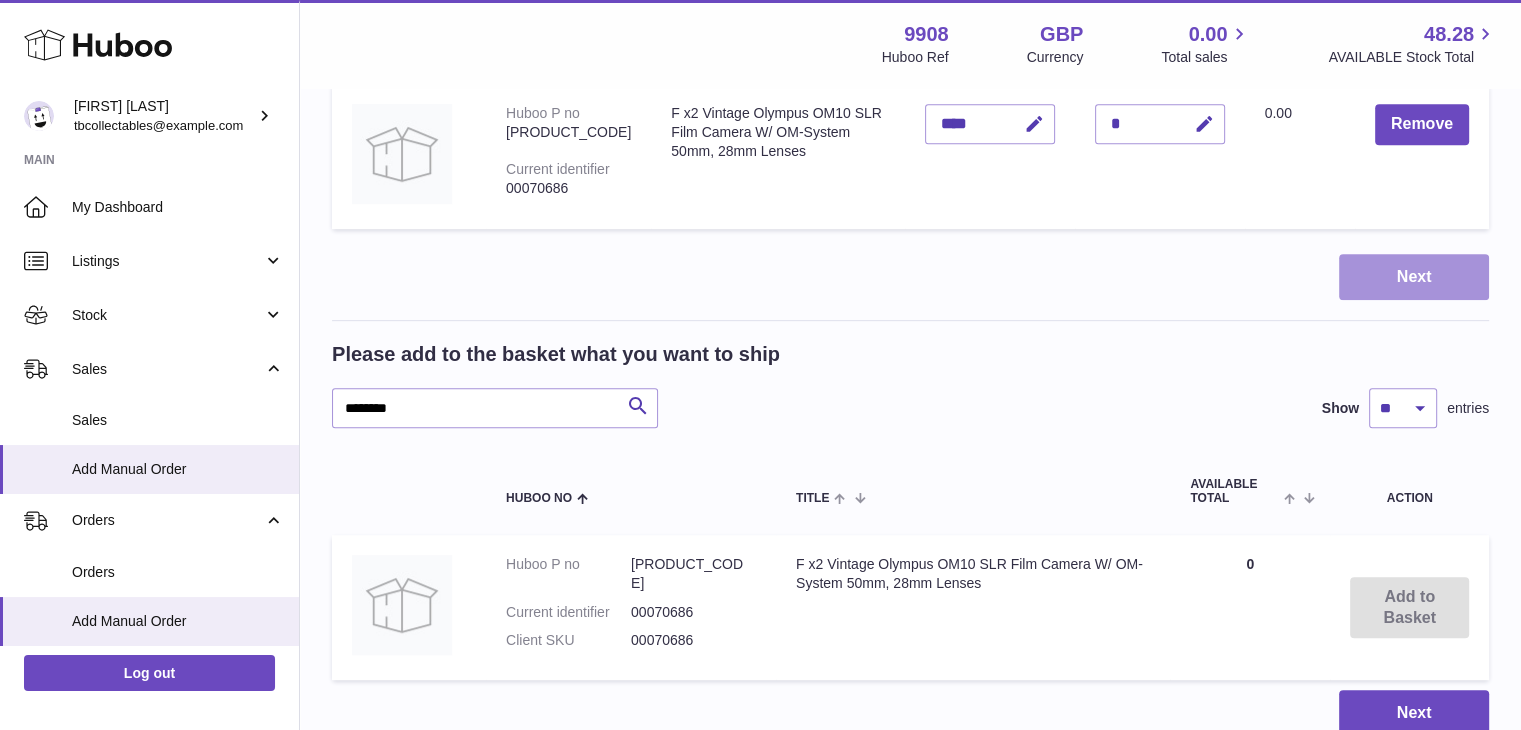 click on "Next" at bounding box center [1414, 277] 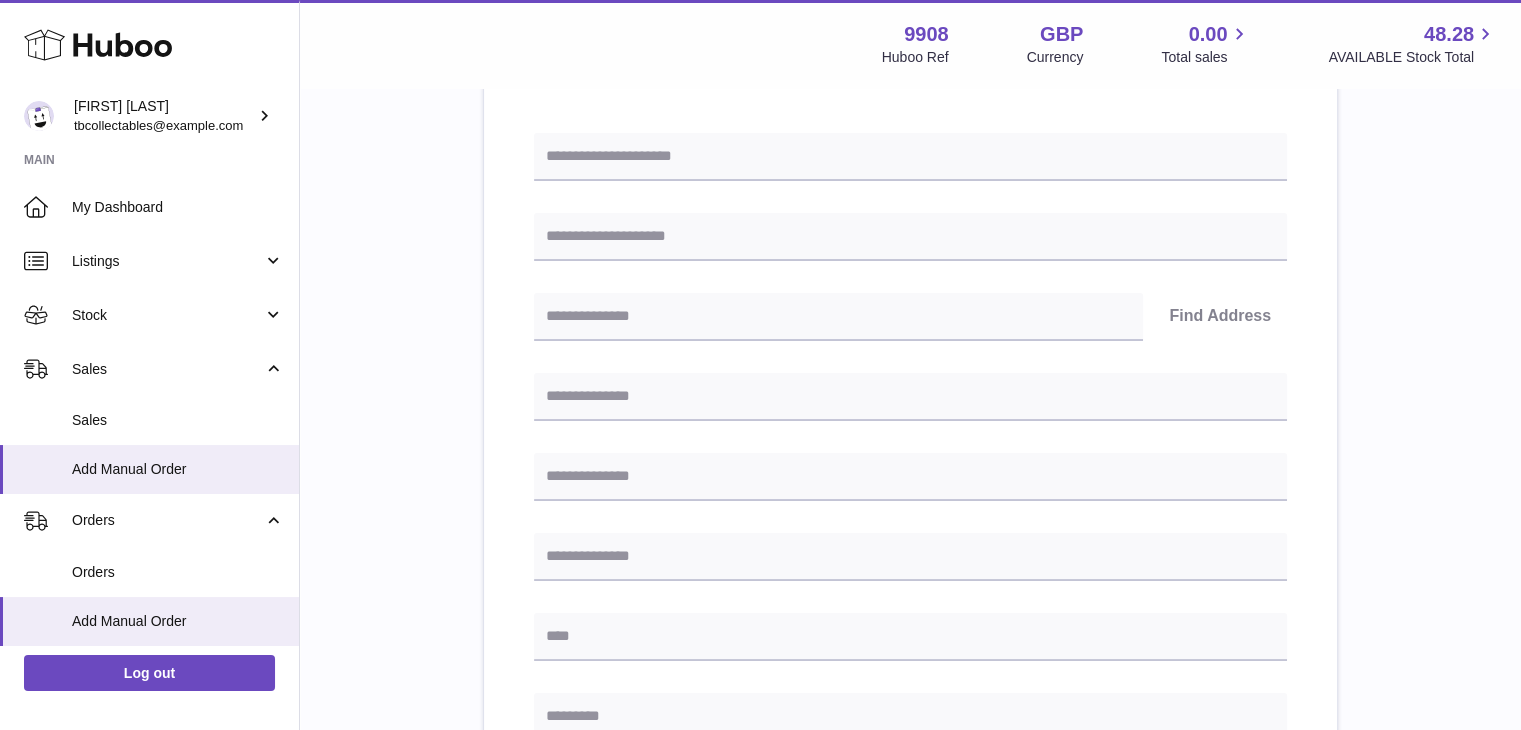 scroll, scrollTop: 244, scrollLeft: 0, axis: vertical 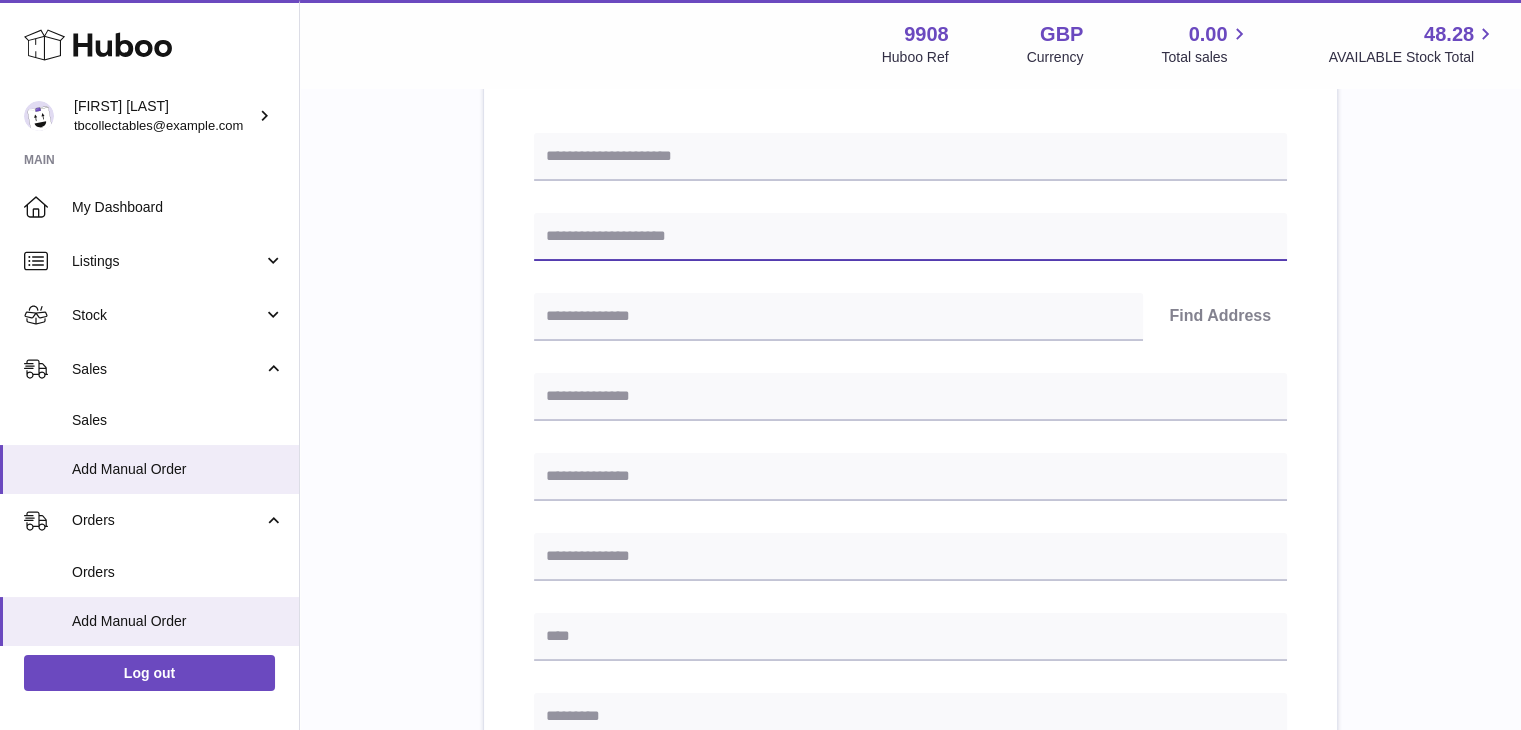 click at bounding box center (910, 237) 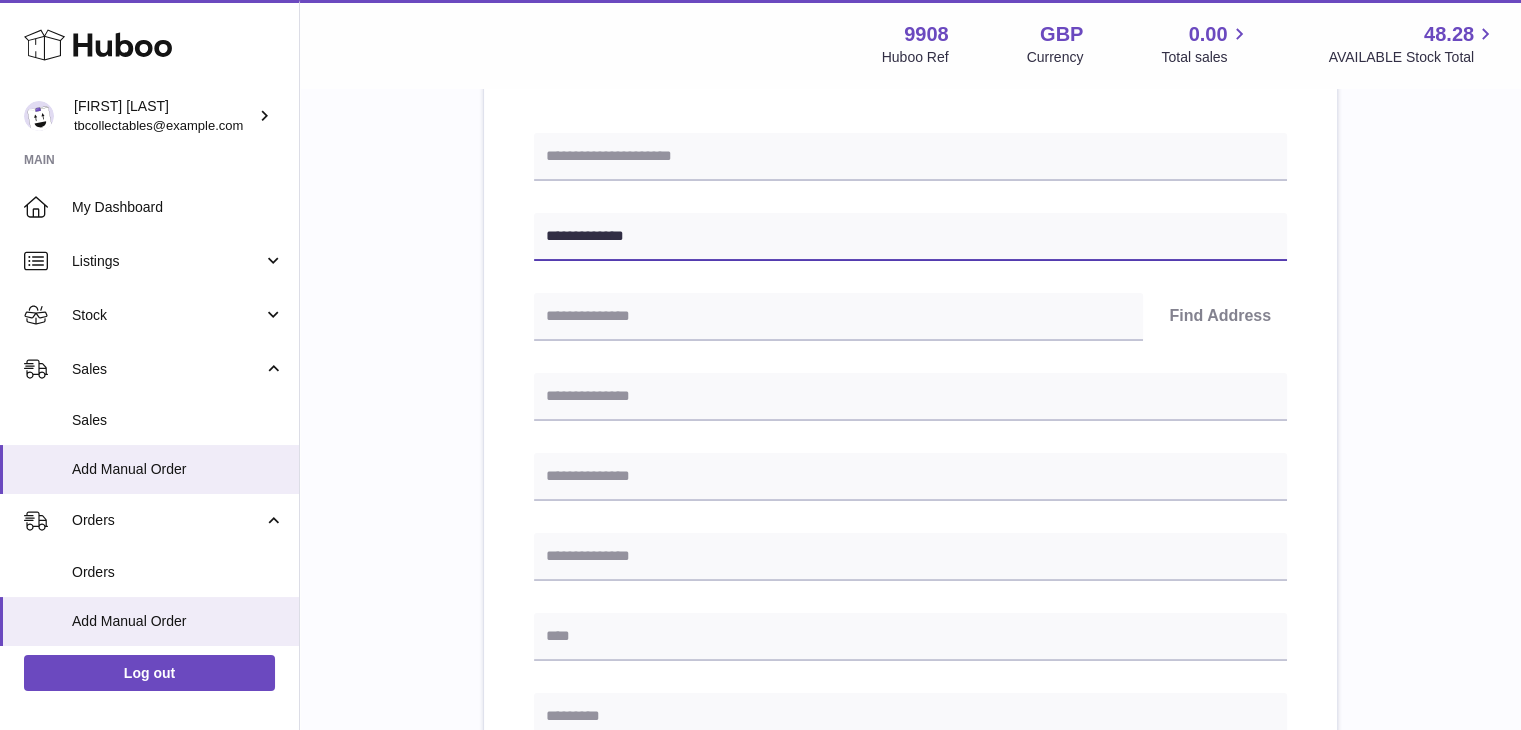 type on "**********" 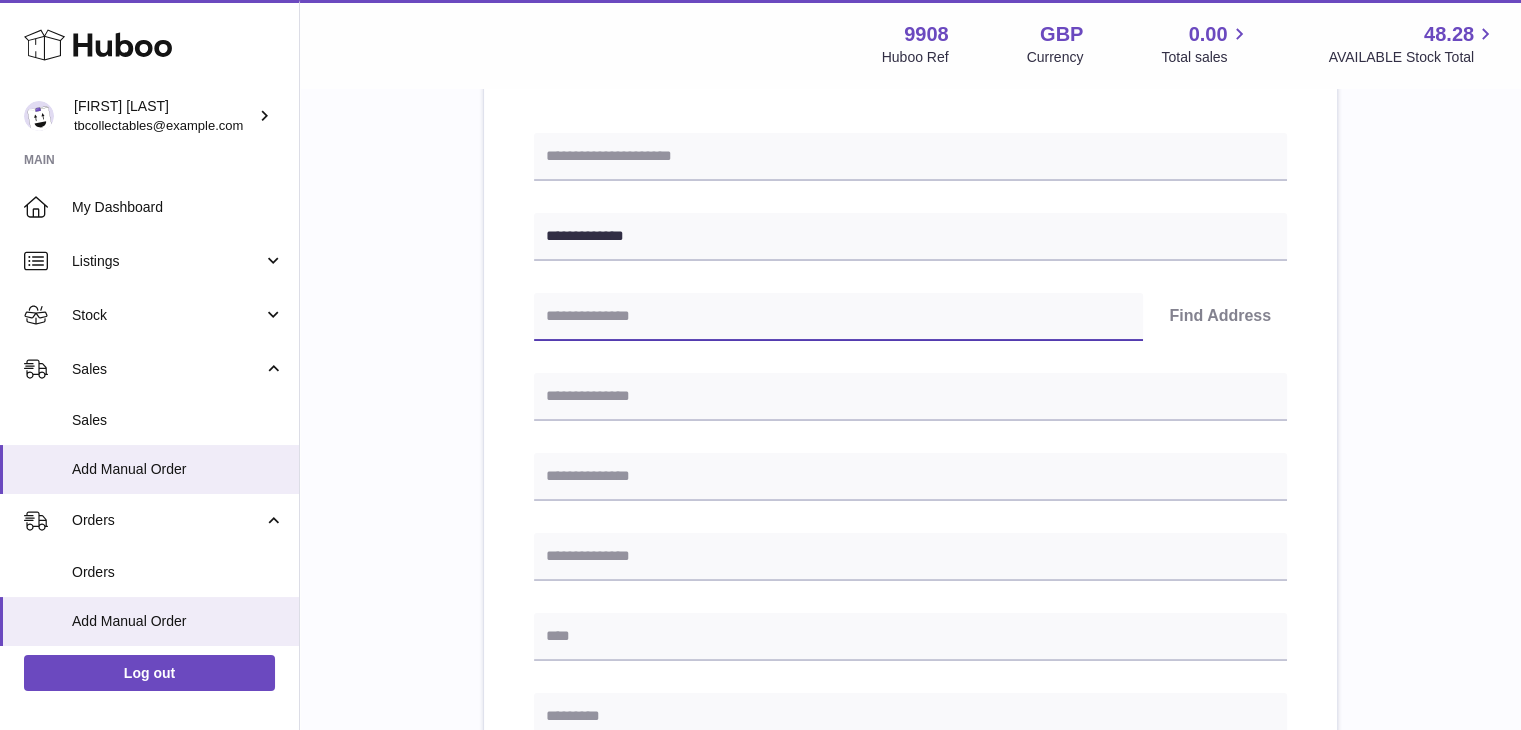 click at bounding box center [838, 317] 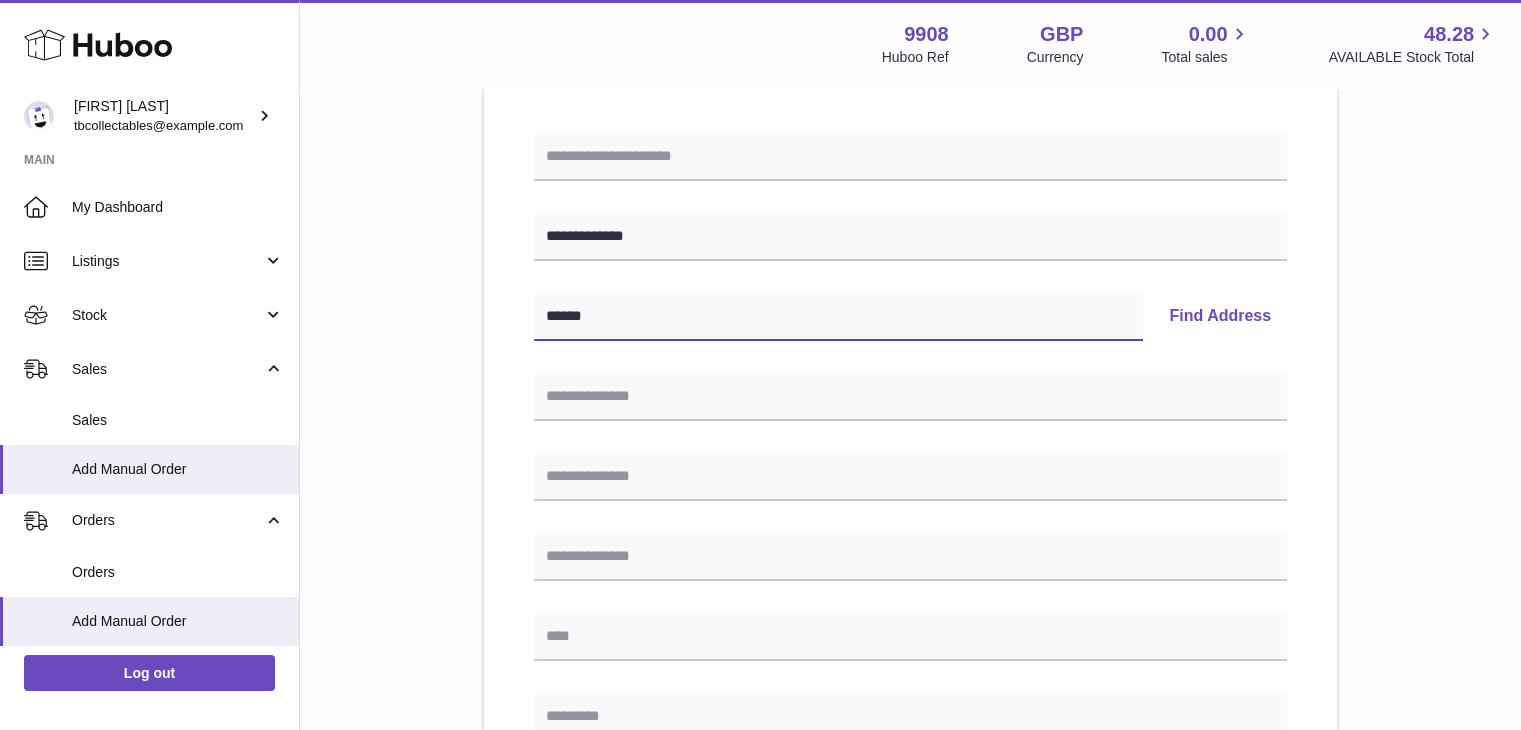 type on "******" 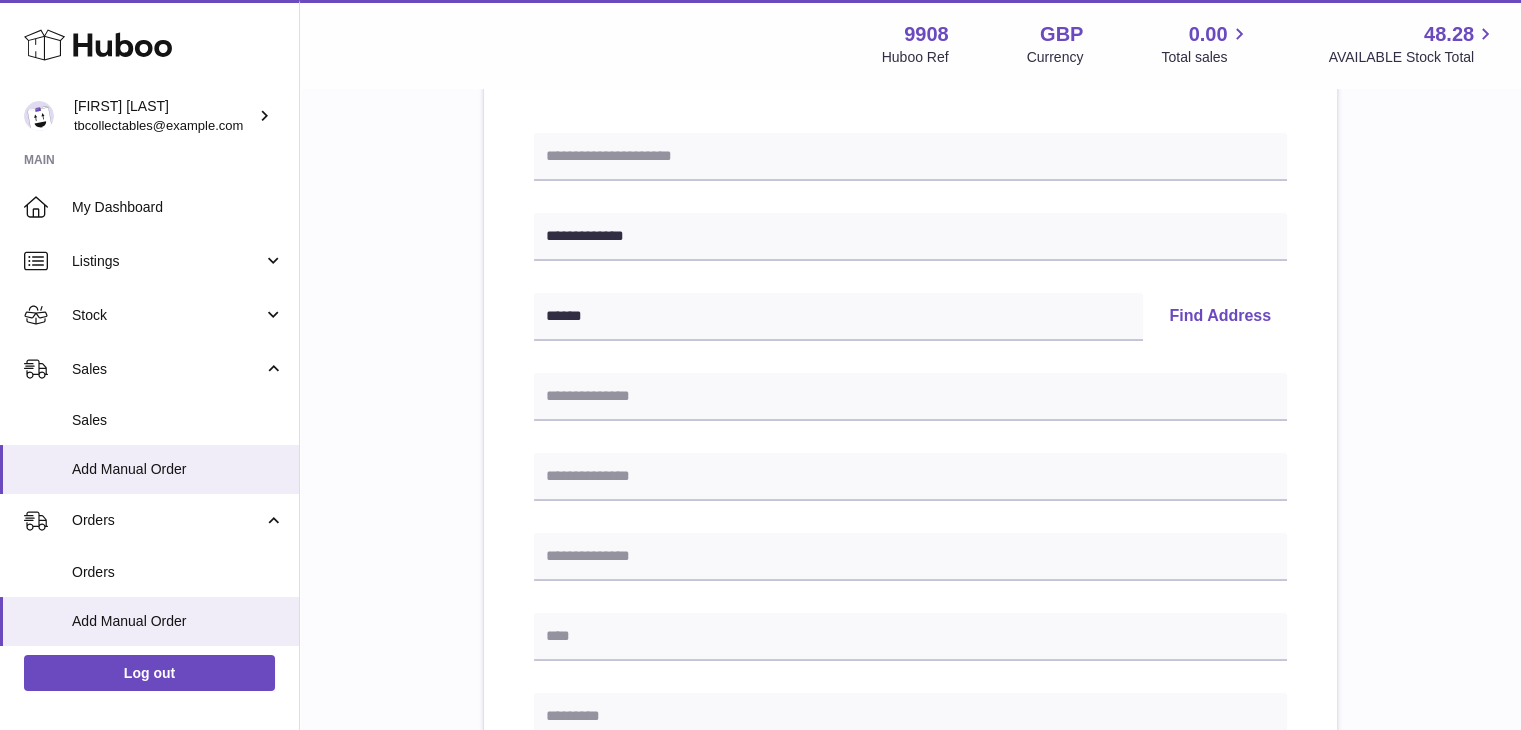 click on "Find Address" at bounding box center (1220, 317) 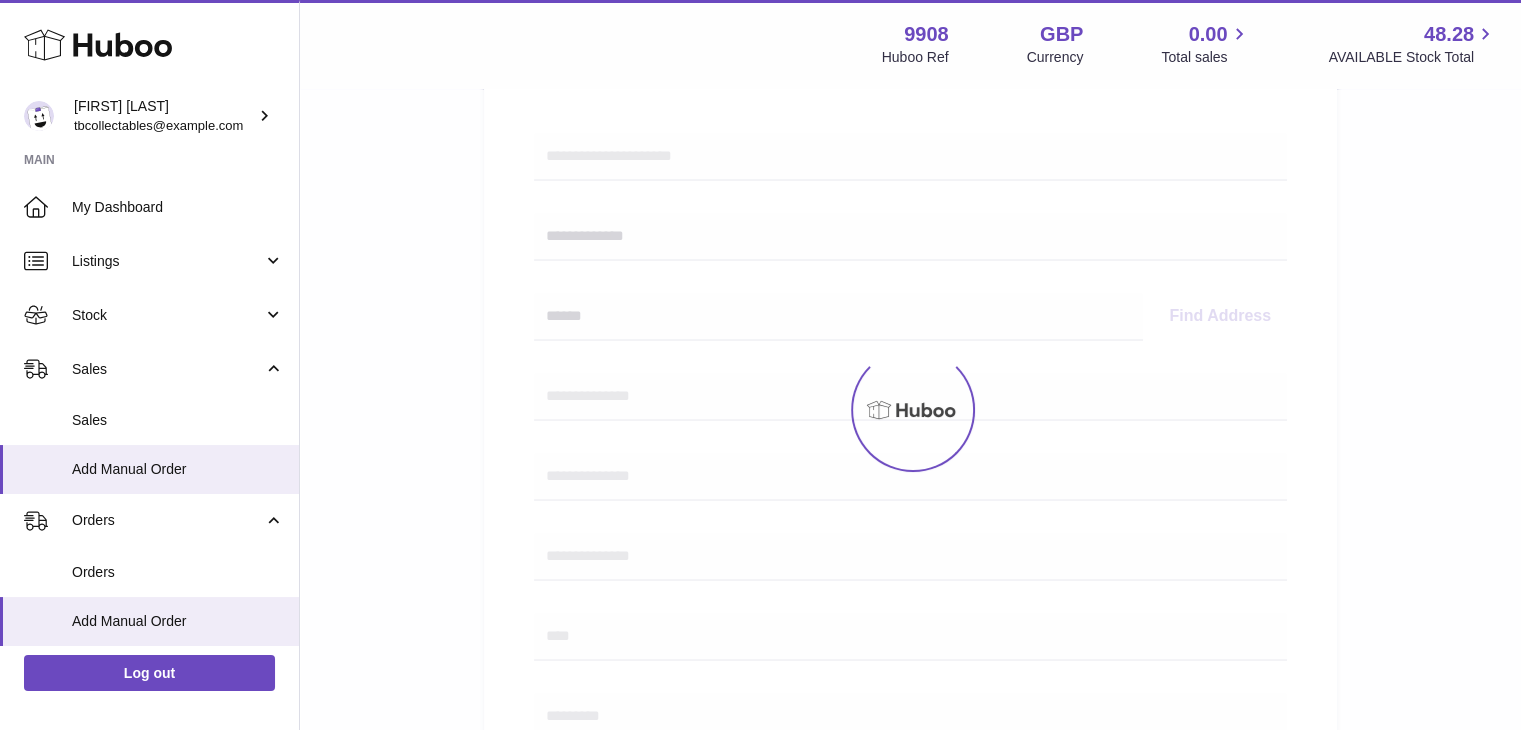 select 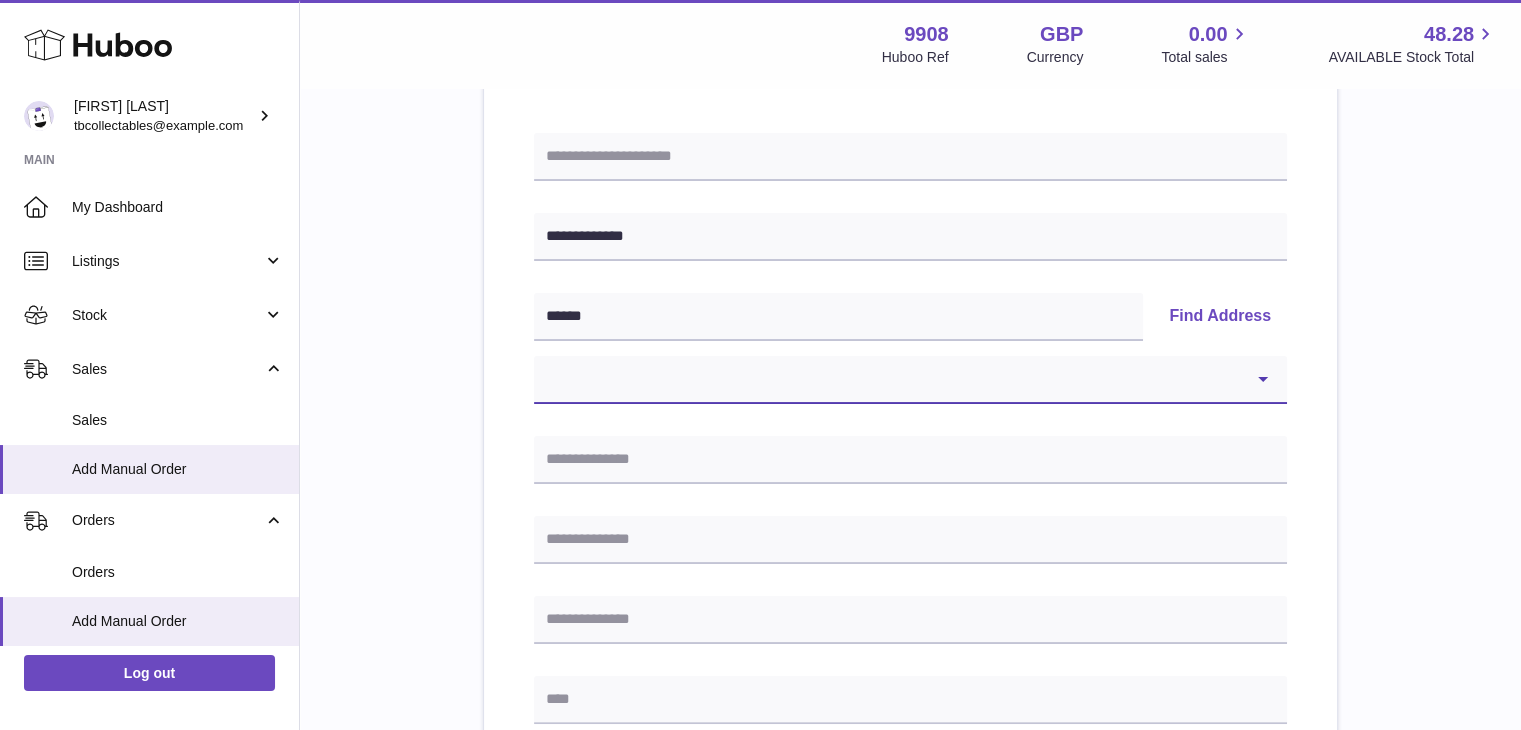 click on "**********" at bounding box center [910, 380] 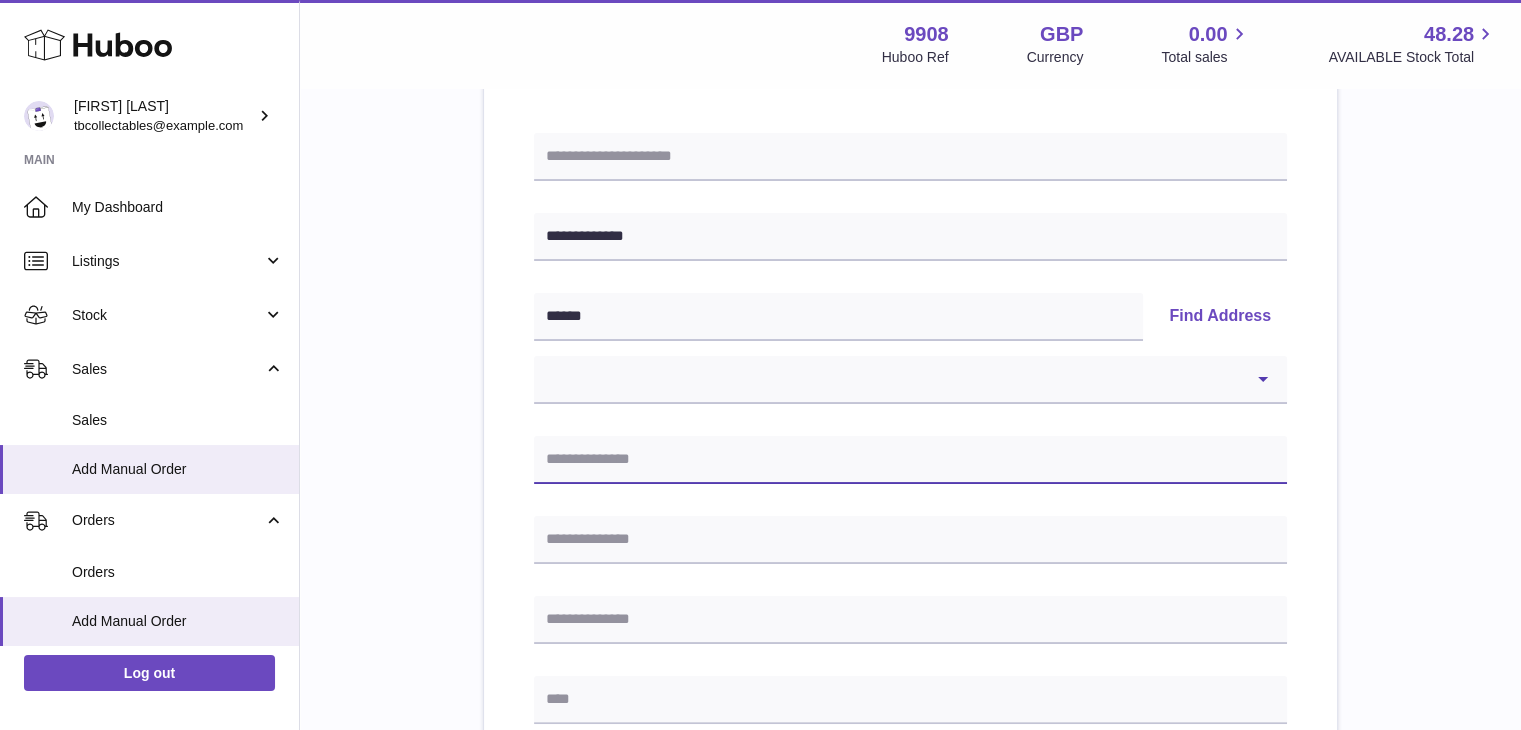 click at bounding box center [910, 460] 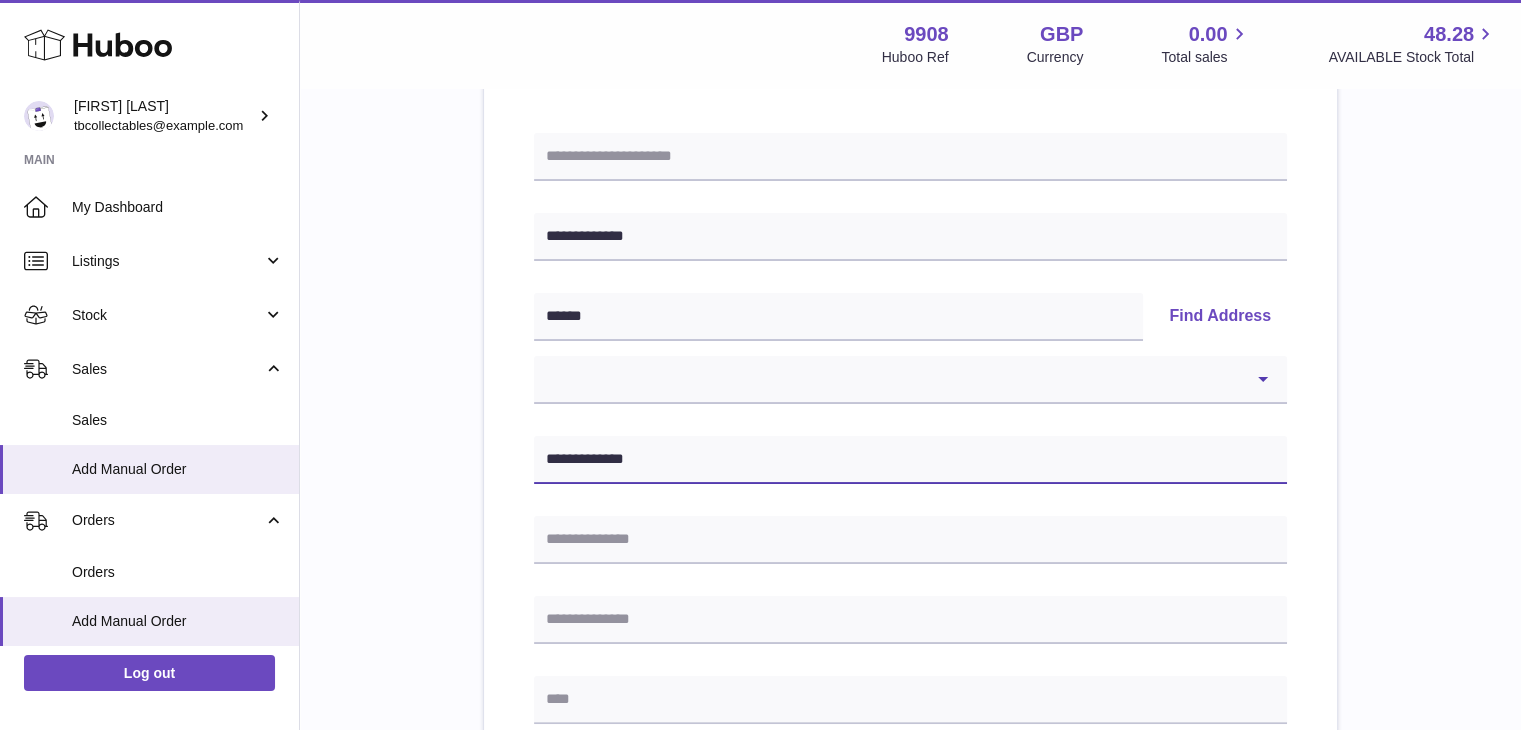 type on "**********" 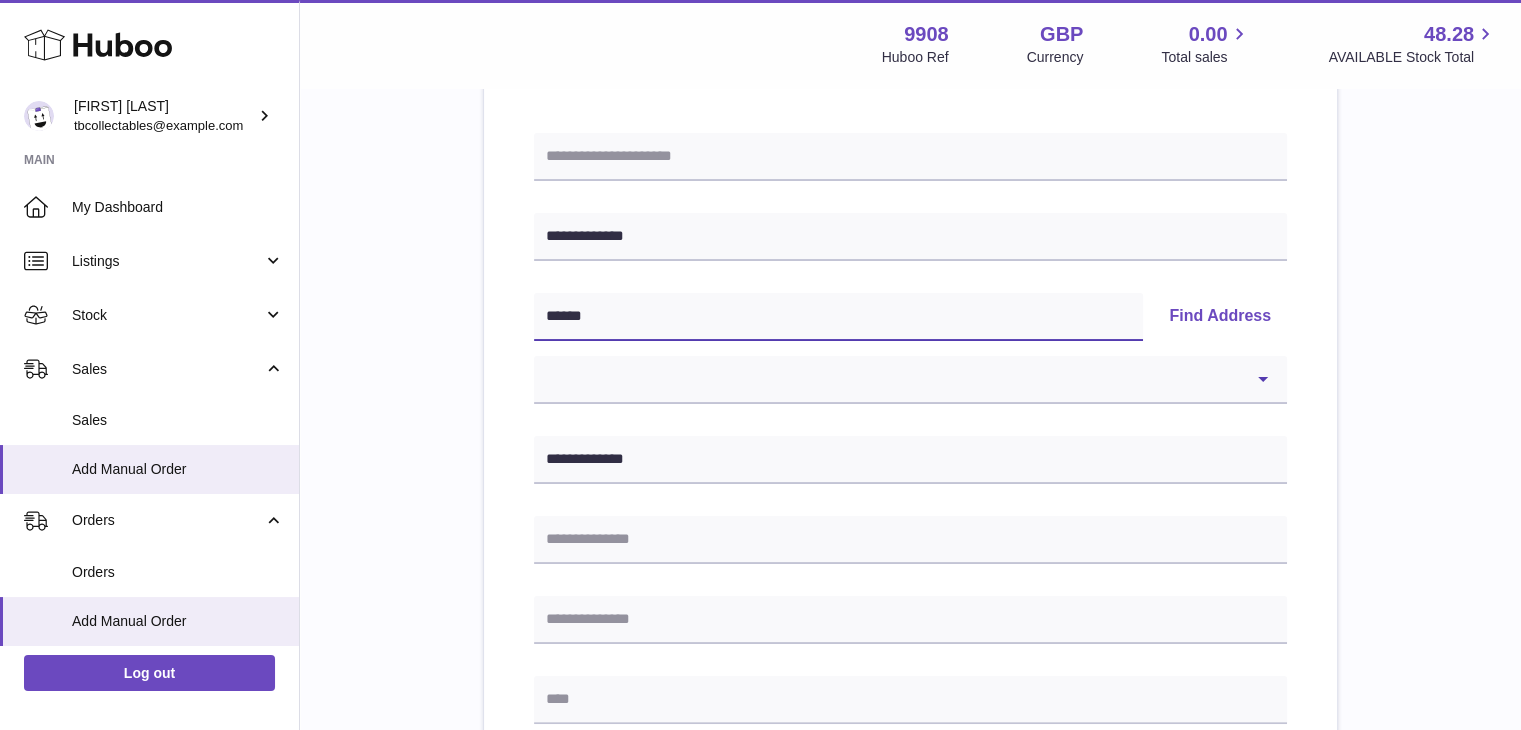 drag, startPoint x: 620, startPoint y: 317, endPoint x: 543, endPoint y: 309, distance: 77.41447 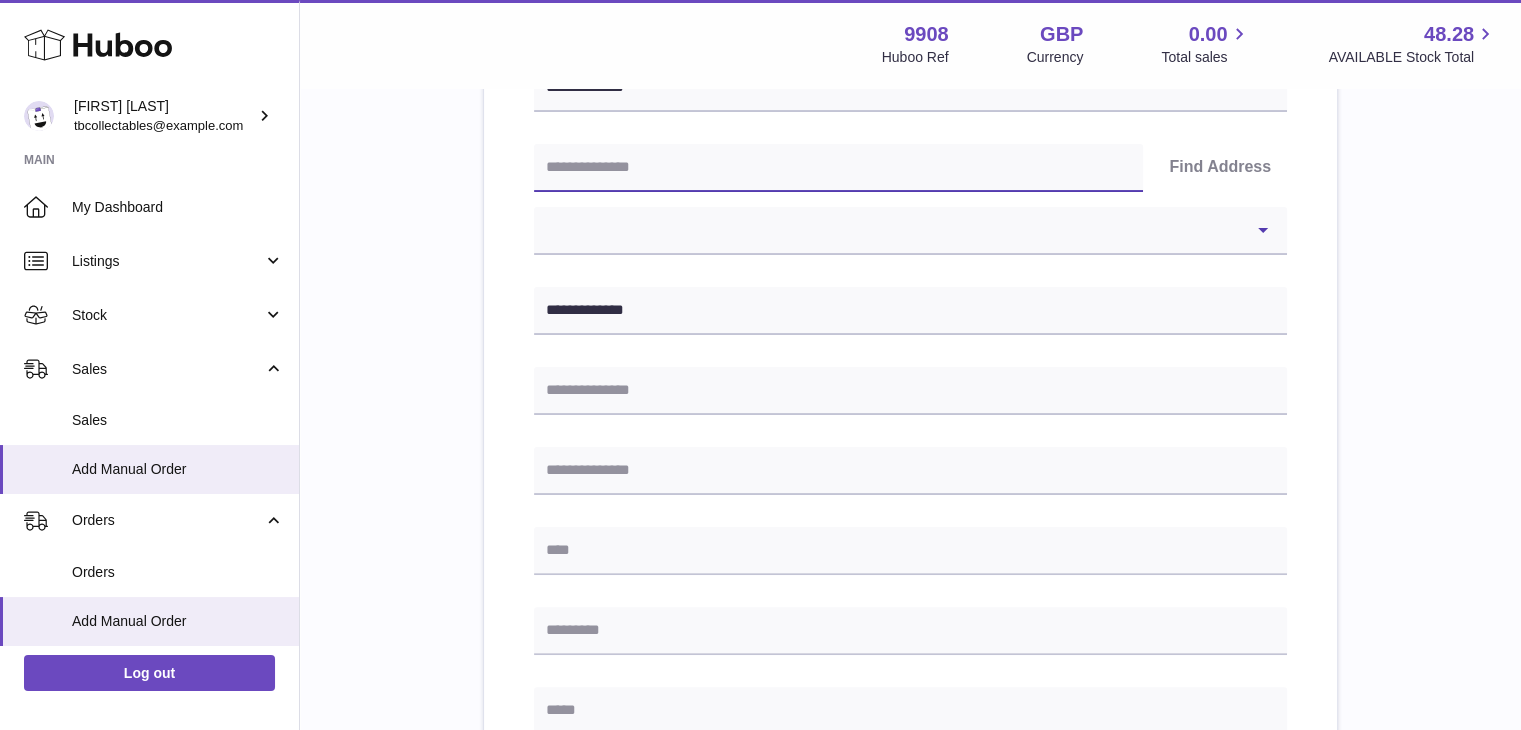 scroll, scrollTop: 394, scrollLeft: 0, axis: vertical 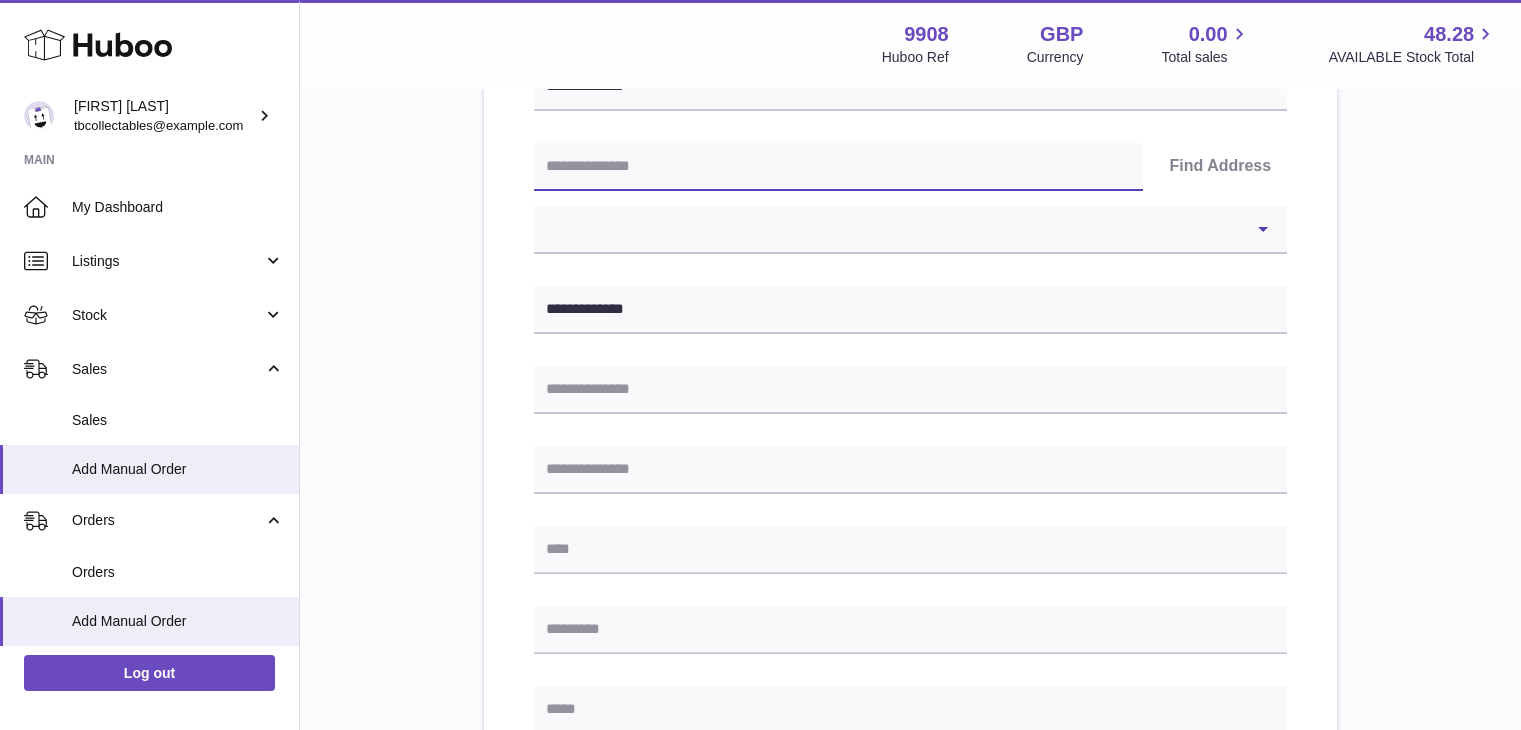 type 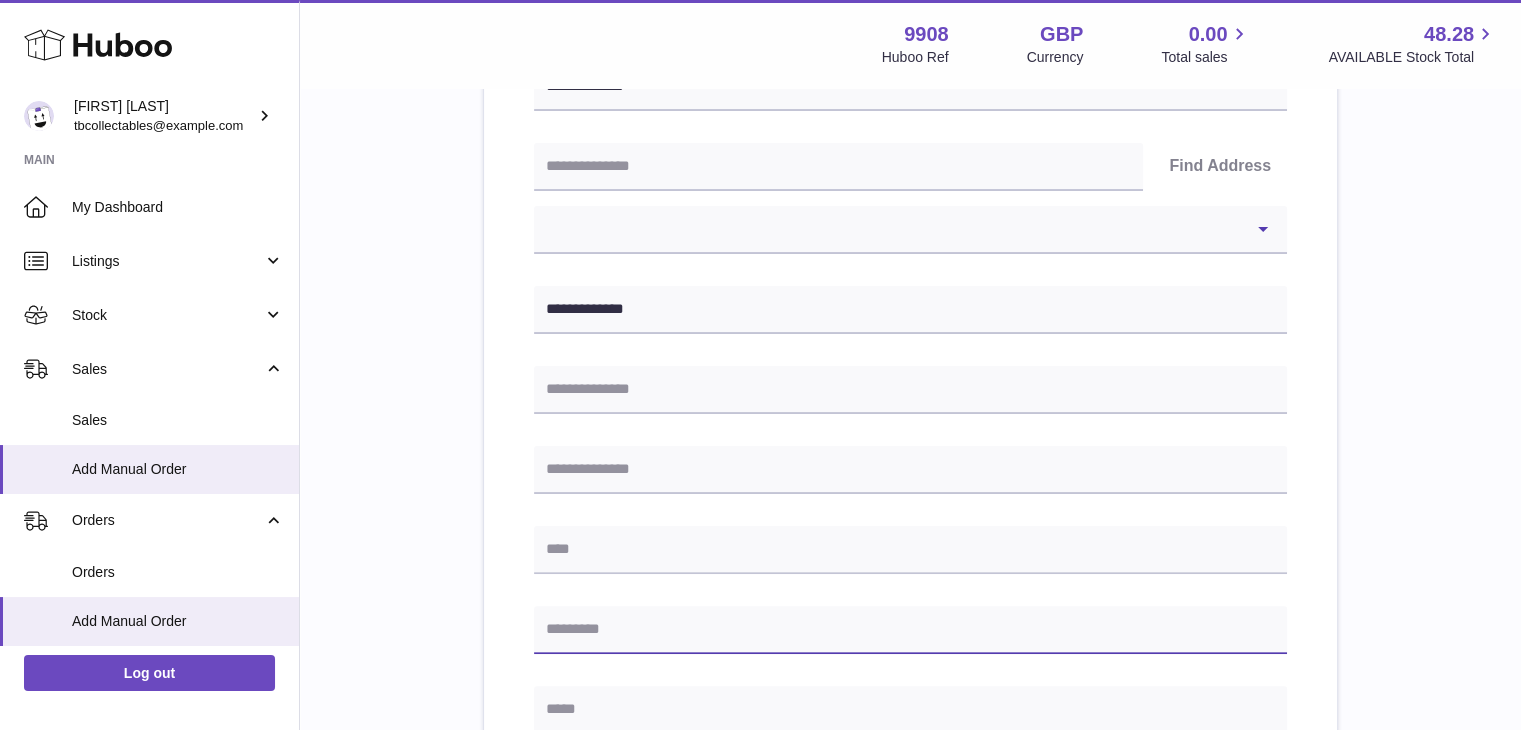click at bounding box center [910, 630] 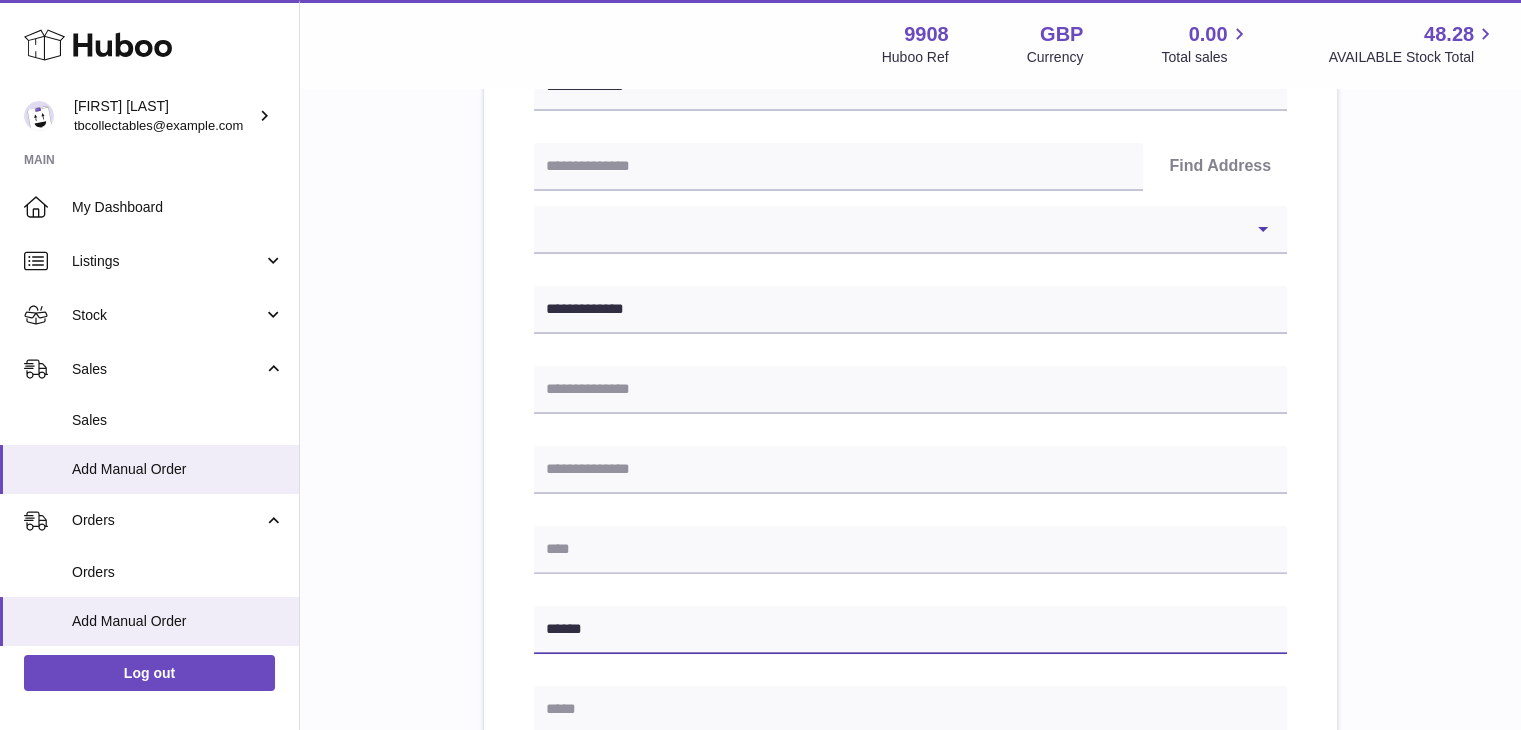 type on "******" 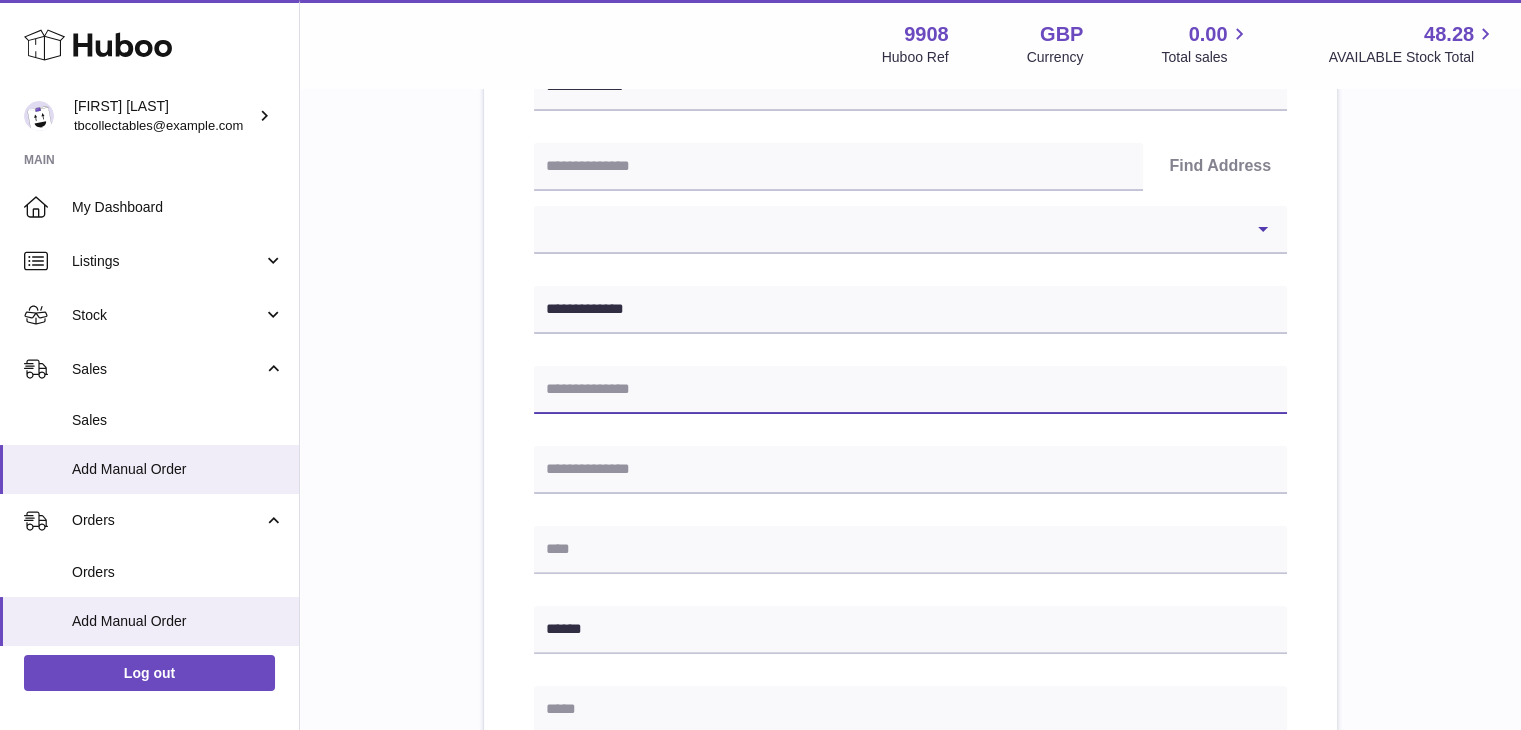 click at bounding box center (910, 390) 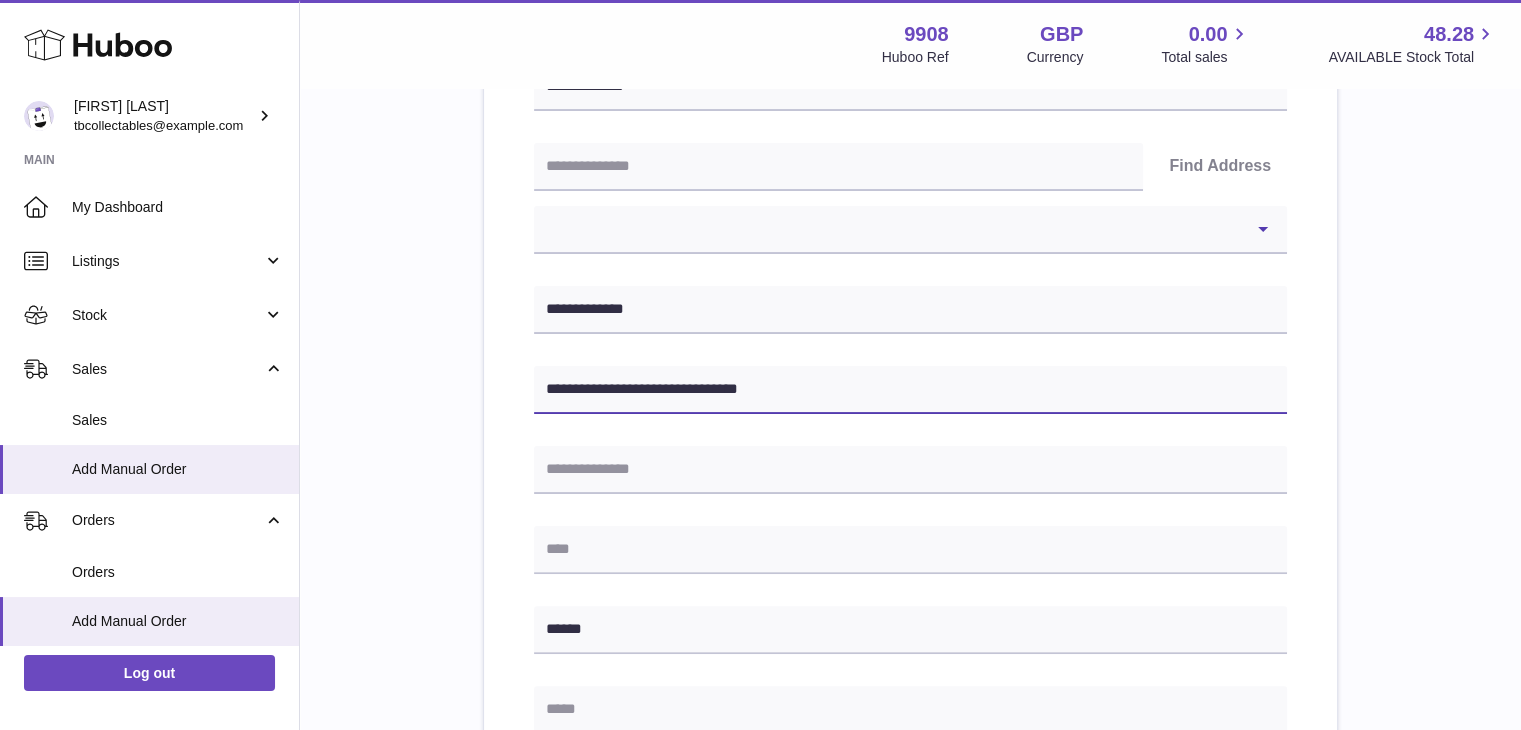 type on "**********" 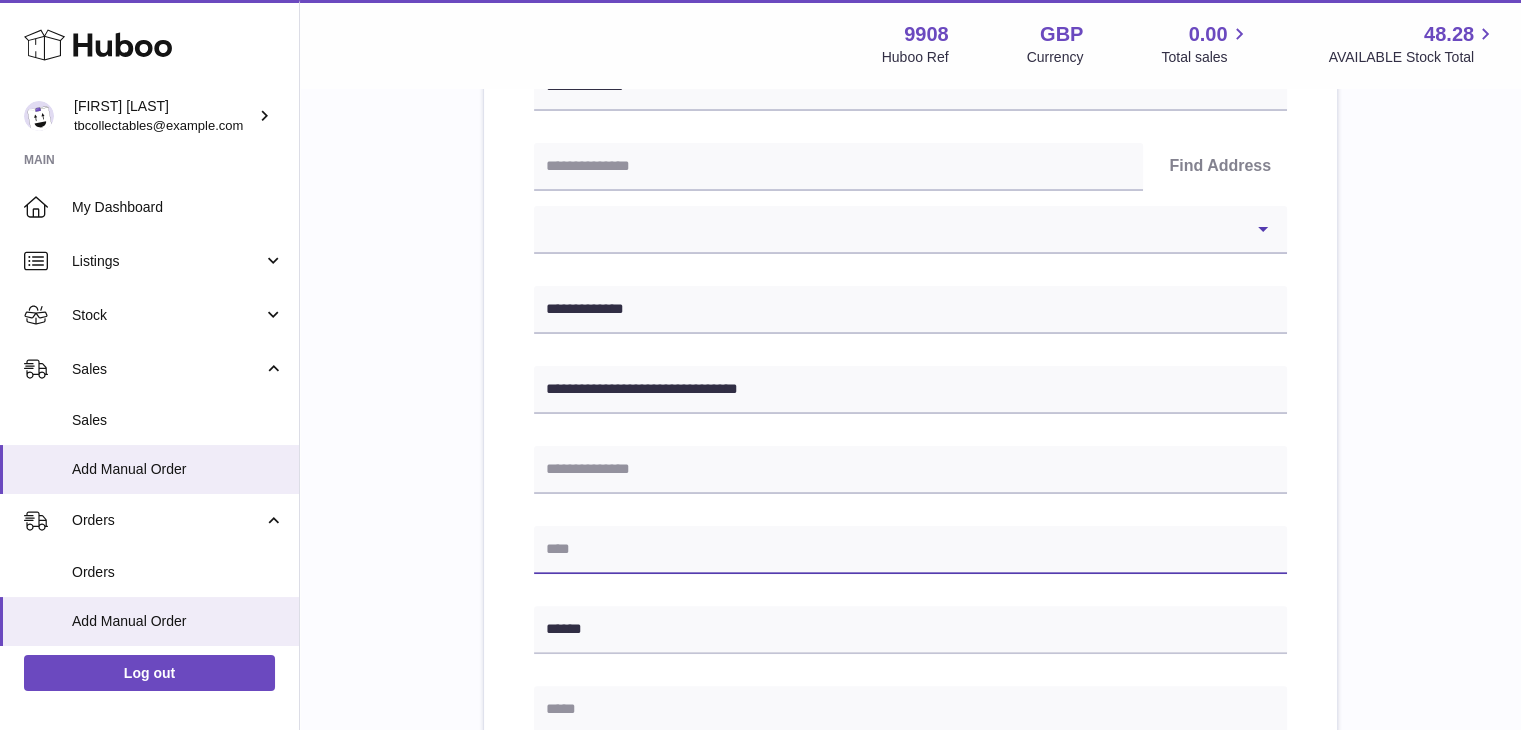 click at bounding box center [910, 550] 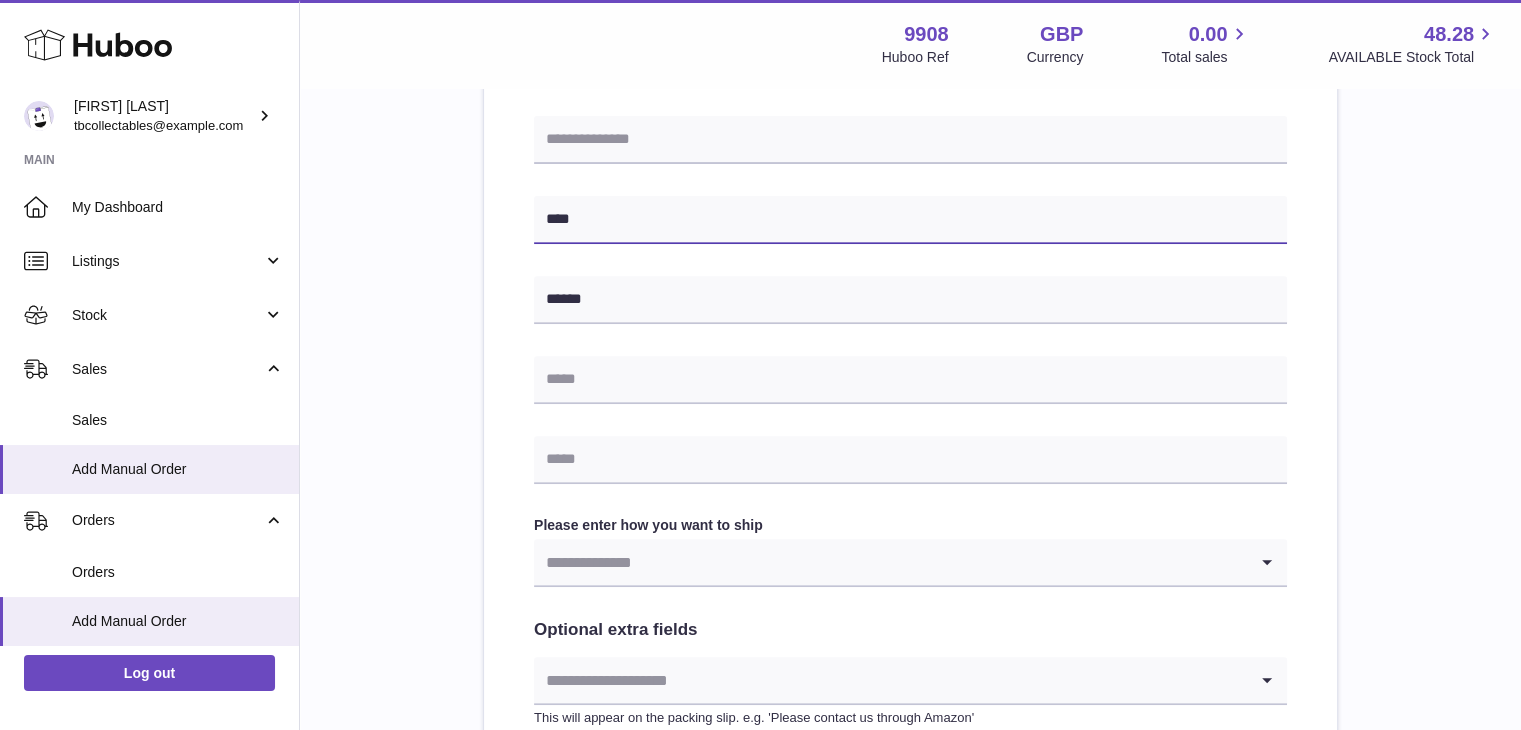 scroll, scrollTop: 736, scrollLeft: 0, axis: vertical 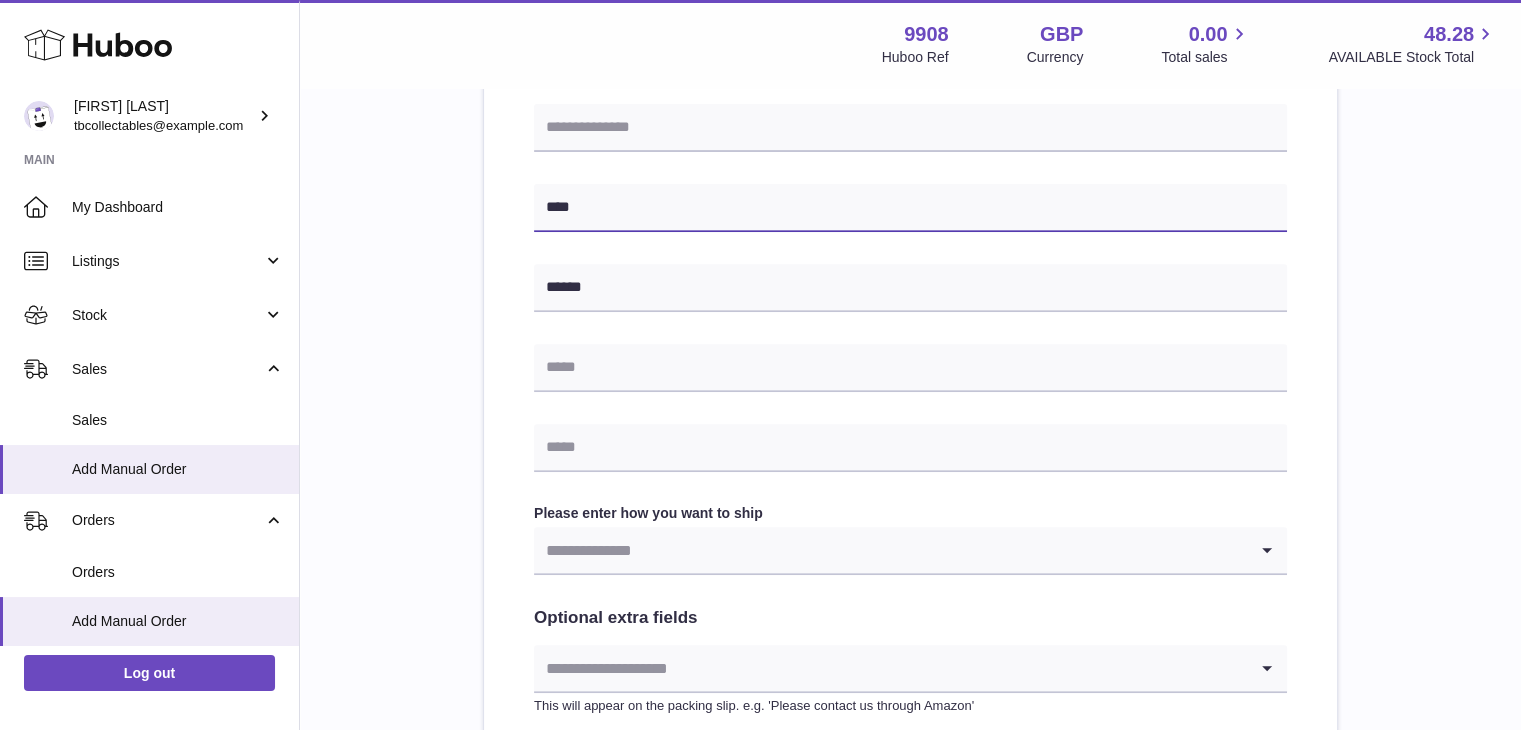 type on "****" 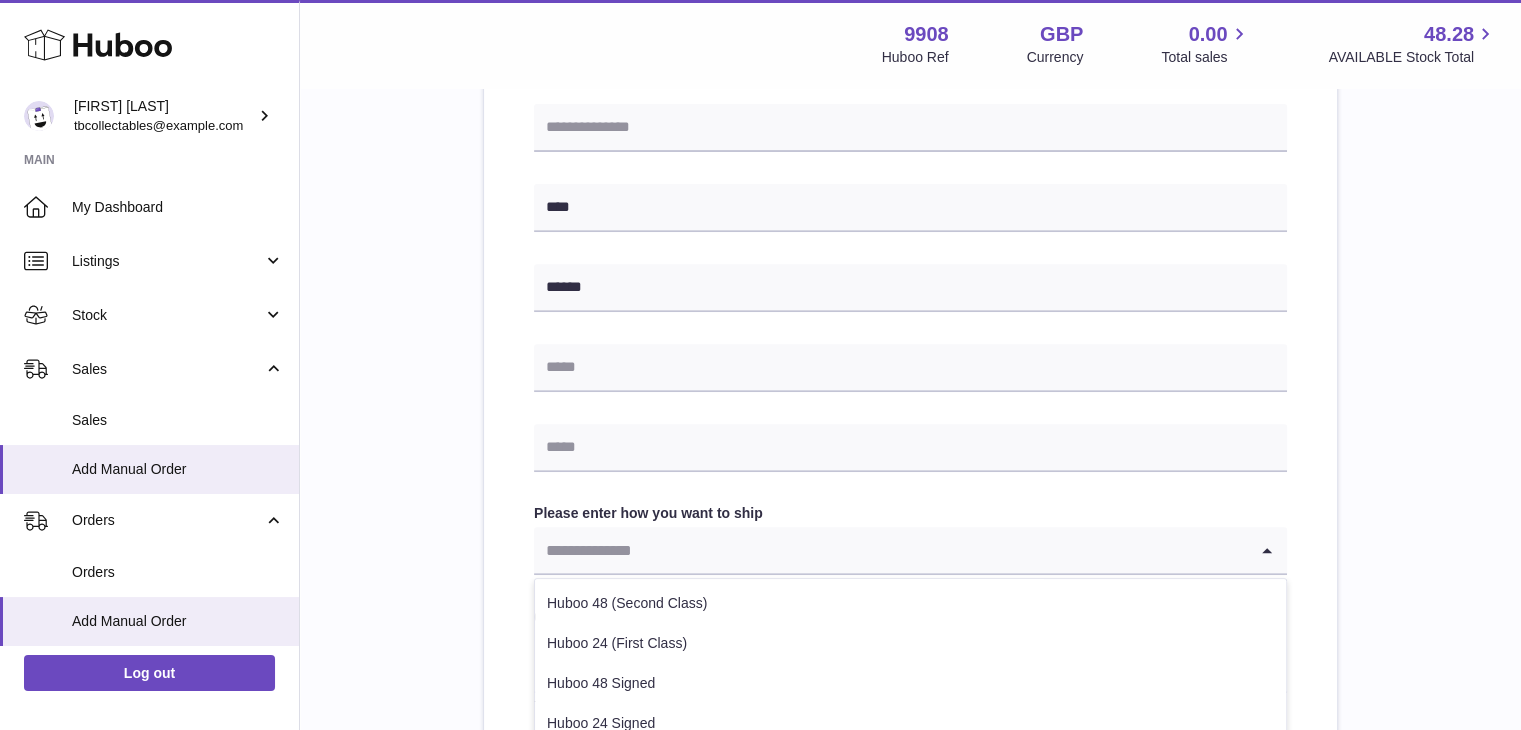 click at bounding box center [890, 550] 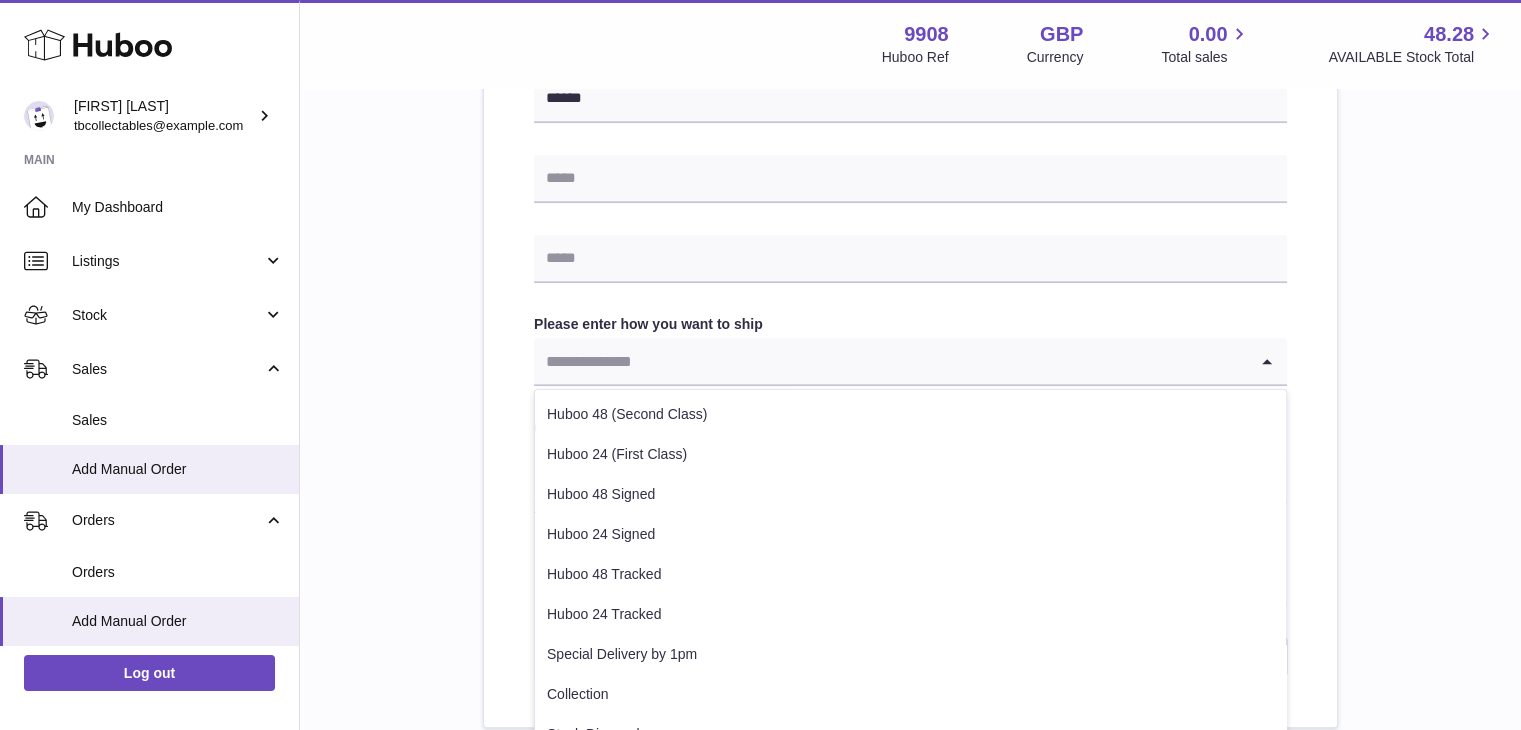scroll, scrollTop: 926, scrollLeft: 0, axis: vertical 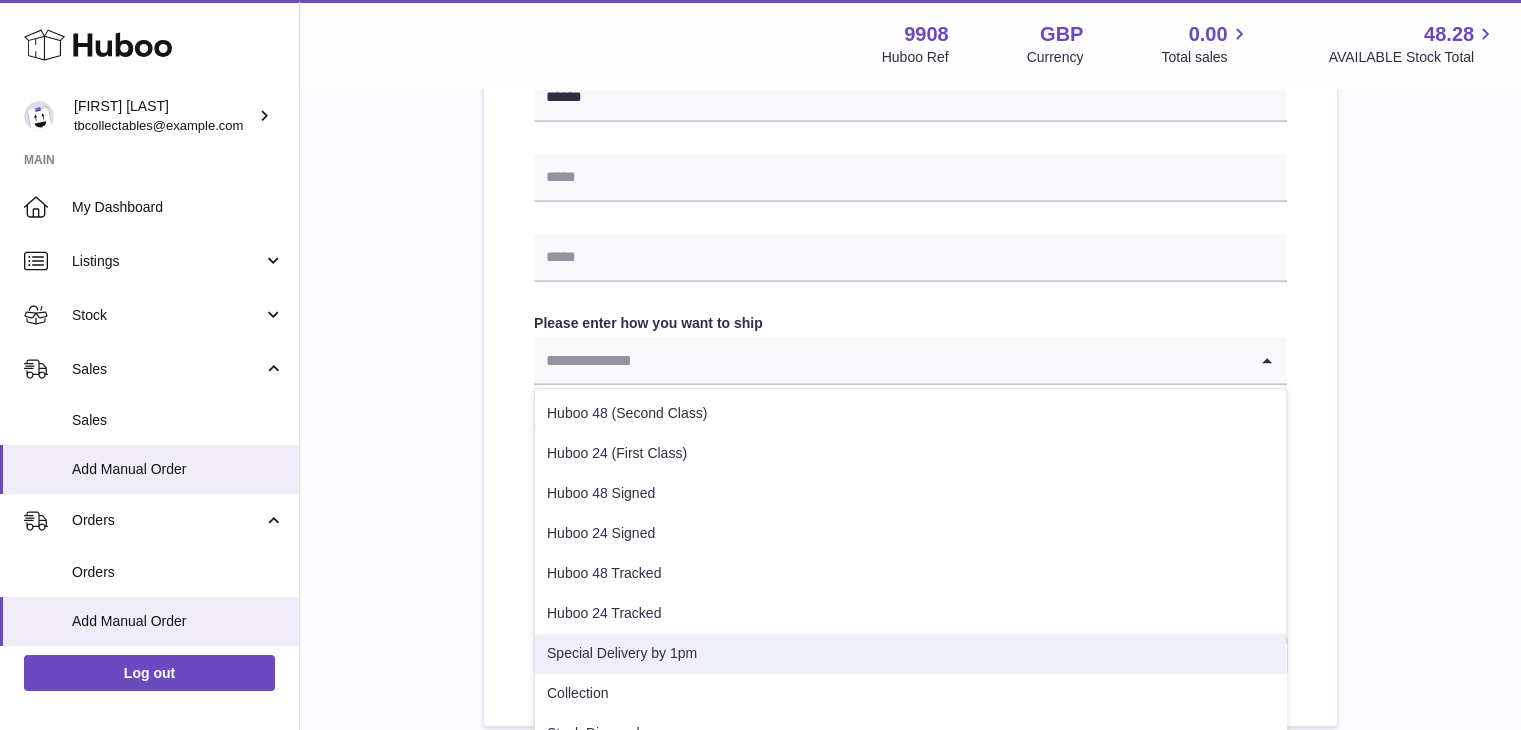 click on "Special Delivery by 1pm" at bounding box center (910, 654) 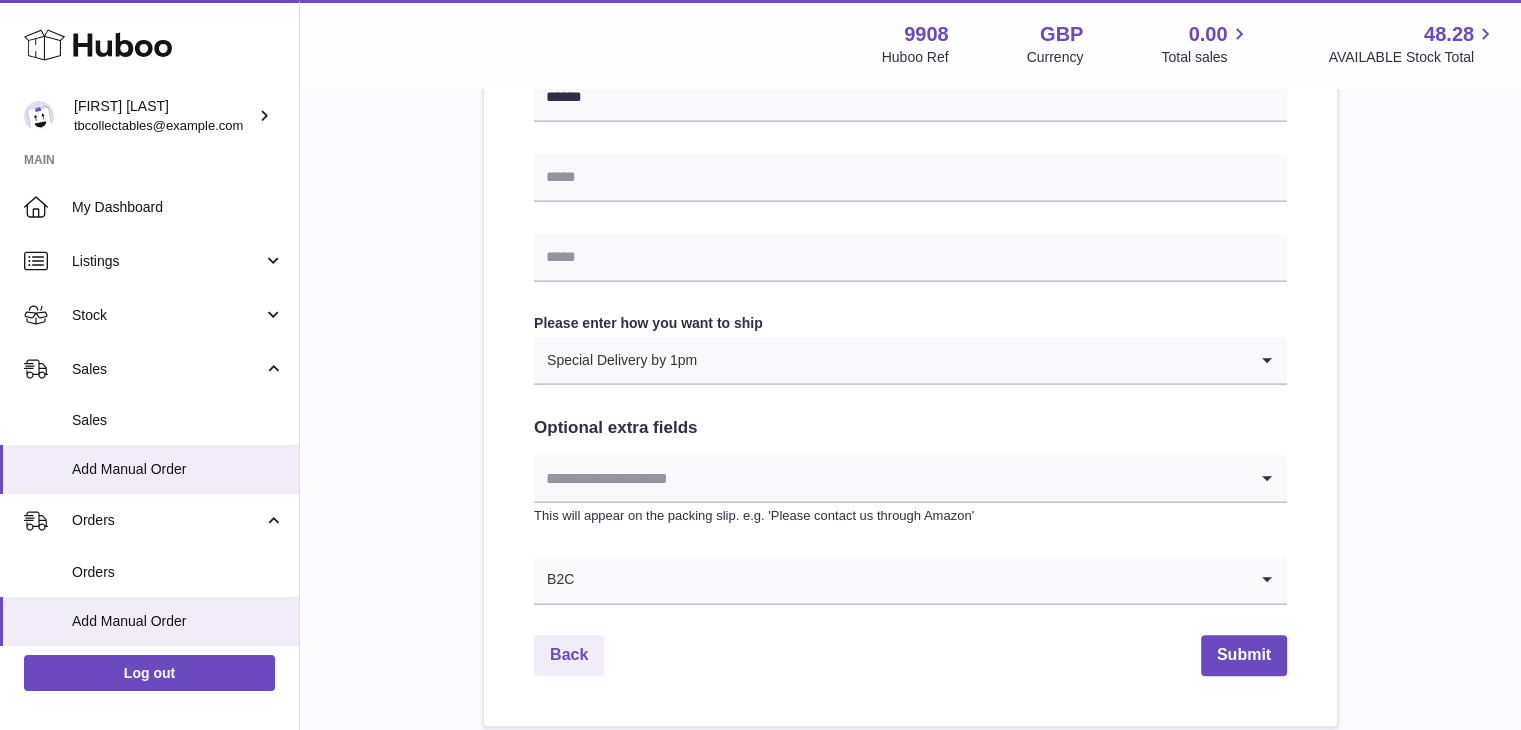 click at bounding box center [890, 478] 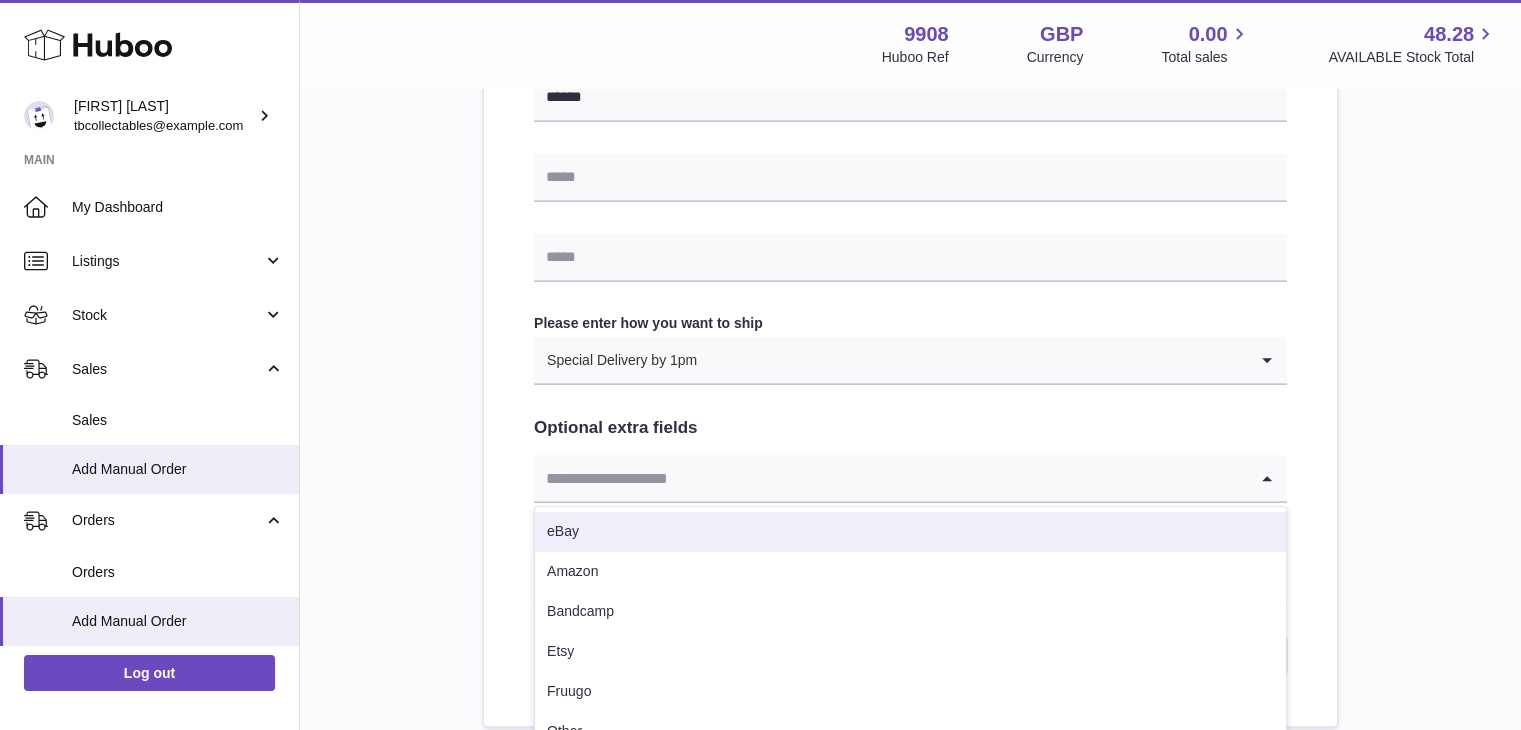 click on "eBay" at bounding box center (910, 532) 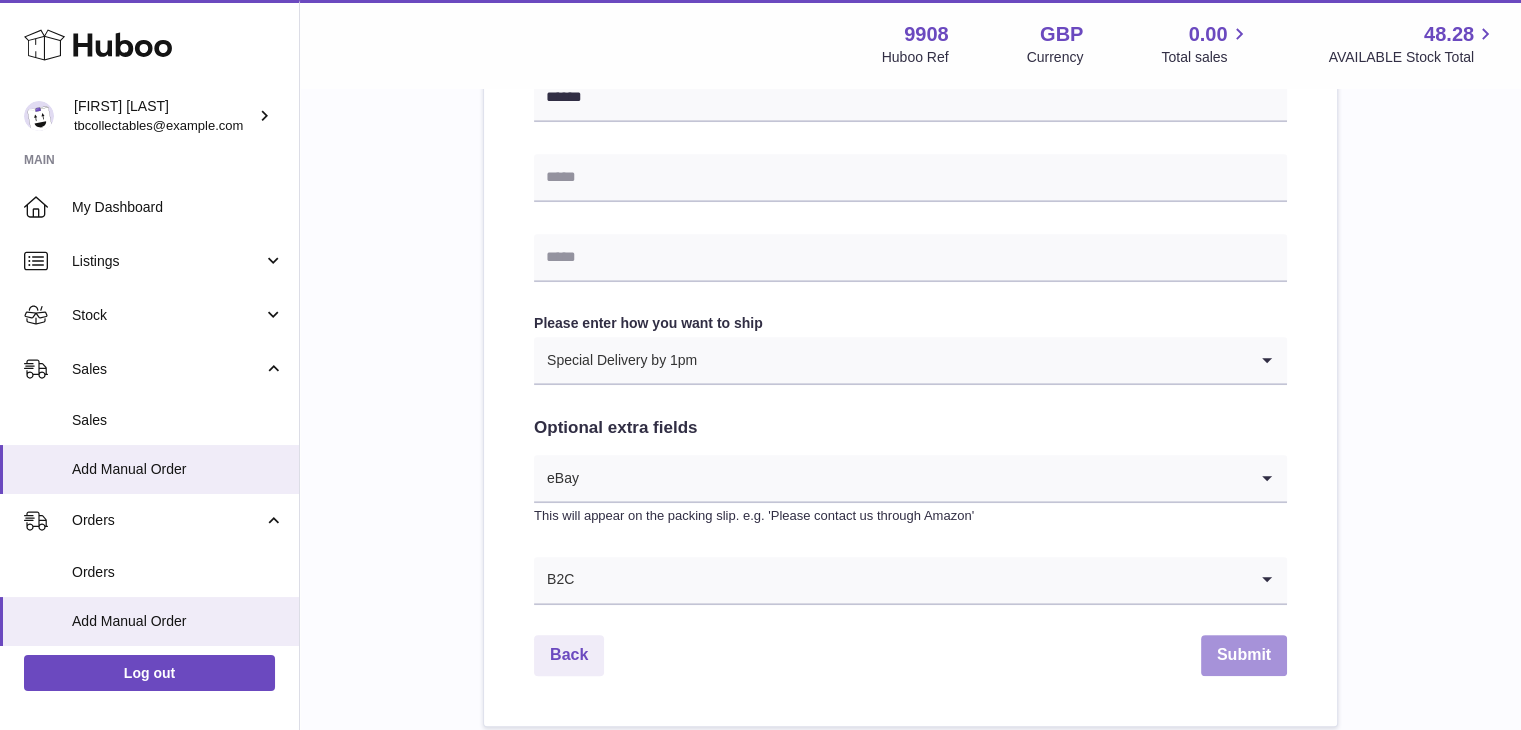 click on "Submit" at bounding box center (1244, 655) 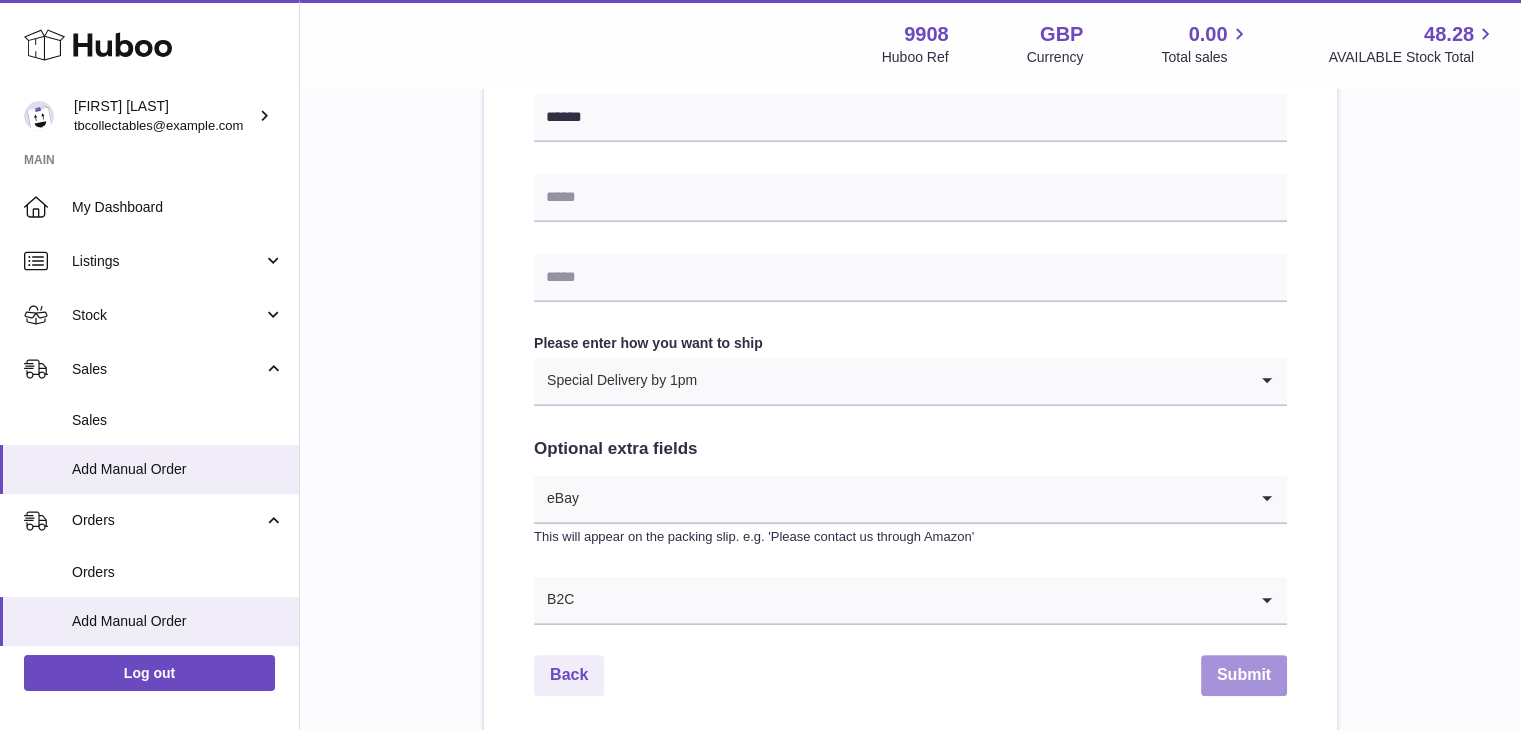 scroll, scrollTop: 946, scrollLeft: 0, axis: vertical 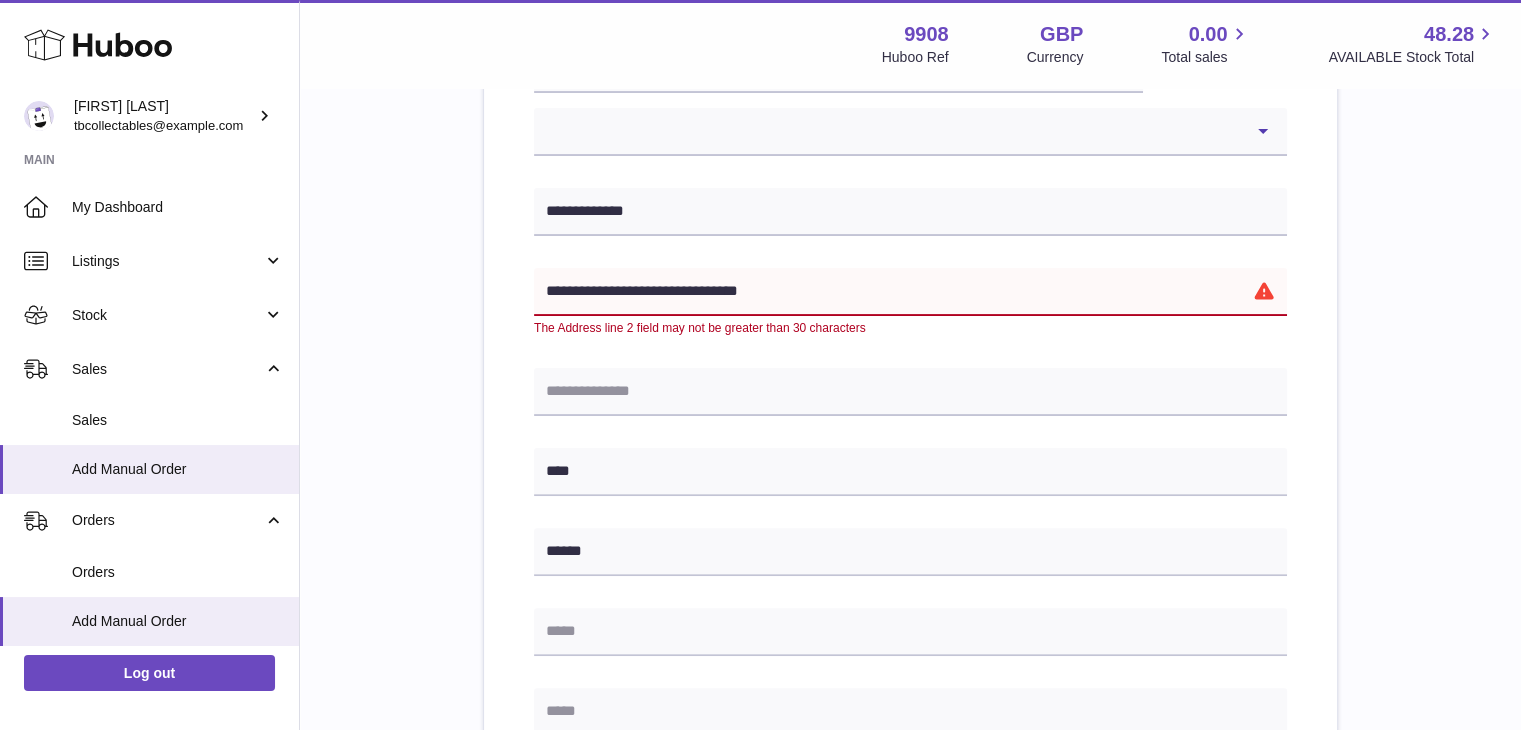 drag, startPoint x: 794, startPoint y: 291, endPoint x: 602, endPoint y: 296, distance: 192.0651 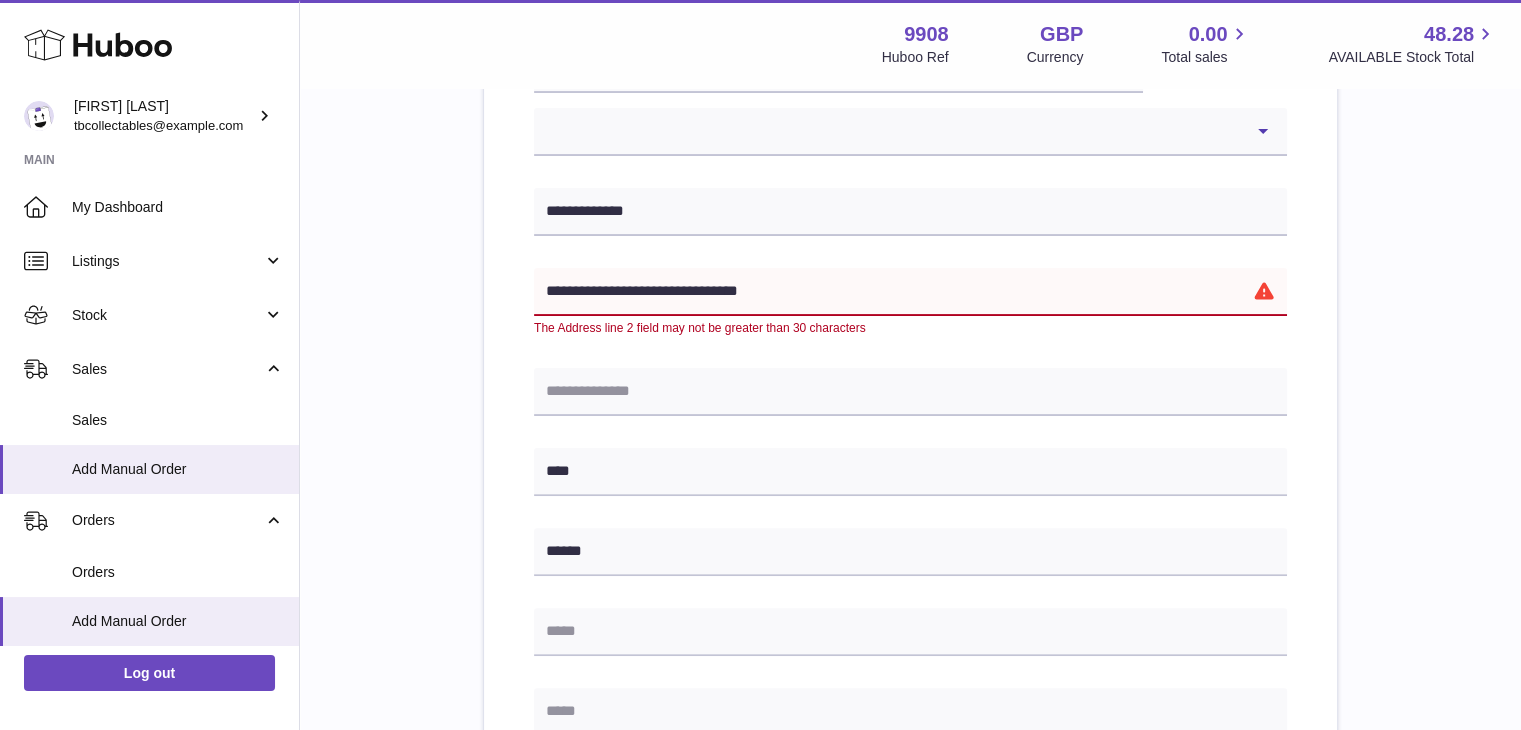 click on "**********" at bounding box center (910, 292) 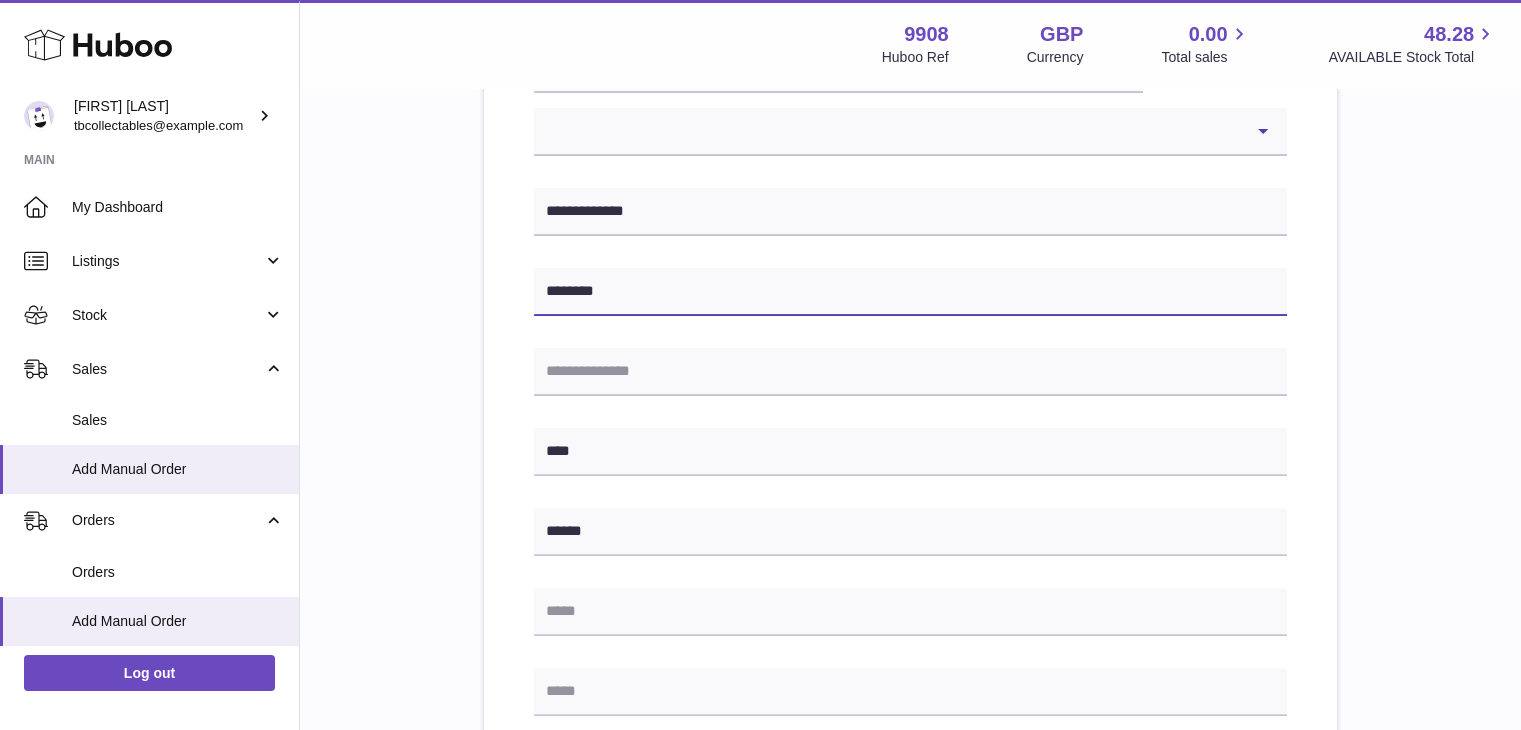 type on "*******" 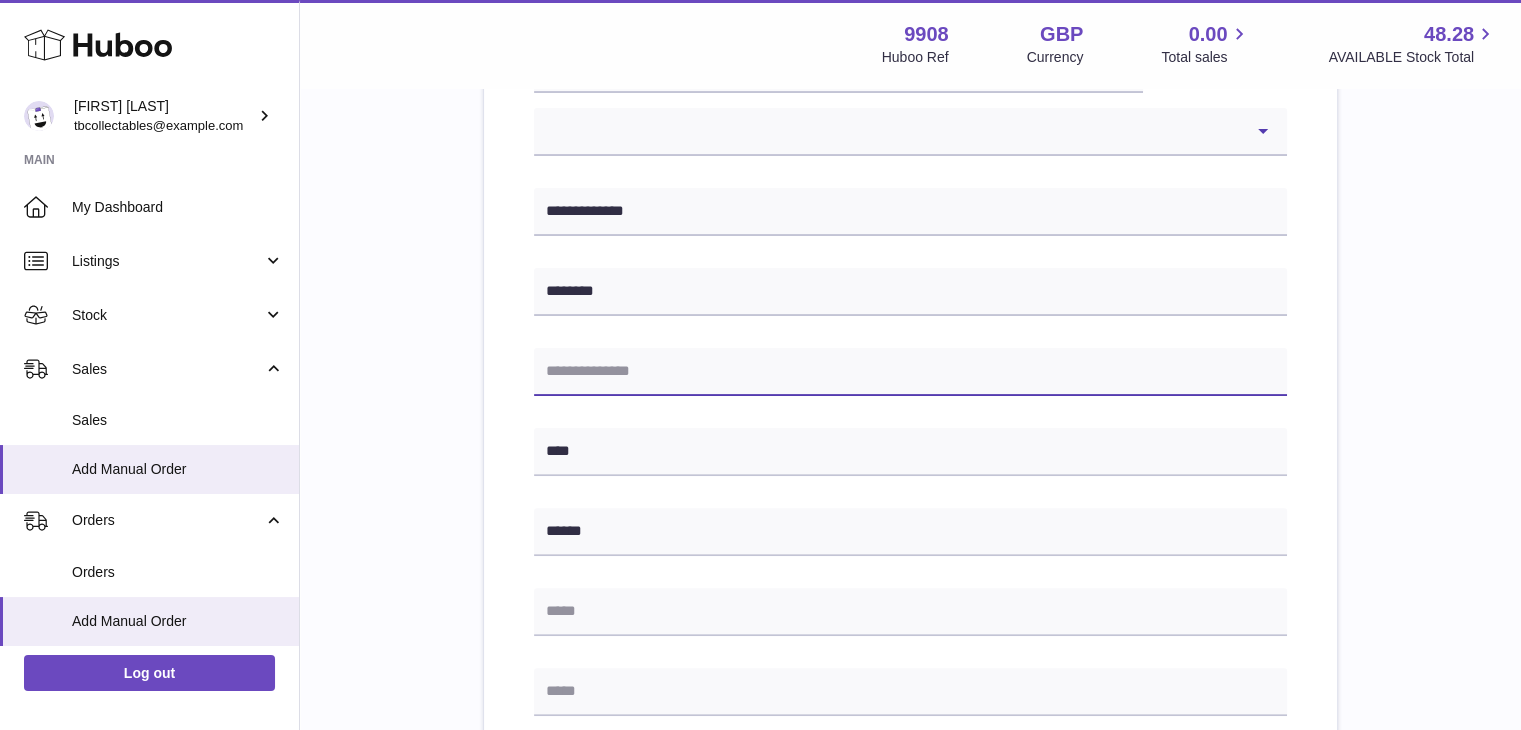 click at bounding box center [910, 372] 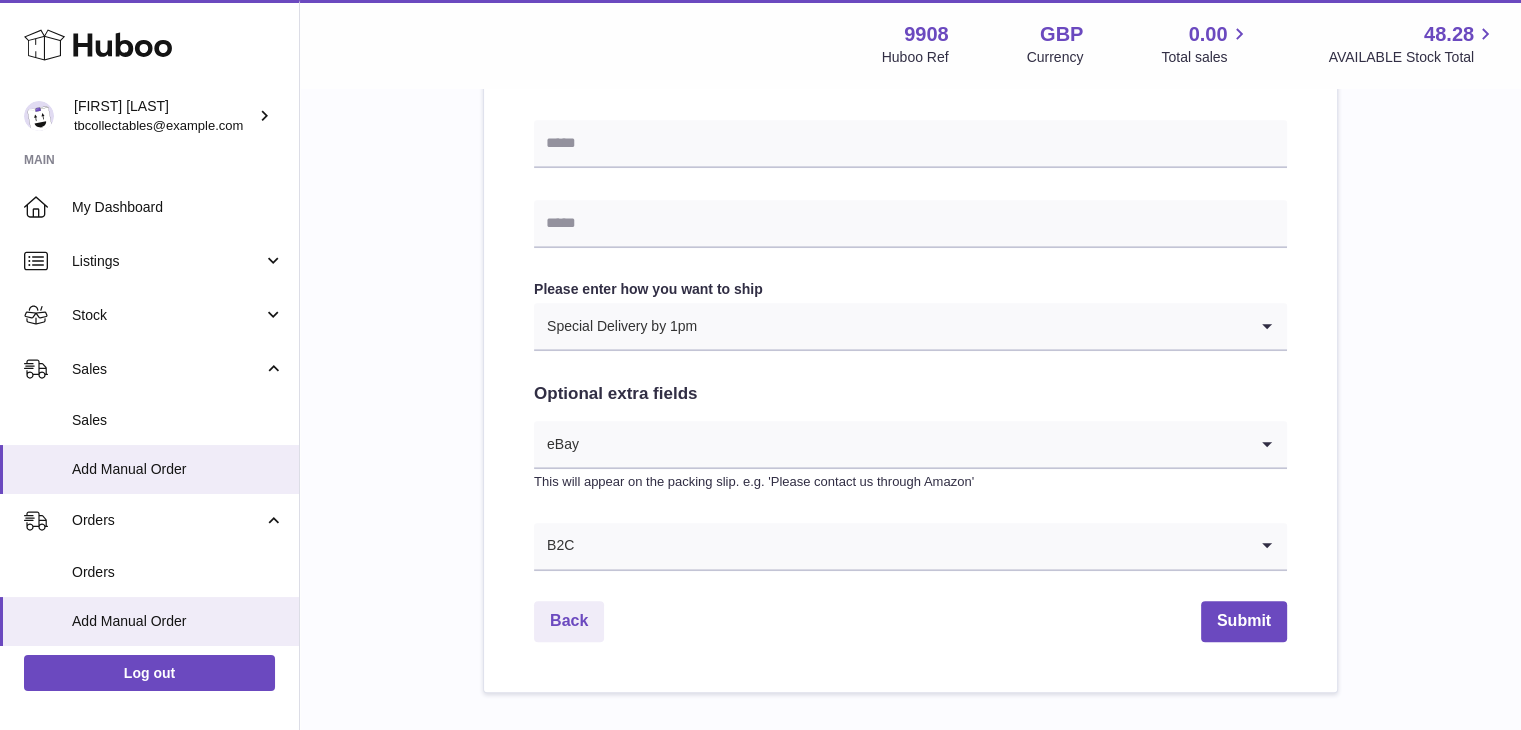 scroll, scrollTop: 1080, scrollLeft: 0, axis: vertical 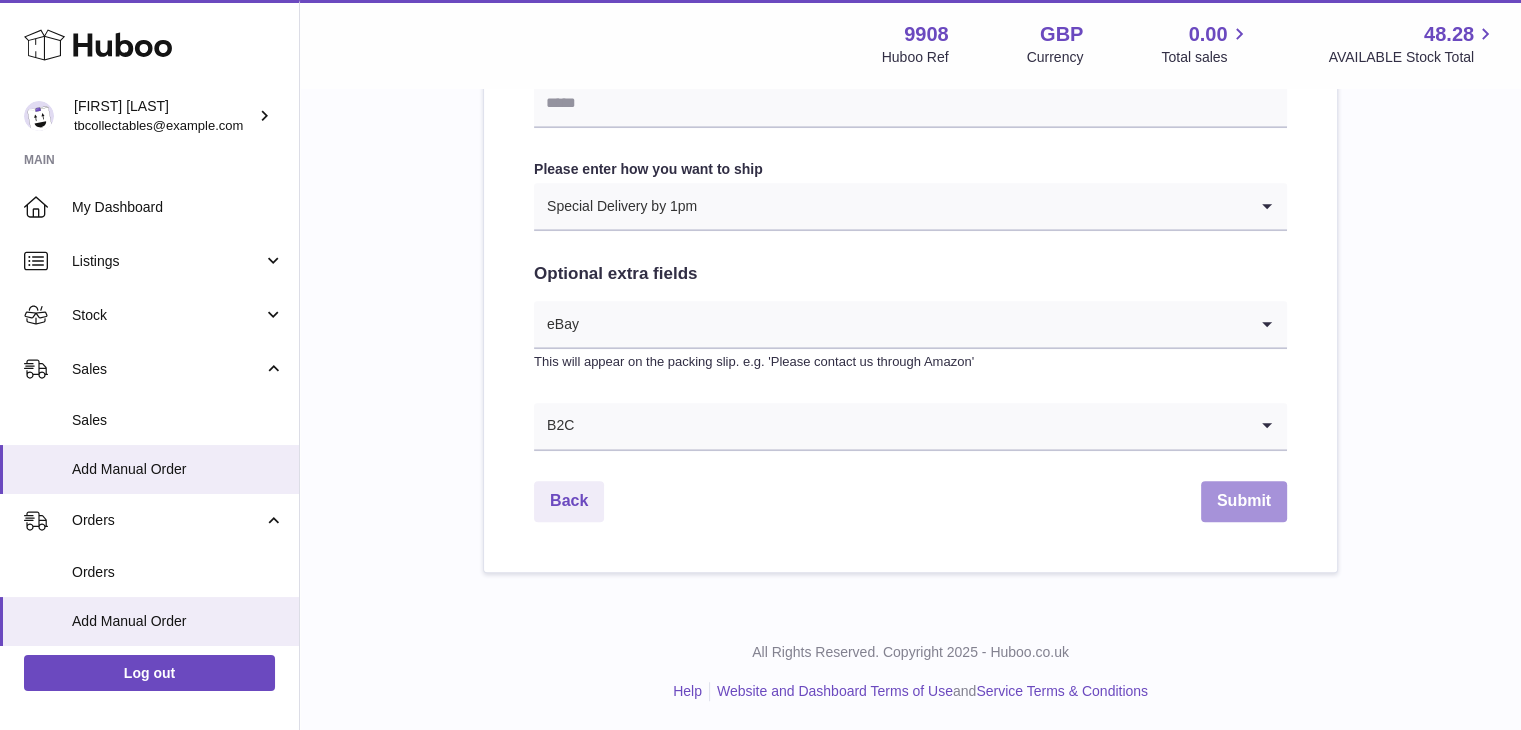 type on "**********" 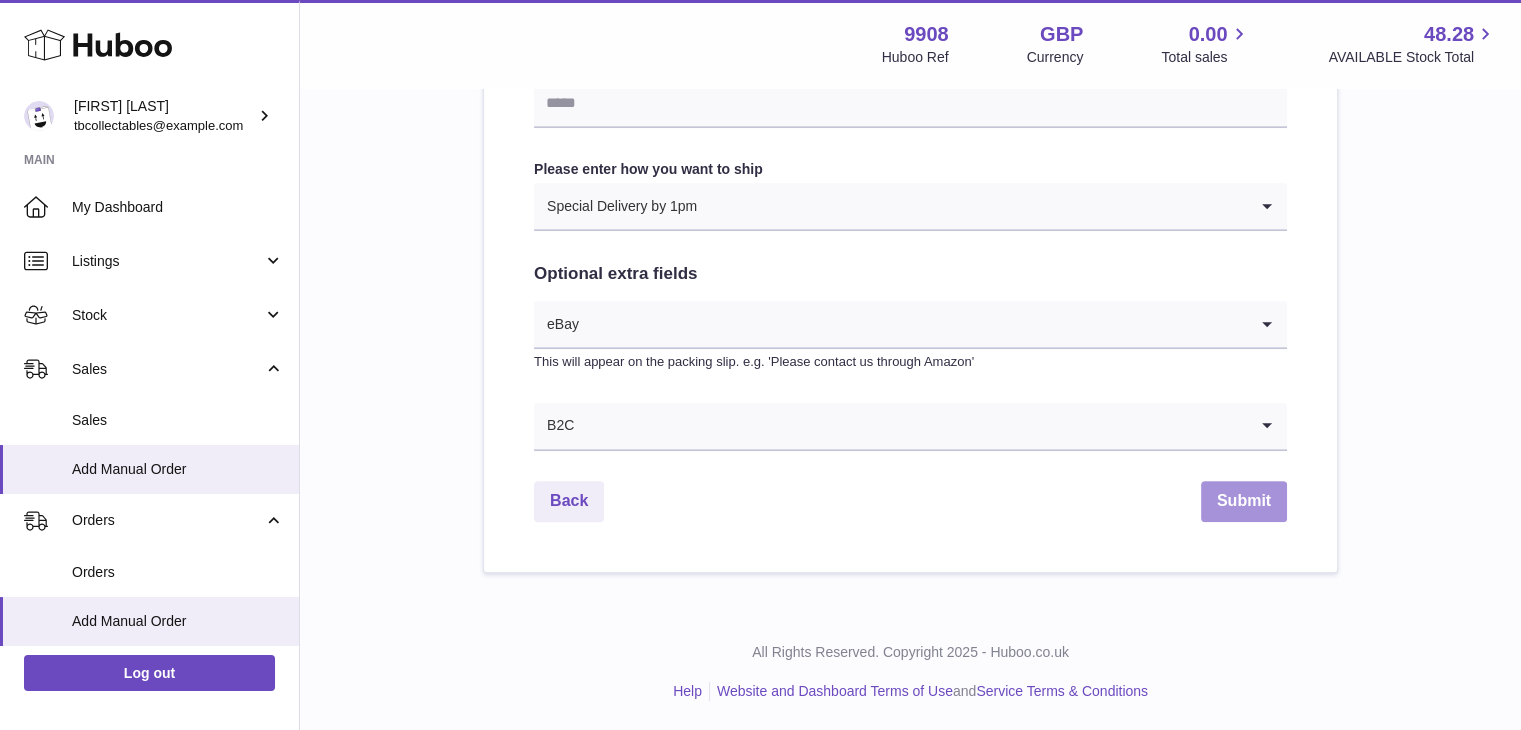 click on "Submit" at bounding box center [1244, 501] 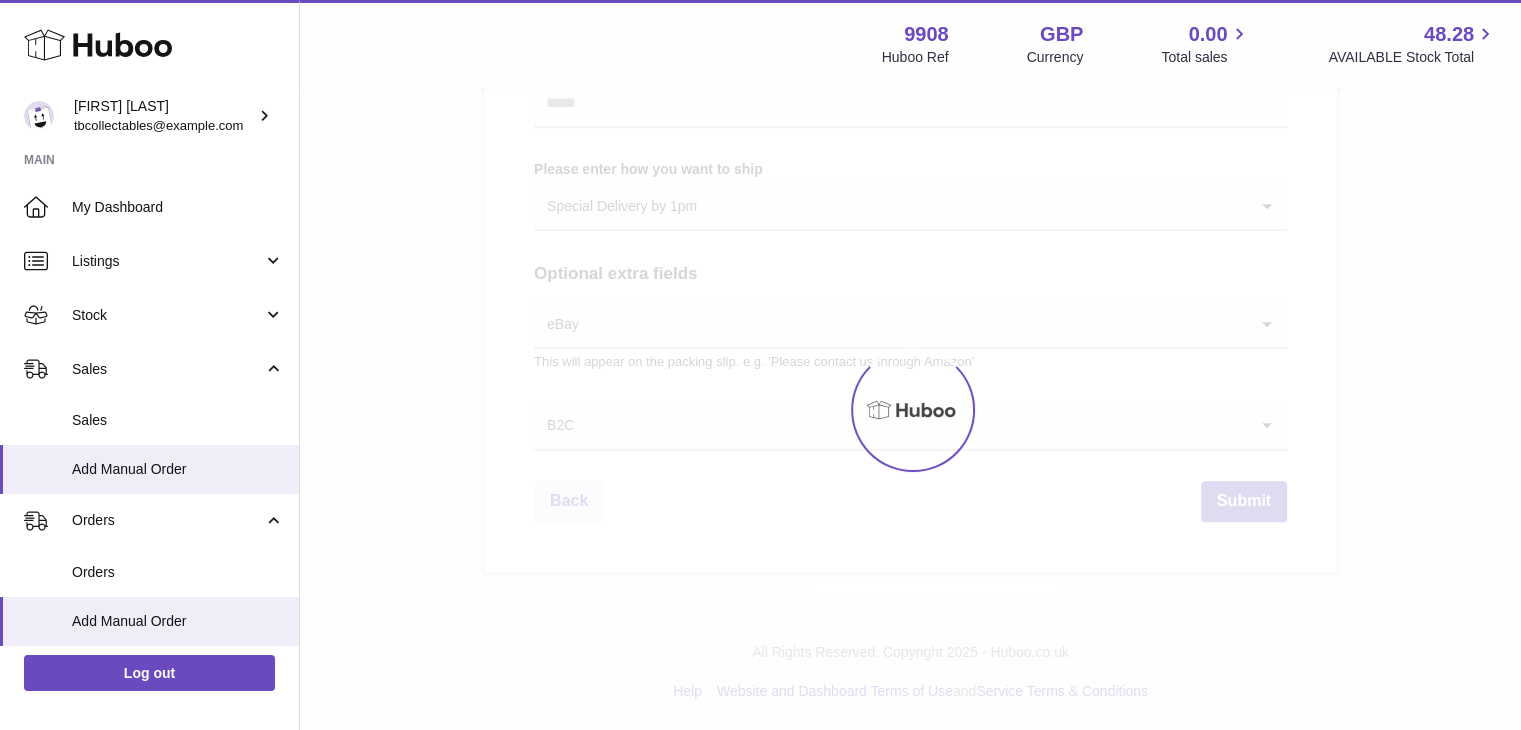 scroll, scrollTop: 0, scrollLeft: 0, axis: both 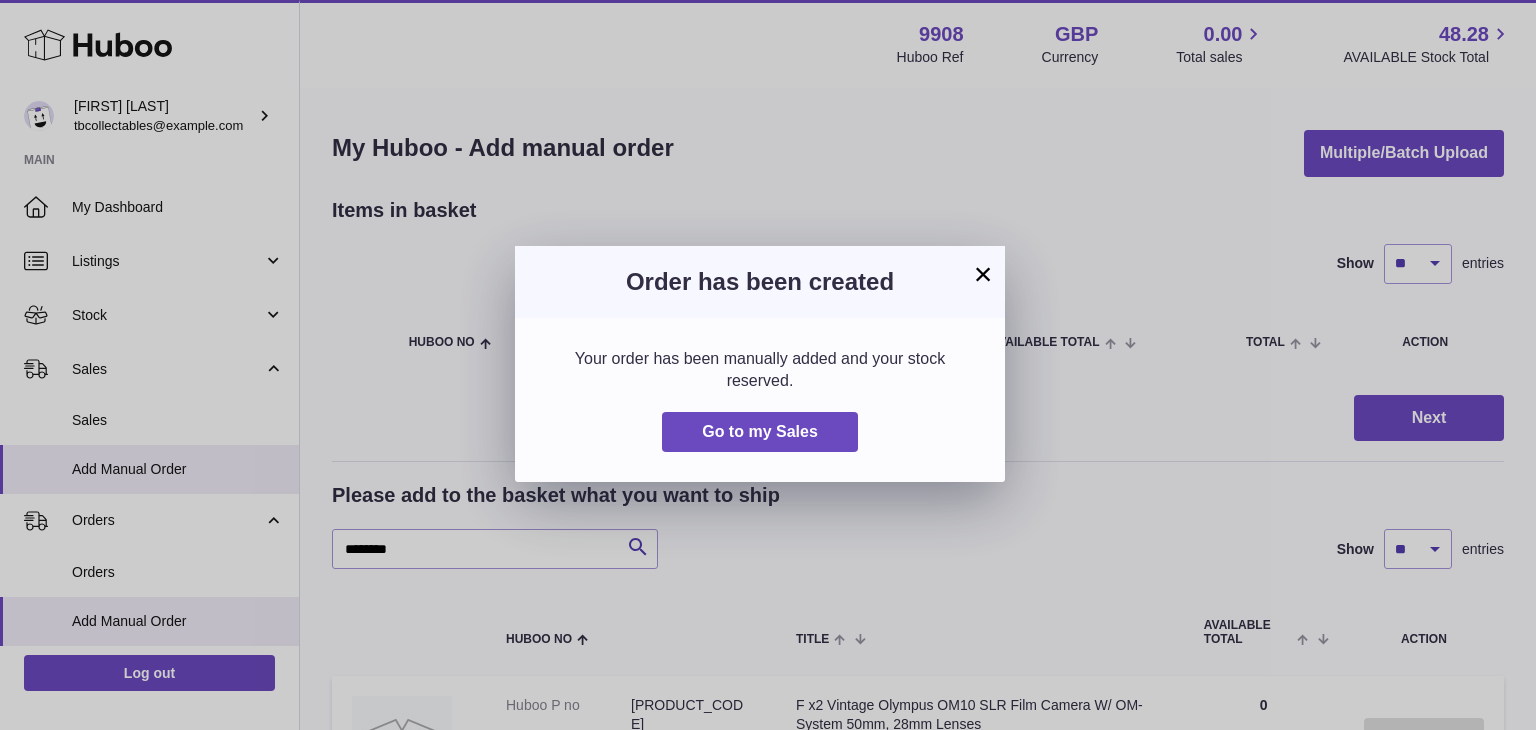 click on "×" at bounding box center (983, 274) 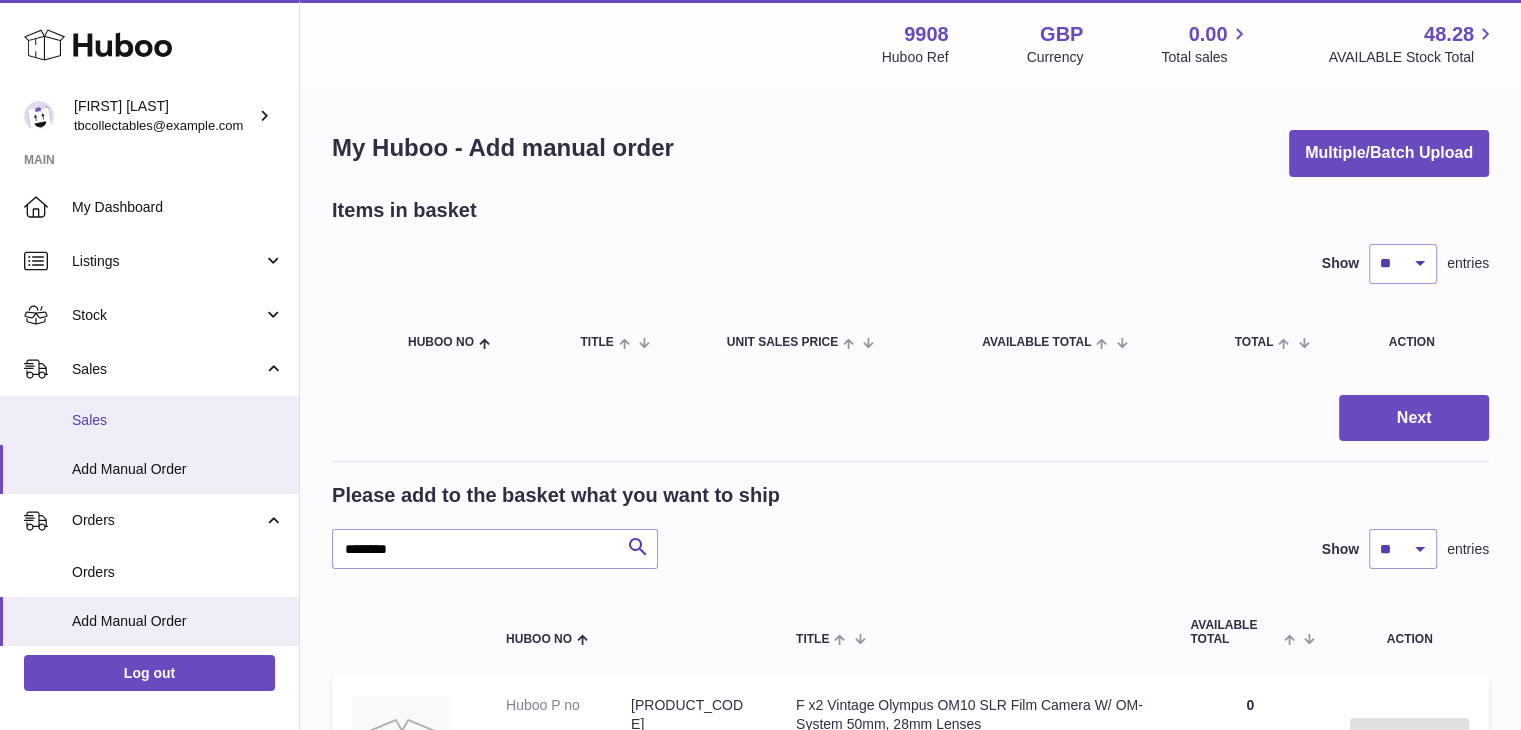 click on "Sales" at bounding box center [178, 420] 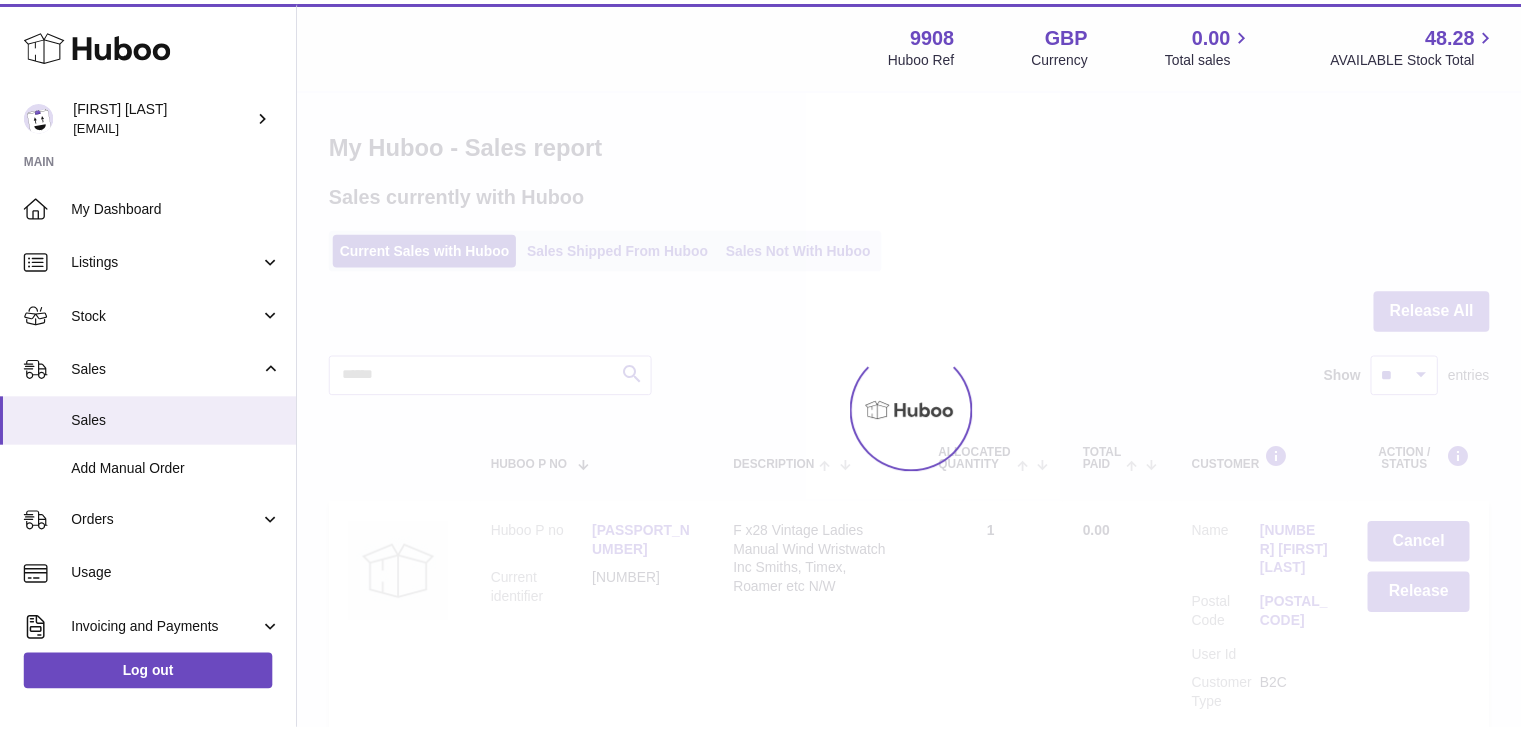 scroll, scrollTop: 0, scrollLeft: 0, axis: both 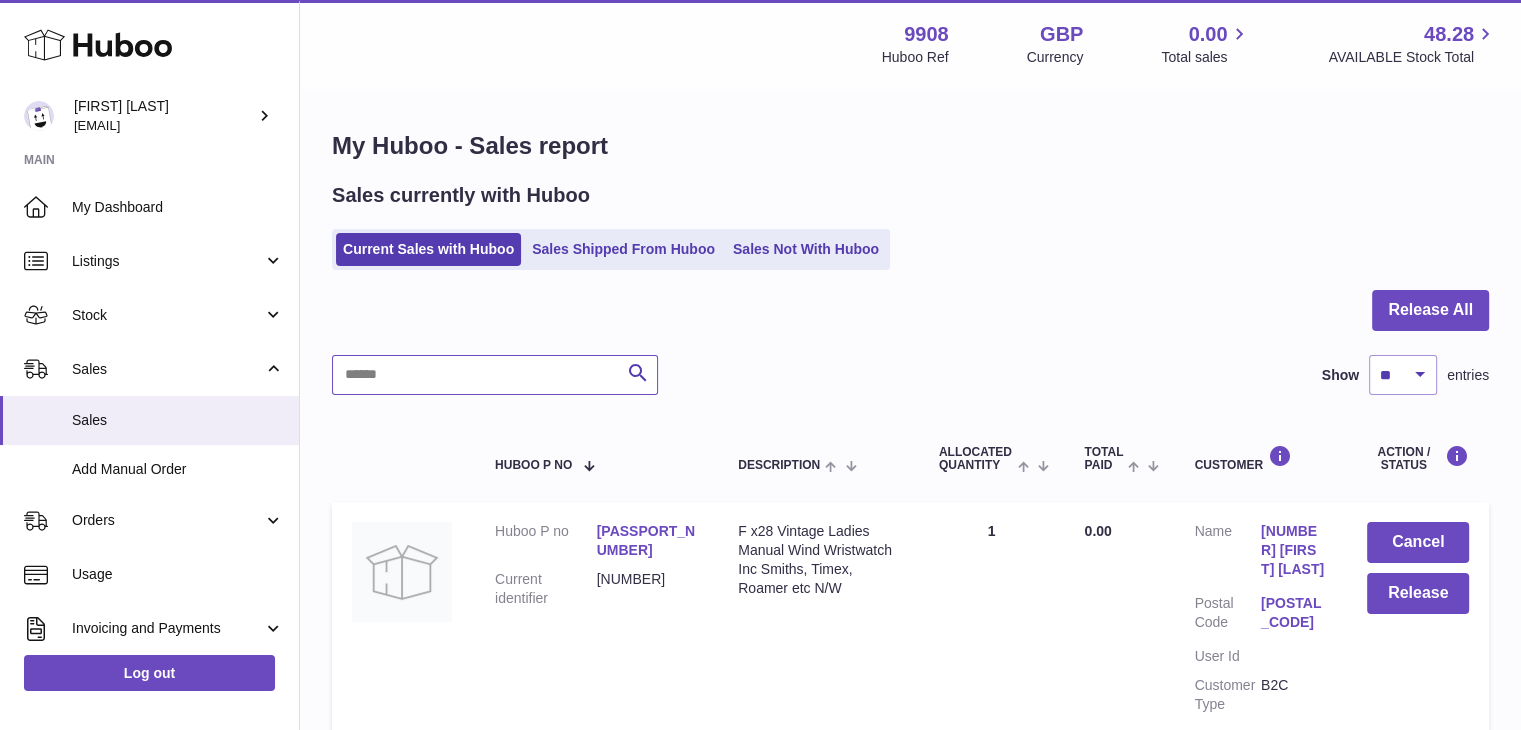 click at bounding box center (495, 375) 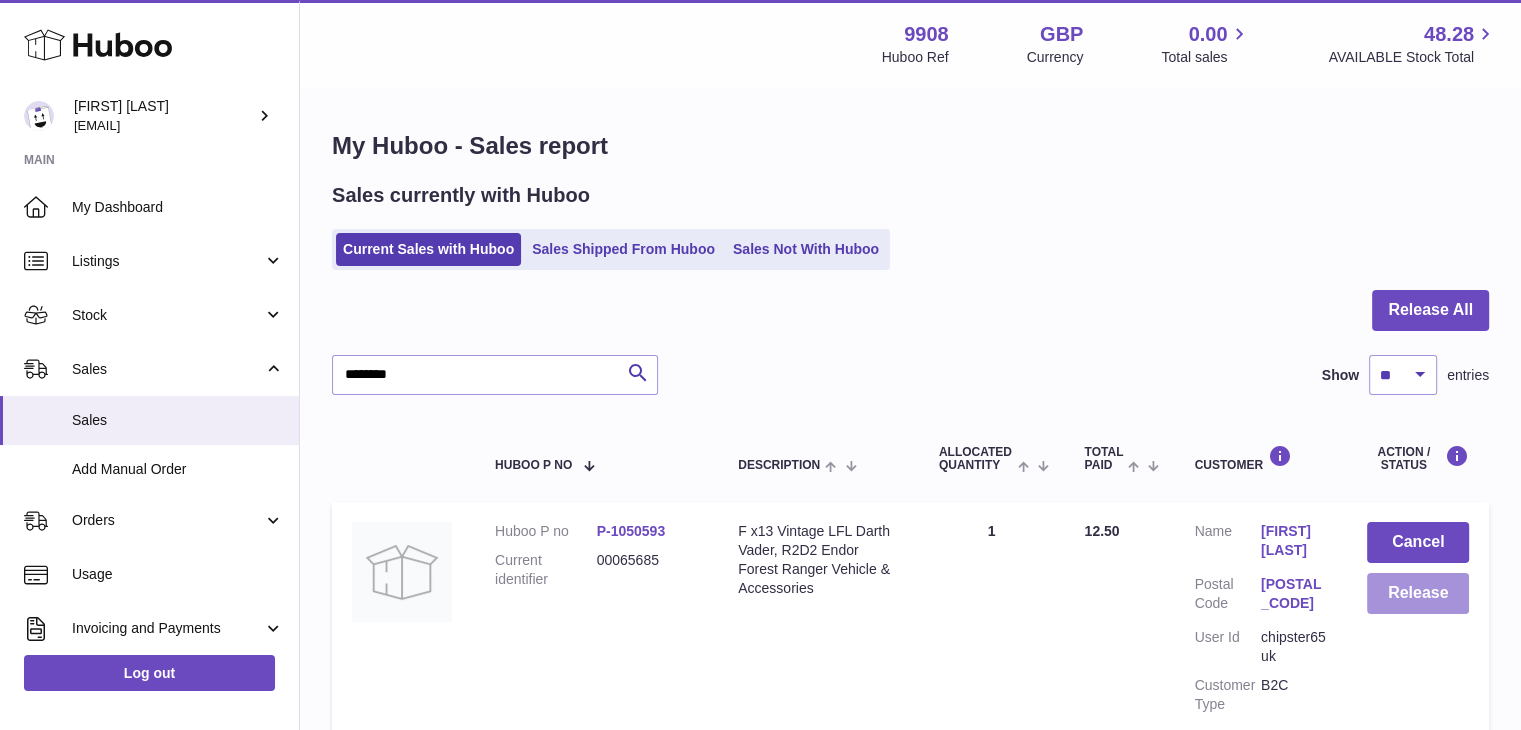 click on "Release" at bounding box center [1418, 593] 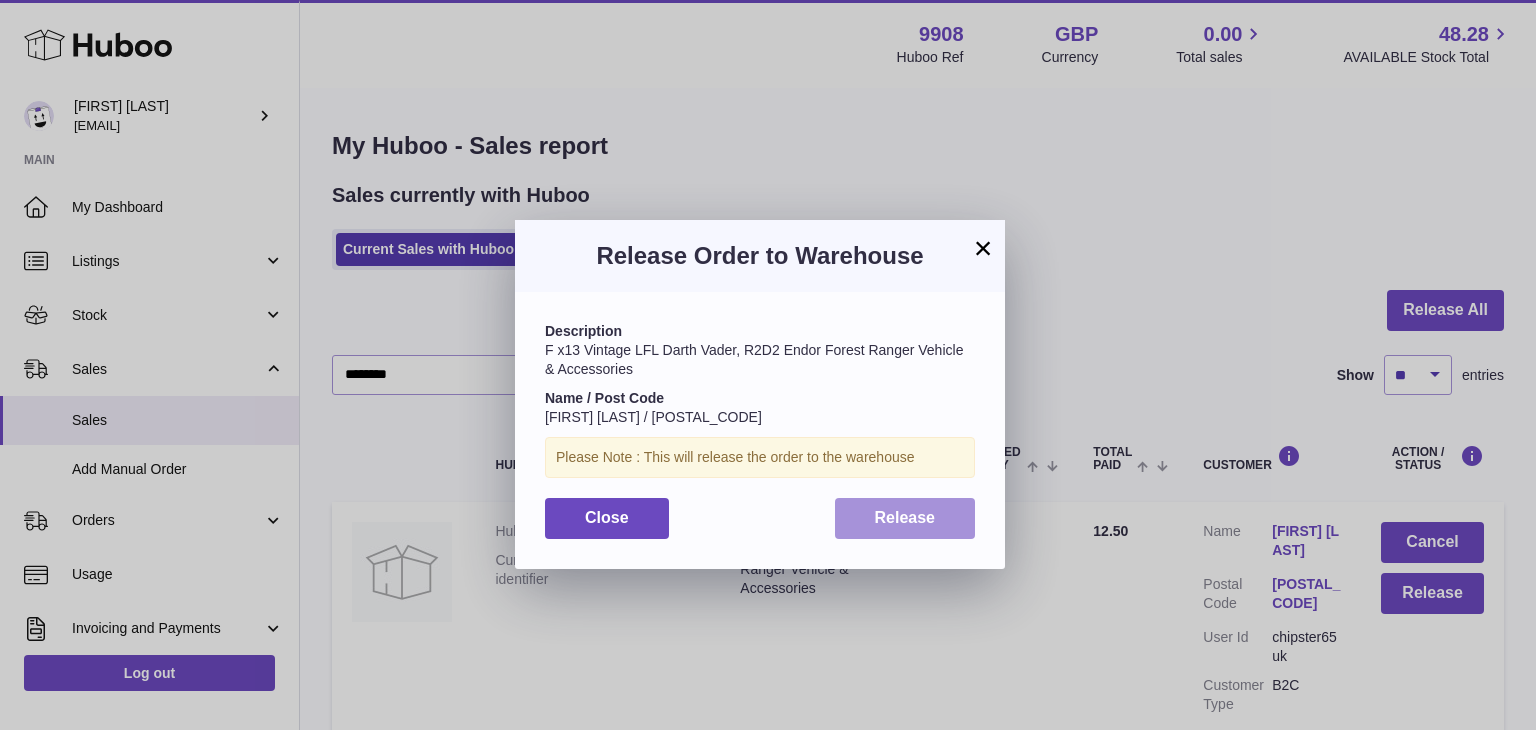 click on "Release" at bounding box center [905, 518] 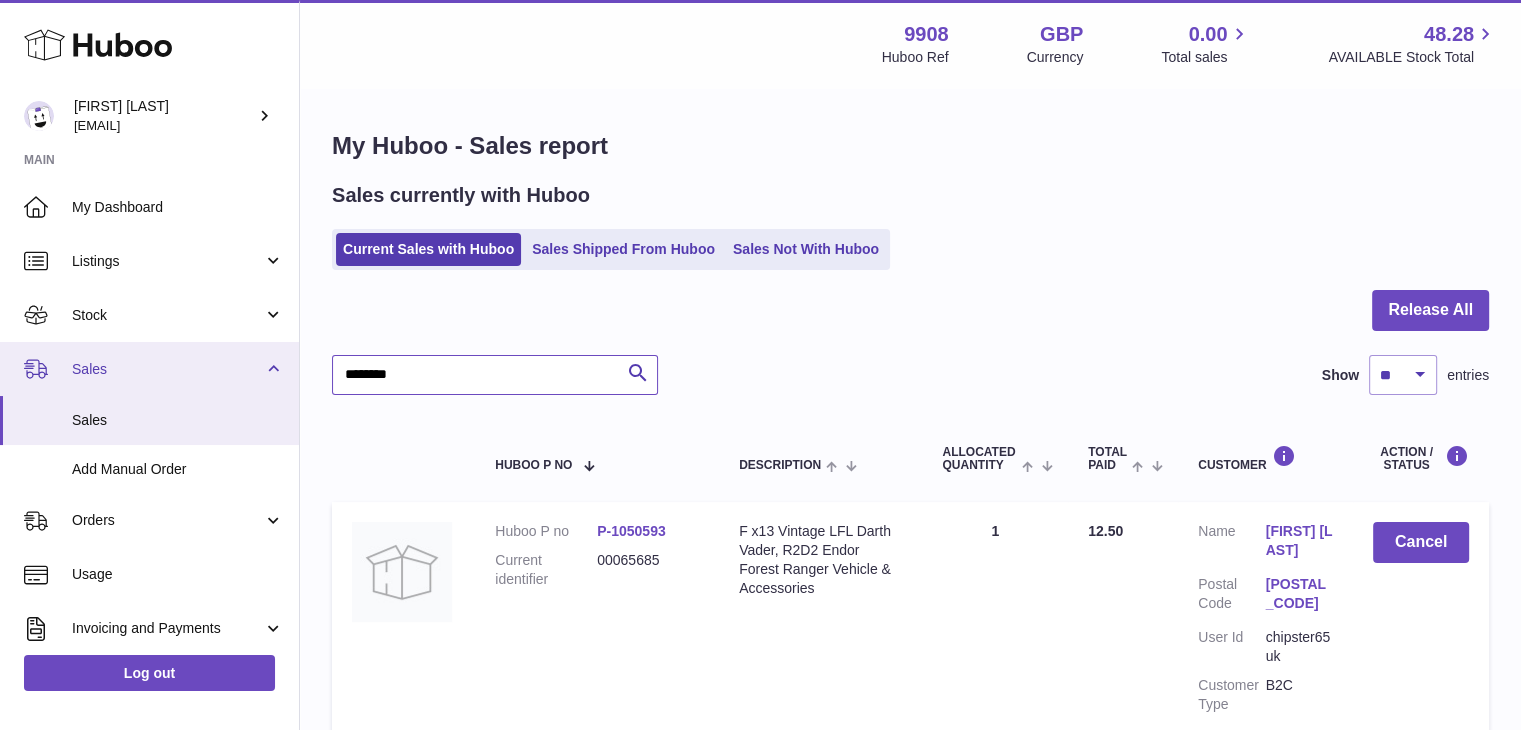 drag, startPoint x: 424, startPoint y: 373, endPoint x: 256, endPoint y: 367, distance: 168.1071 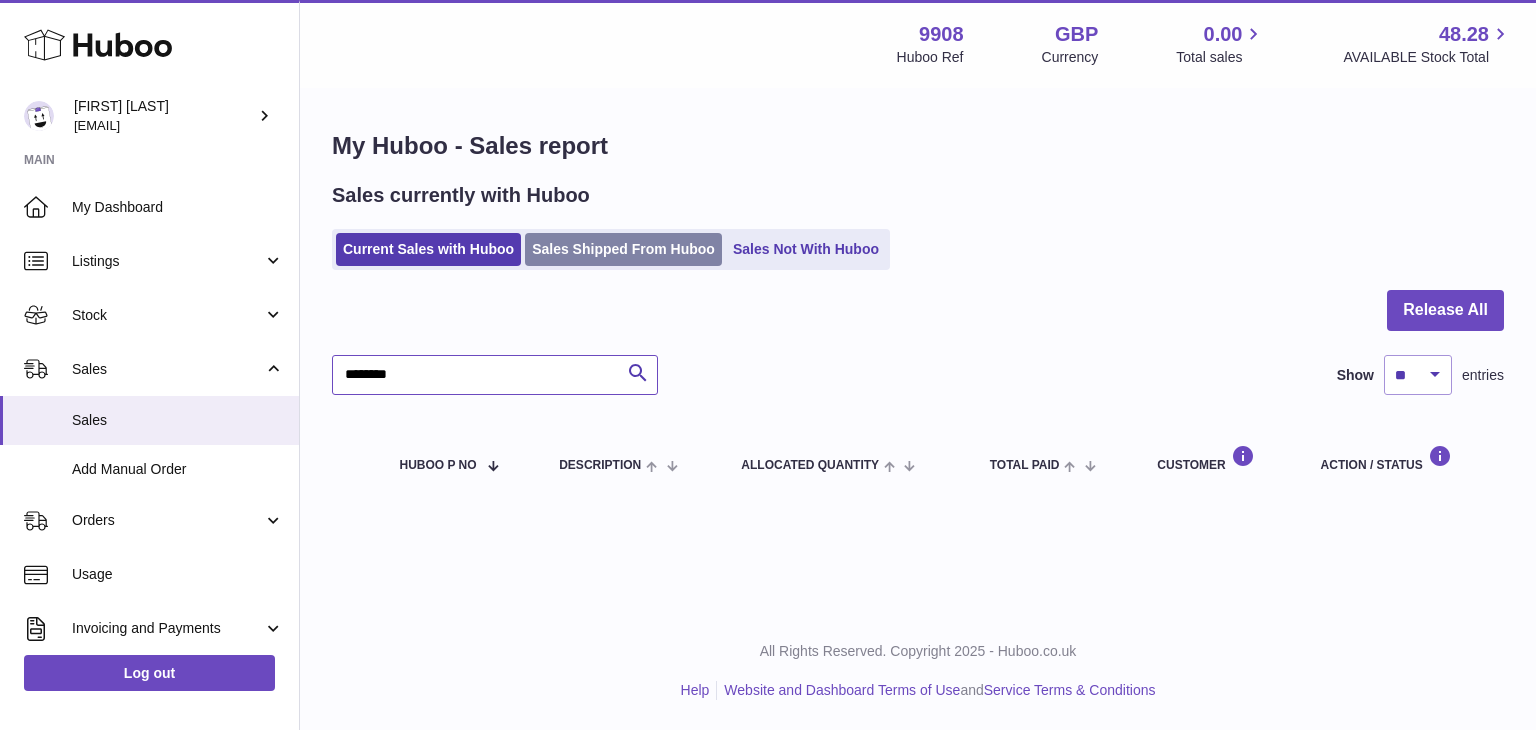 type on "********" 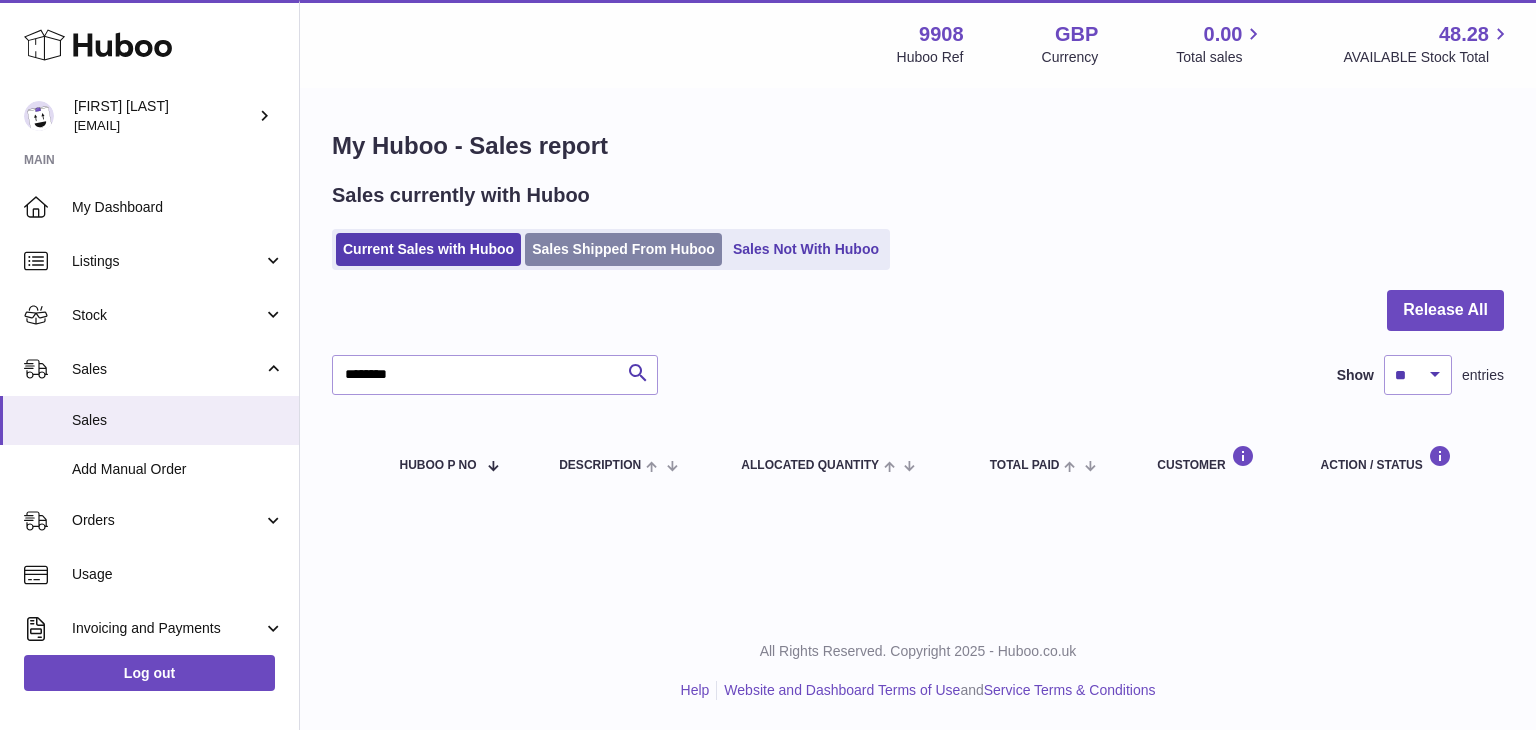 click on "Sales Shipped From Huboo" at bounding box center (623, 249) 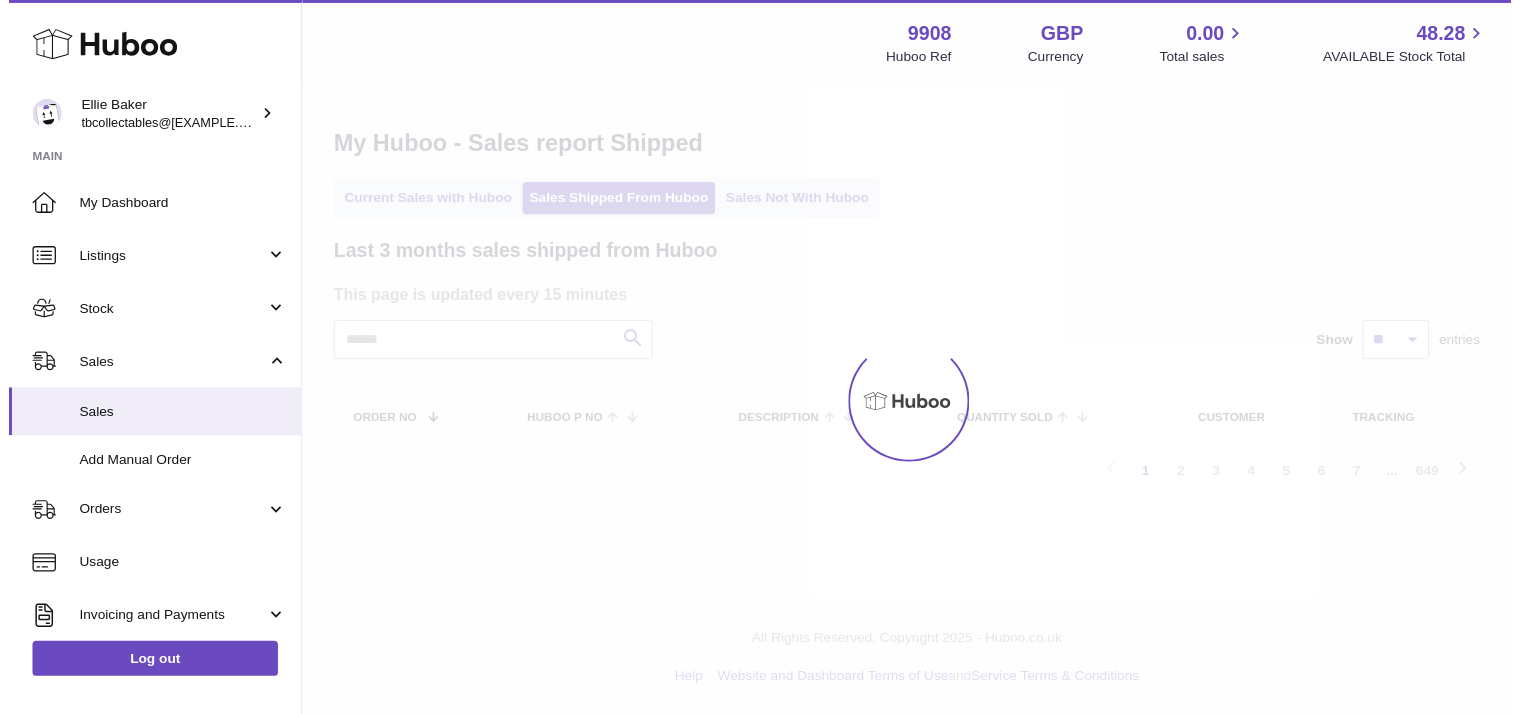 scroll, scrollTop: 0, scrollLeft: 0, axis: both 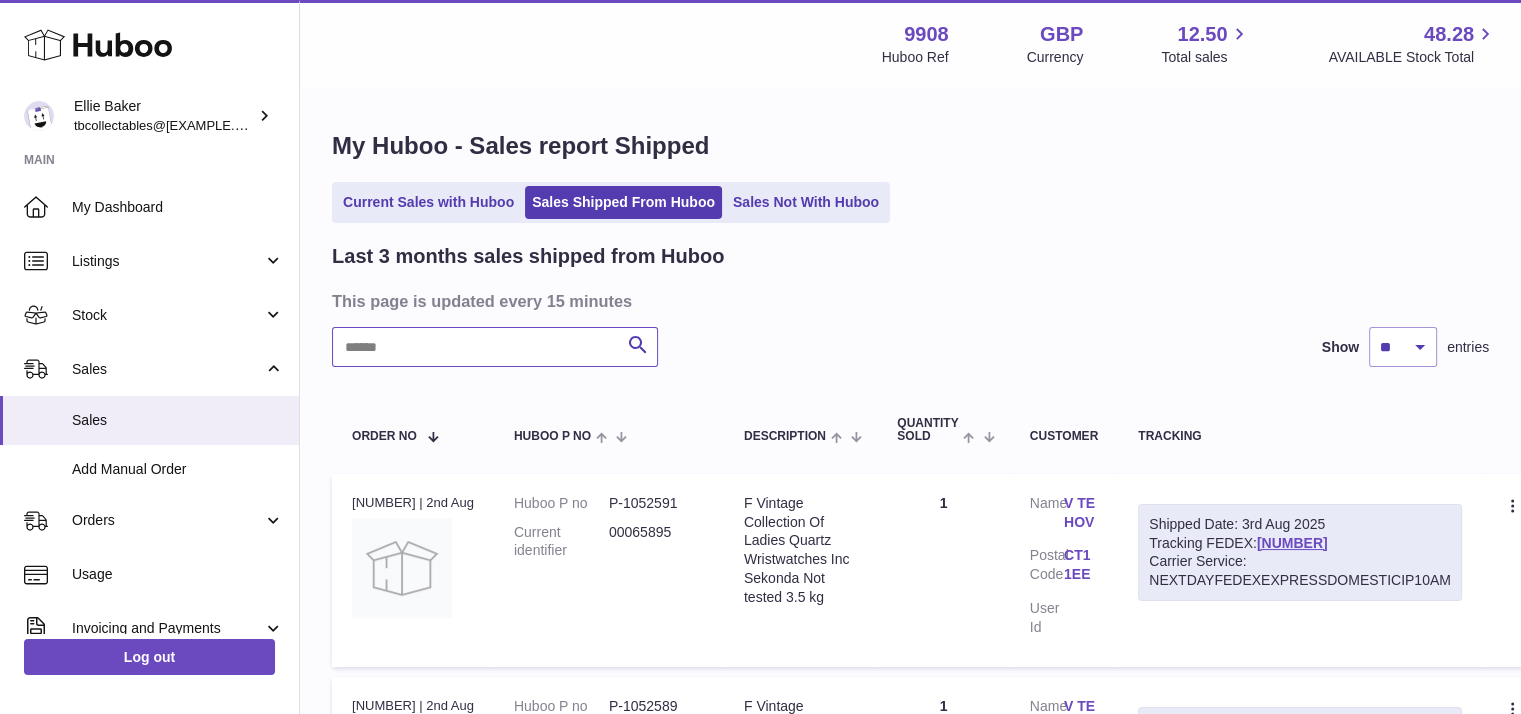 click at bounding box center [495, 347] 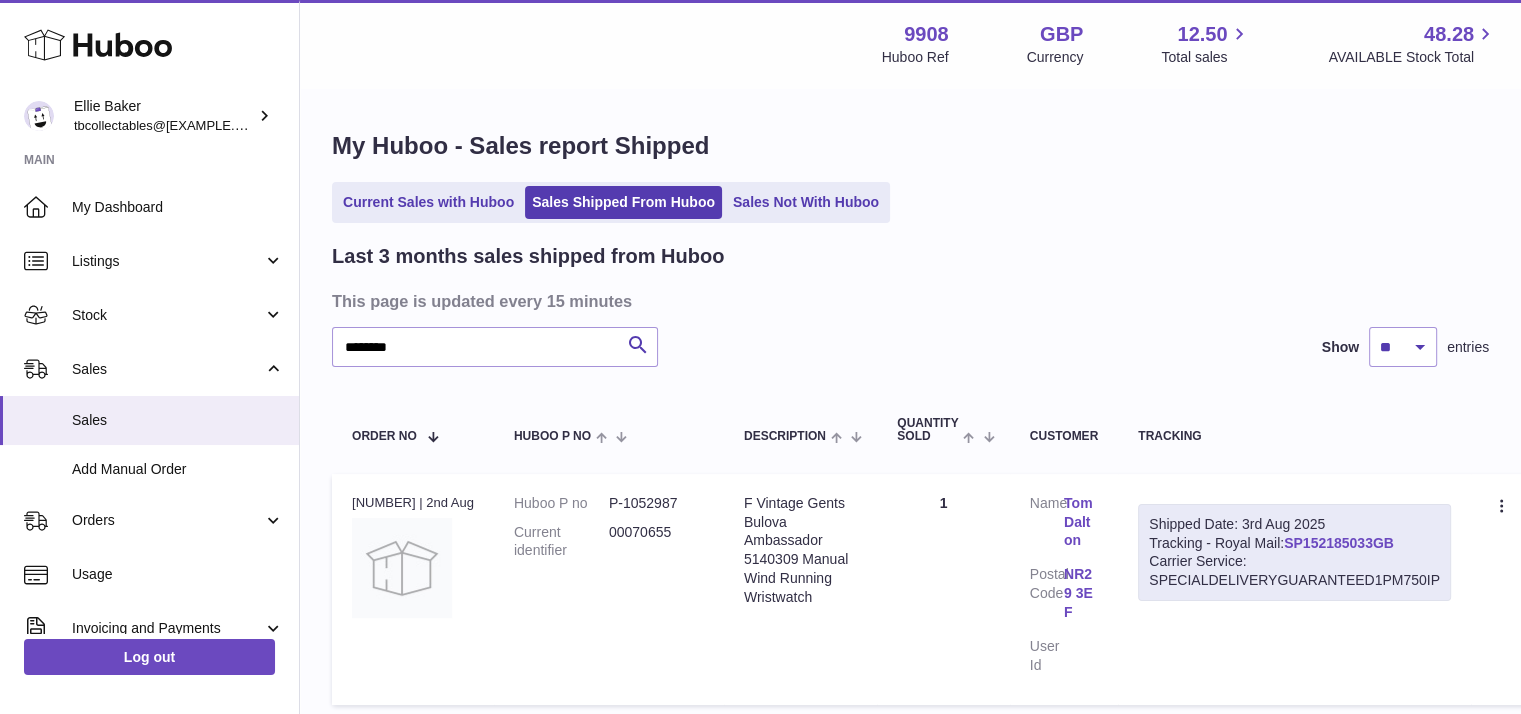 drag, startPoint x: 1414, startPoint y: 540, endPoint x: 1295, endPoint y: 537, distance: 119.03781 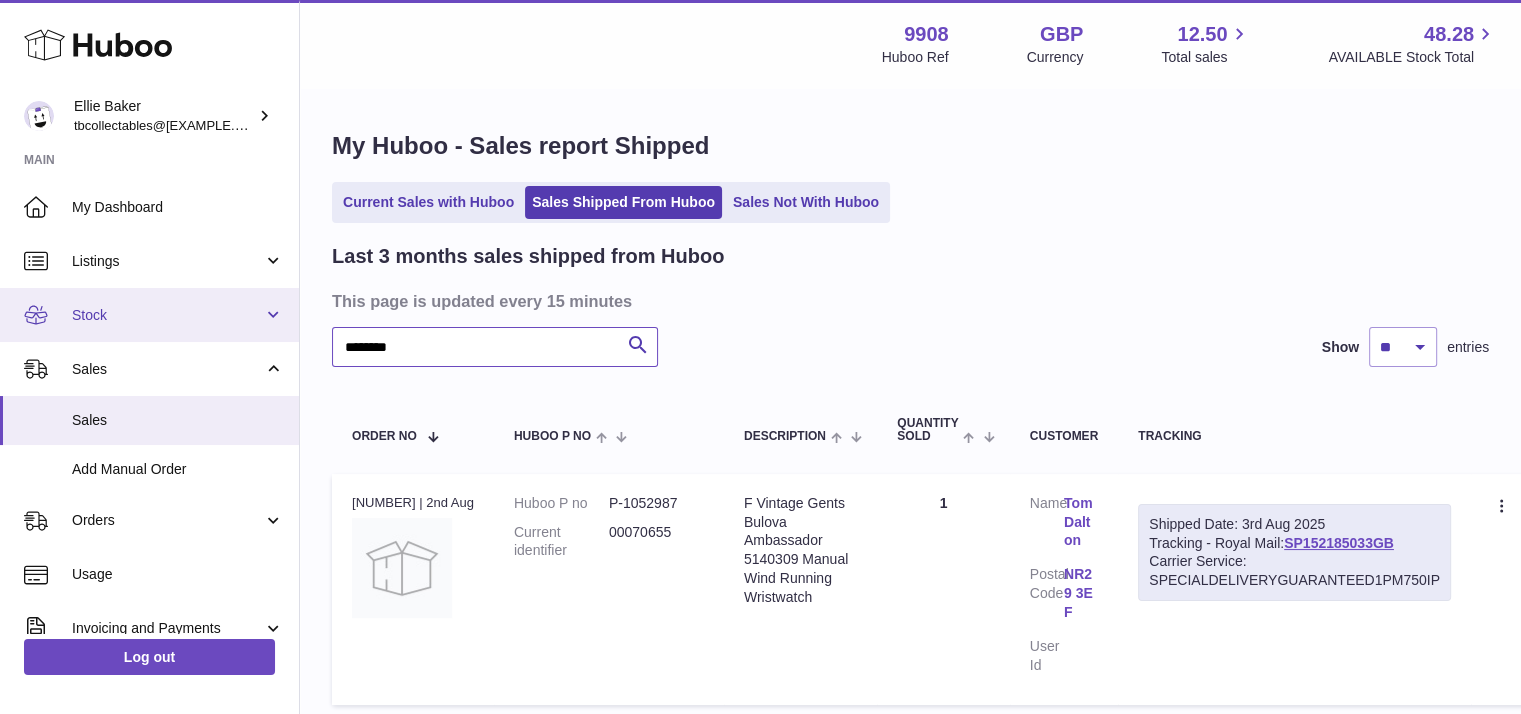 drag, startPoint x: 414, startPoint y: 341, endPoint x: 283, endPoint y: 333, distance: 131.24405 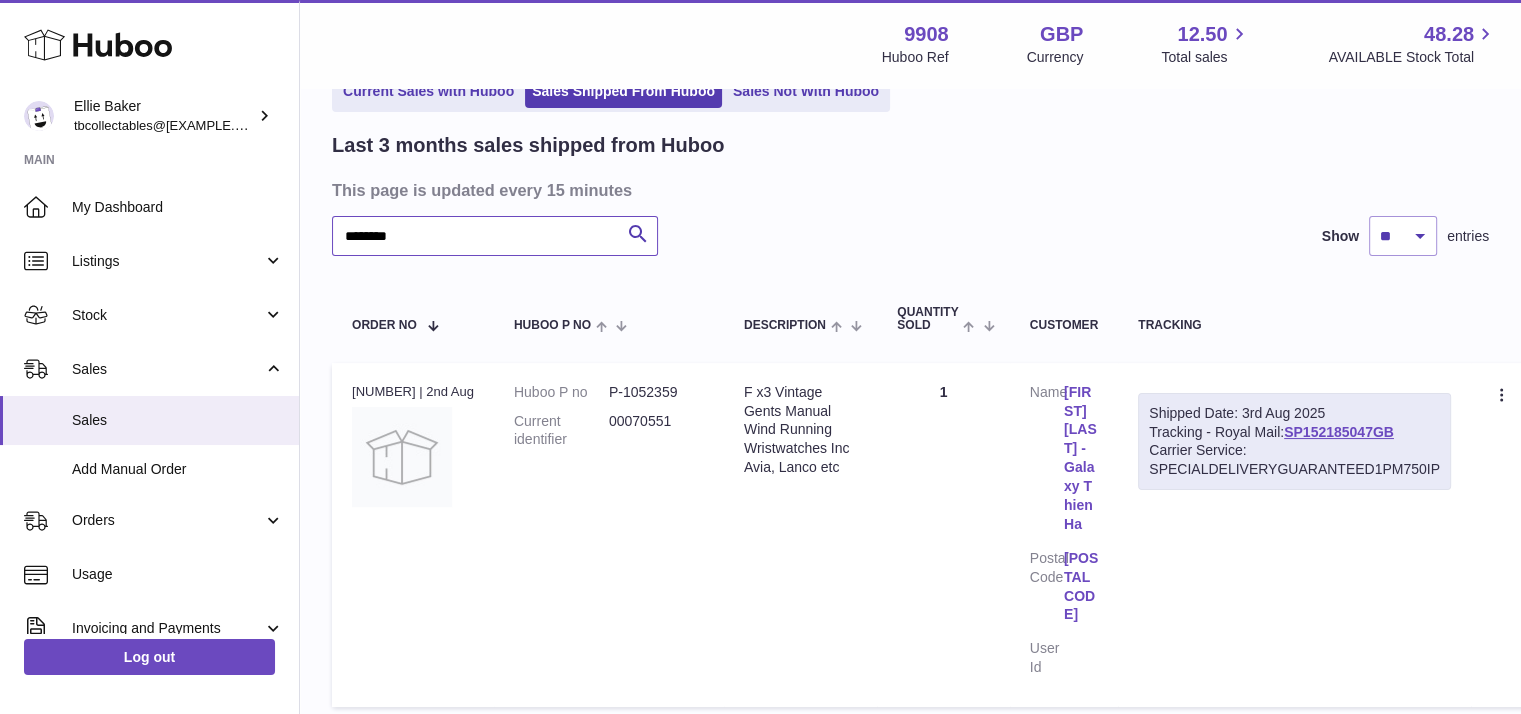 scroll, scrollTop: 112, scrollLeft: 0, axis: vertical 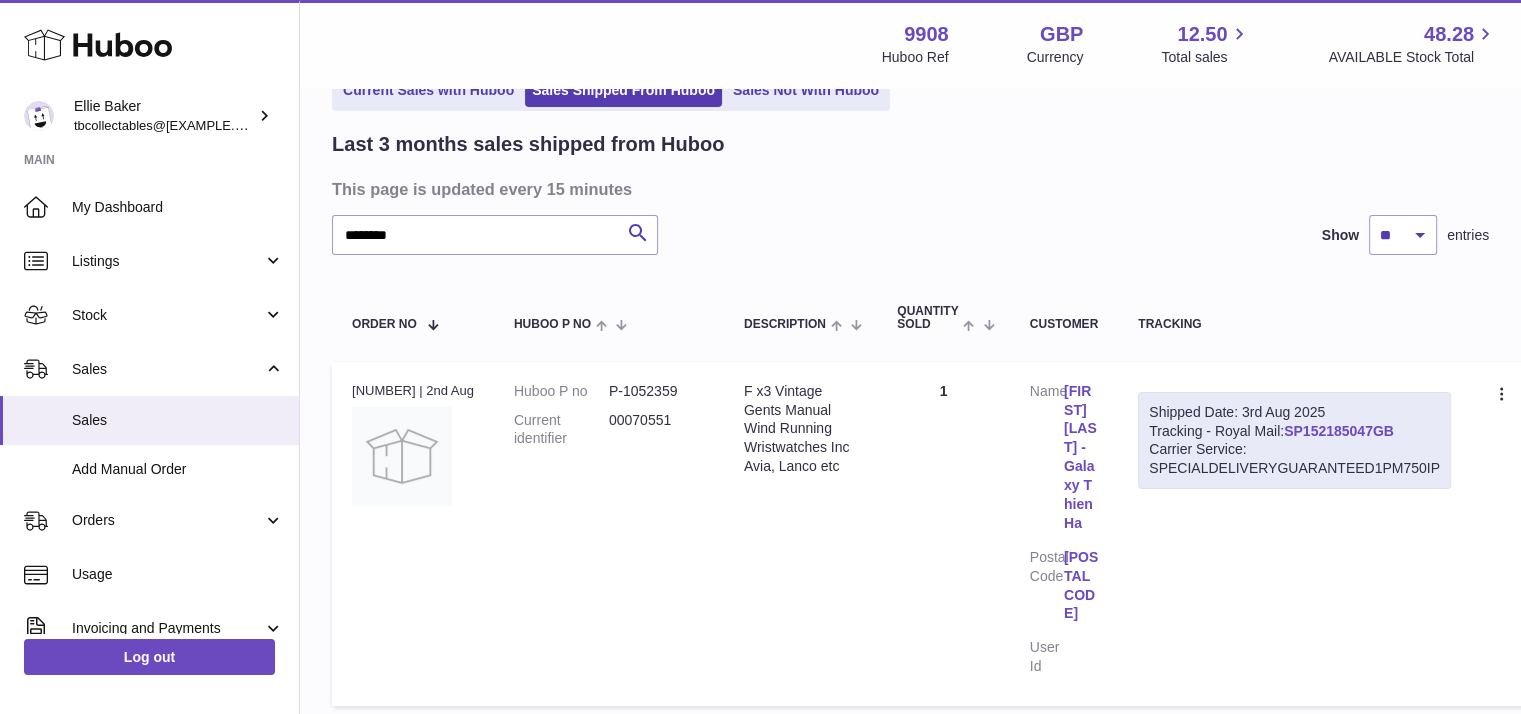 drag, startPoint x: 1408, startPoint y: 432, endPoint x: 1292, endPoint y: 430, distance: 116.01724 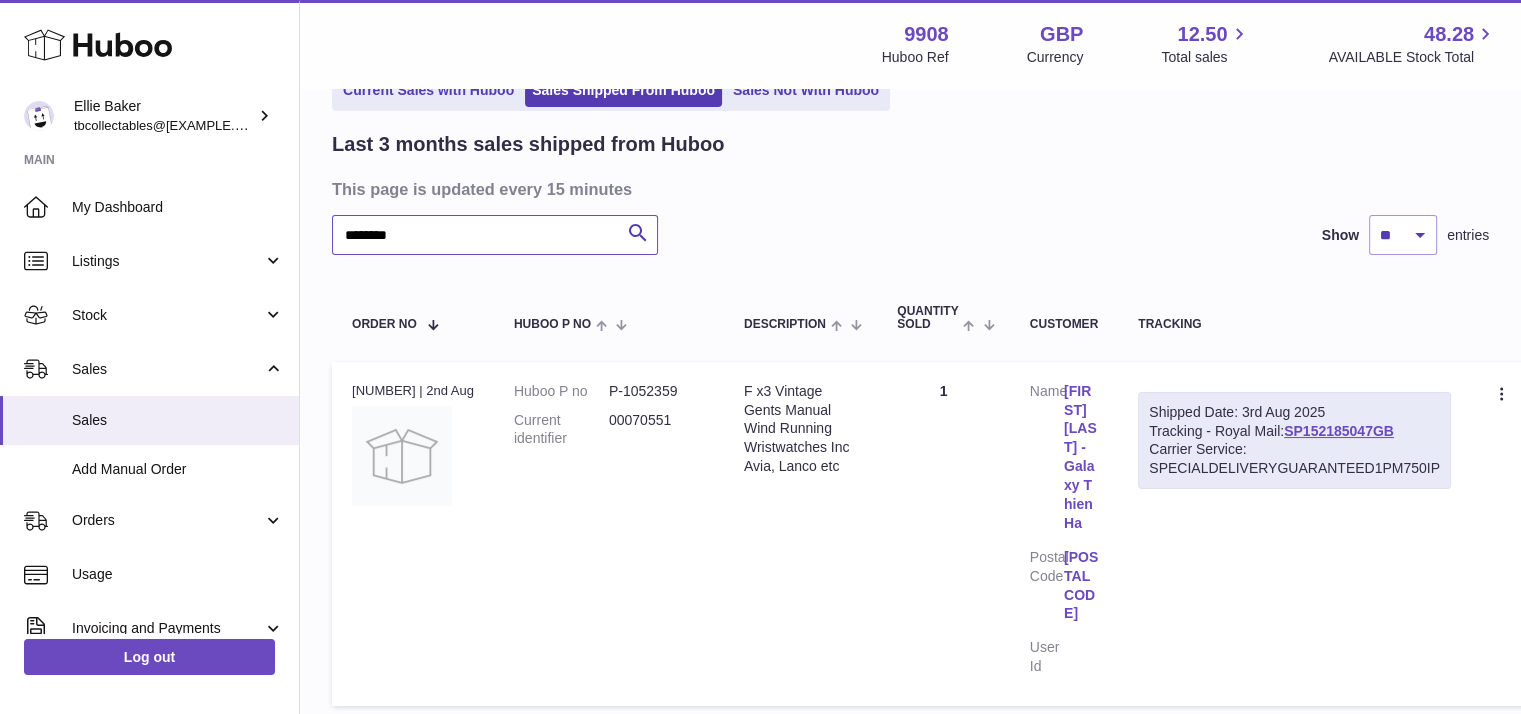 drag, startPoint x: 433, startPoint y: 237, endPoint x: 304, endPoint y: 221, distance: 129.98846 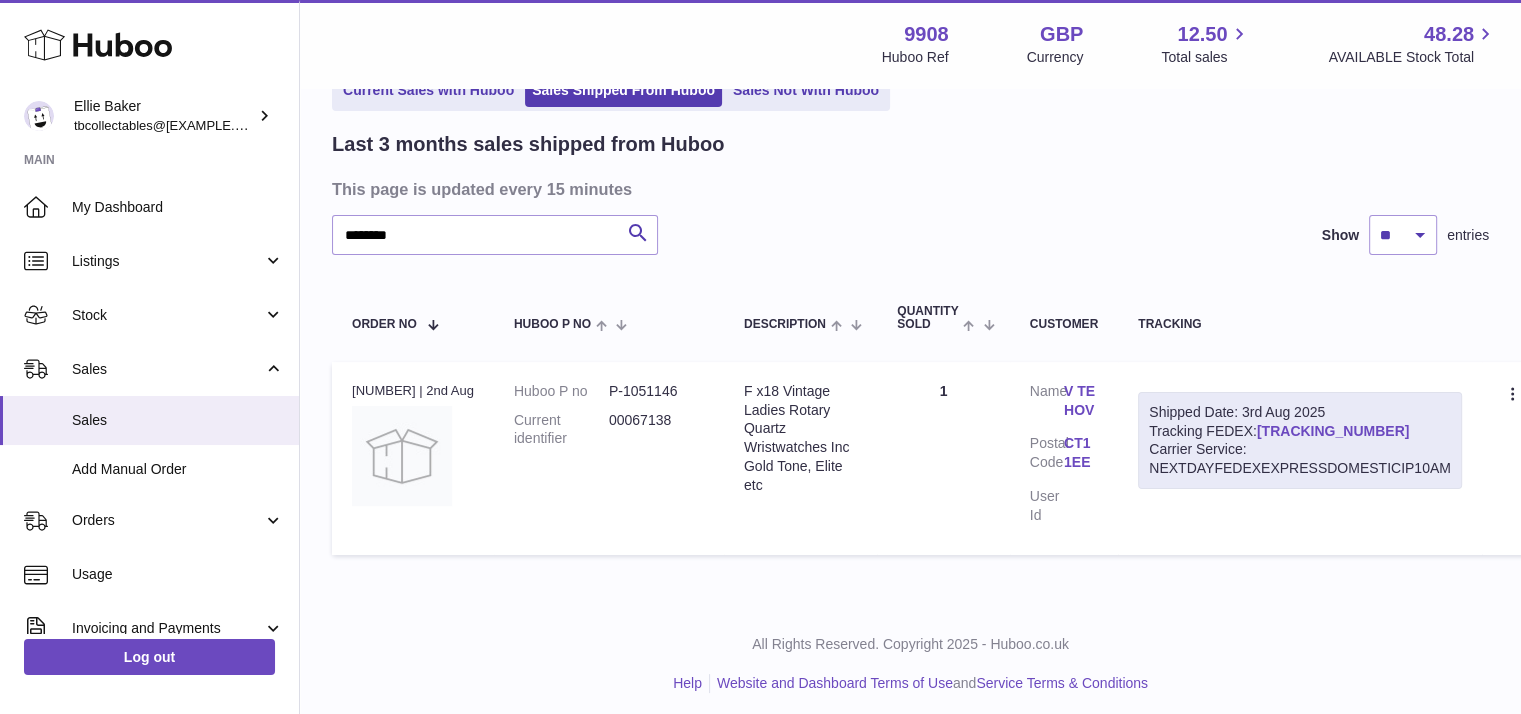 drag, startPoint x: 1363, startPoint y: 426, endPoint x: 1264, endPoint y: 422, distance: 99.08077 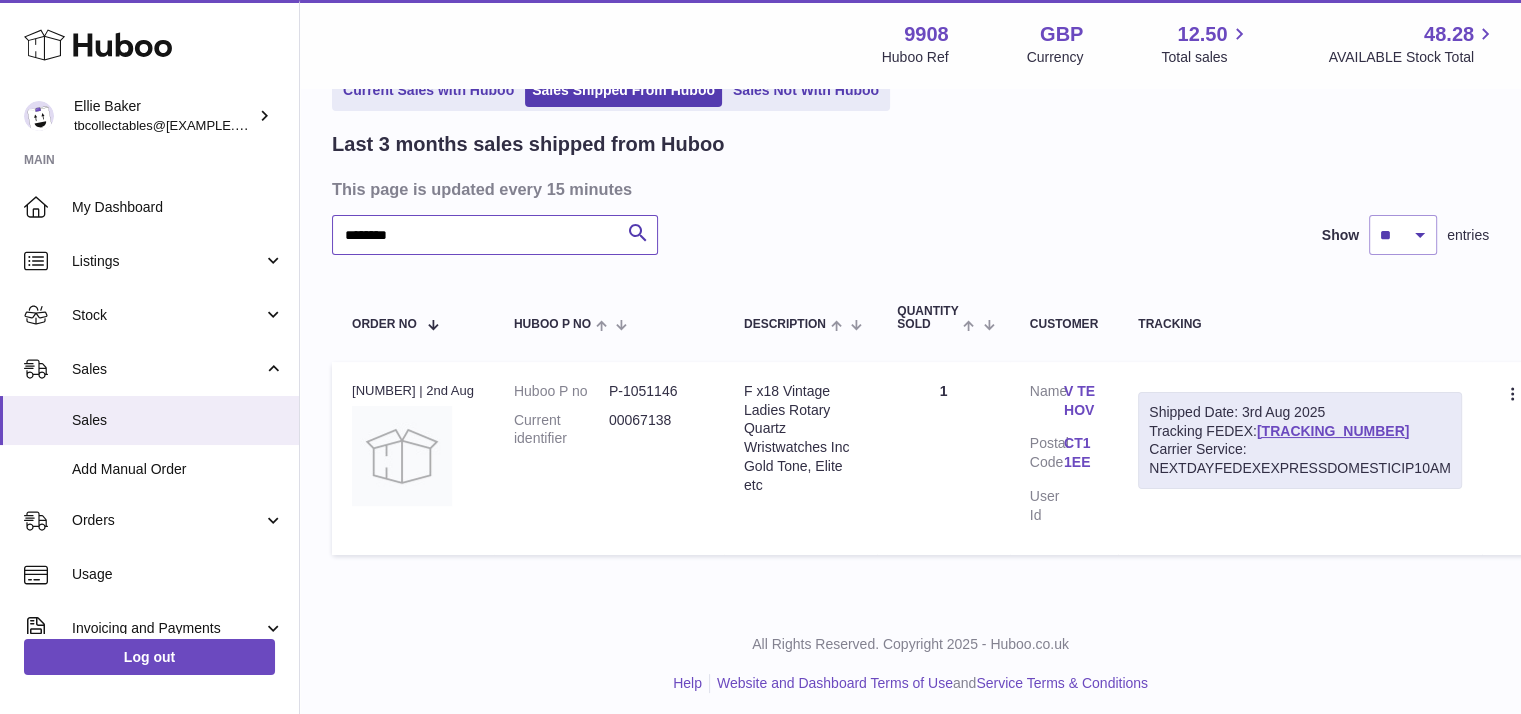 drag, startPoint x: 434, startPoint y: 252, endPoint x: 310, endPoint y: 225, distance: 126.90548 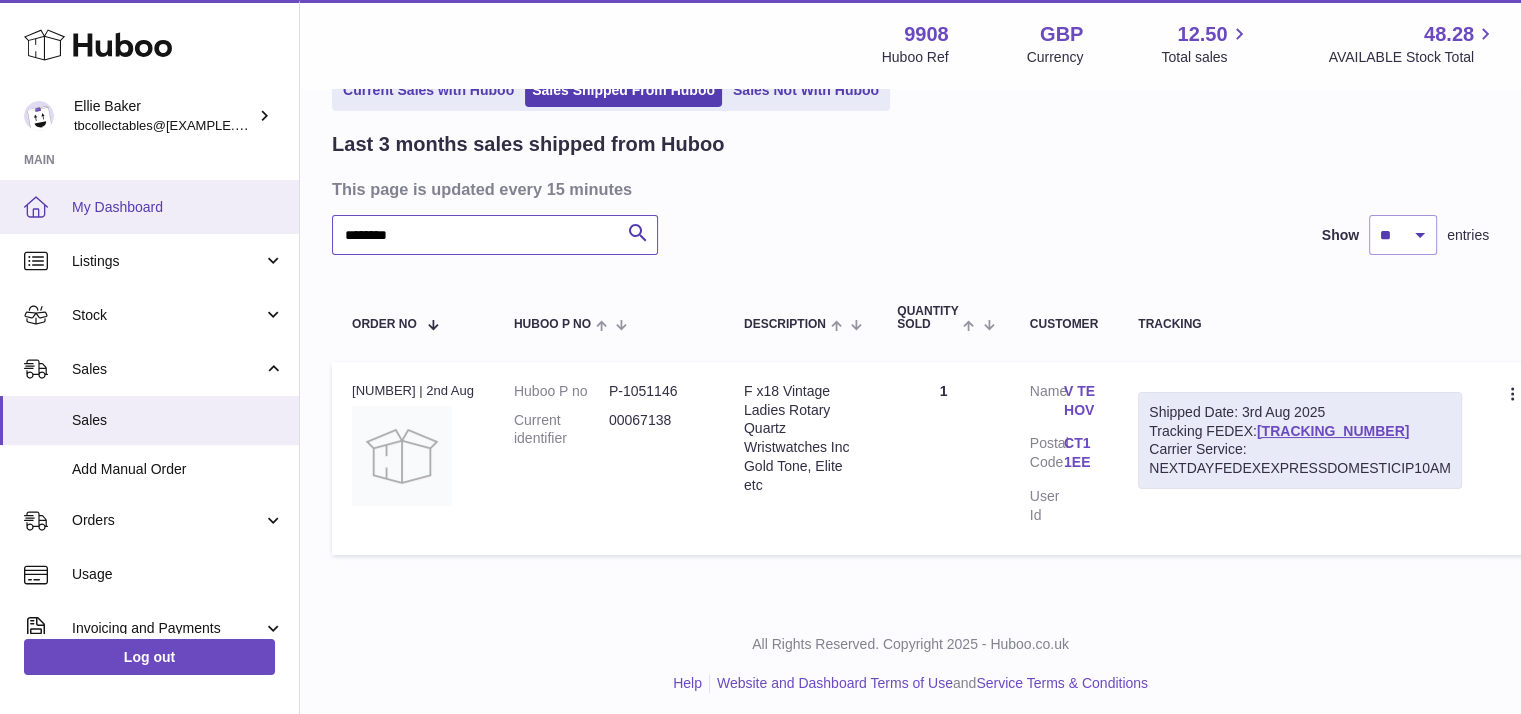 paste 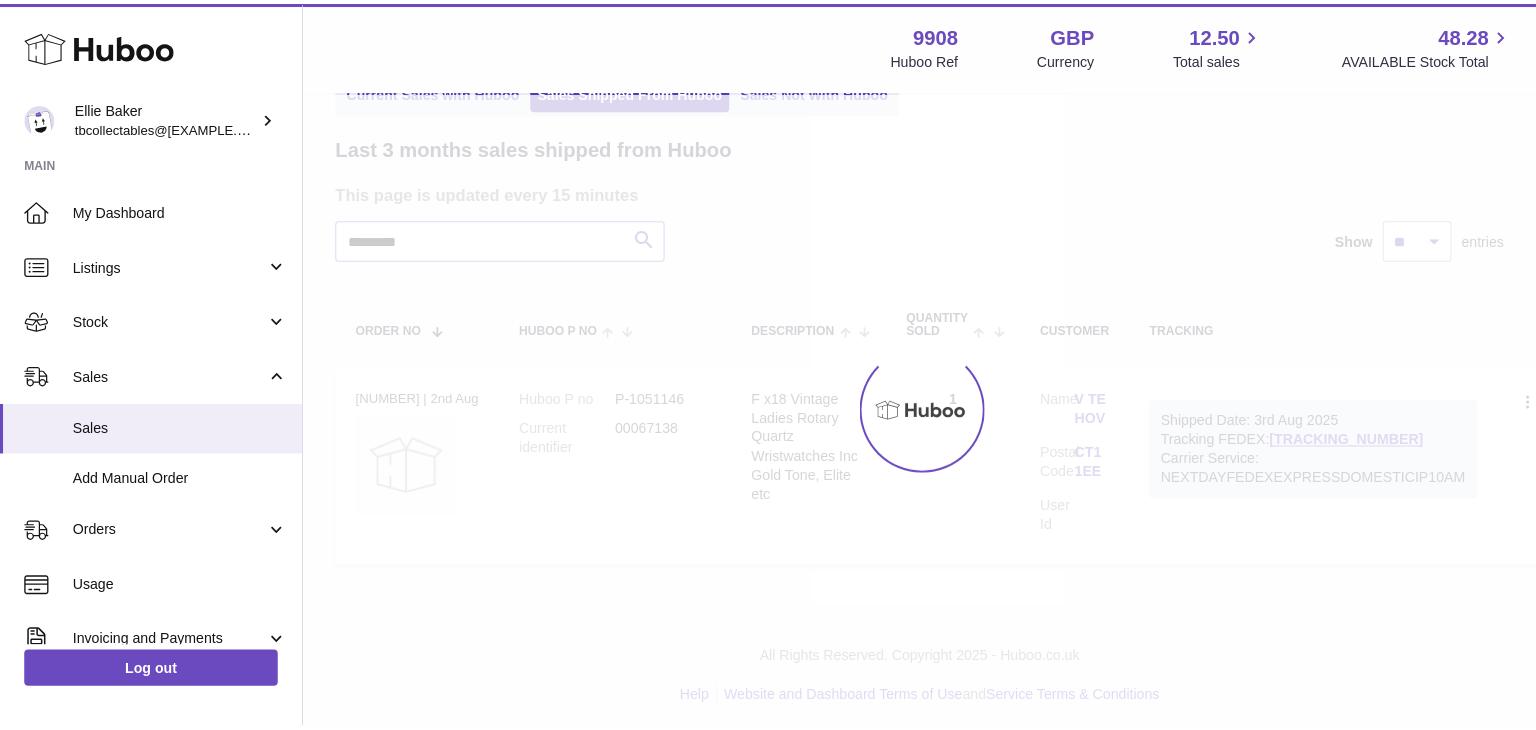 scroll, scrollTop: 0, scrollLeft: 0, axis: both 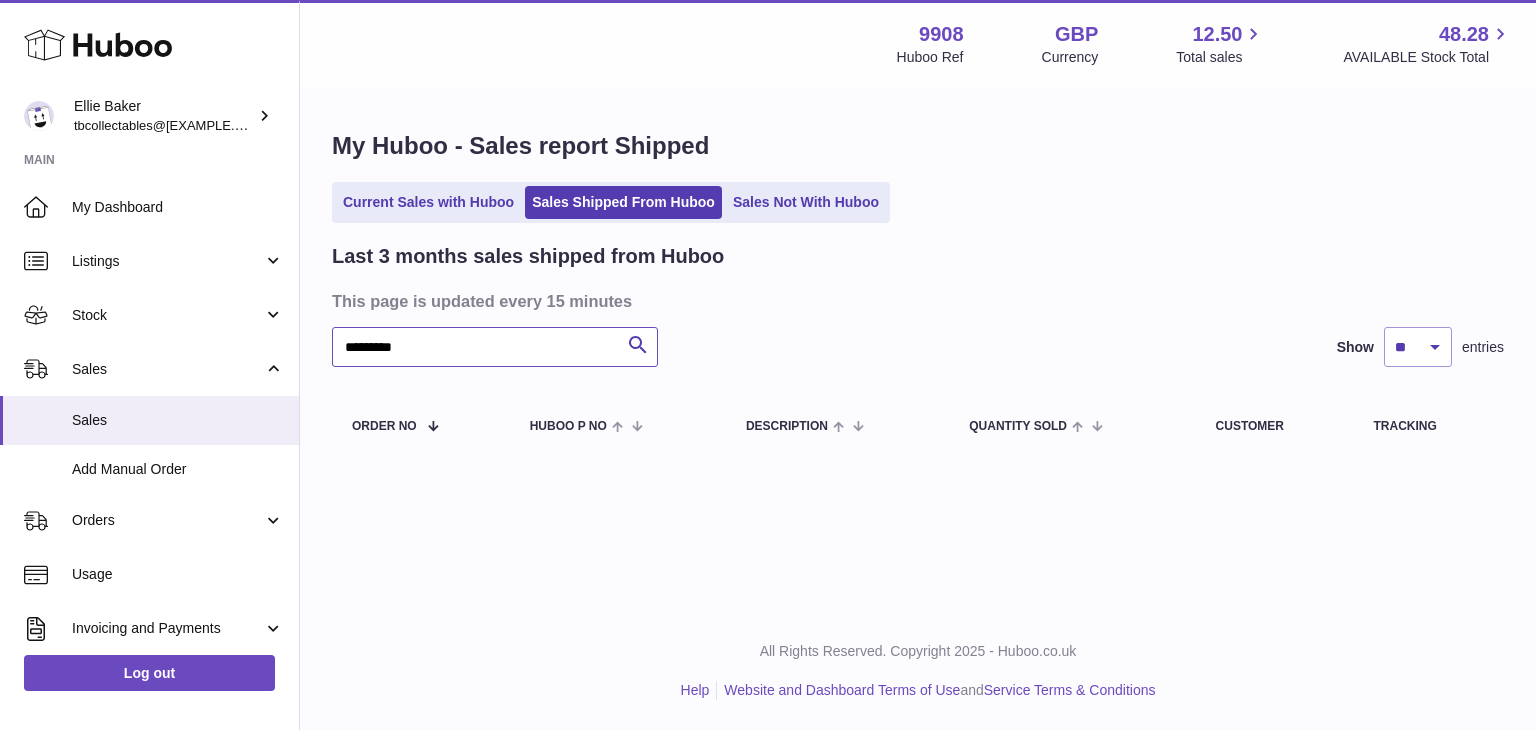 type on "********" 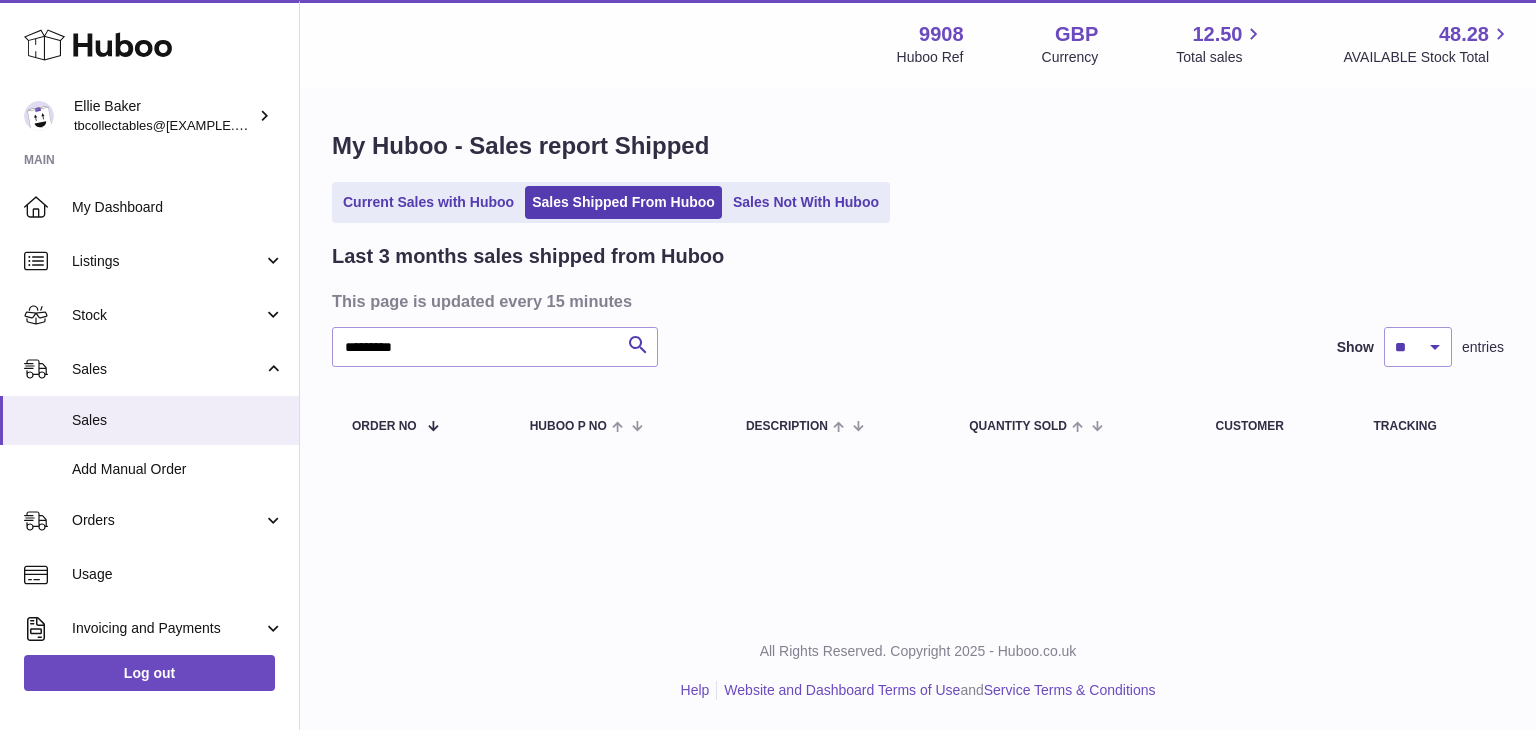 click on "Current Sales with Huboo
Sales Shipped From Huboo
Sales Not With Huboo" at bounding box center (611, 202) 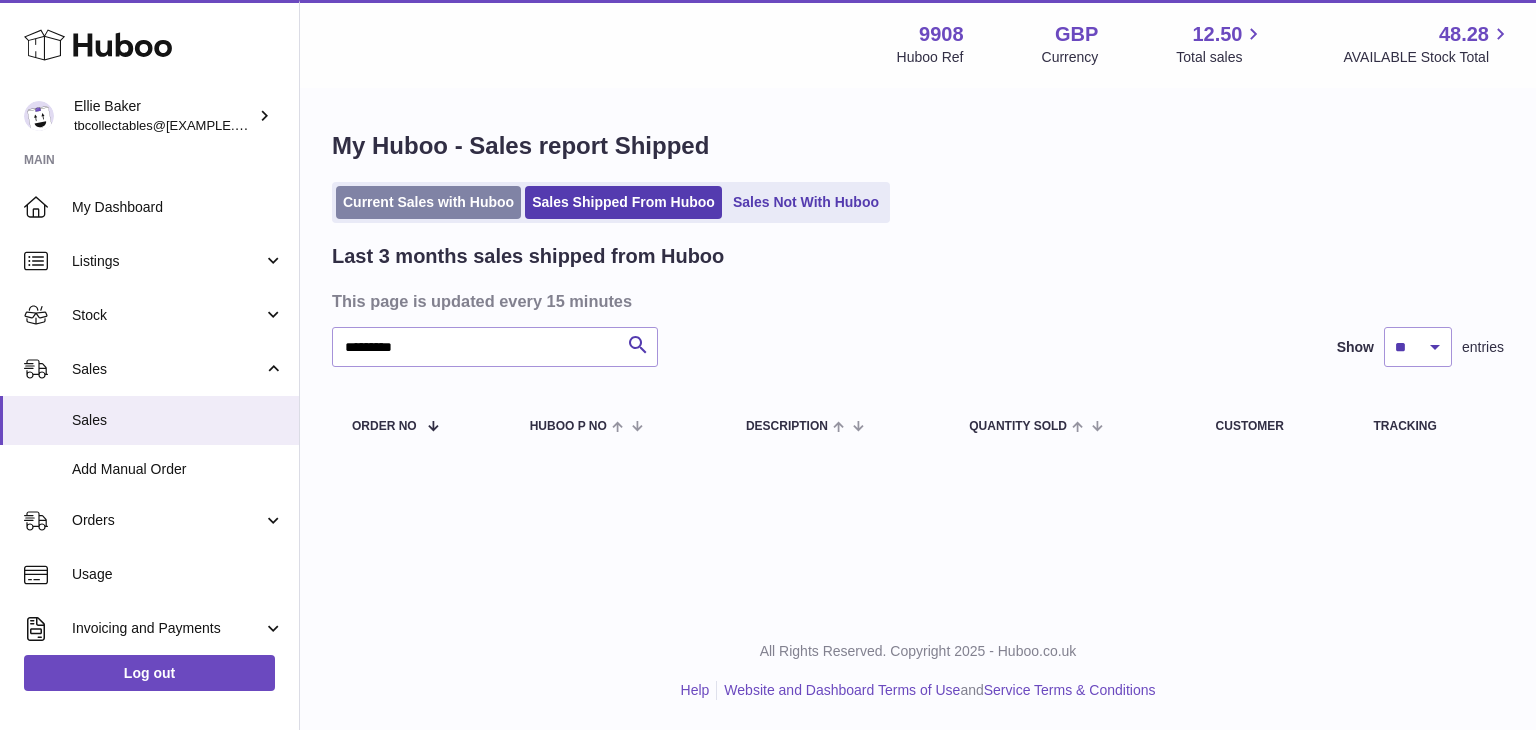 click on "Current Sales with Huboo" at bounding box center [428, 202] 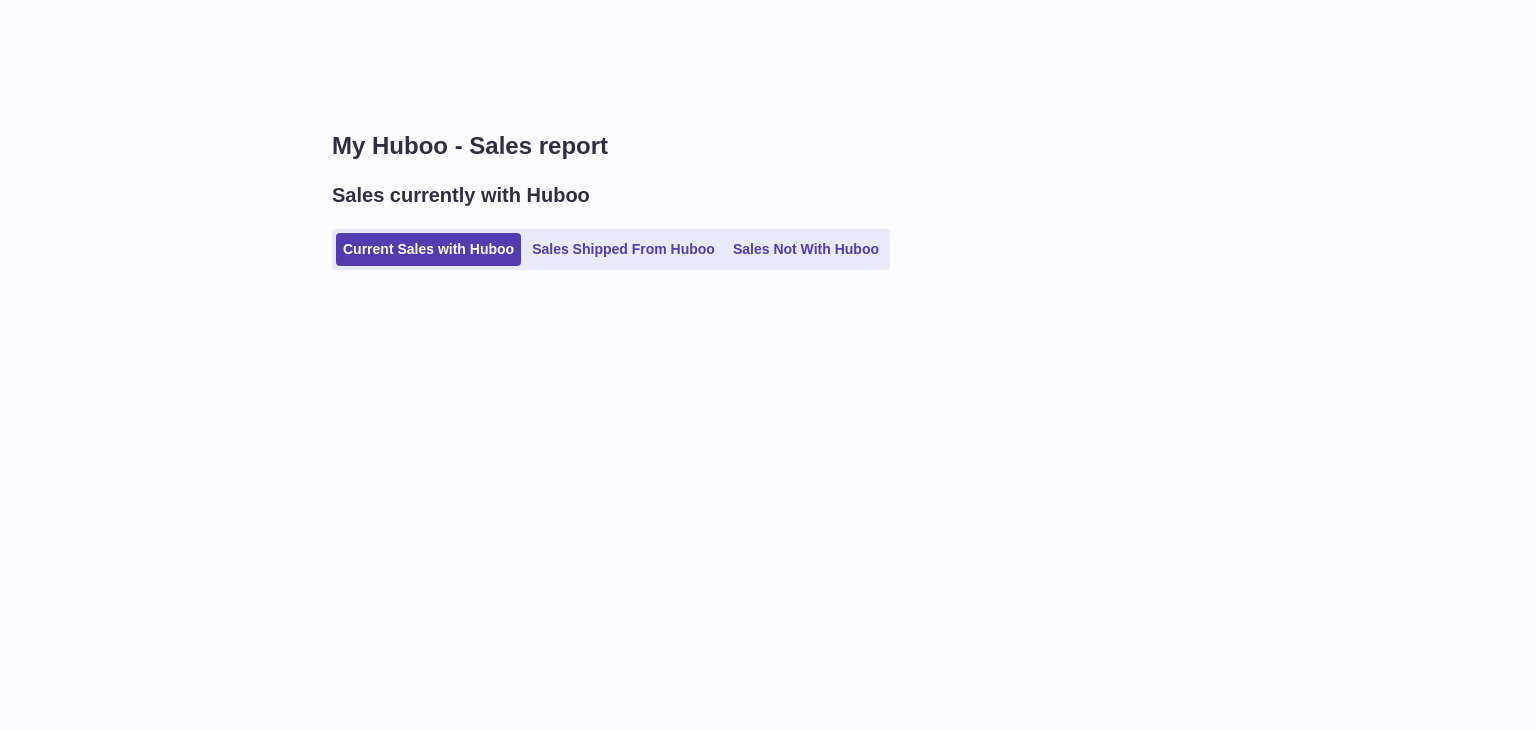 scroll, scrollTop: 0, scrollLeft: 0, axis: both 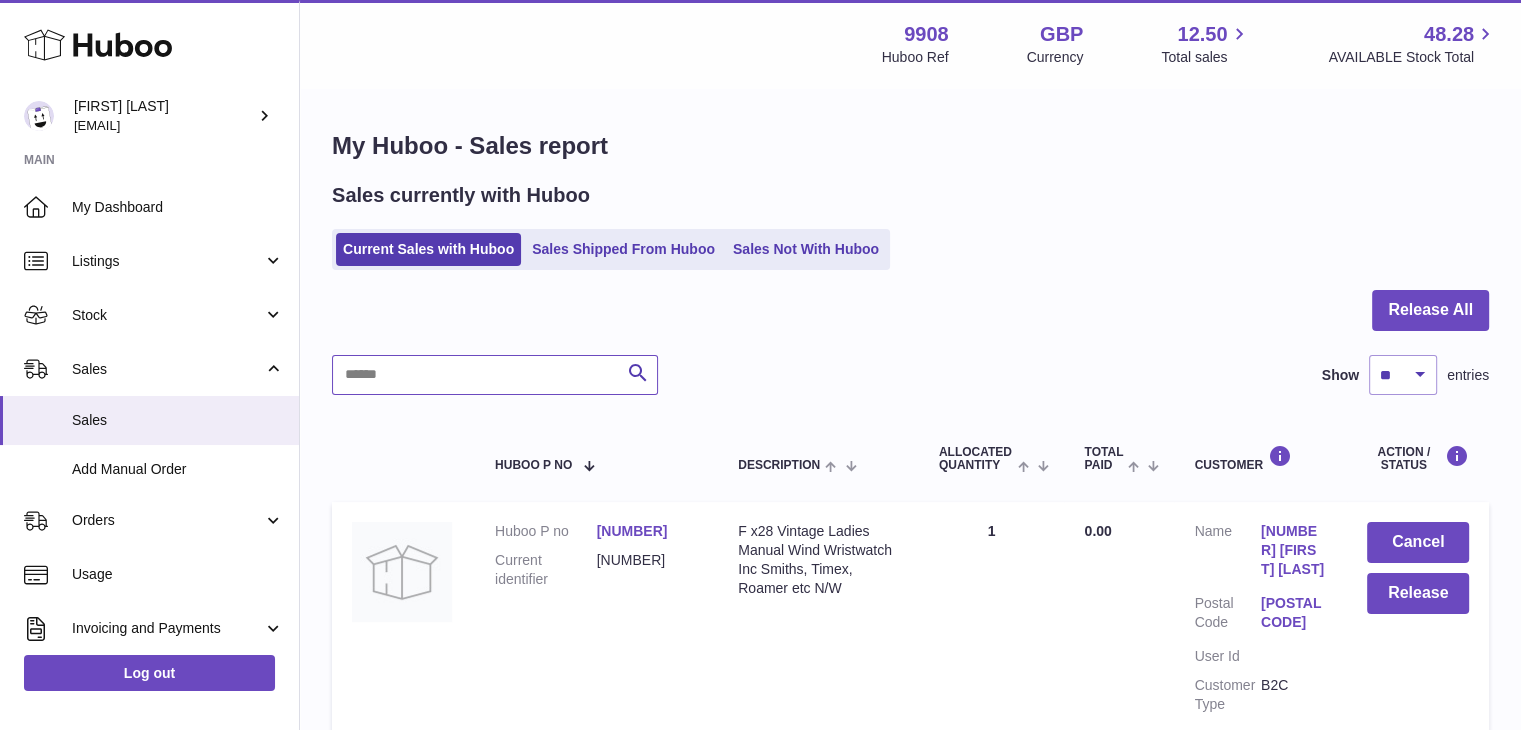 click at bounding box center (495, 375) 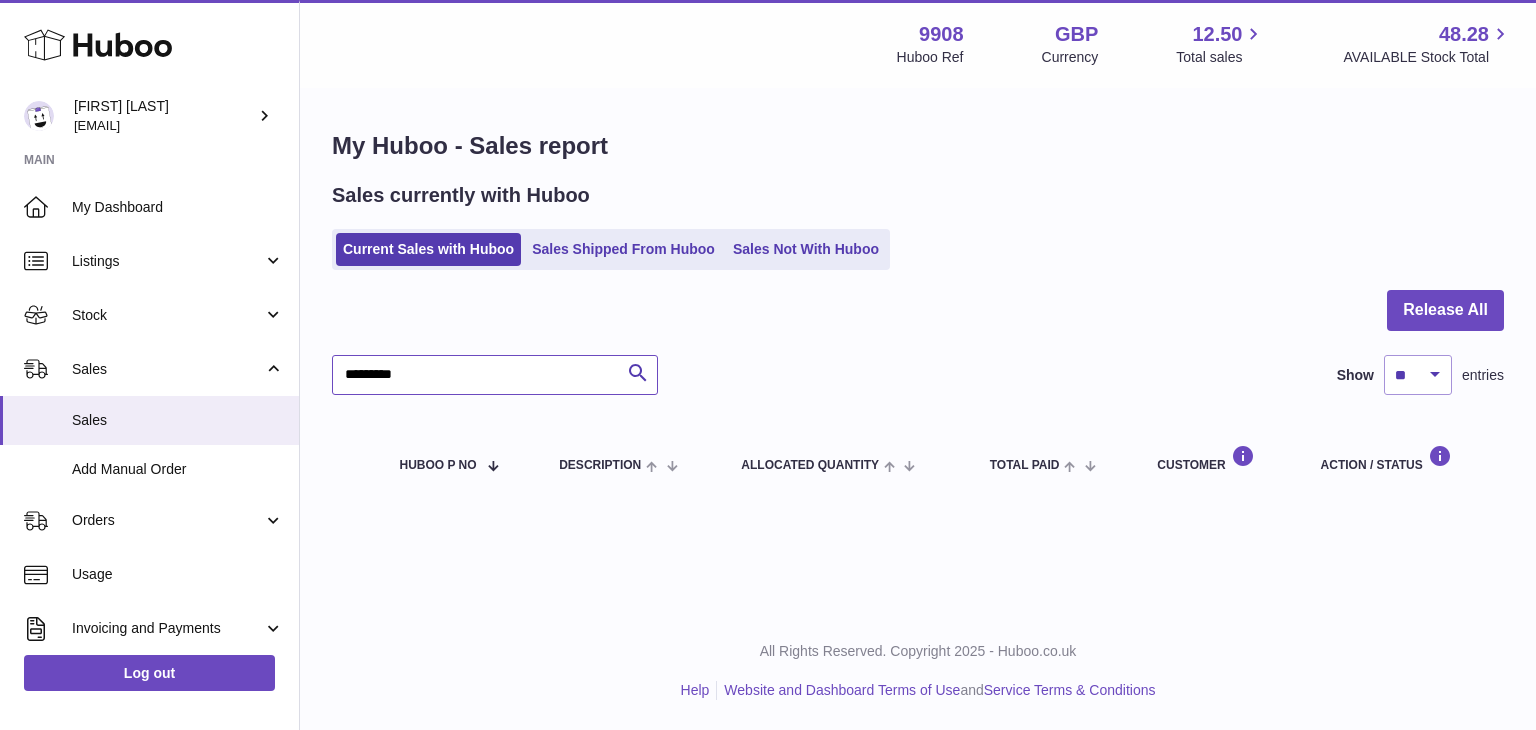 type on "********" 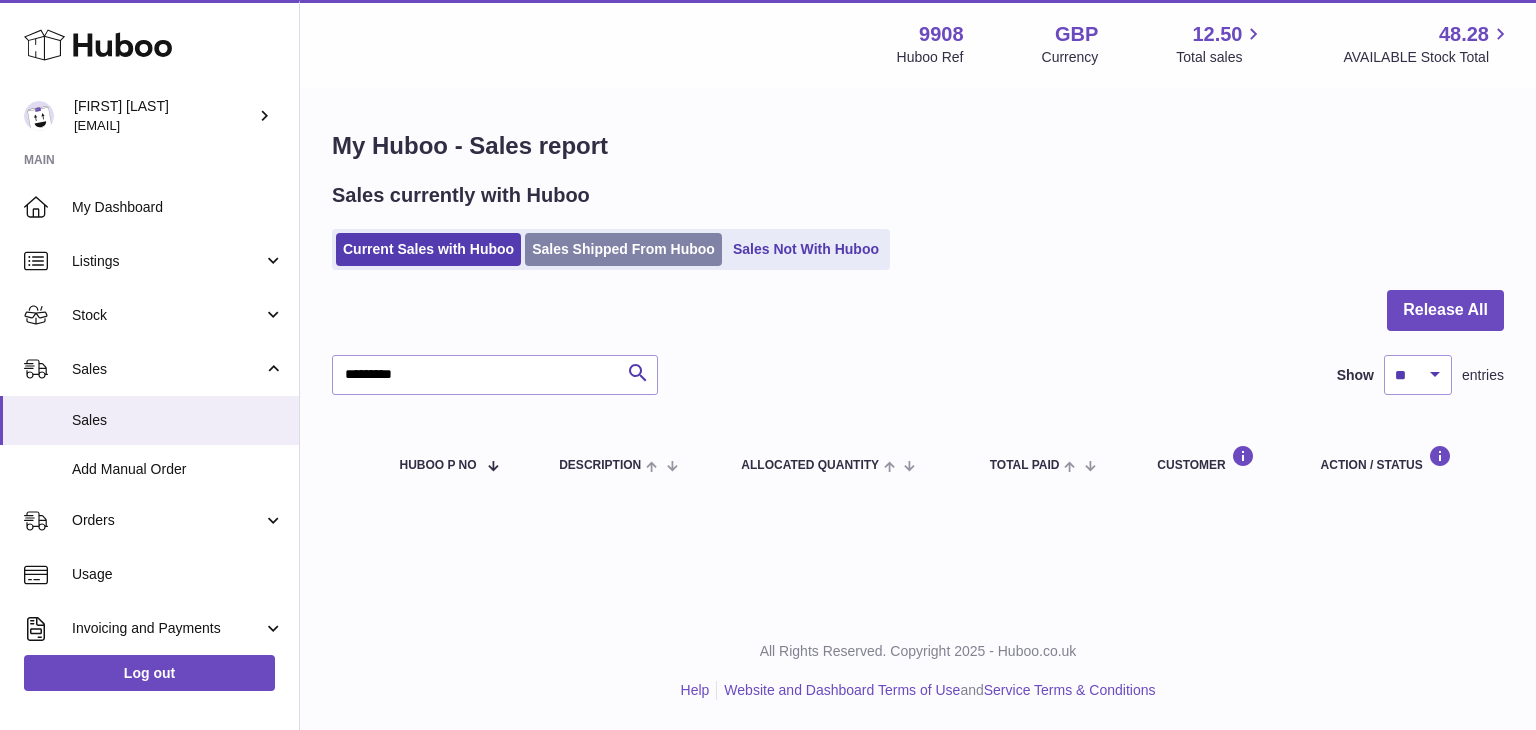 click on "Sales Shipped From Huboo" at bounding box center (623, 249) 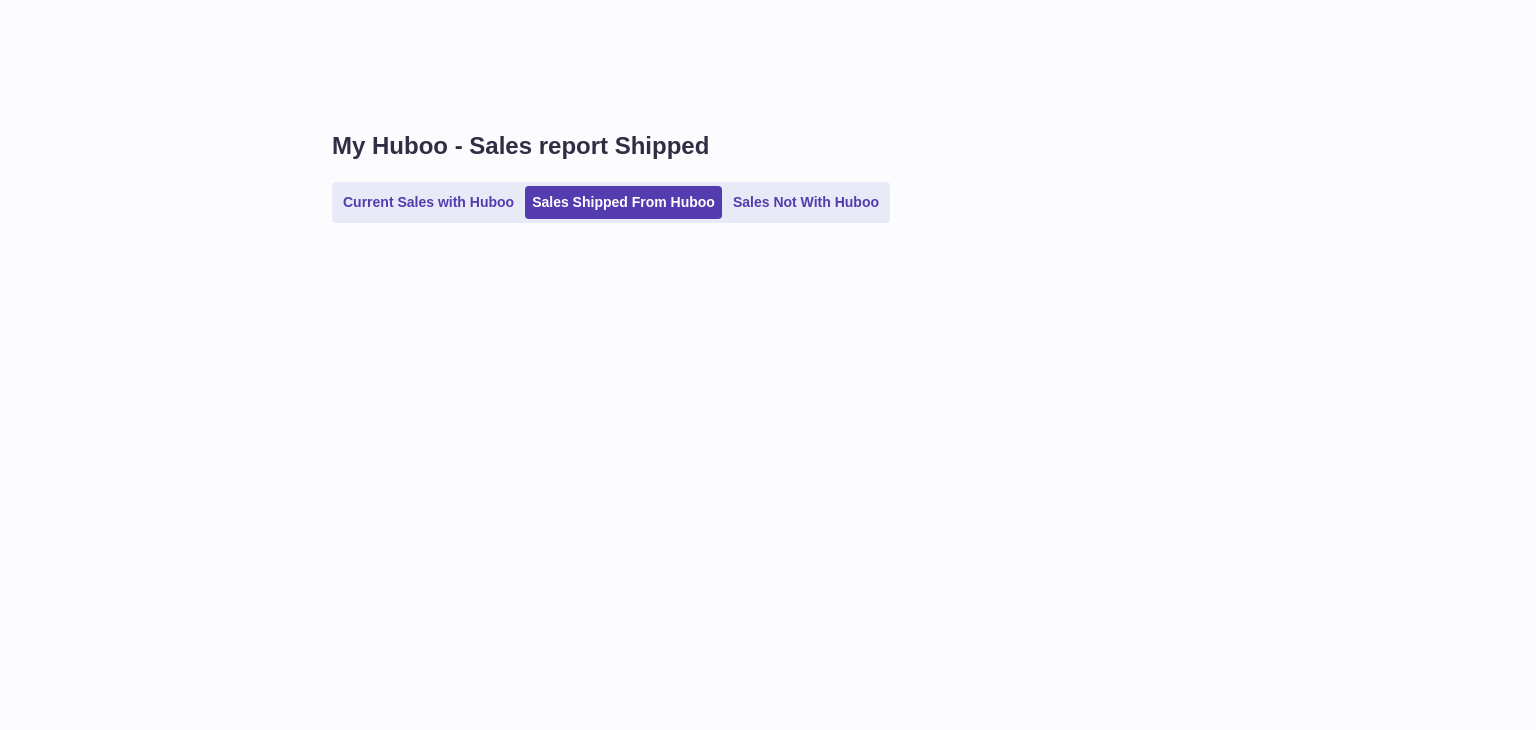 scroll, scrollTop: 0, scrollLeft: 0, axis: both 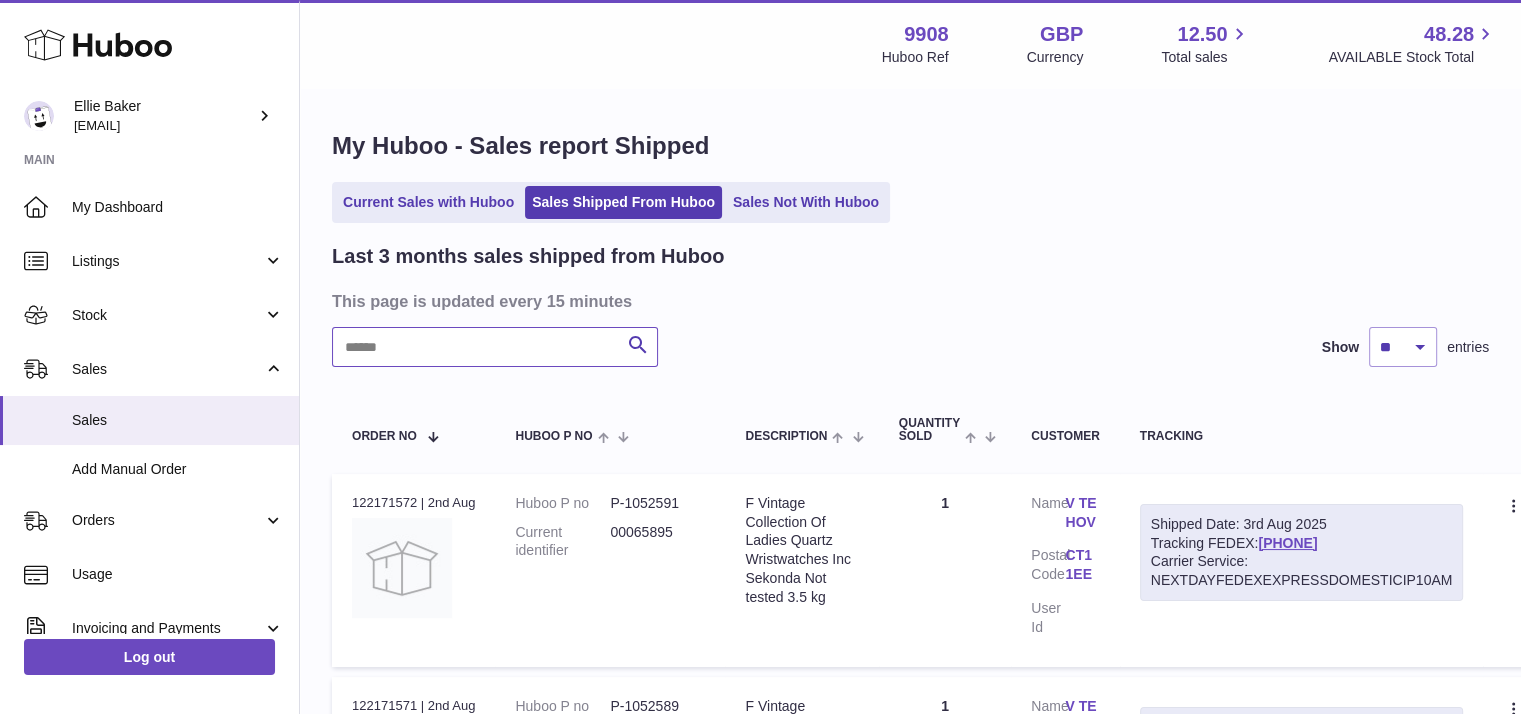 click at bounding box center (495, 347) 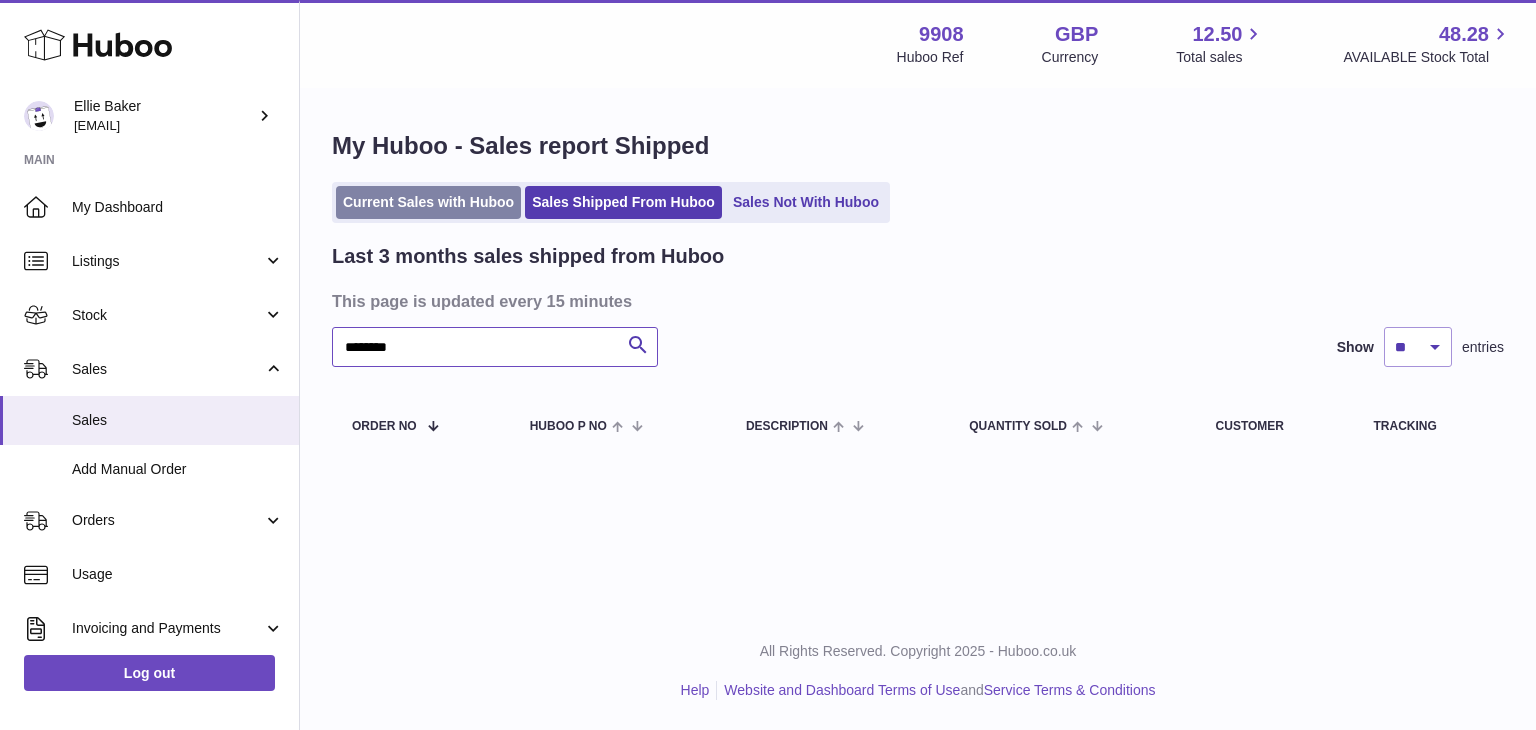 type on "********" 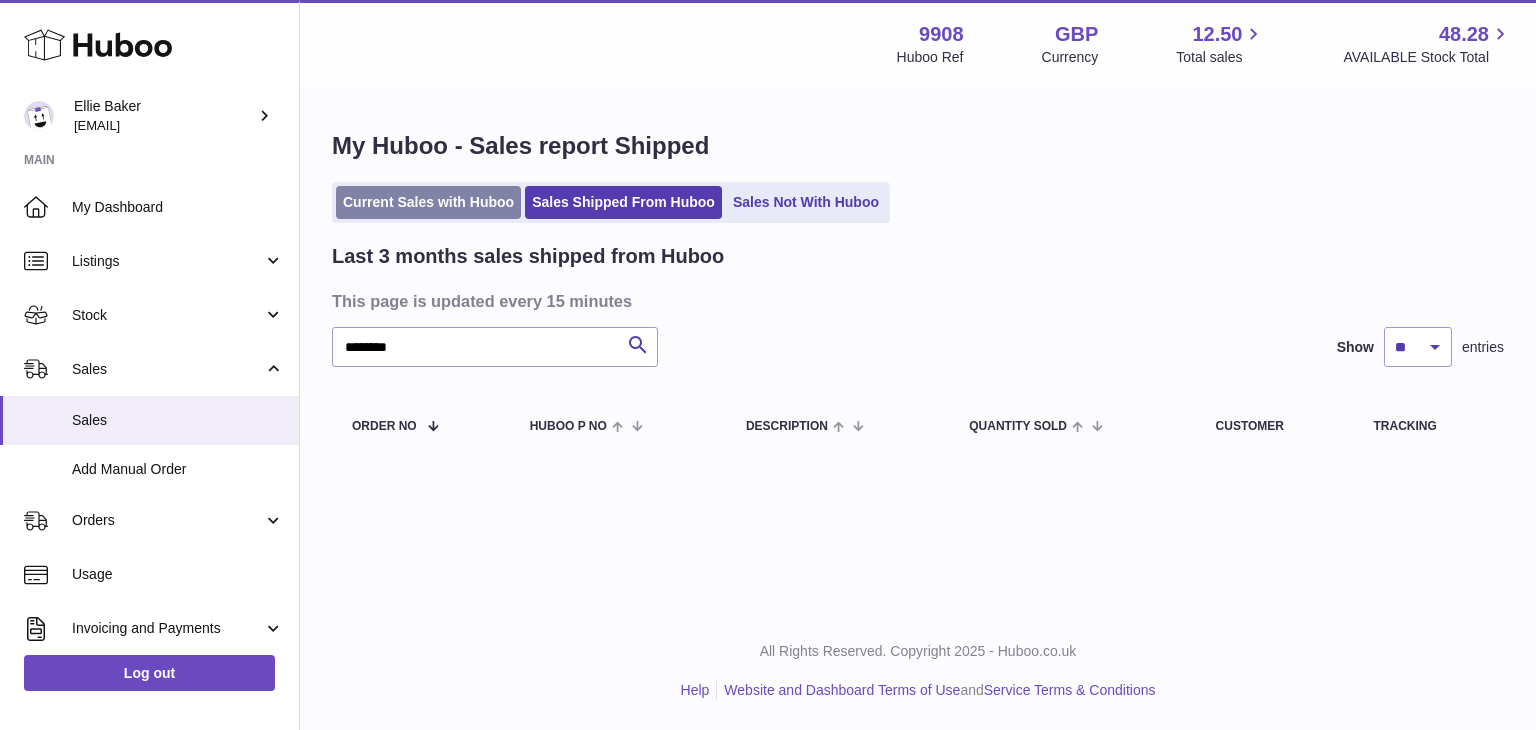 click on "Current Sales with Huboo" at bounding box center [428, 202] 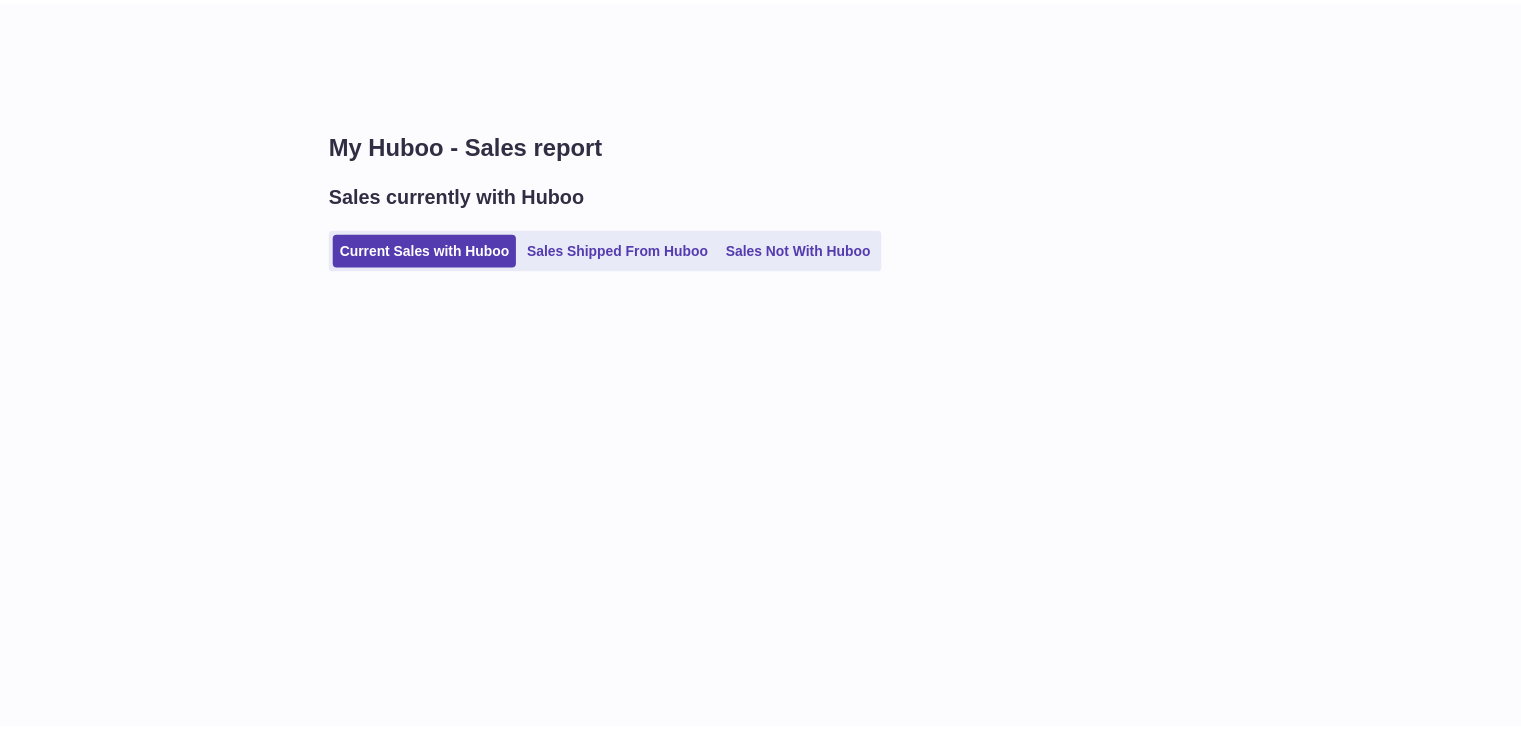 scroll, scrollTop: 0, scrollLeft: 0, axis: both 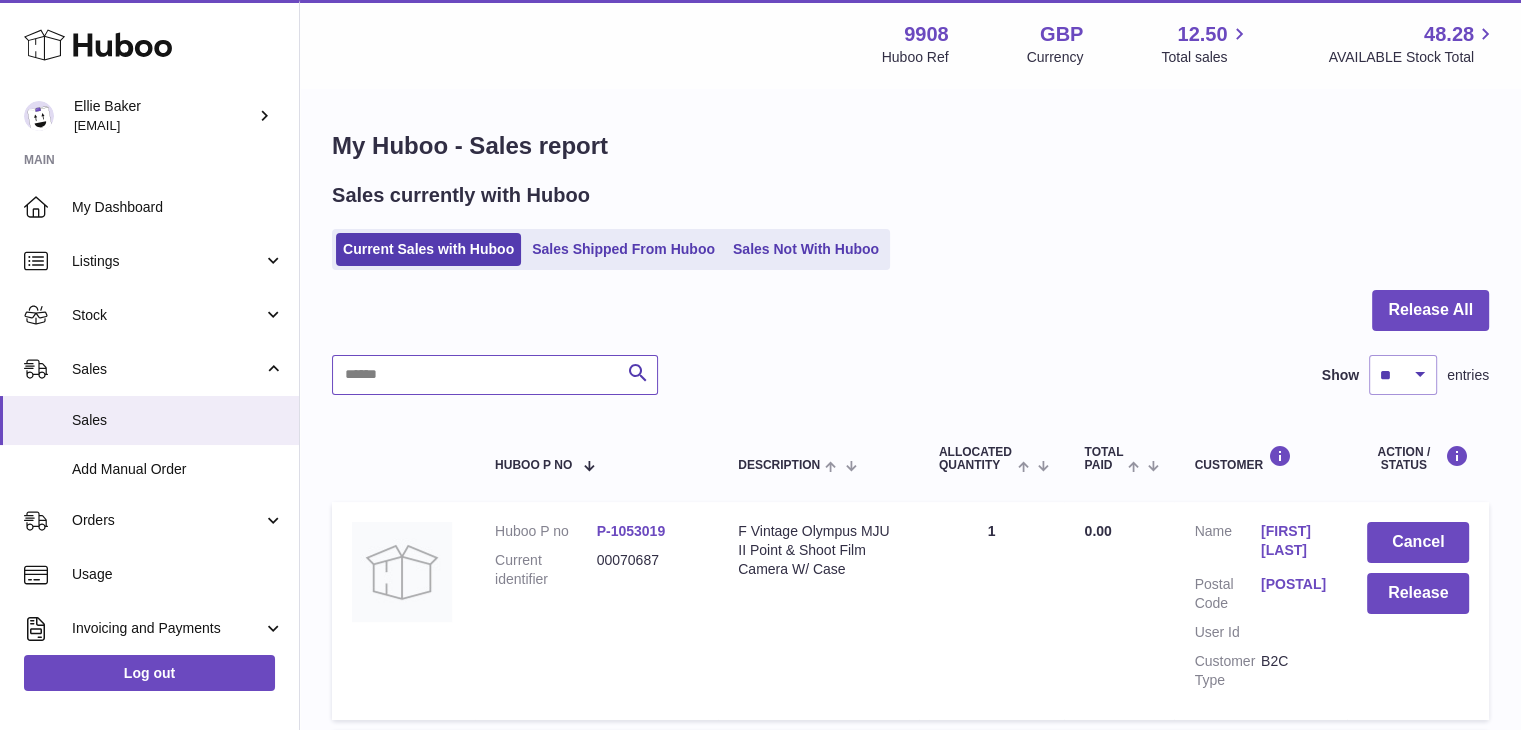 click at bounding box center (495, 375) 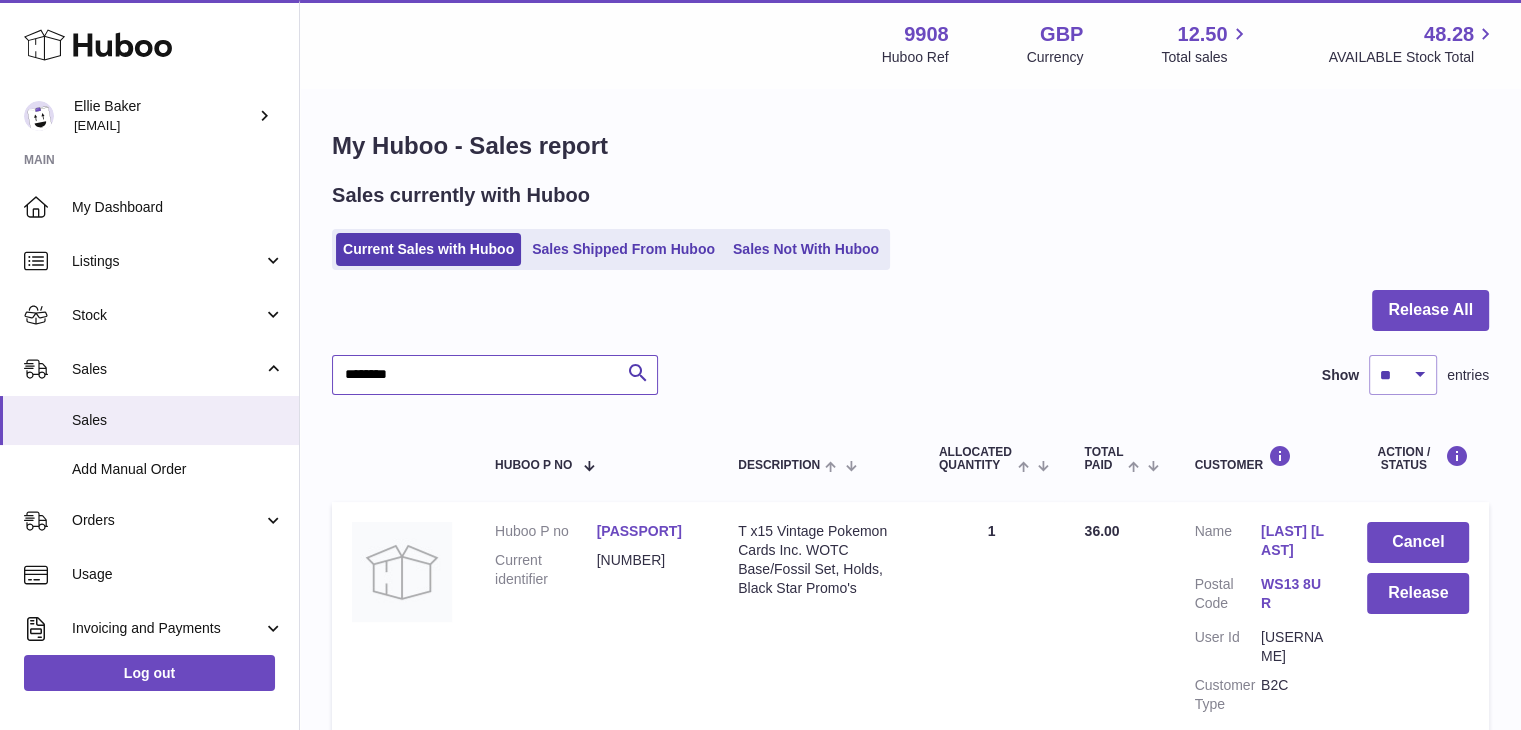 type on "********" 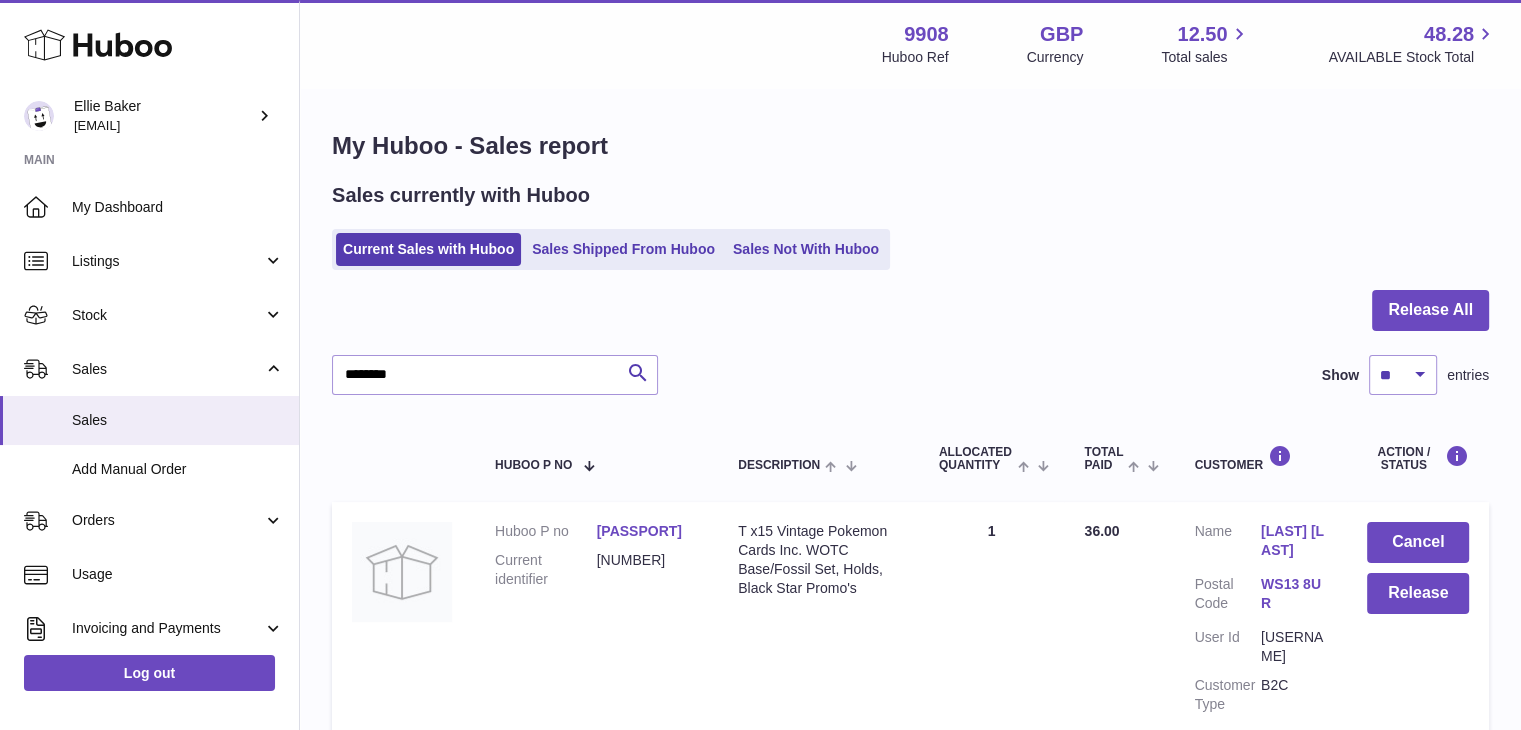click at bounding box center (910, 322) 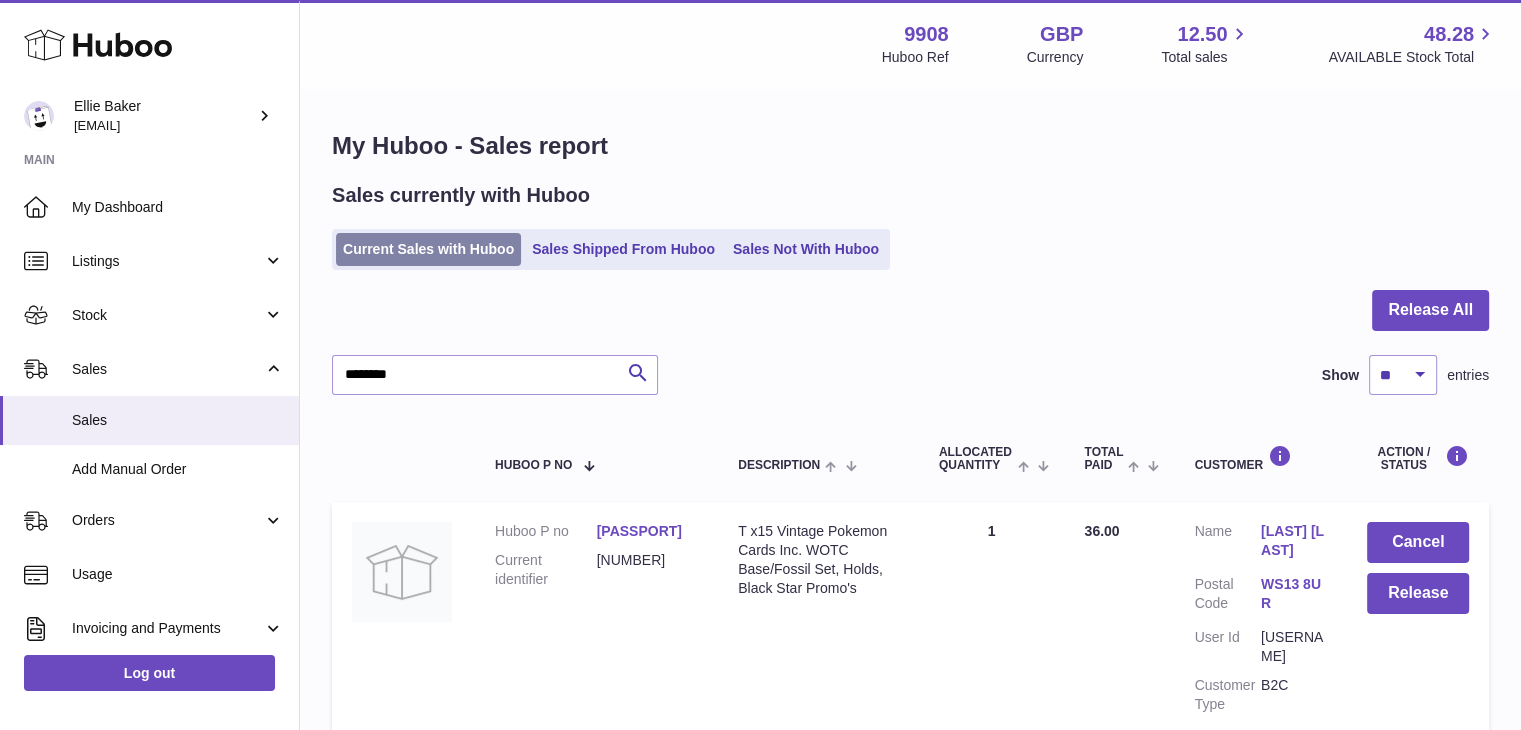click on "Current Sales with Huboo" at bounding box center [428, 249] 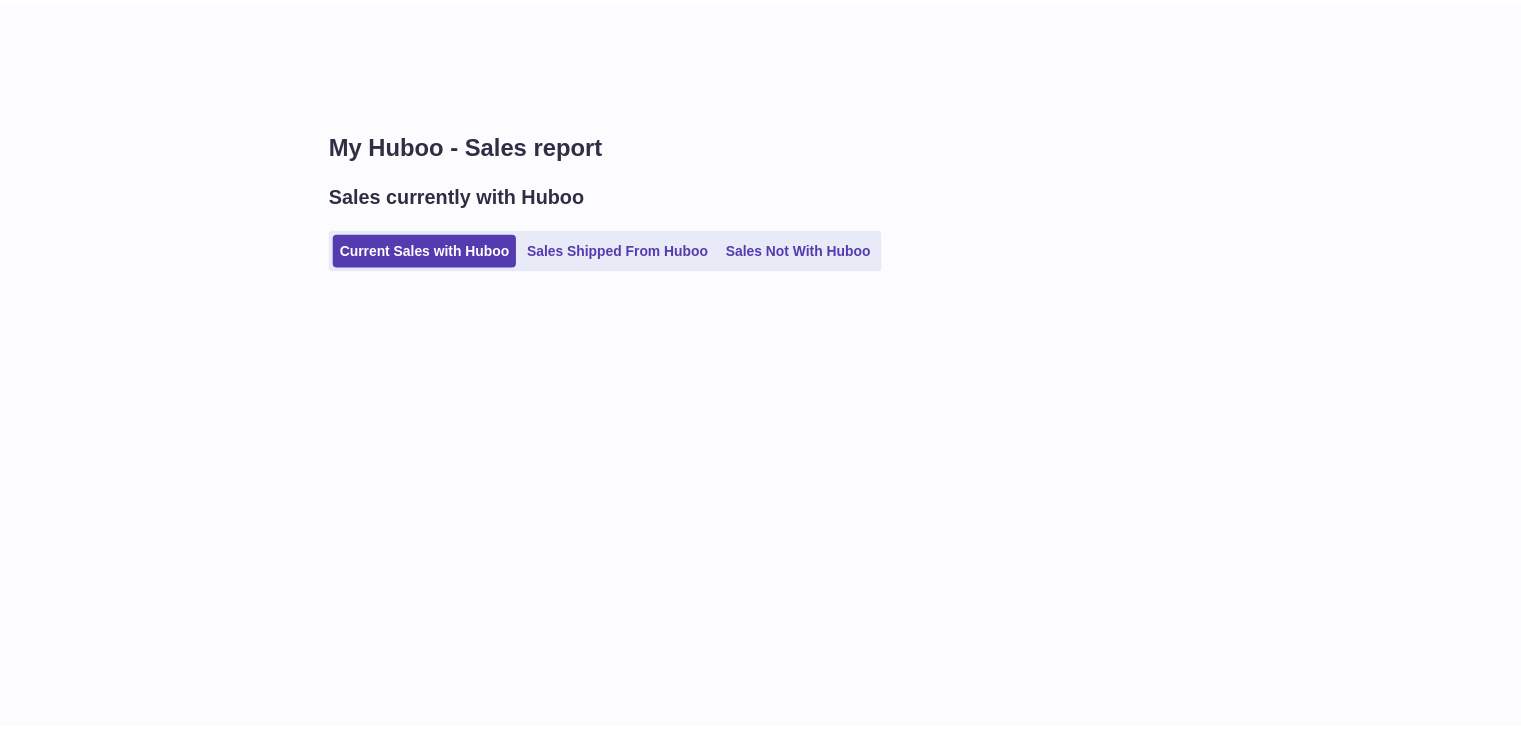 scroll, scrollTop: 0, scrollLeft: 0, axis: both 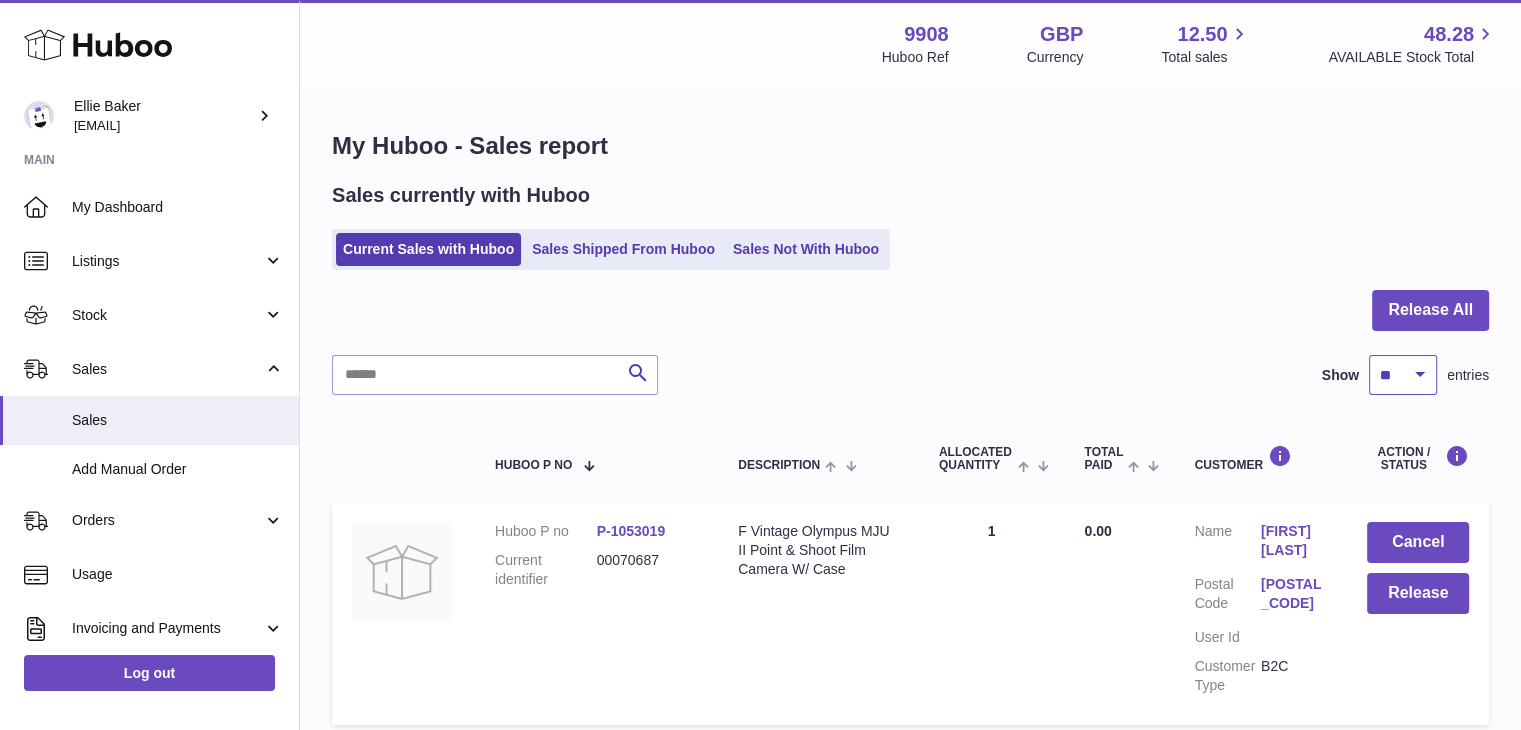 click on "** ** ** ***" at bounding box center (1403, 375) 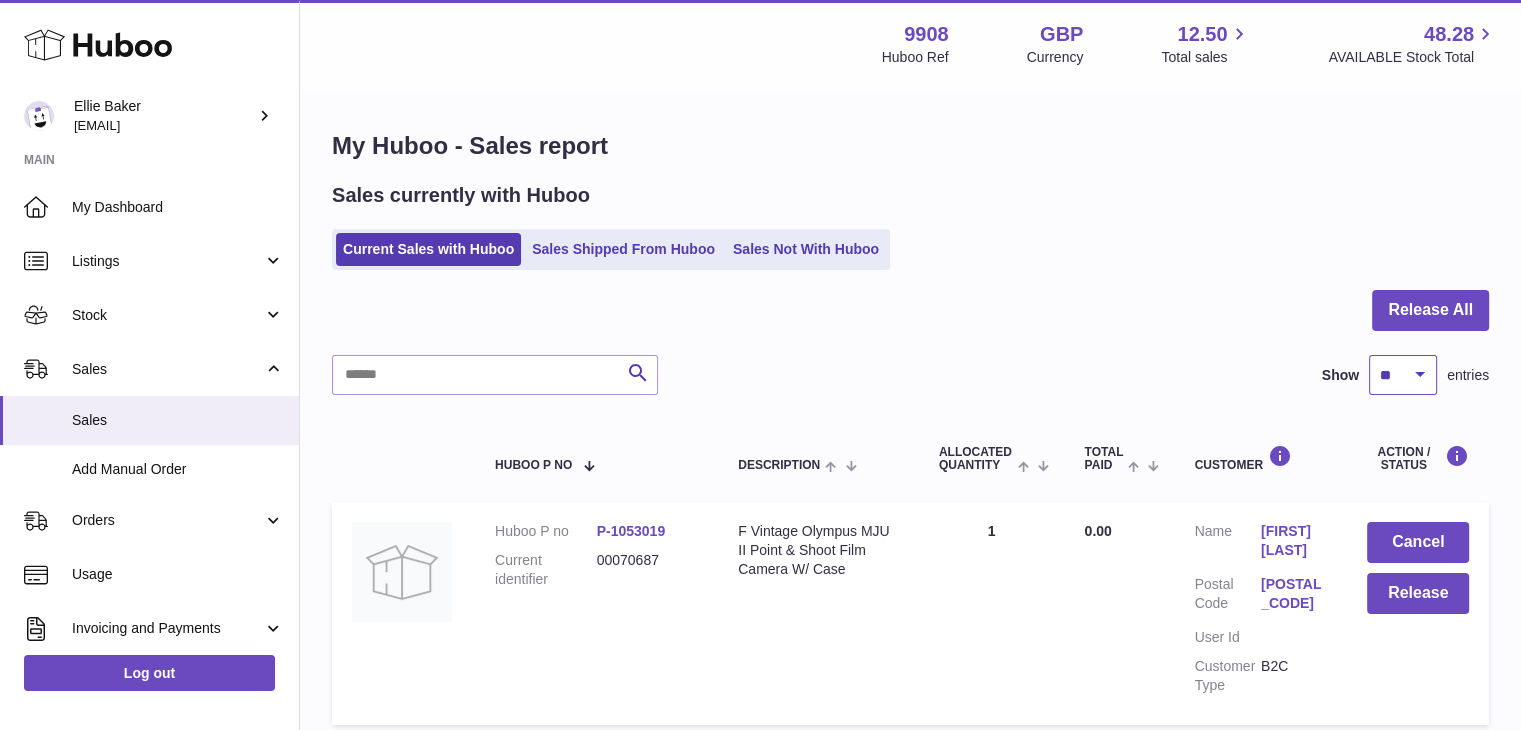 select on "***" 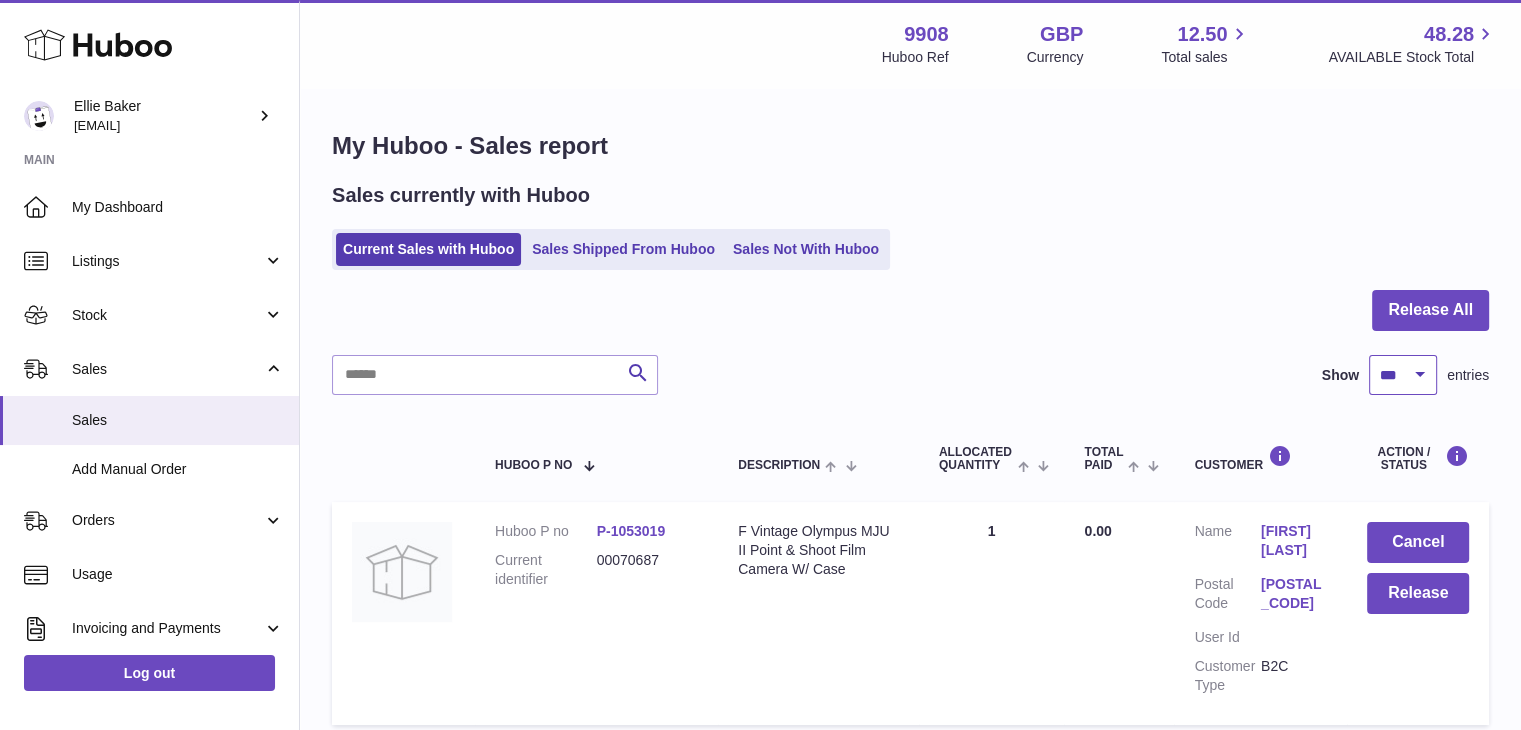 click on "** ** ** ***" at bounding box center [1403, 375] 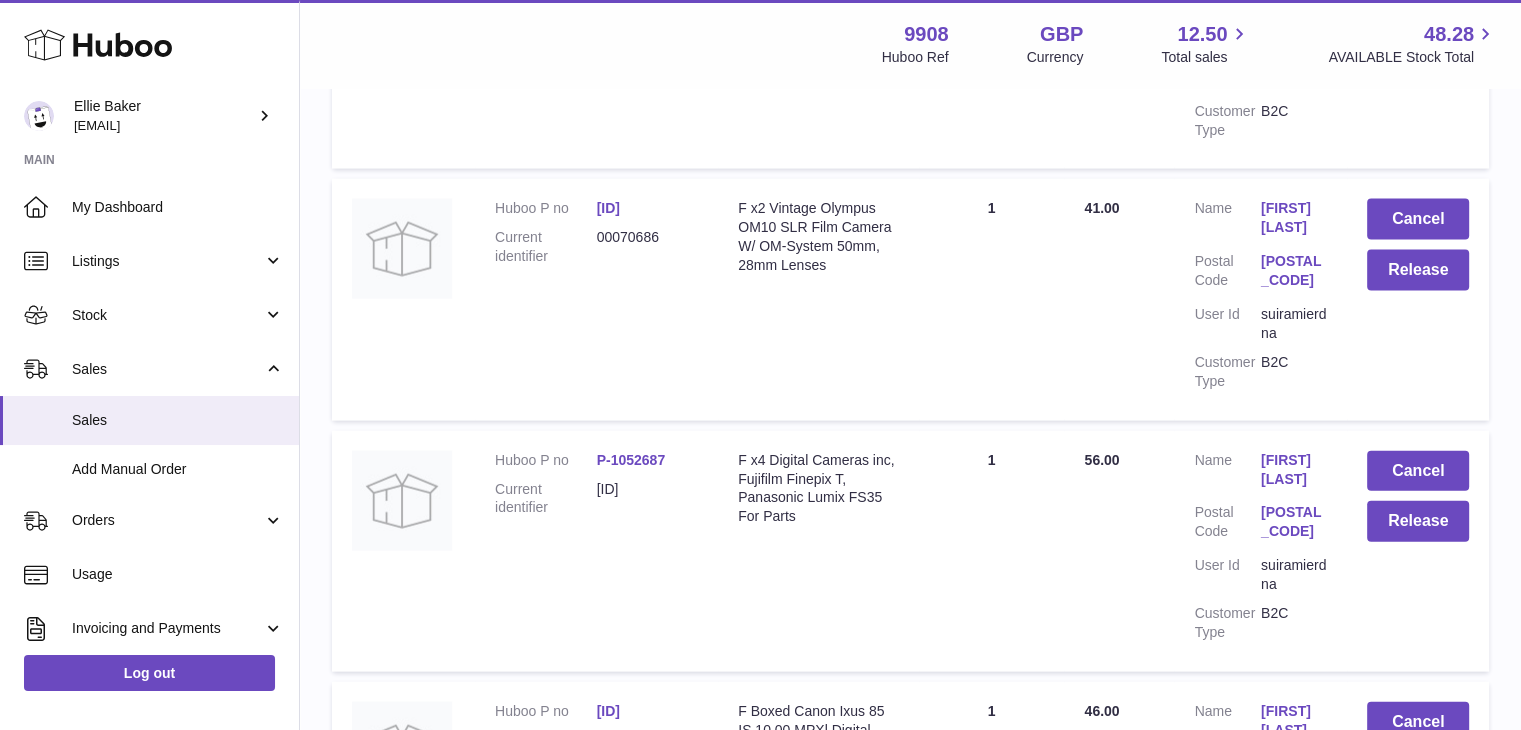 scroll, scrollTop: 4323, scrollLeft: 0, axis: vertical 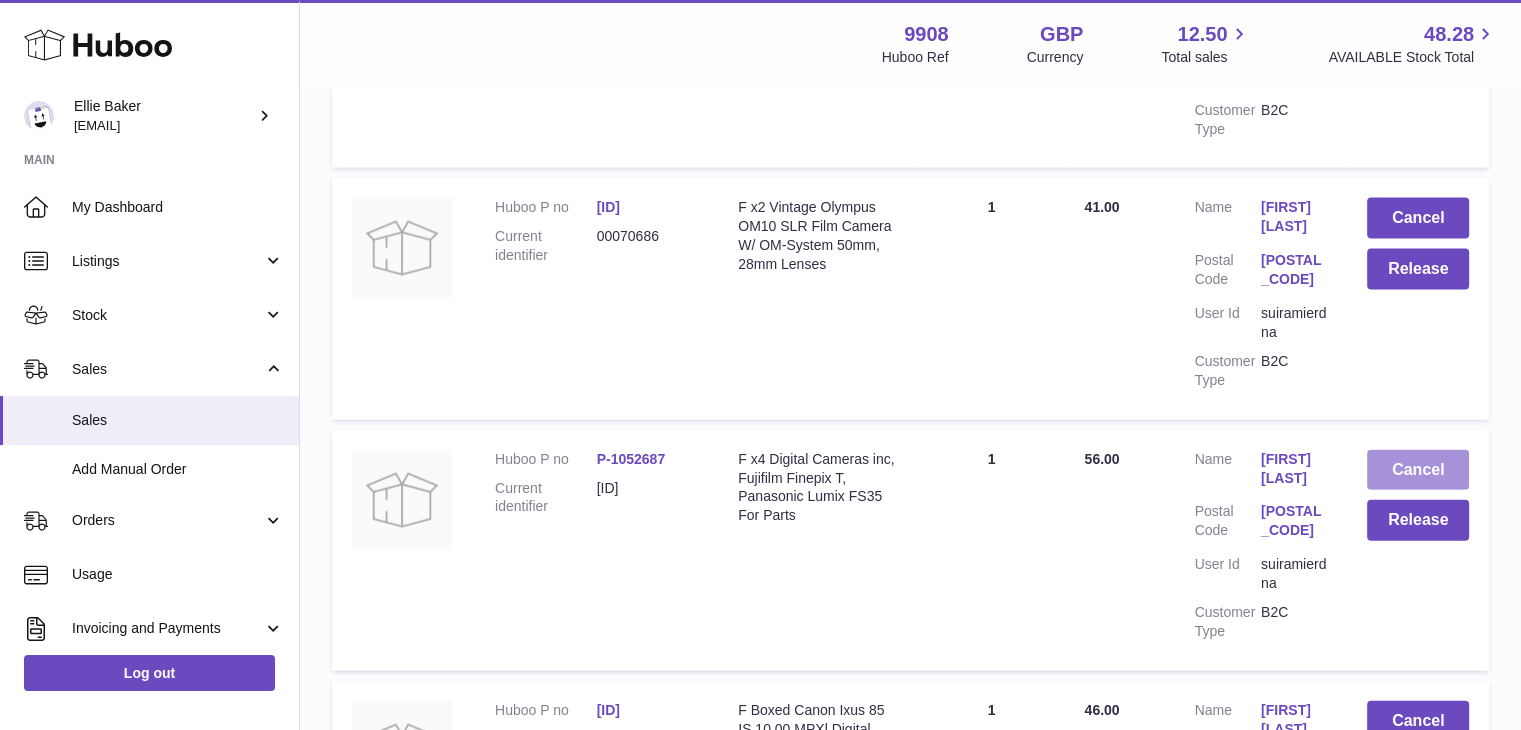 click on "Cancel" at bounding box center [1418, 470] 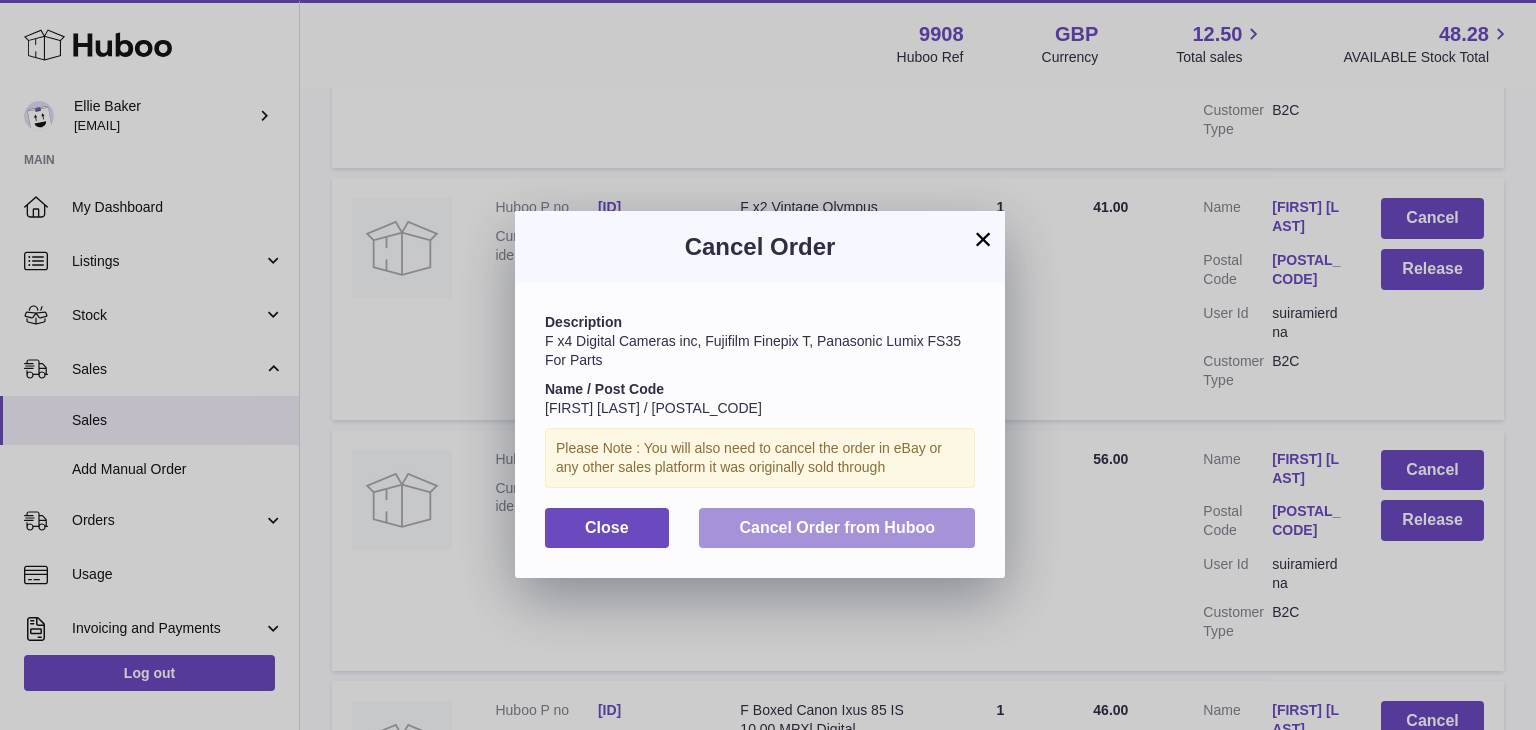 click on "Cancel Order from Huboo" at bounding box center [837, 527] 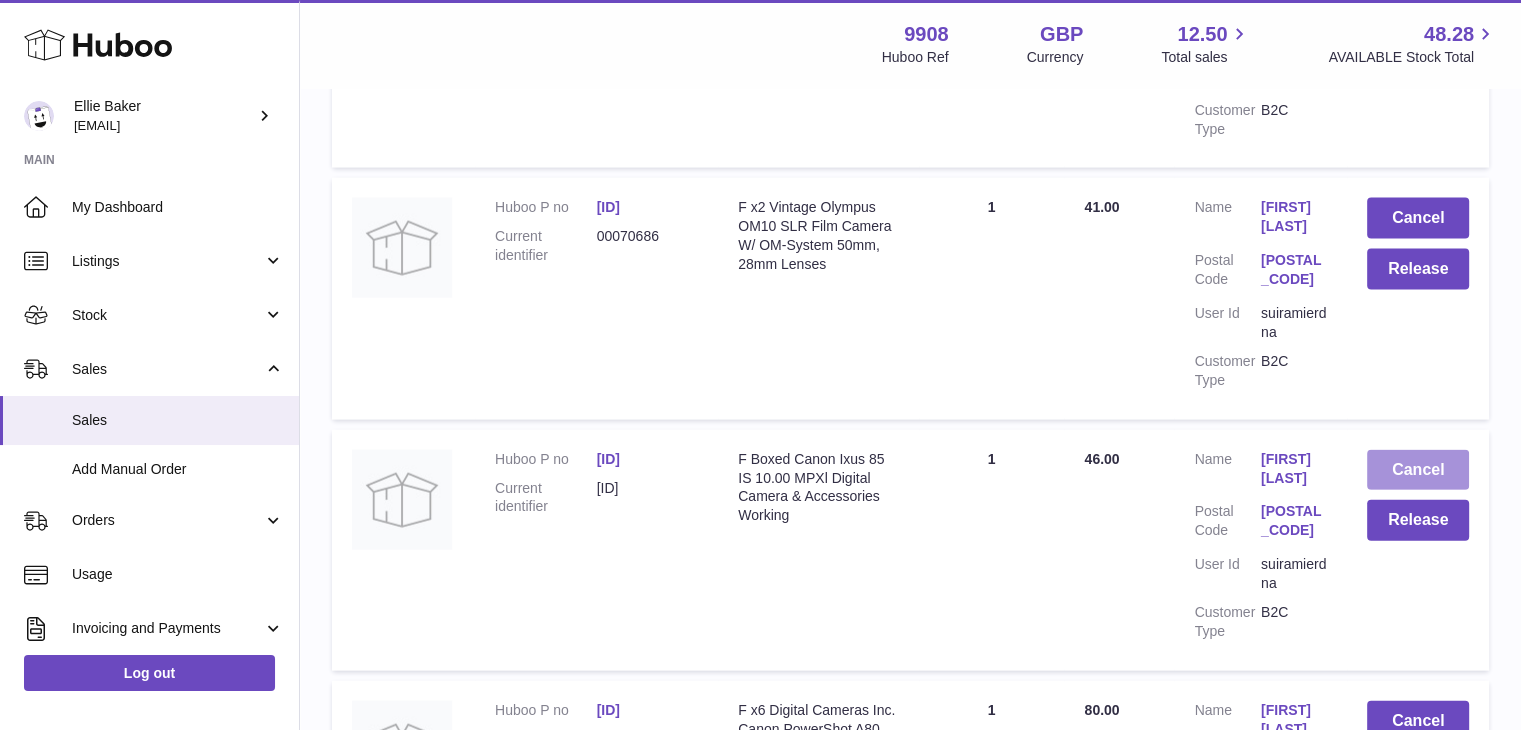 click on "Cancel" at bounding box center [1418, 470] 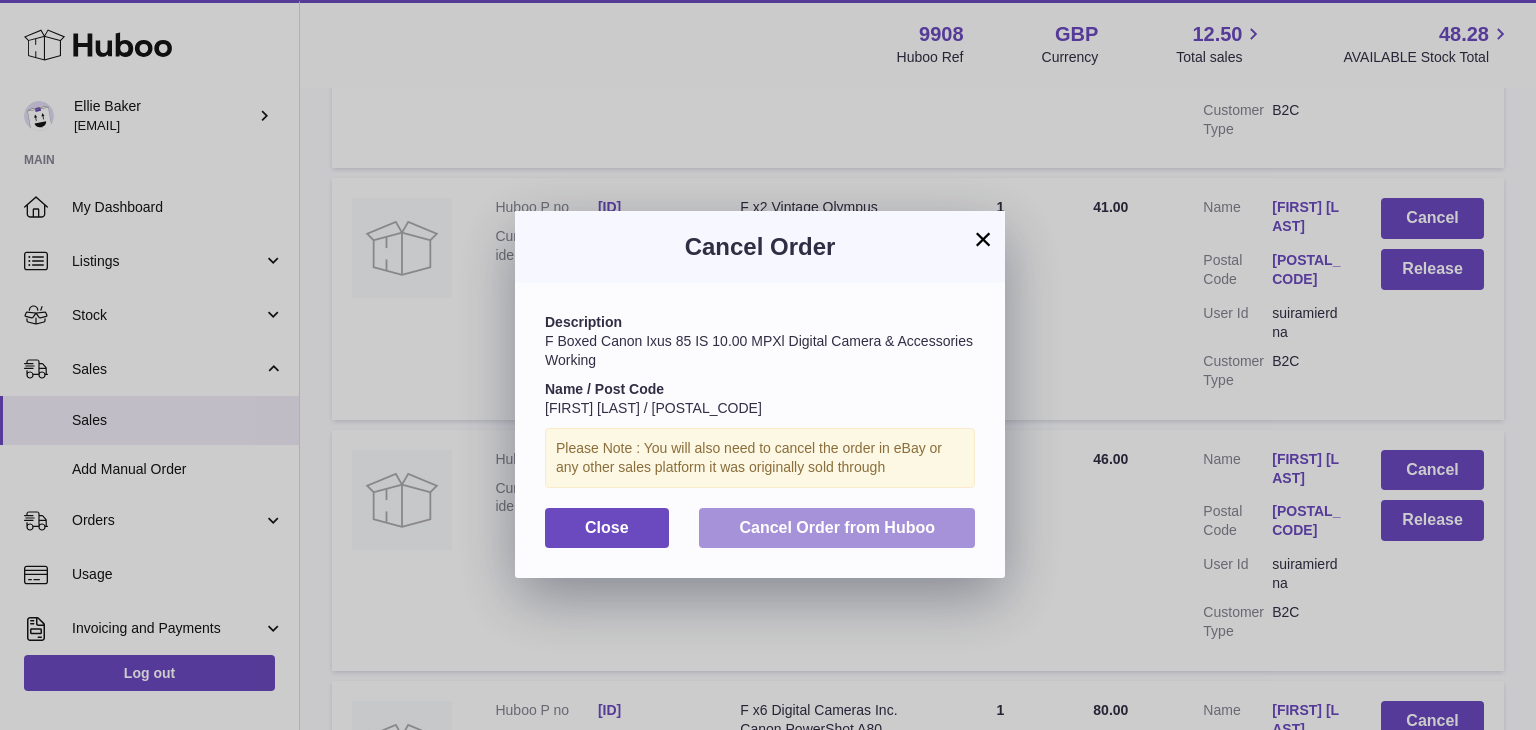 click on "Cancel Order from Huboo" at bounding box center [837, 528] 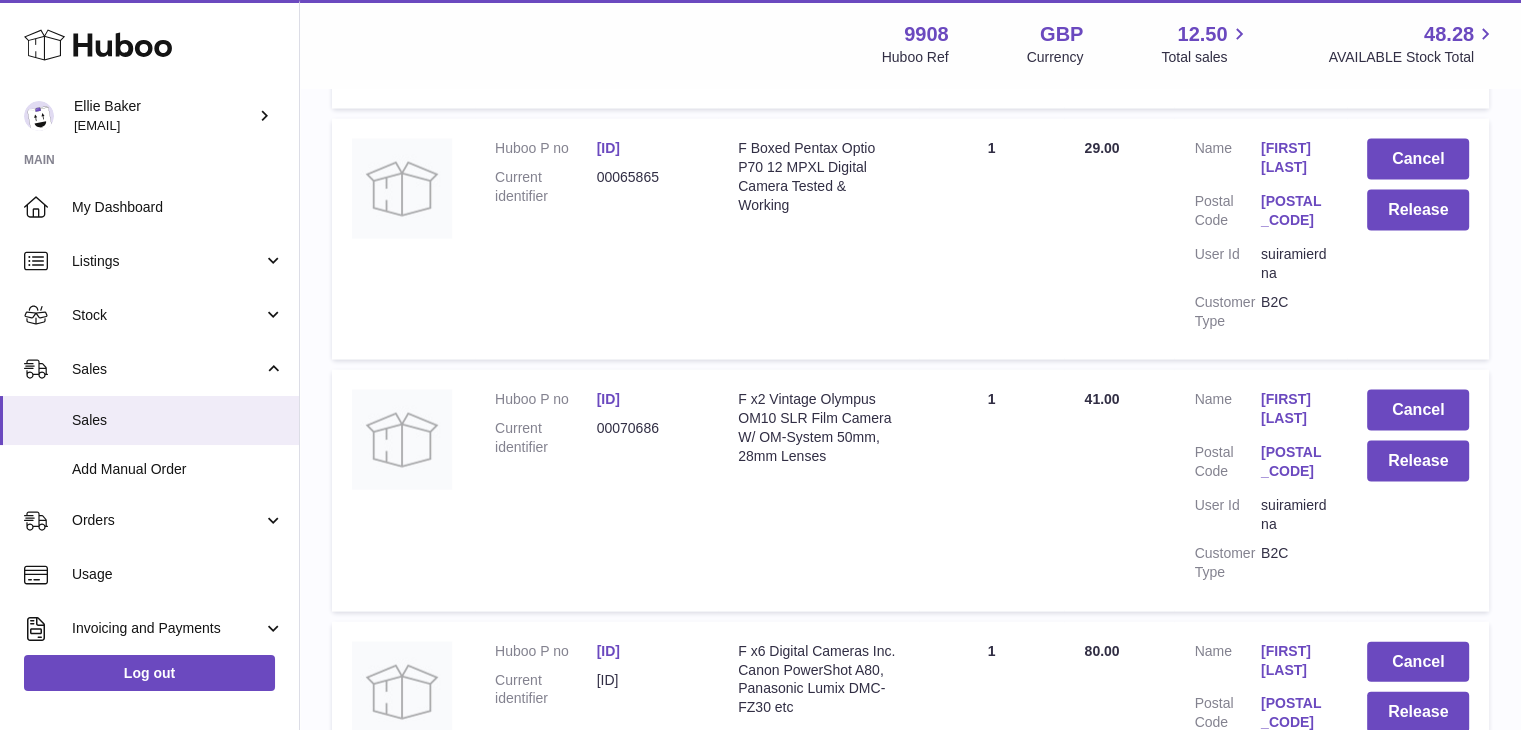 scroll, scrollTop: 4130, scrollLeft: 0, axis: vertical 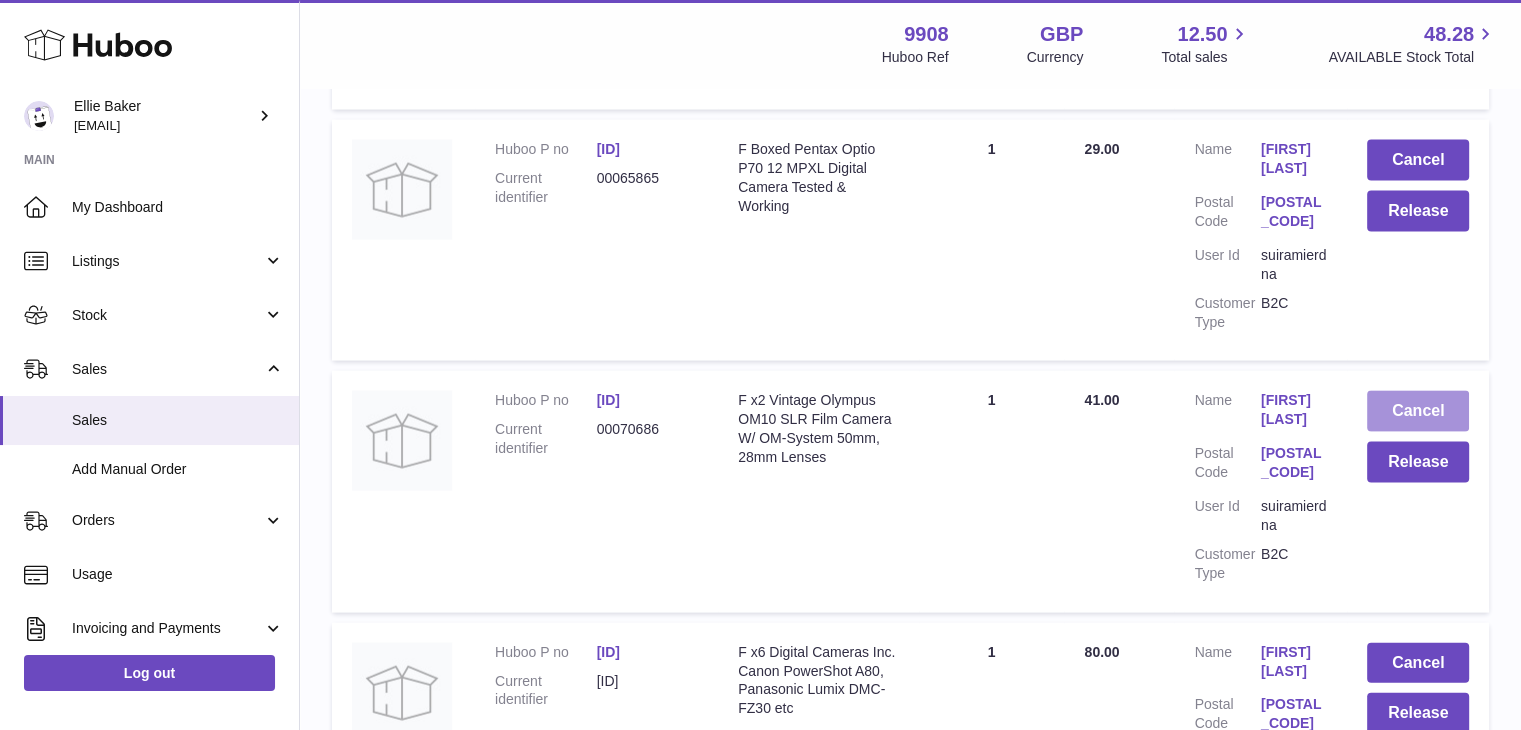 click on "Cancel" at bounding box center [1418, 411] 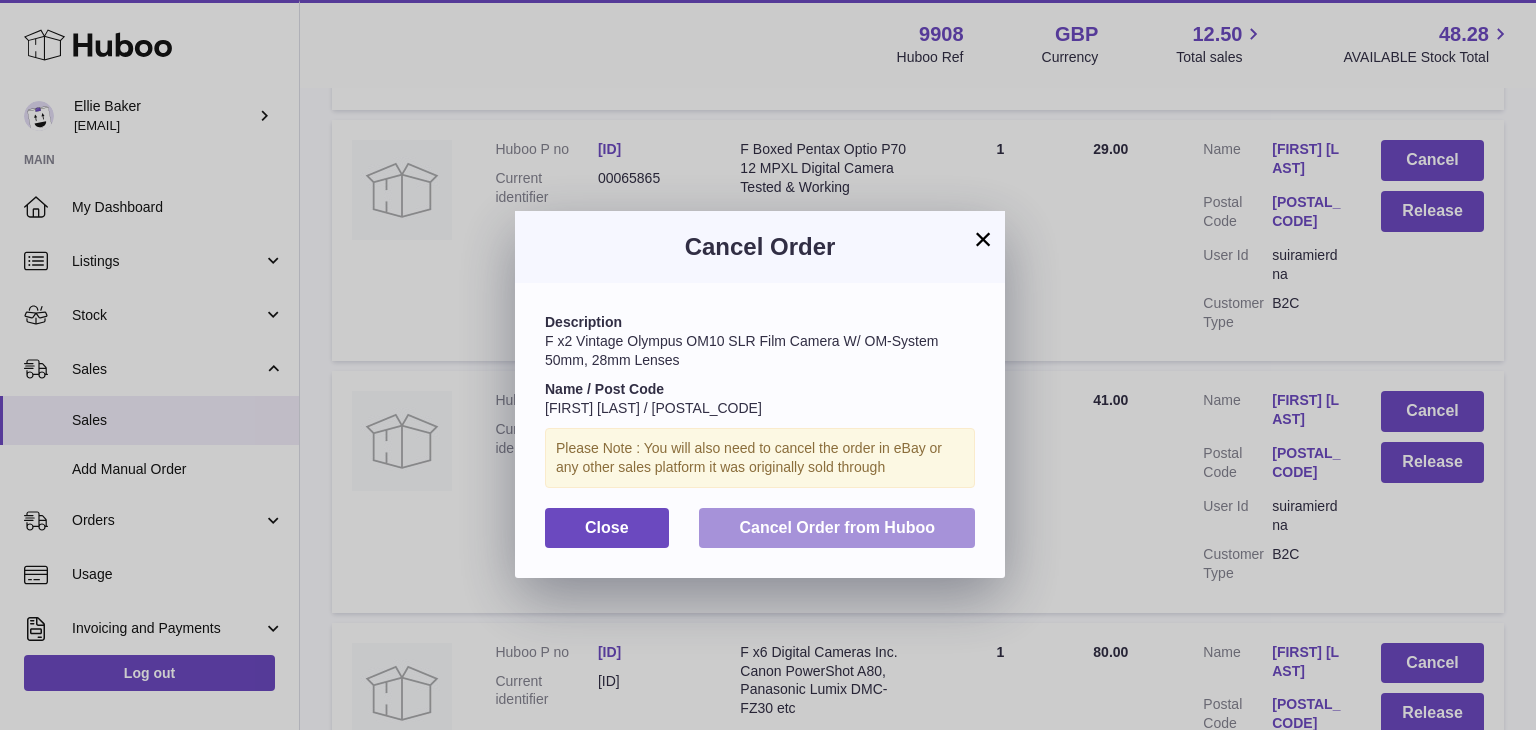 click on "Cancel Order from Huboo" at bounding box center [837, 527] 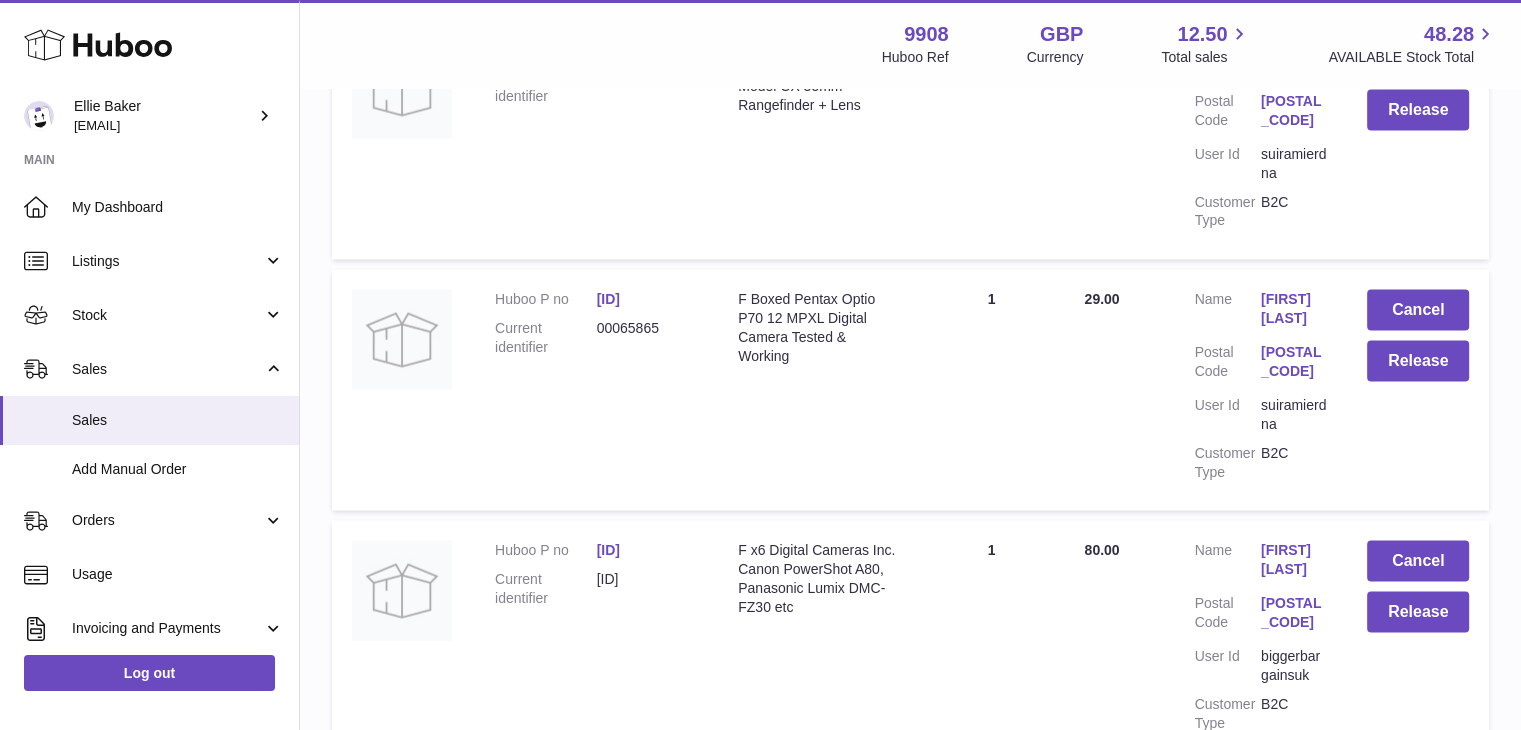 scroll, scrollTop: 3974, scrollLeft: 0, axis: vertical 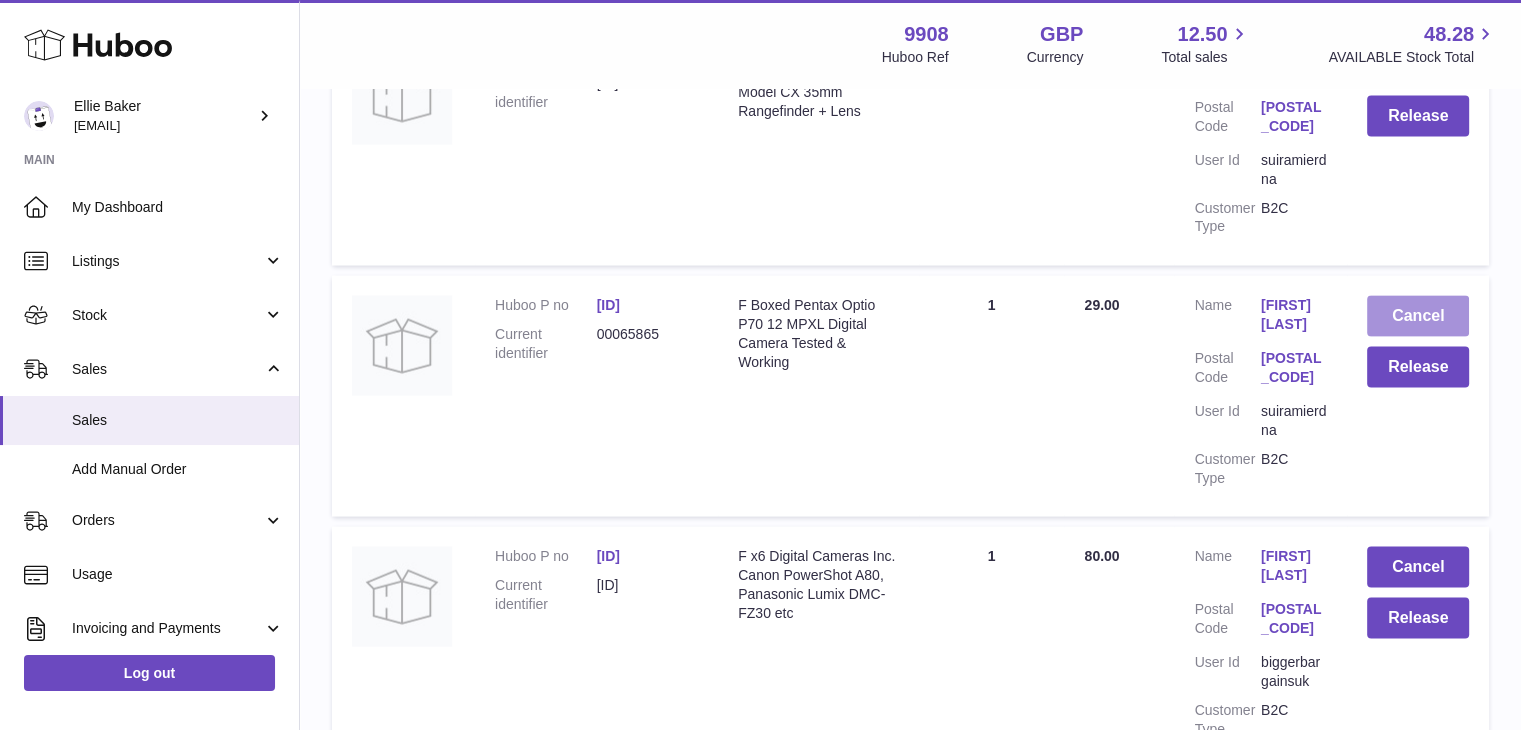 click on "Cancel" at bounding box center [1418, 316] 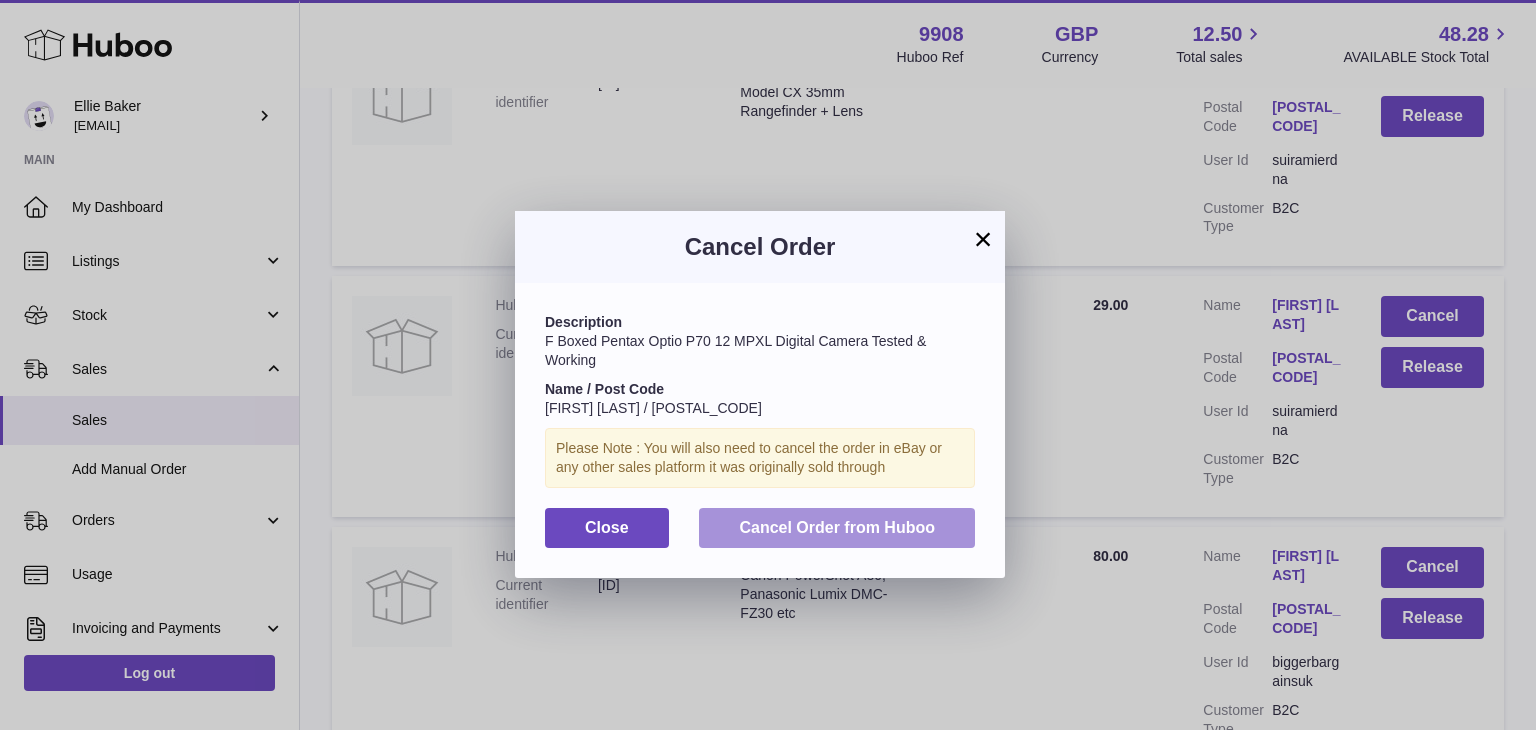 click on "Cancel Order from Huboo" at bounding box center [837, 528] 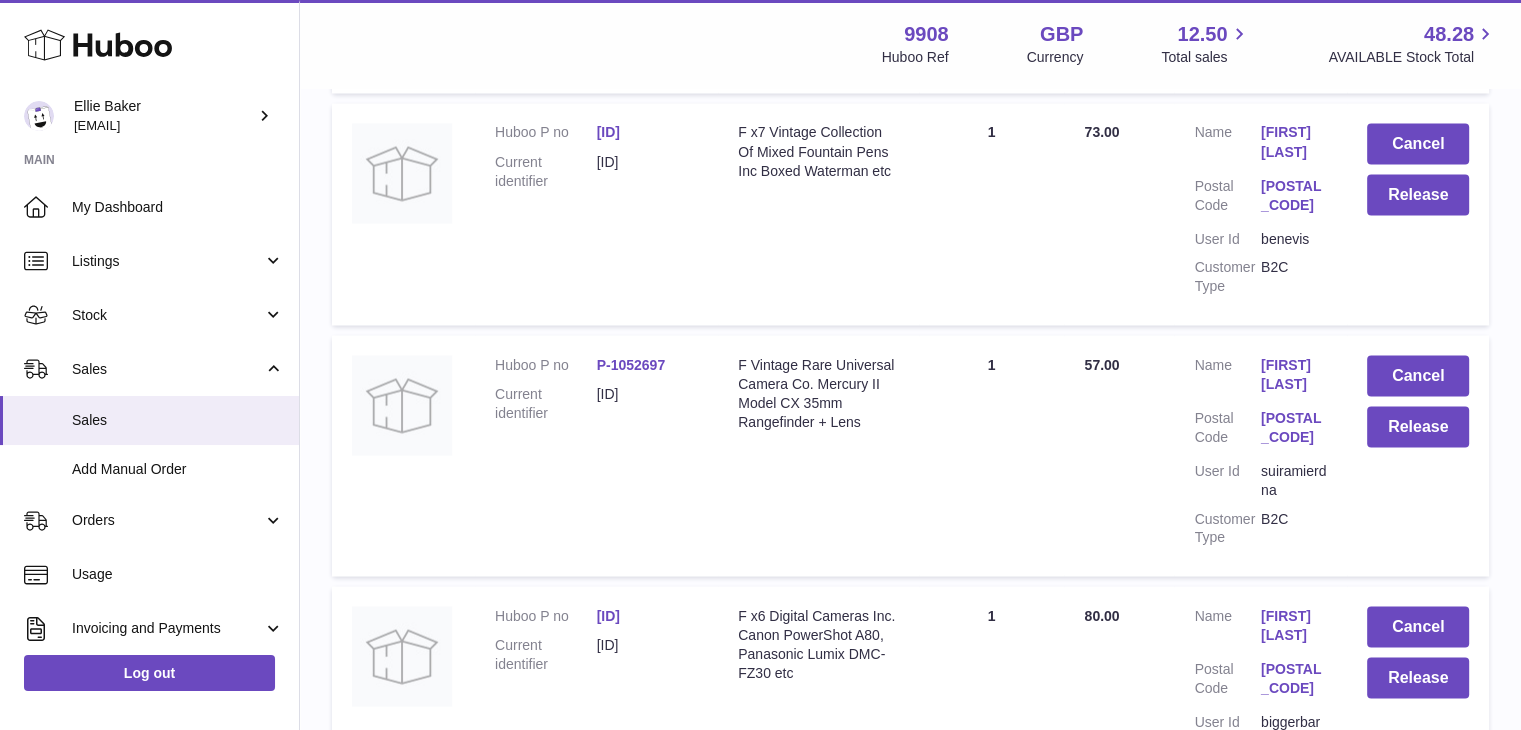 scroll, scrollTop: 3666, scrollLeft: 0, axis: vertical 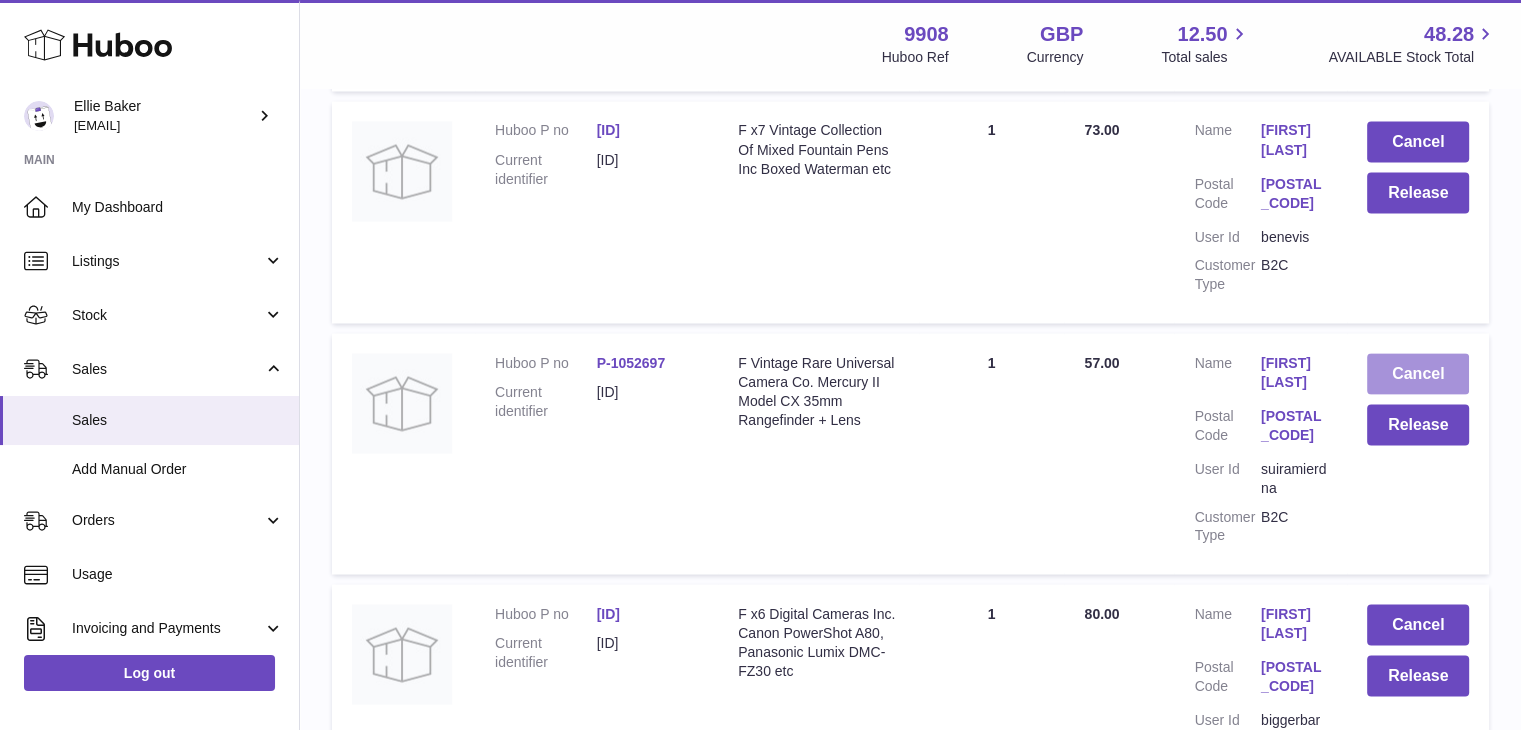 click on "Cancel" at bounding box center (1418, 373) 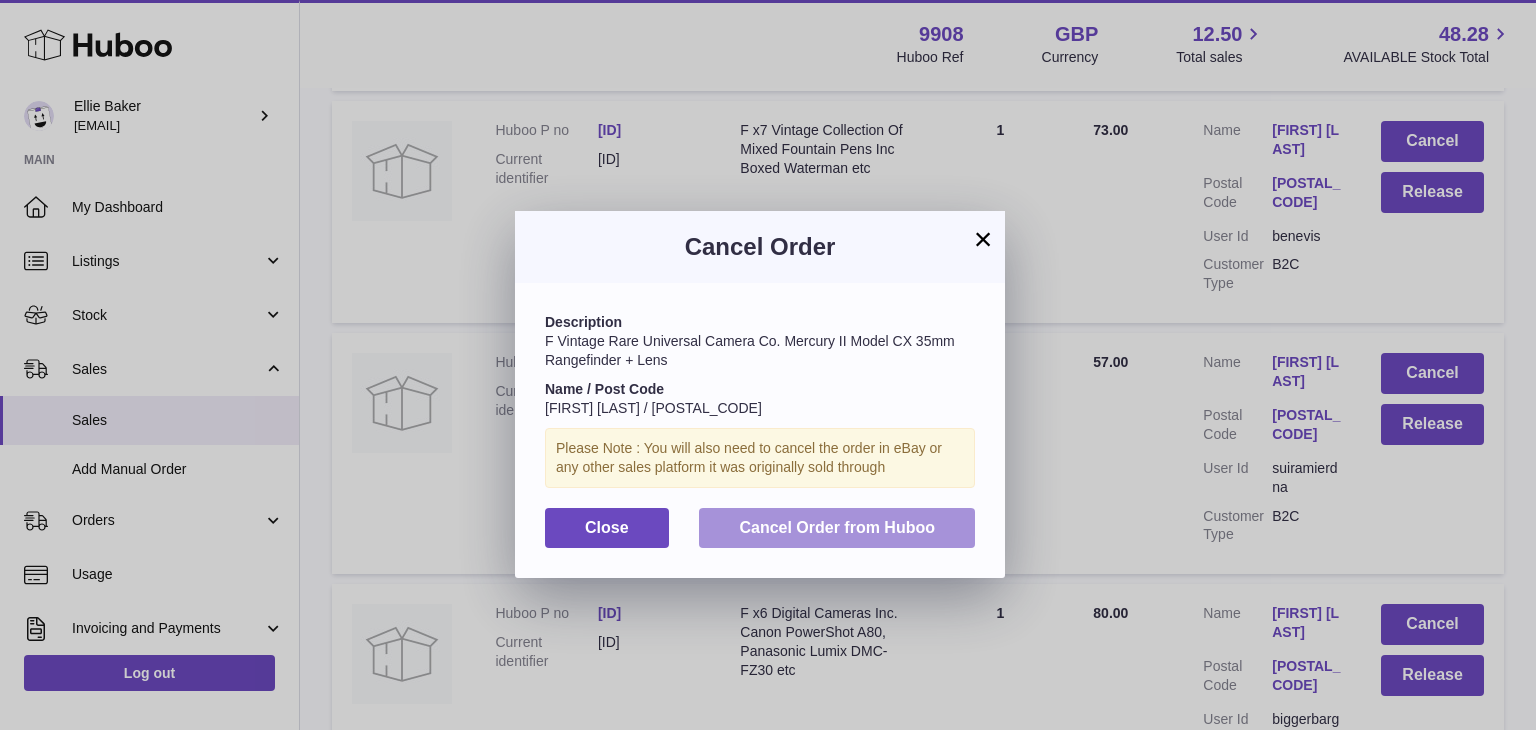 click on "Cancel Order from Huboo" at bounding box center (837, 527) 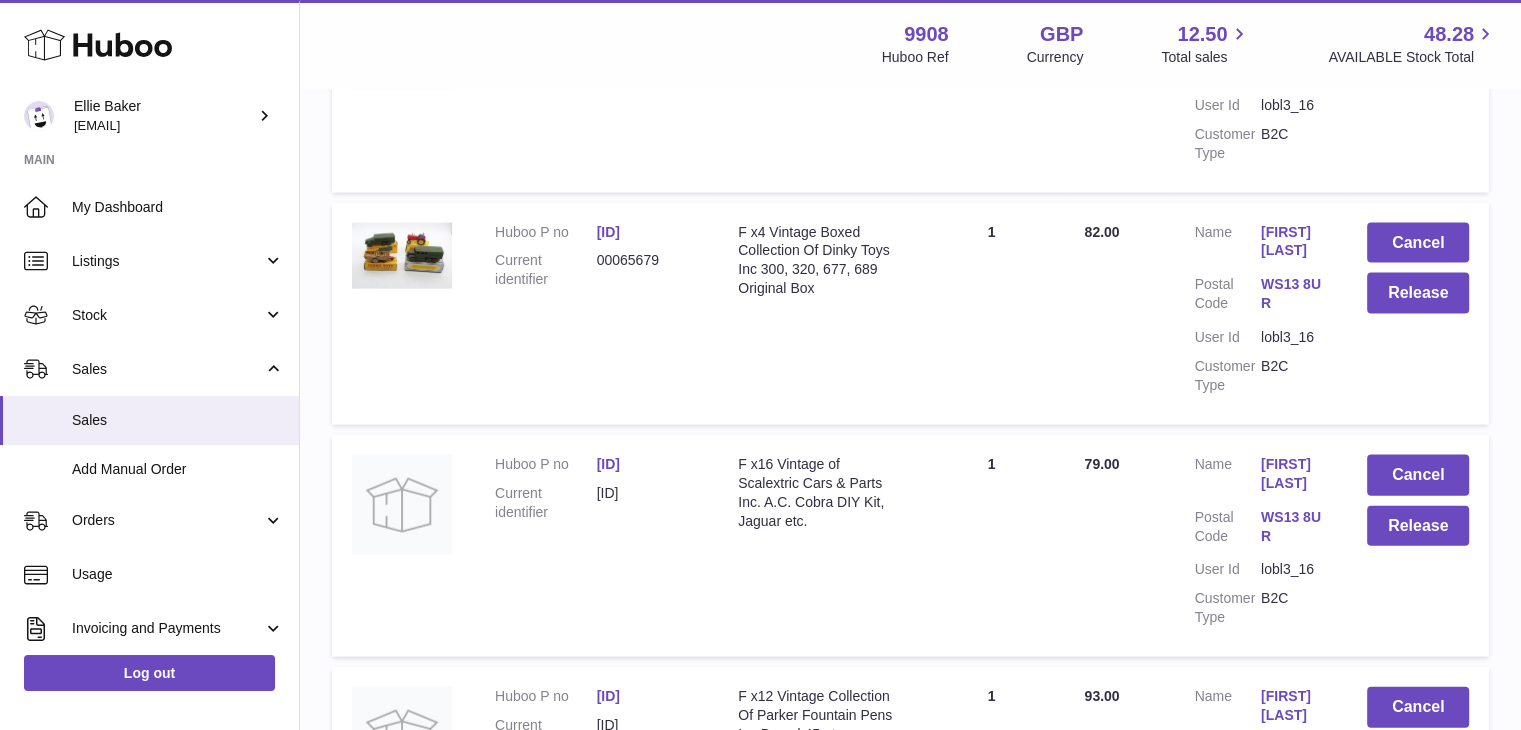 scroll, scrollTop: 4282, scrollLeft: 0, axis: vertical 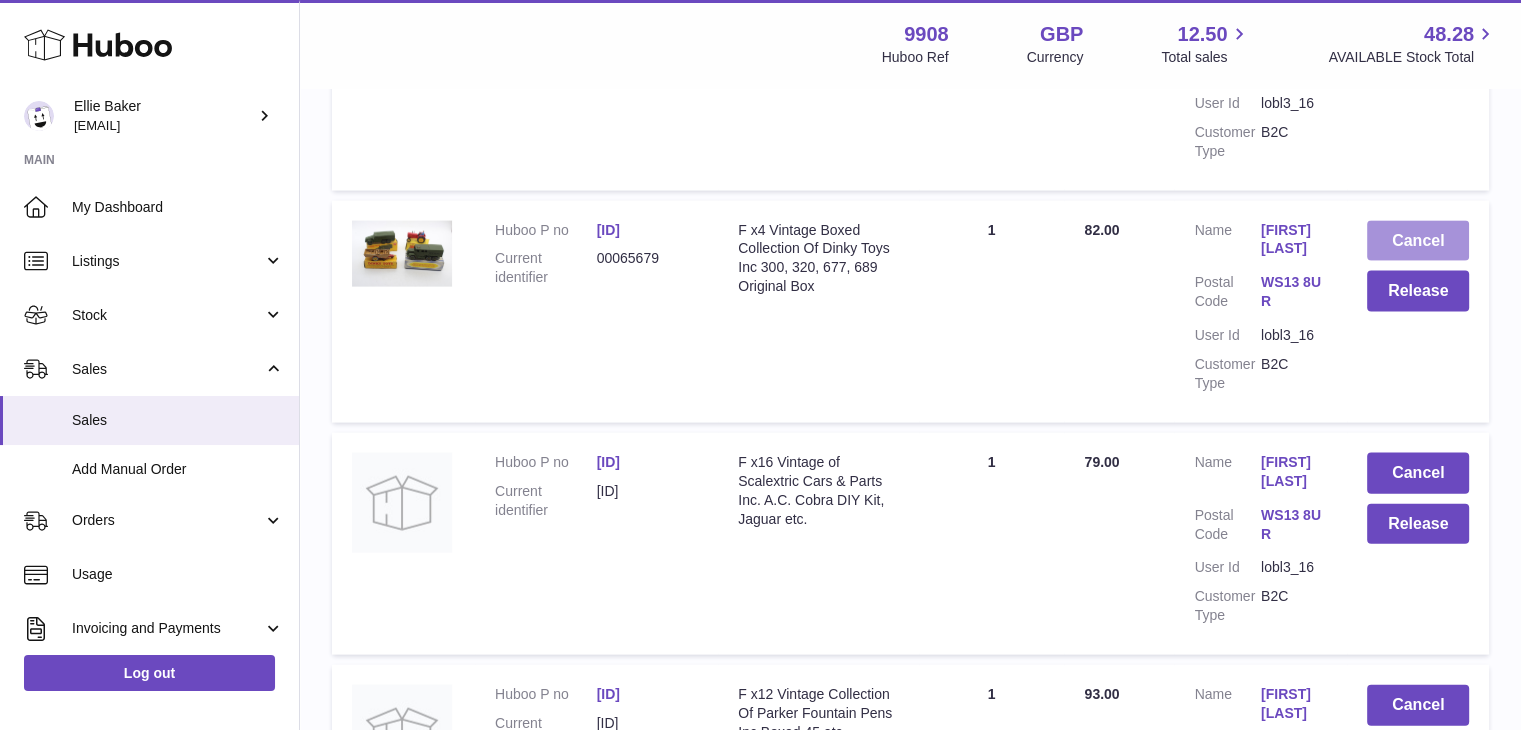 click on "Cancel" at bounding box center [1418, 241] 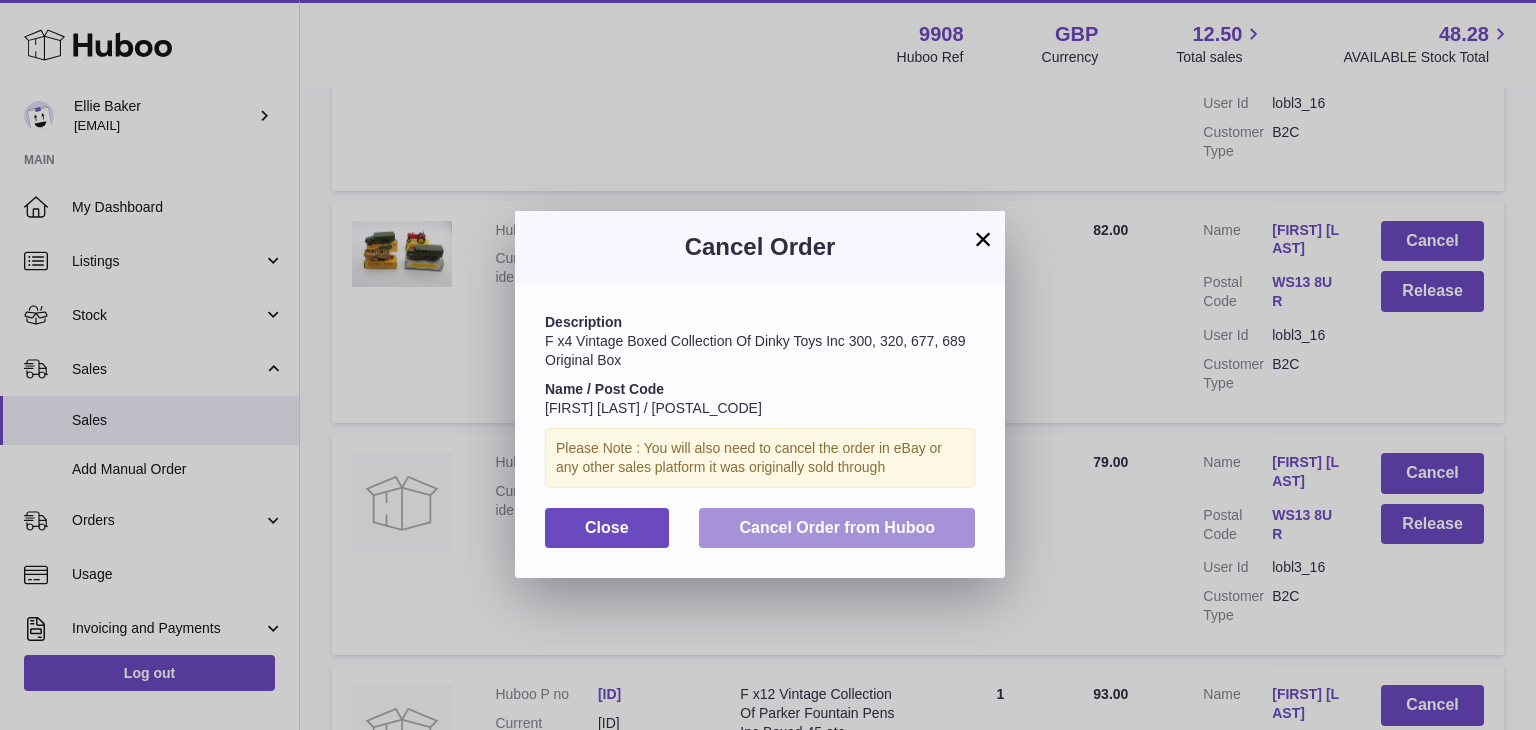 click on "Cancel Order from Huboo" at bounding box center [837, 527] 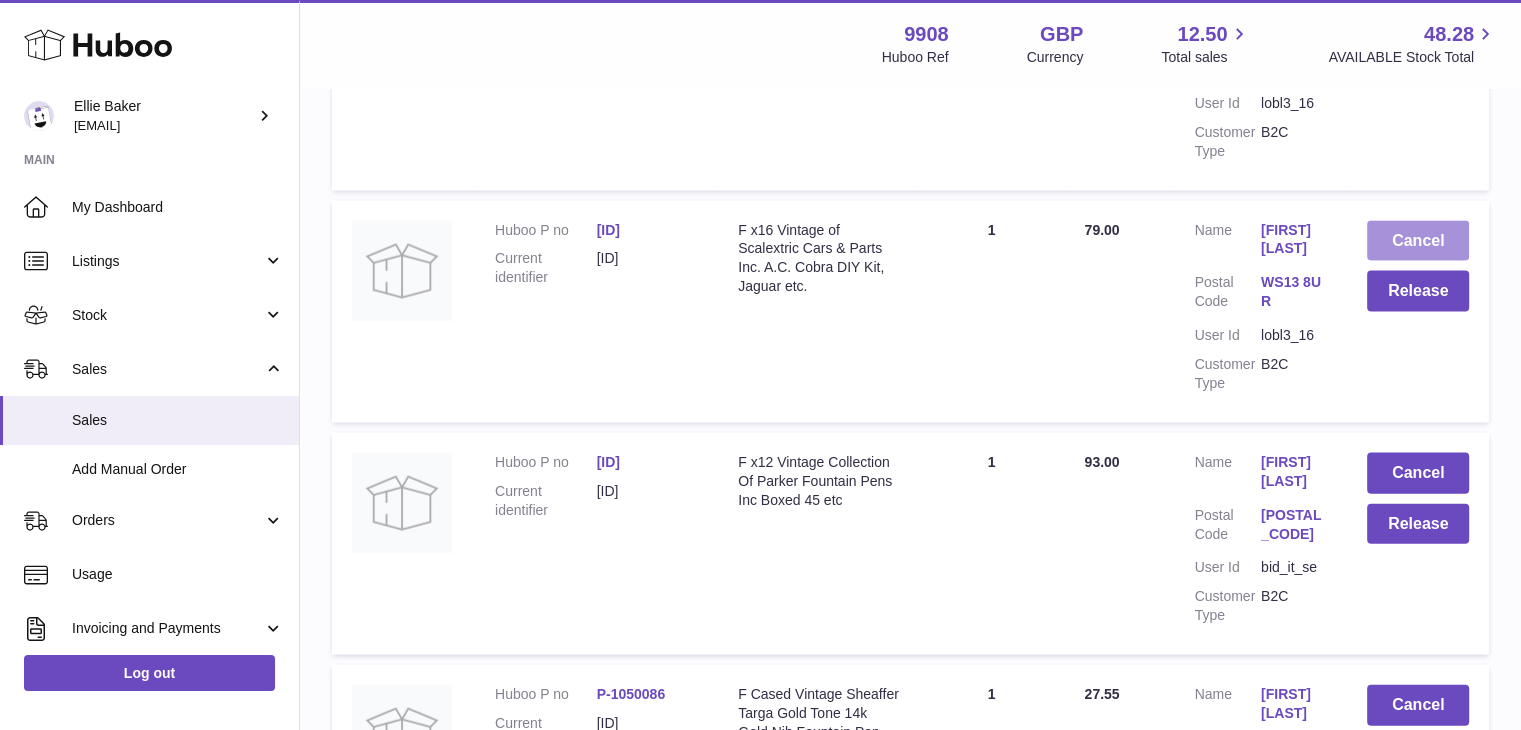 click on "Cancel" at bounding box center [1418, 241] 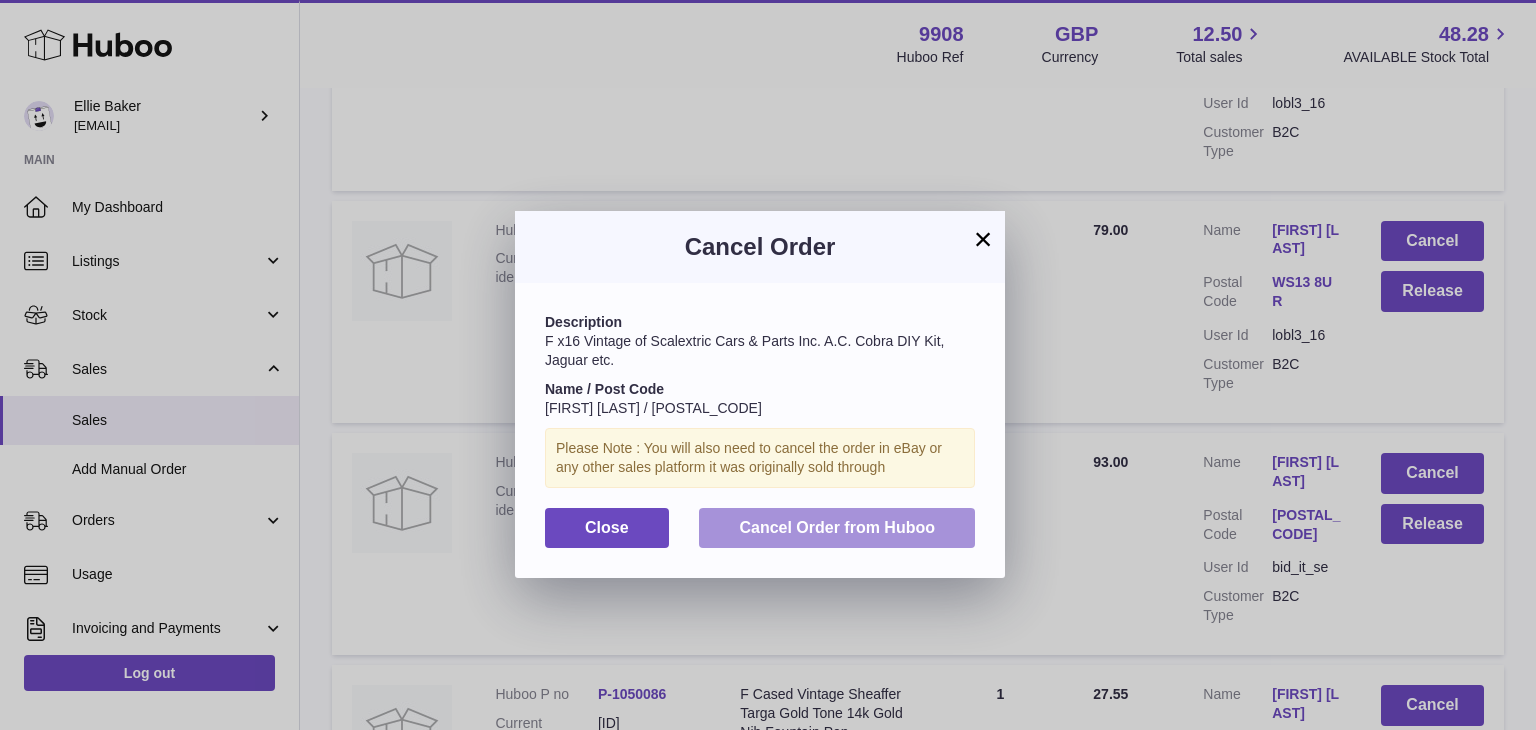 click on "Cancel Order from Huboo" at bounding box center [837, 528] 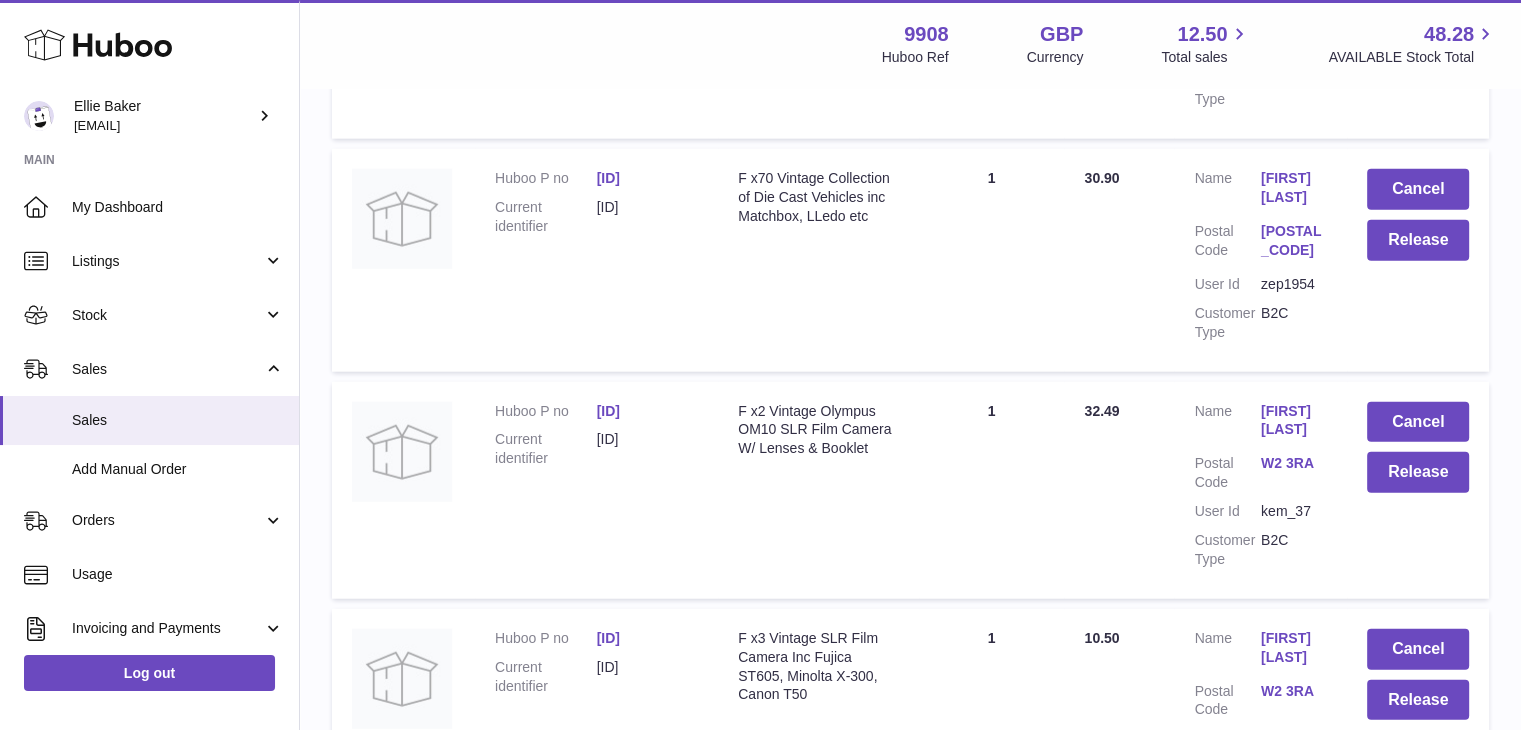 scroll, scrollTop: 5028, scrollLeft: 0, axis: vertical 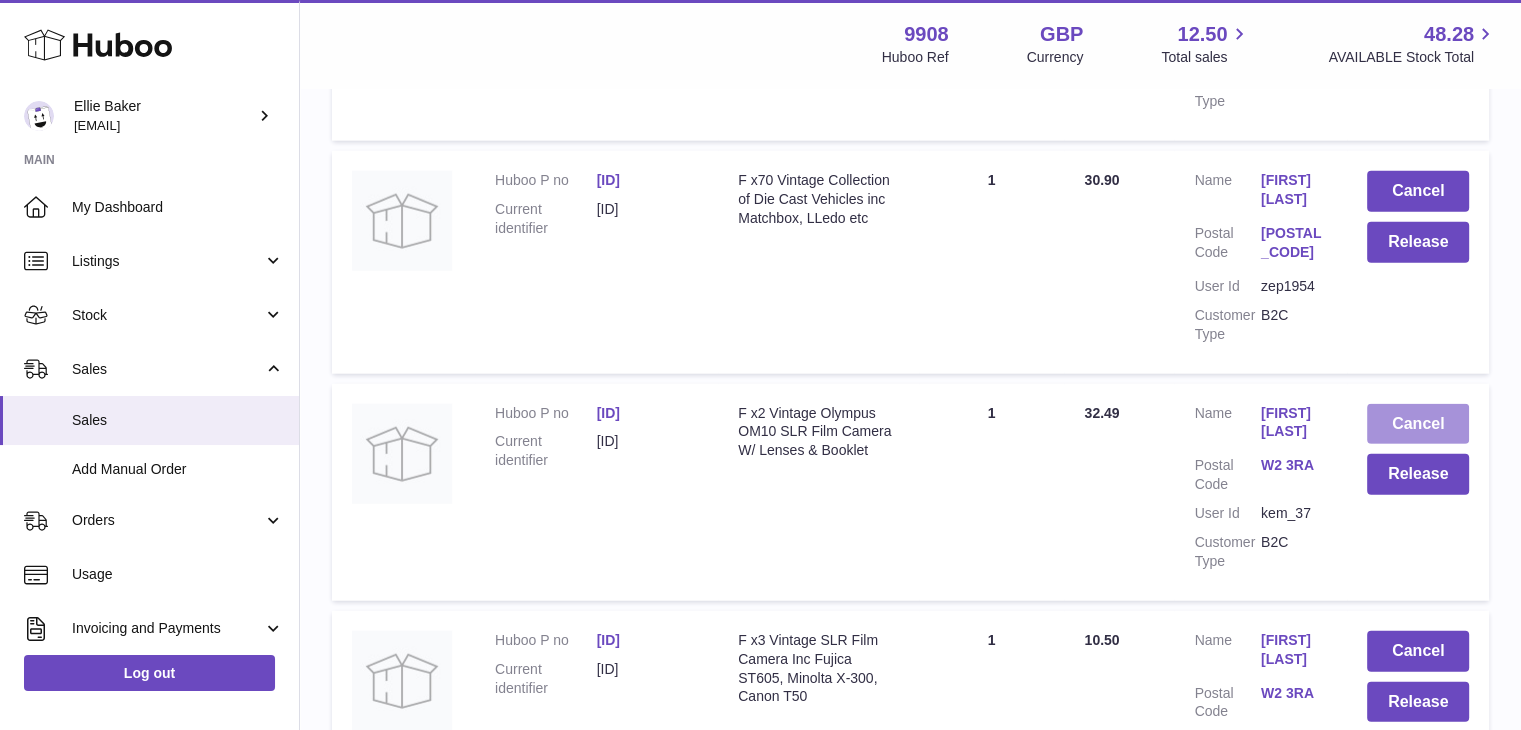 click on "Cancel" at bounding box center (1418, 424) 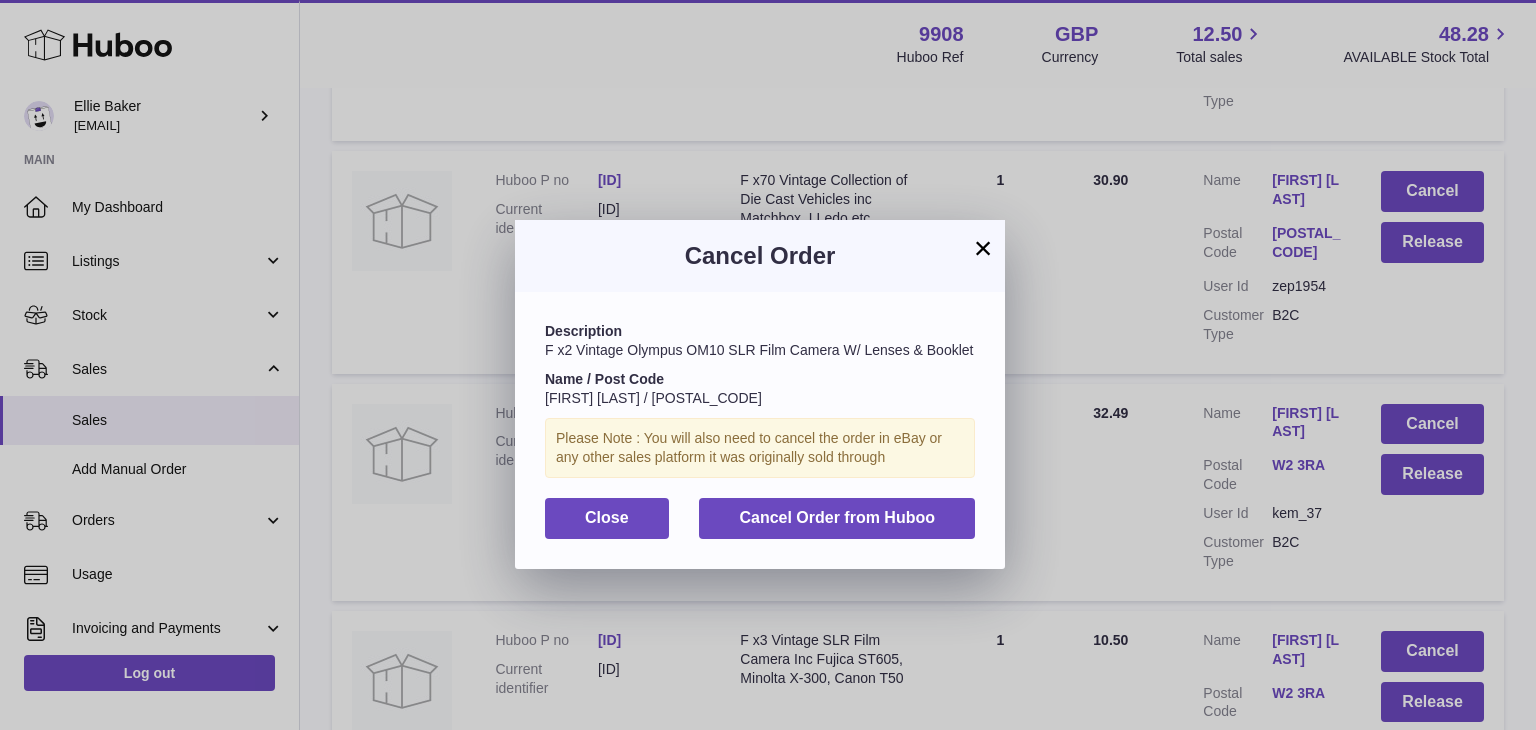 click on "×" at bounding box center (983, 248) 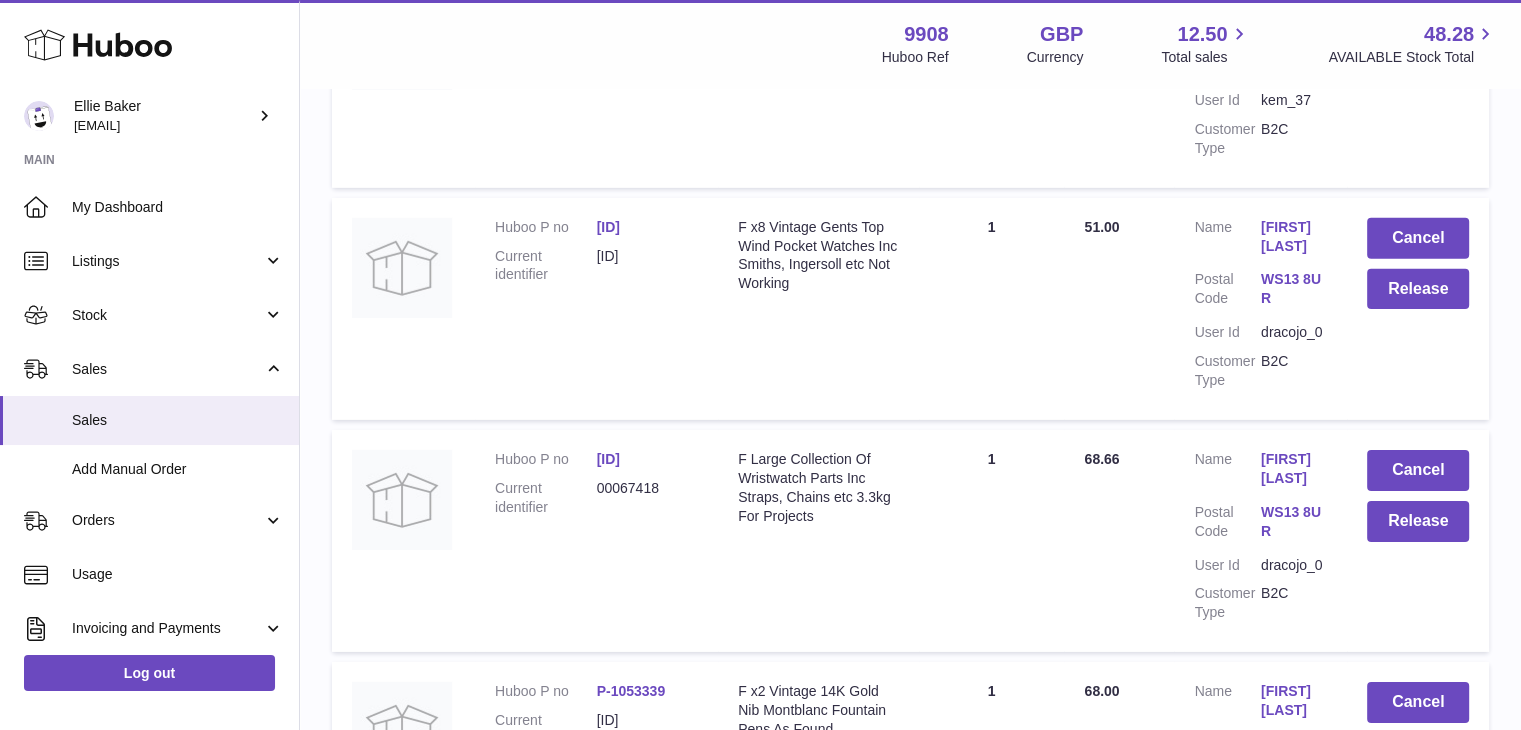 scroll, scrollTop: 6371, scrollLeft: 0, axis: vertical 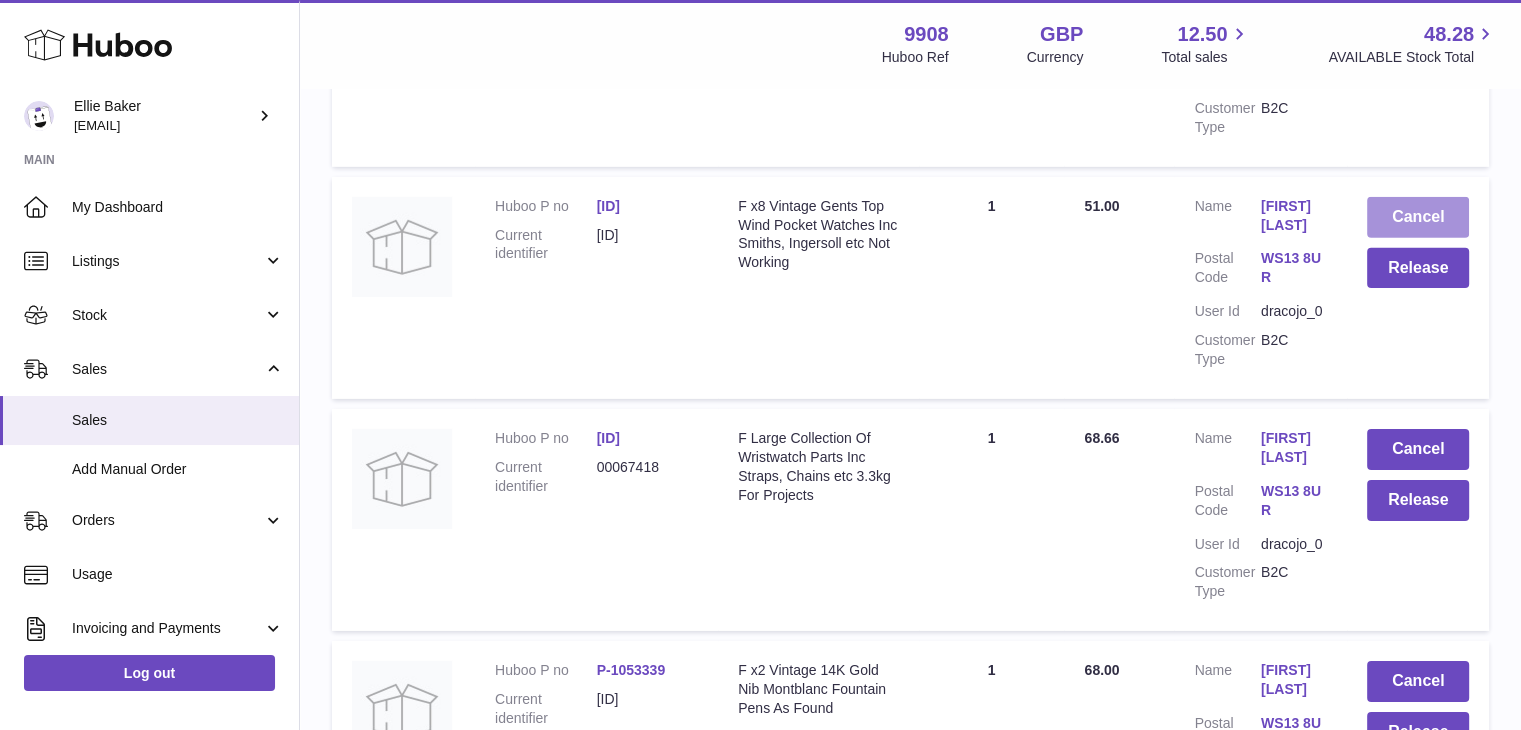 click on "Cancel" at bounding box center [1418, 217] 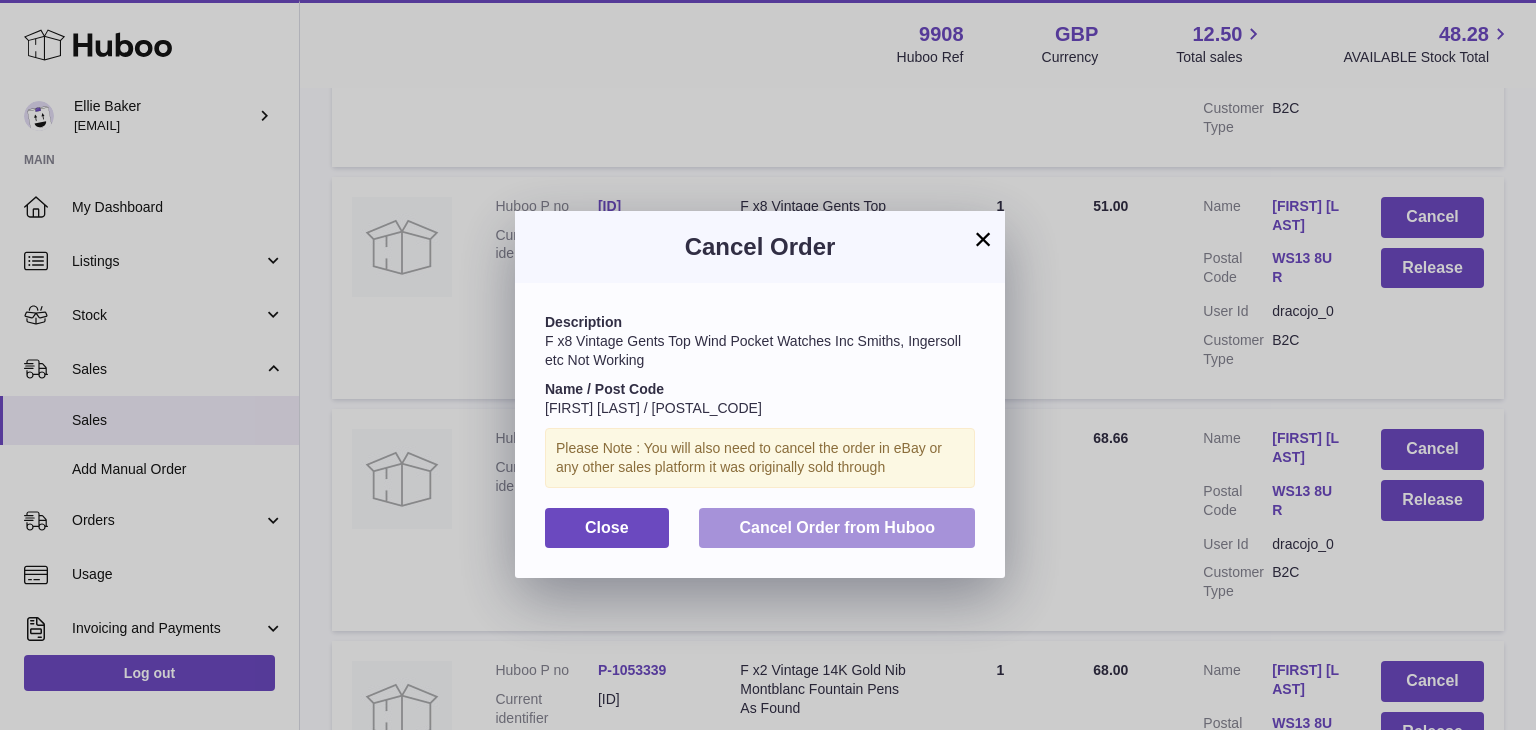 click on "Cancel Order from Huboo" at bounding box center [837, 527] 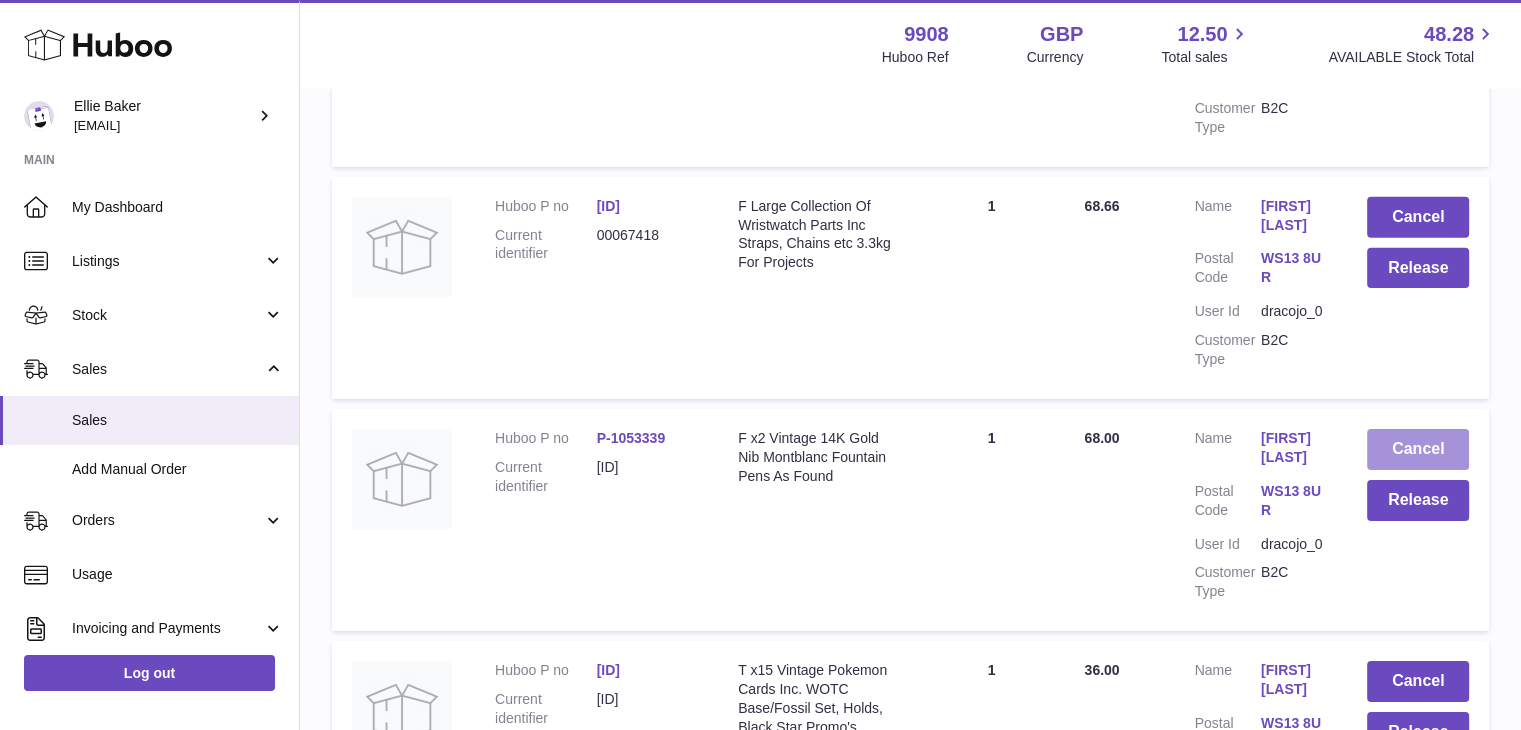 click on "Cancel" at bounding box center (1418, 449) 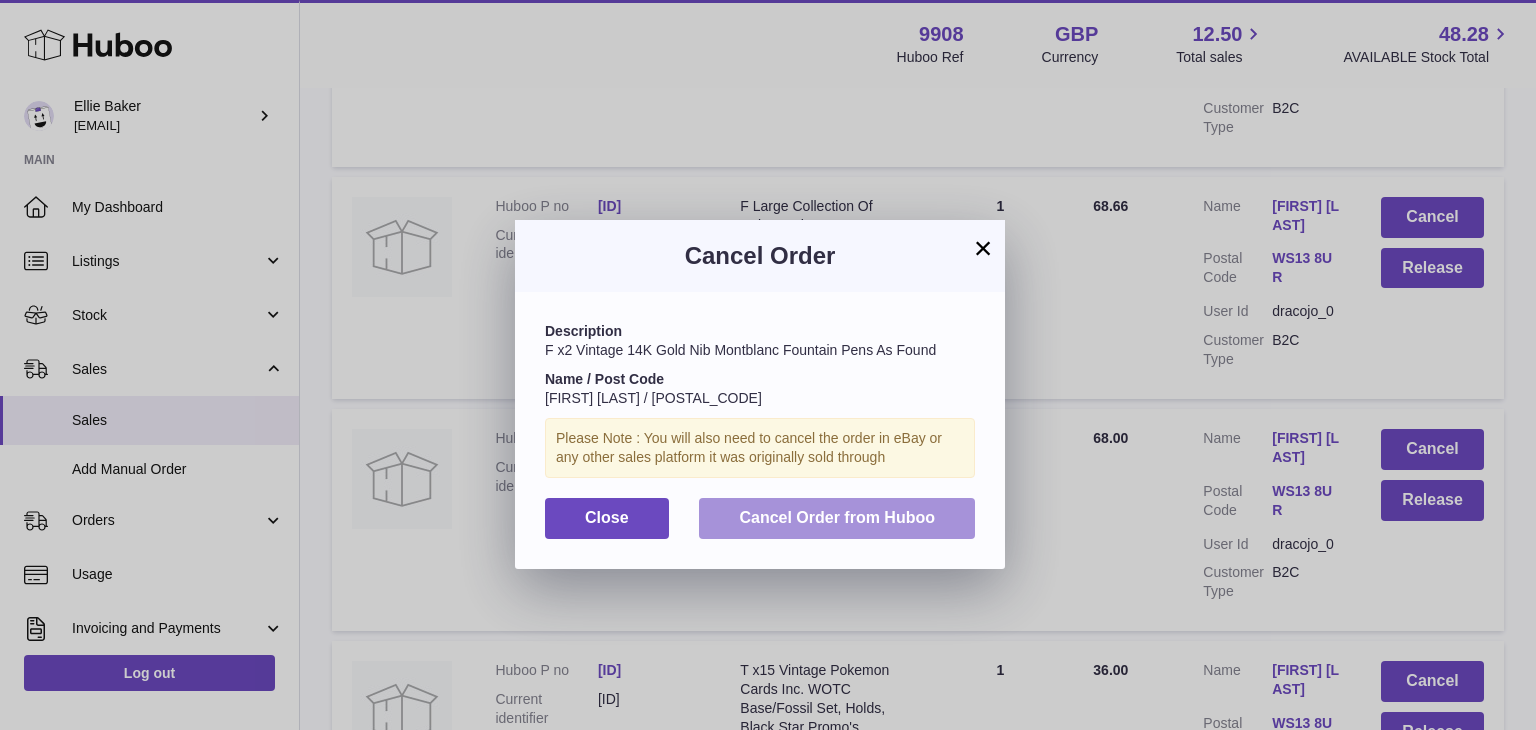 click on "Cancel Order from Huboo" at bounding box center (837, 517) 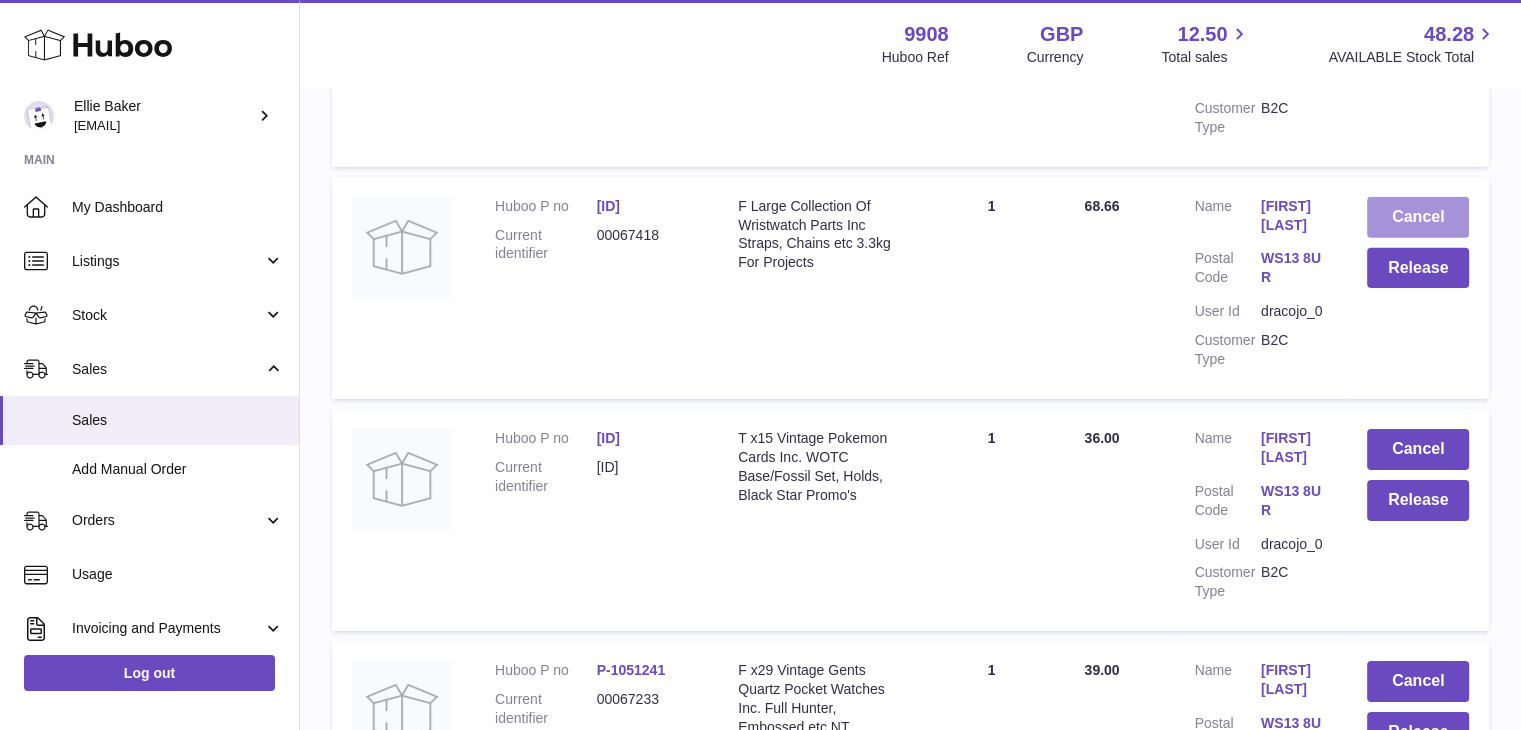 click on "Cancel" at bounding box center [1418, 217] 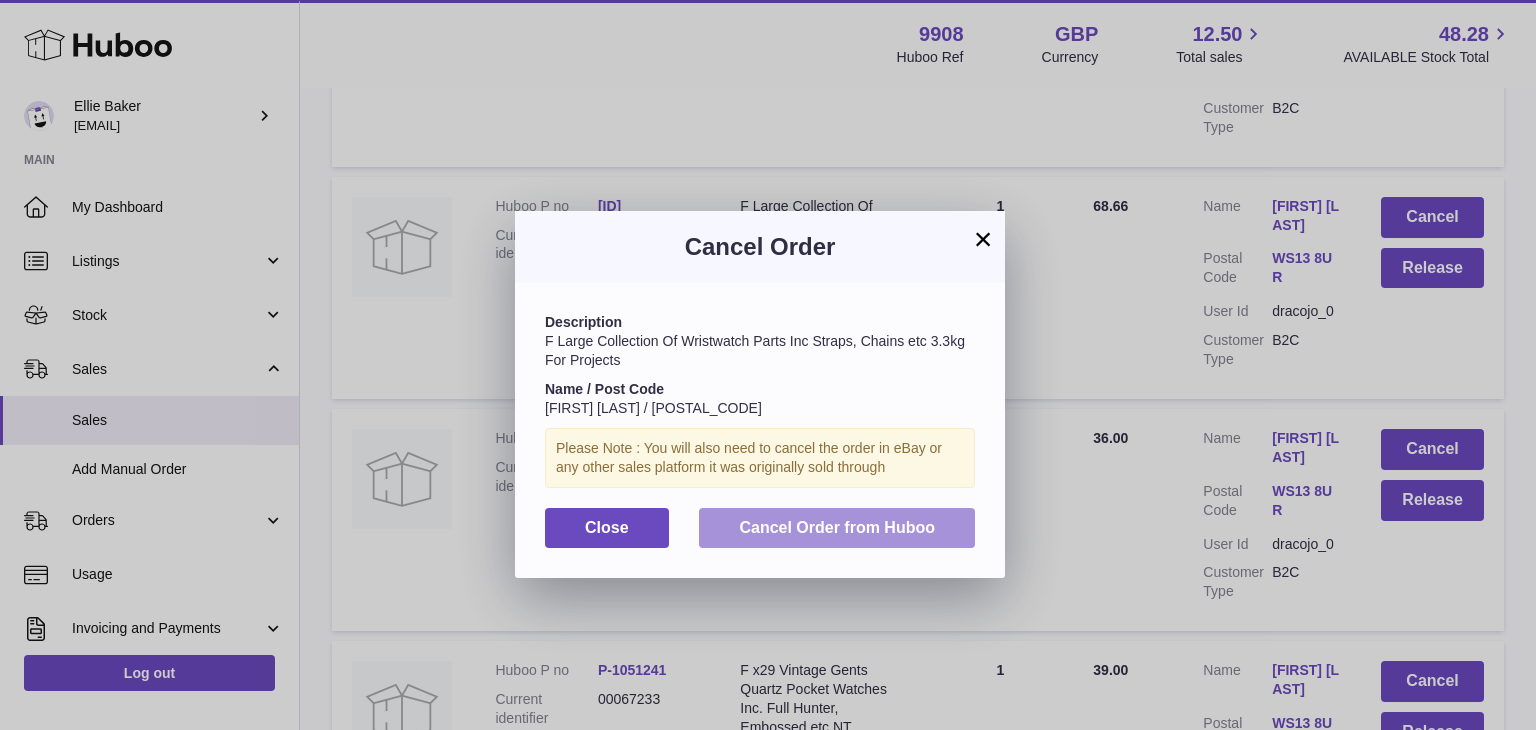 click on "Cancel Order from Huboo" at bounding box center (837, 527) 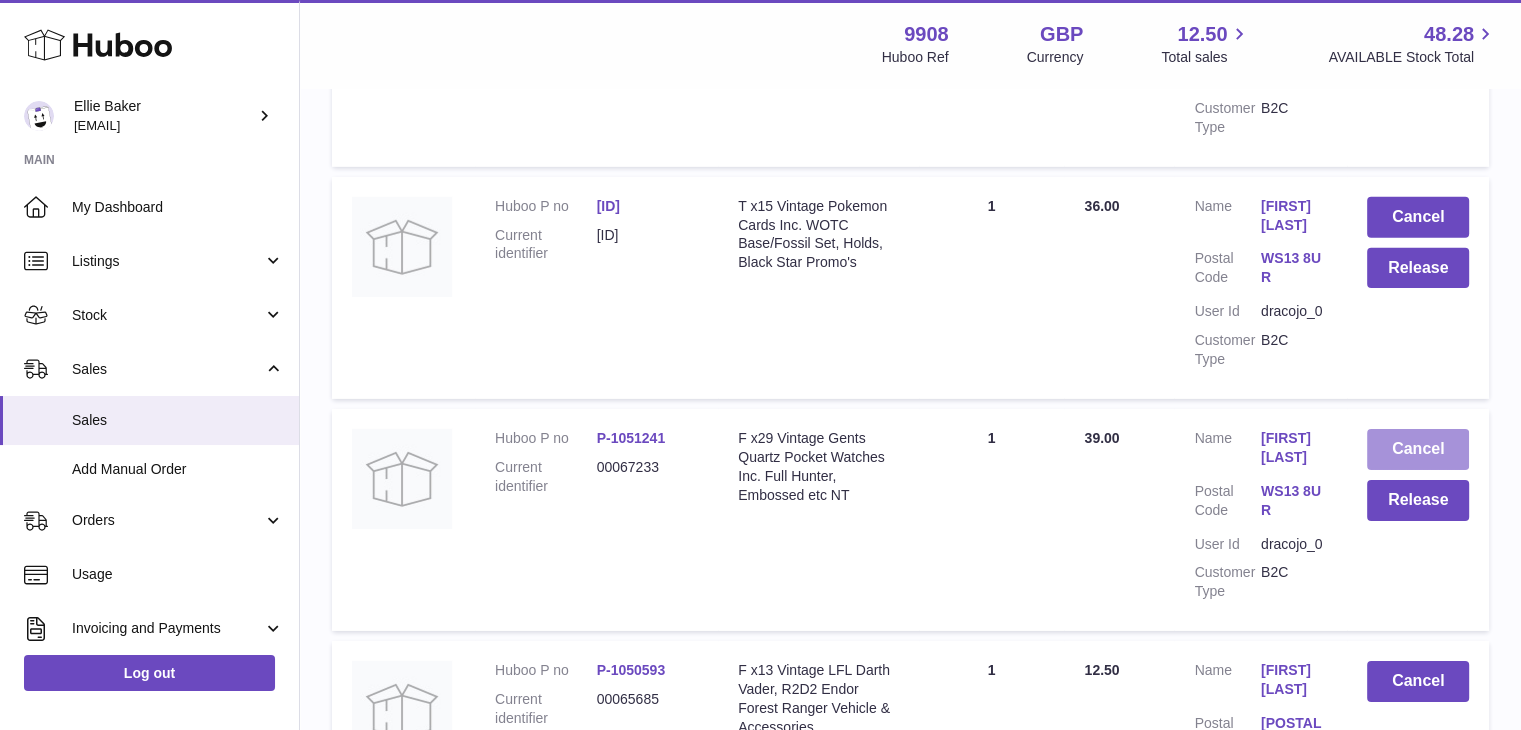 click on "Cancel" at bounding box center (1418, 449) 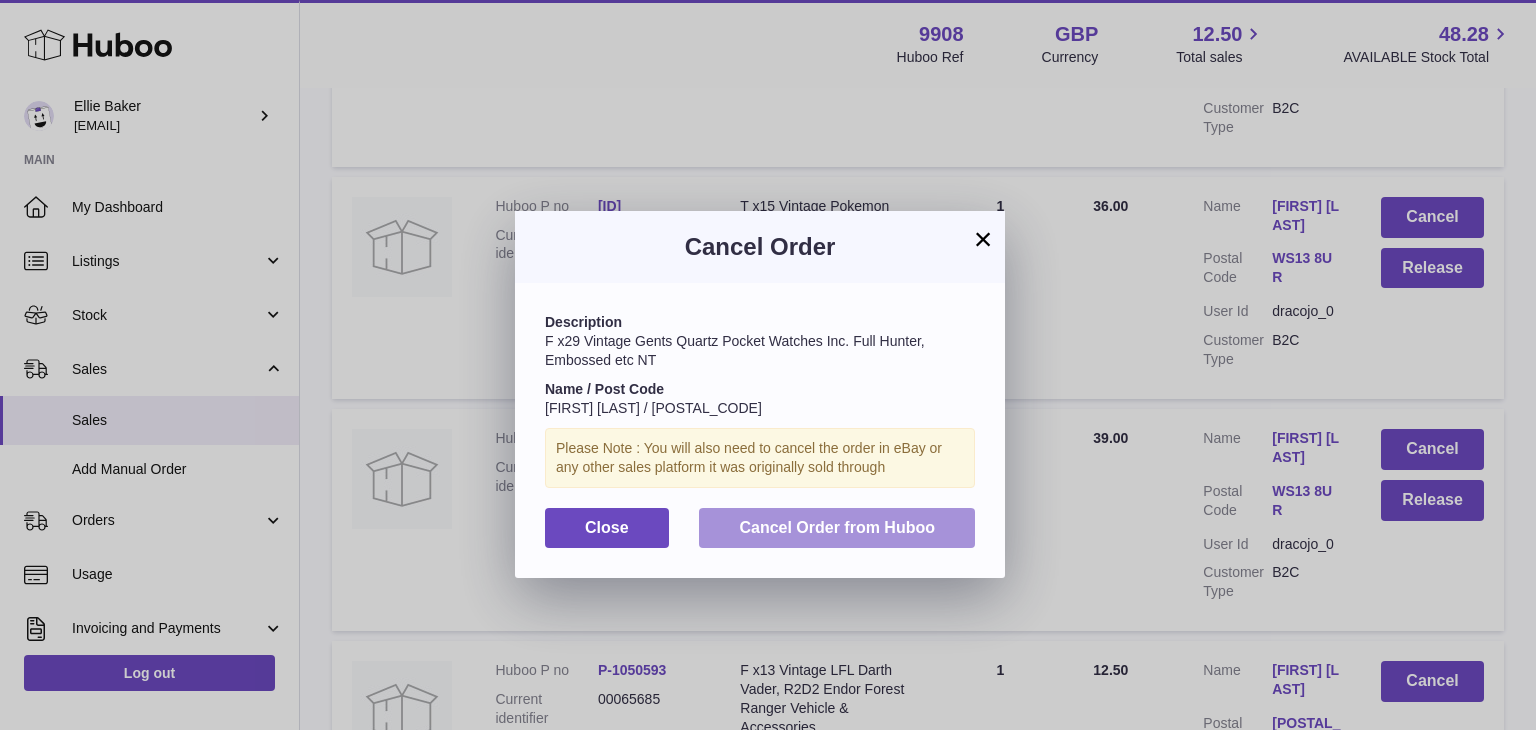 click on "Cancel Order from Huboo" at bounding box center (837, 527) 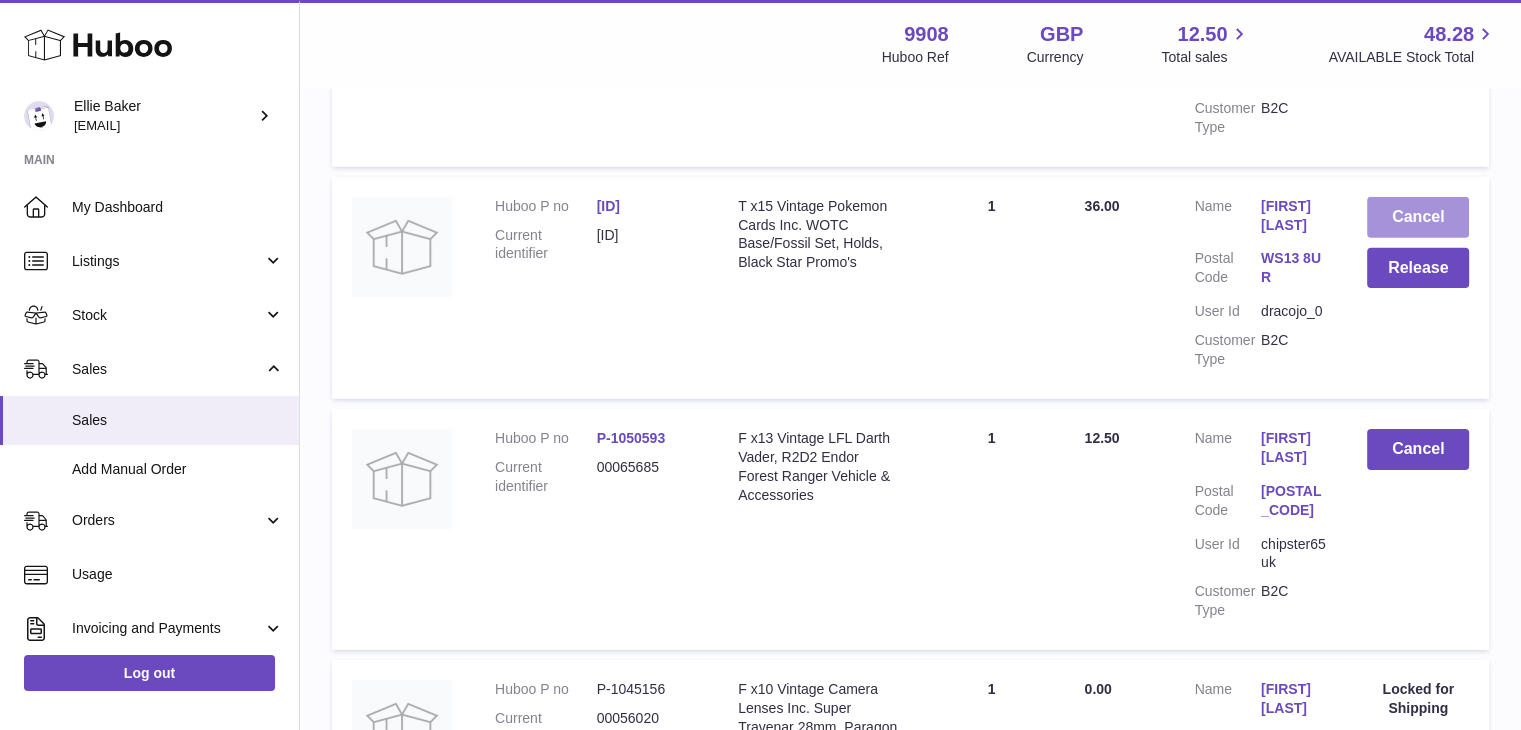 click on "Cancel" at bounding box center [1418, 217] 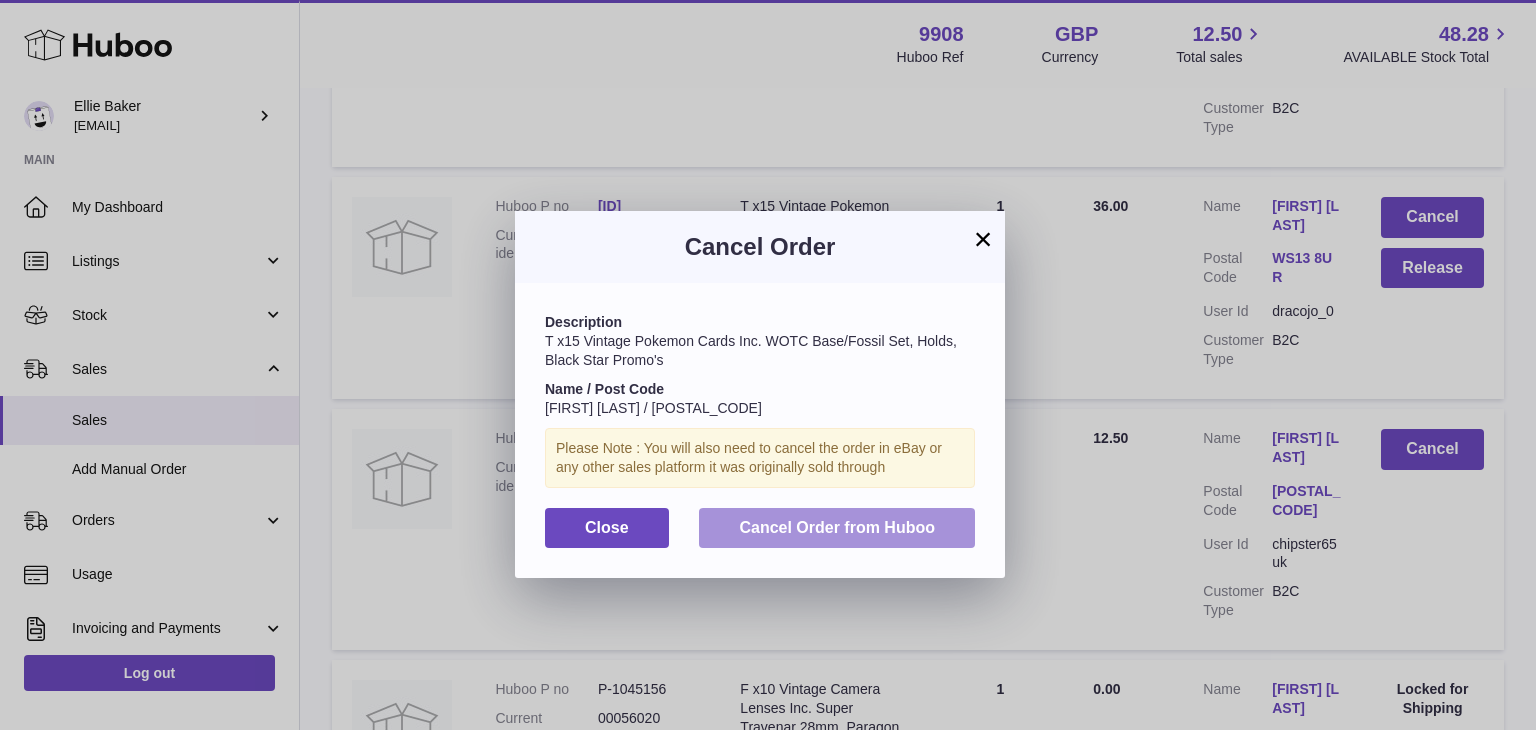 click on "Cancel Order from Huboo" at bounding box center (837, 527) 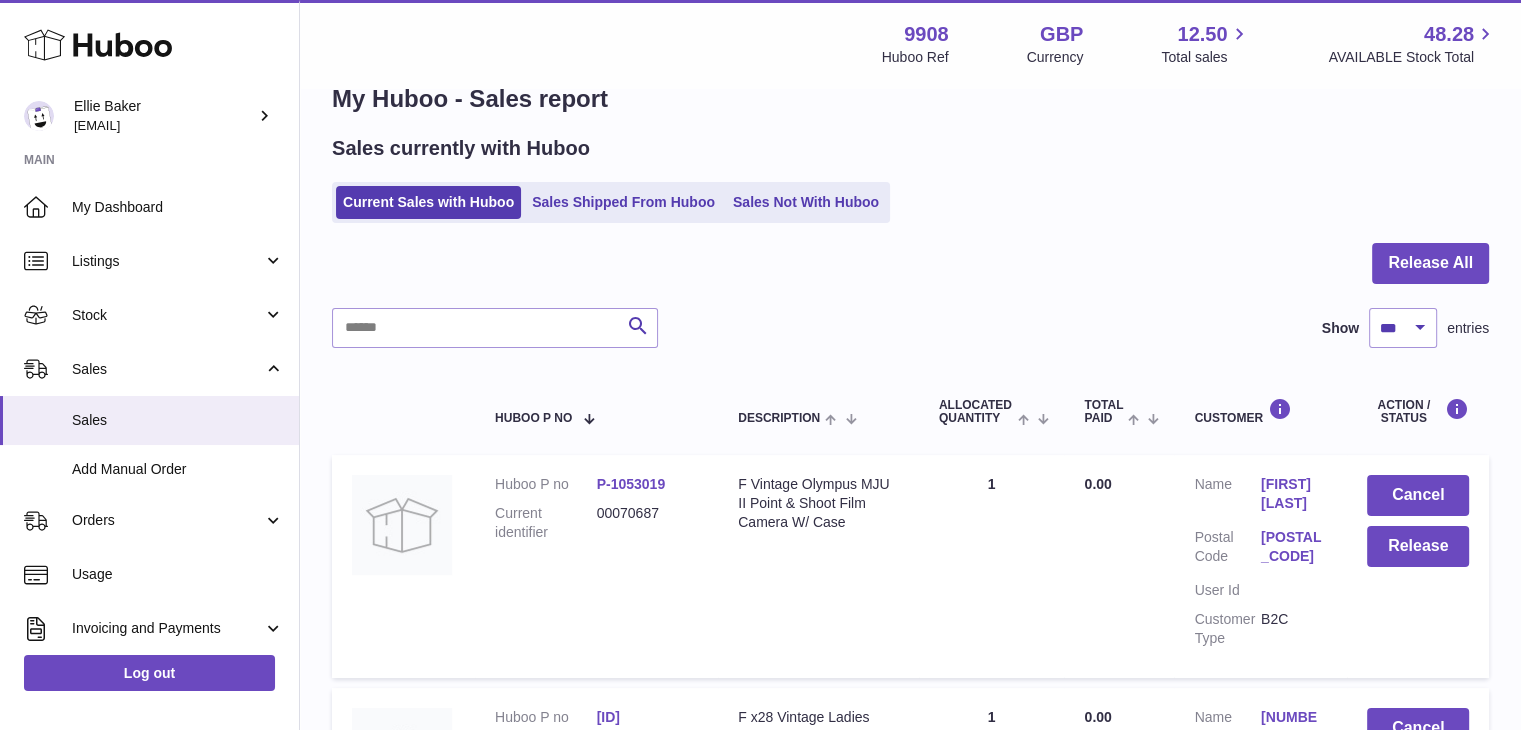 scroll, scrollTop: 0, scrollLeft: 0, axis: both 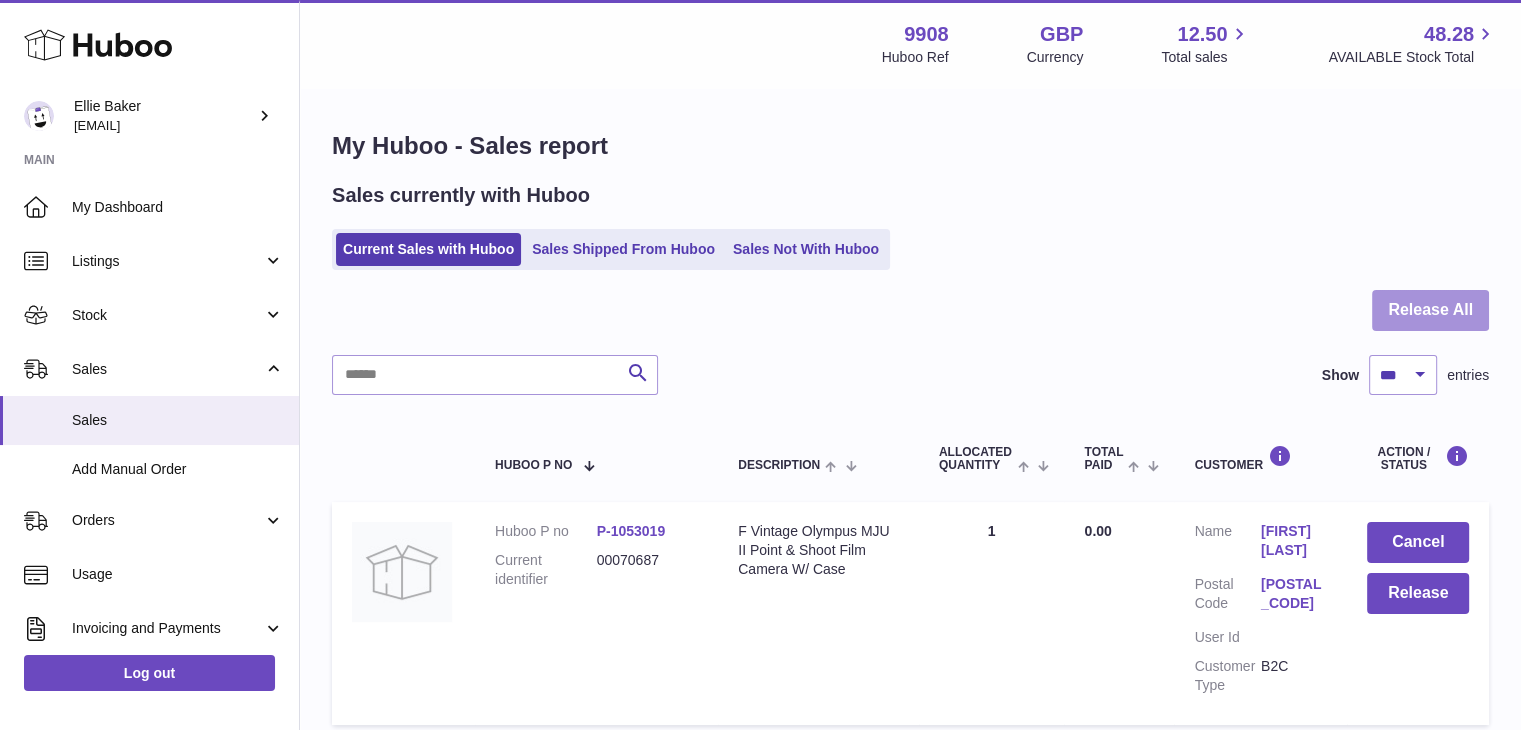 click on "Release All" at bounding box center (1430, 310) 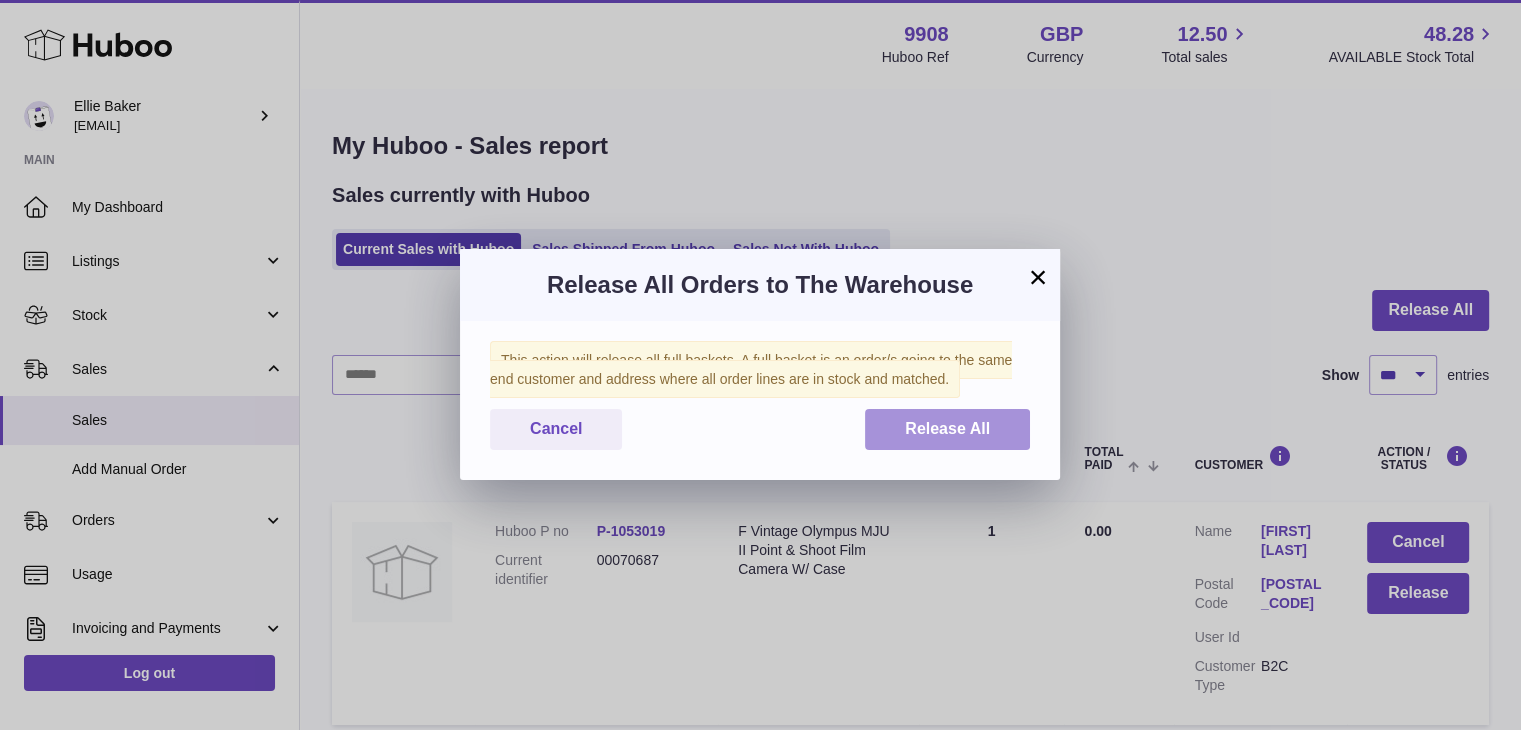 click on "Release All" at bounding box center (947, 428) 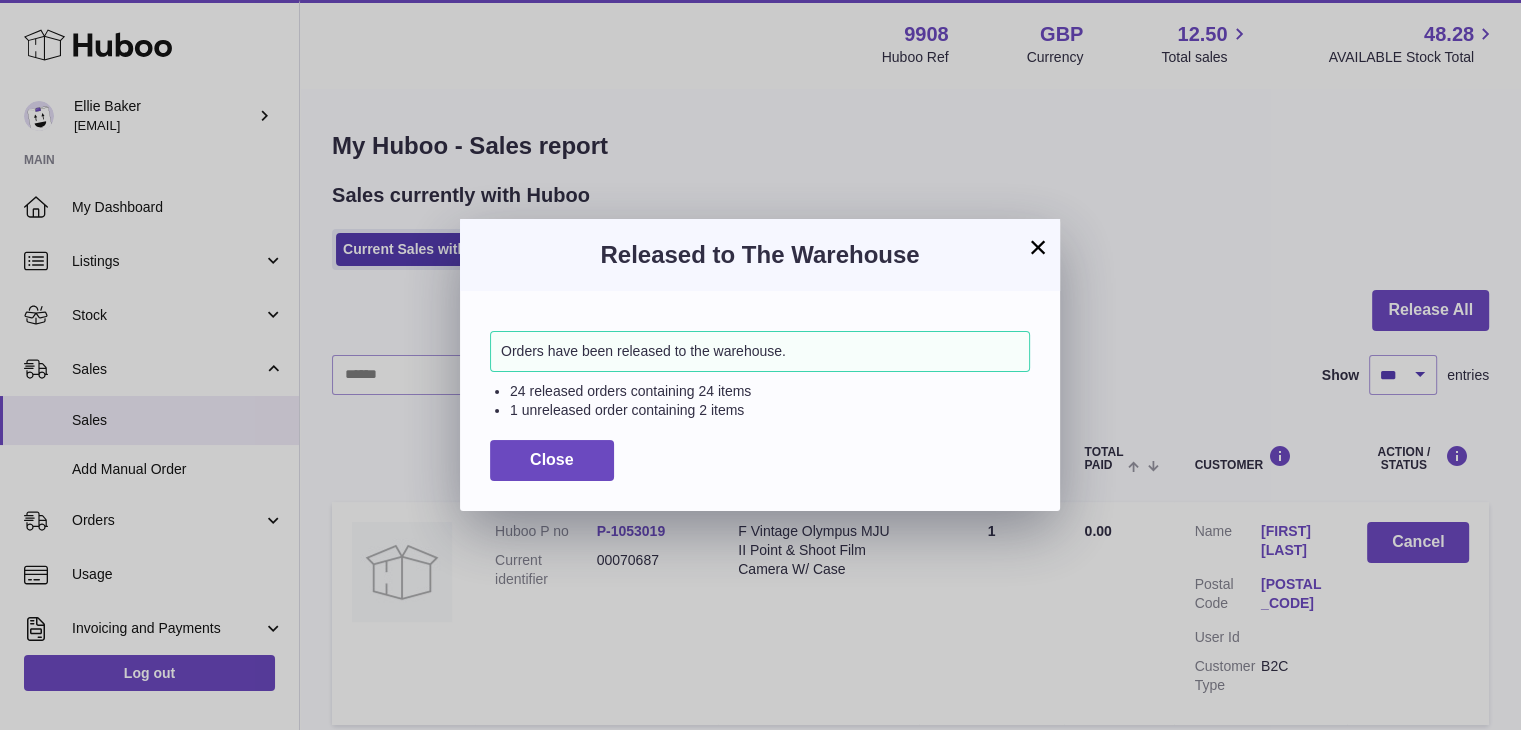 click on "Released to The Warehouse" at bounding box center [760, 255] 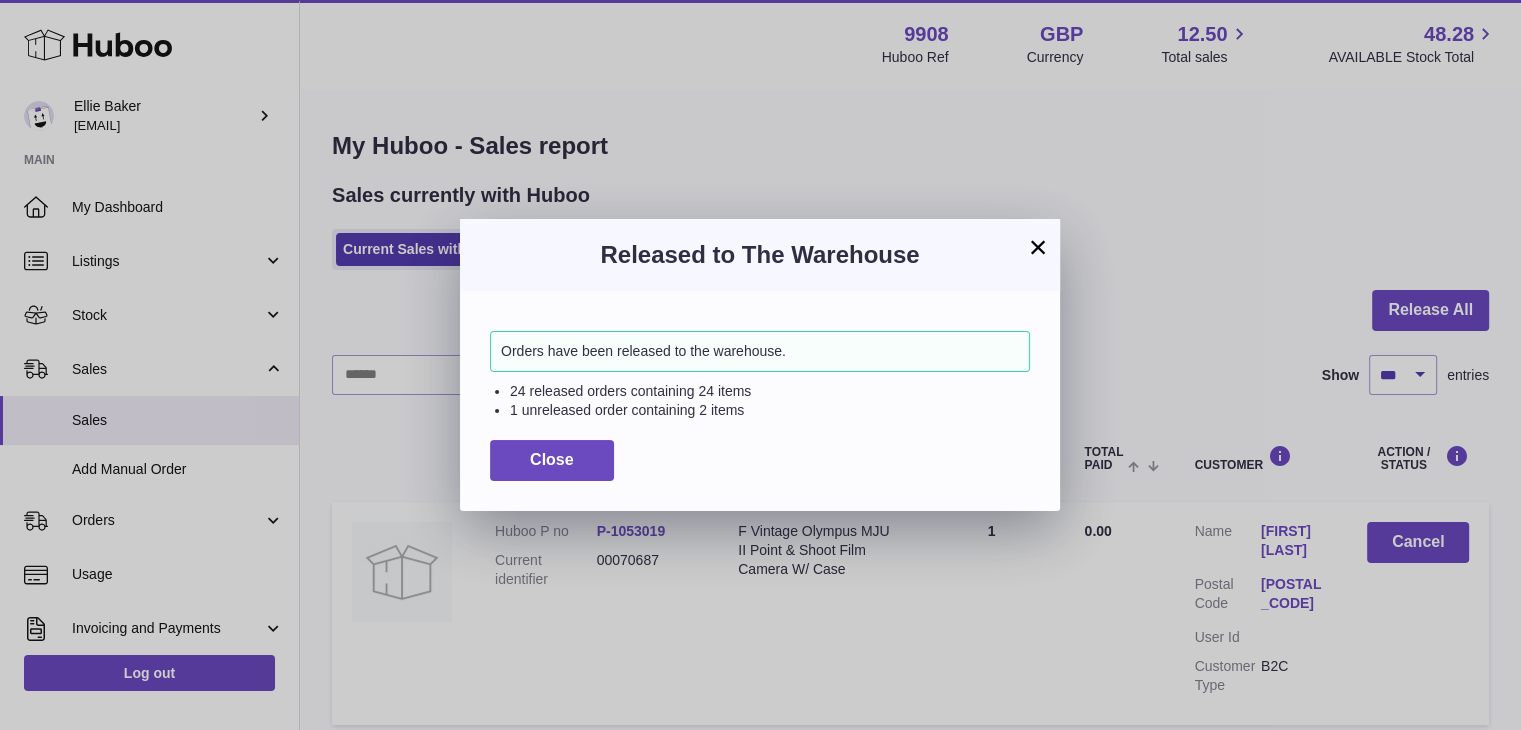 click on "×" at bounding box center (1038, 247) 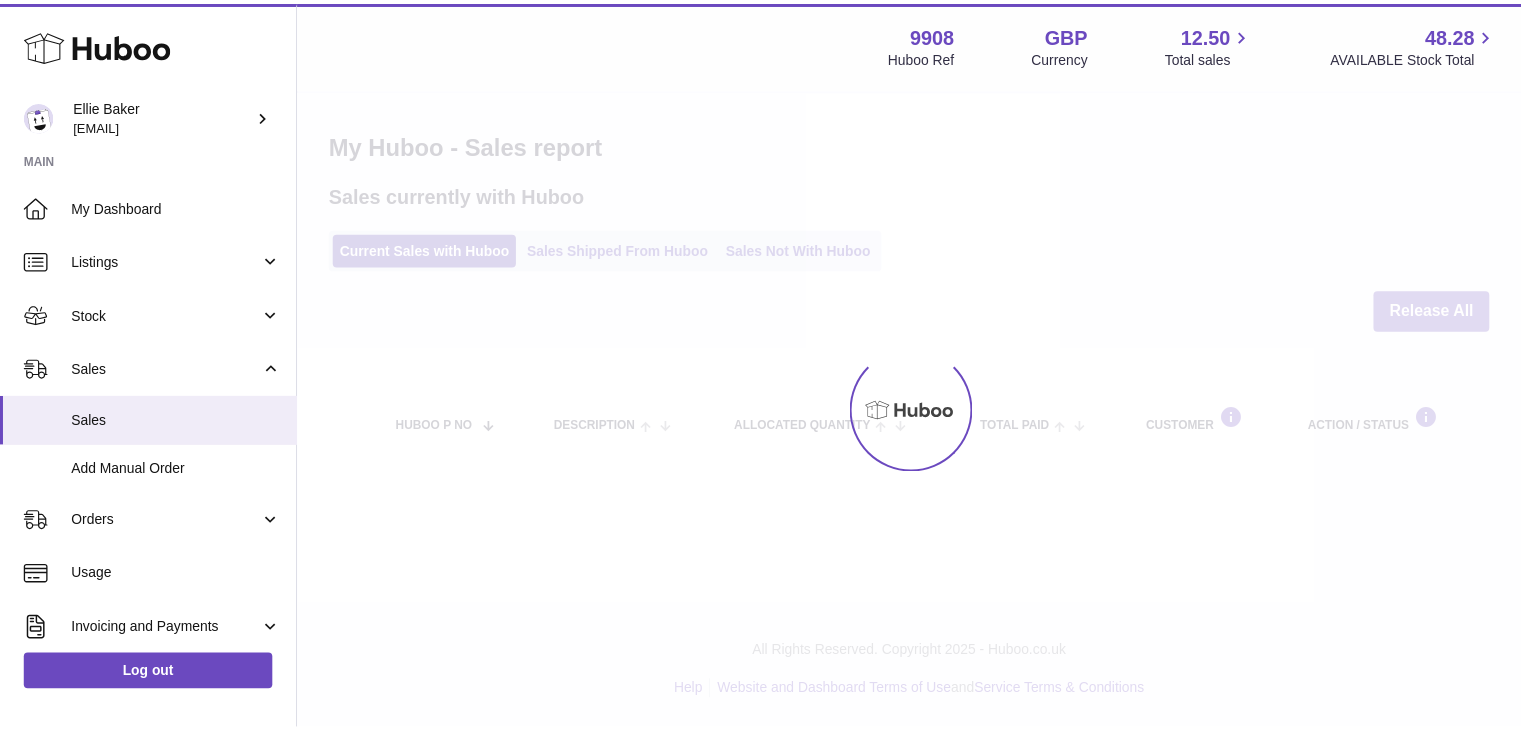 scroll, scrollTop: 0, scrollLeft: 0, axis: both 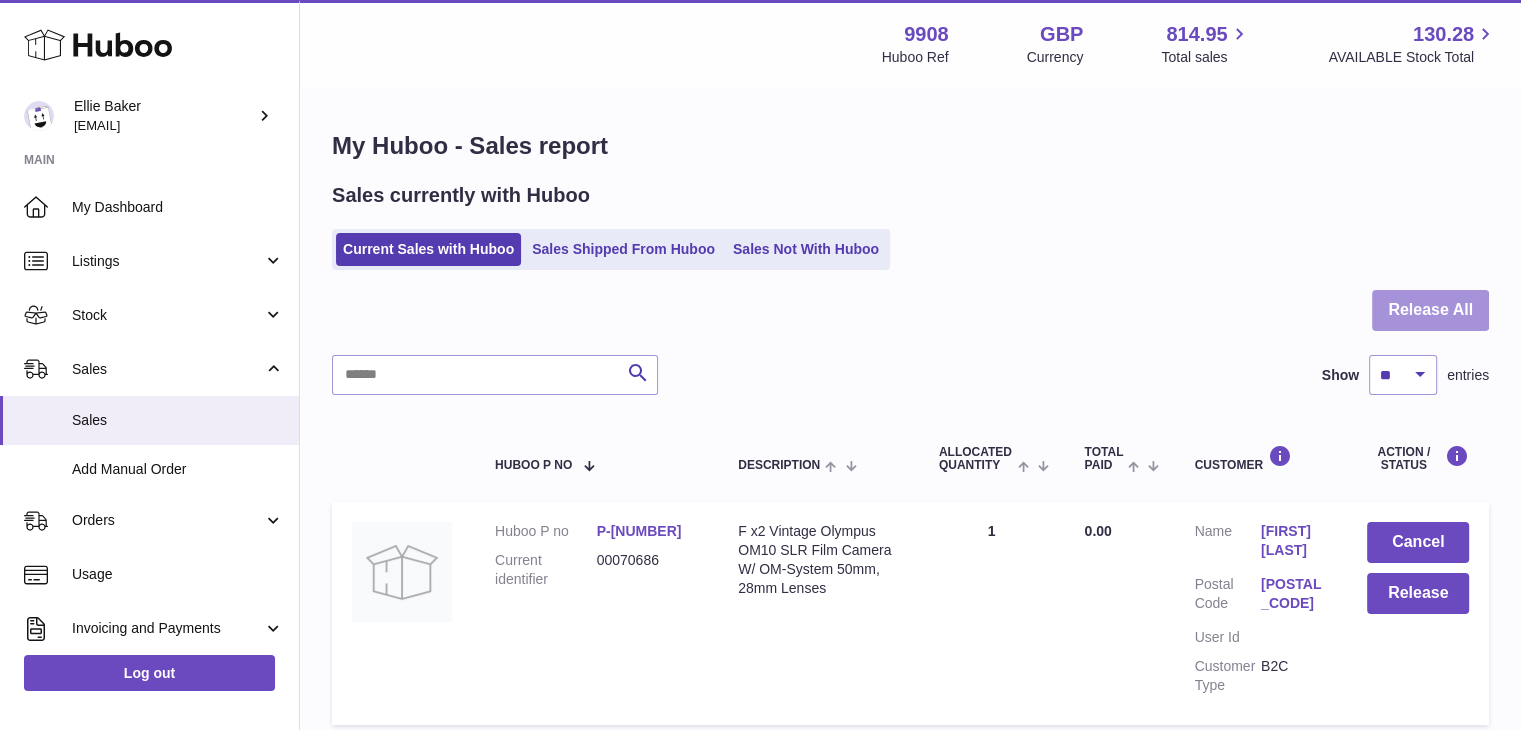 click on "Release All" at bounding box center [1430, 310] 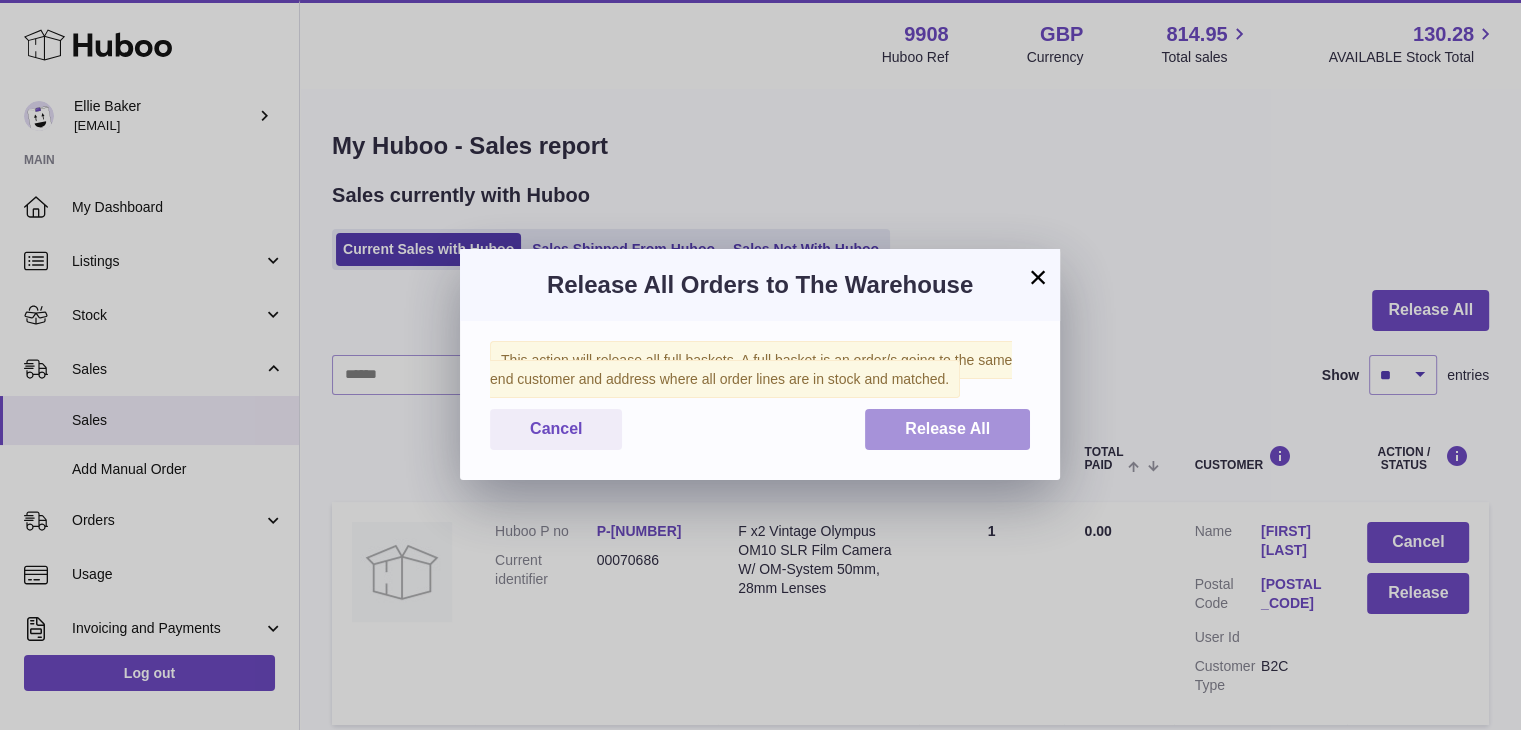 click on "Release All" at bounding box center [947, 428] 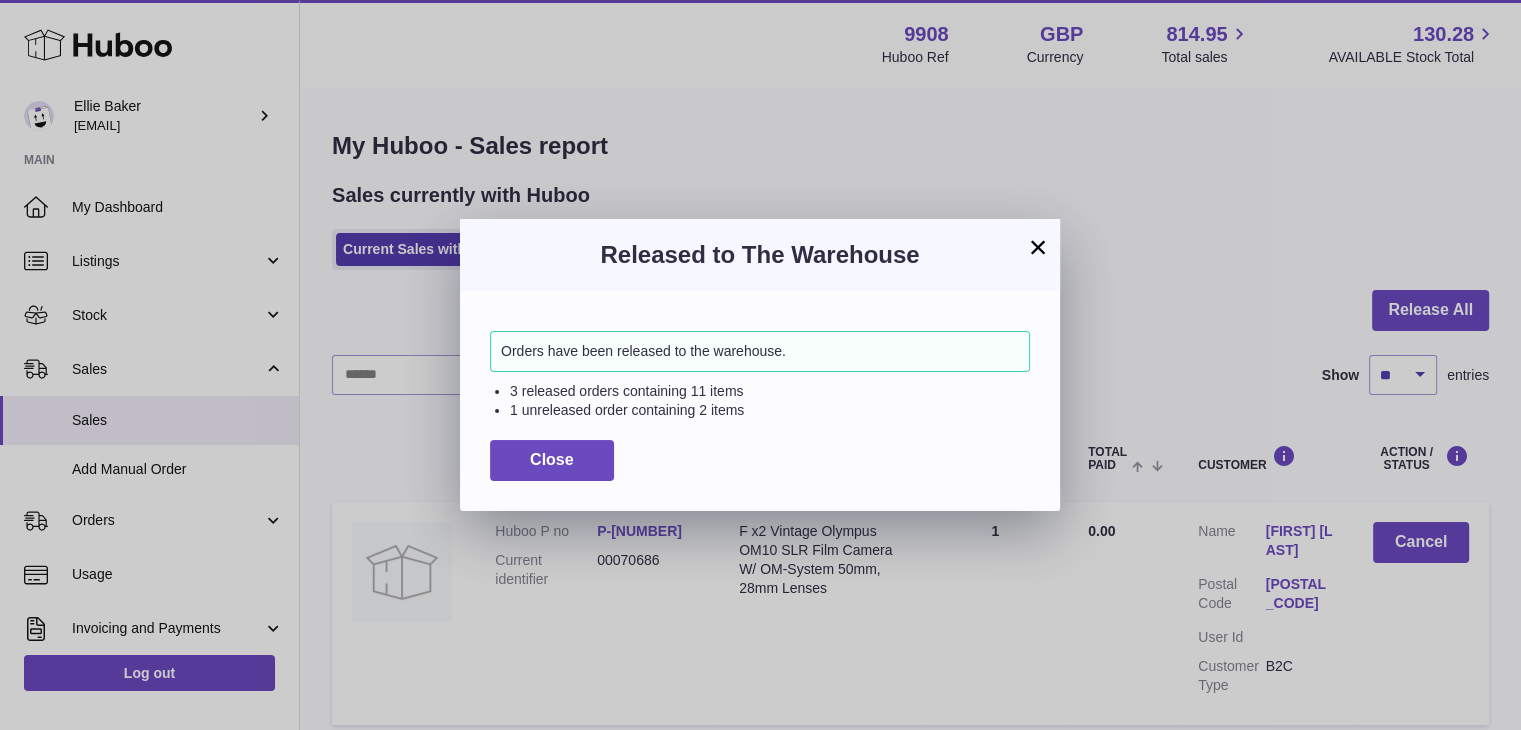 click on "×" at bounding box center [1038, 247] 